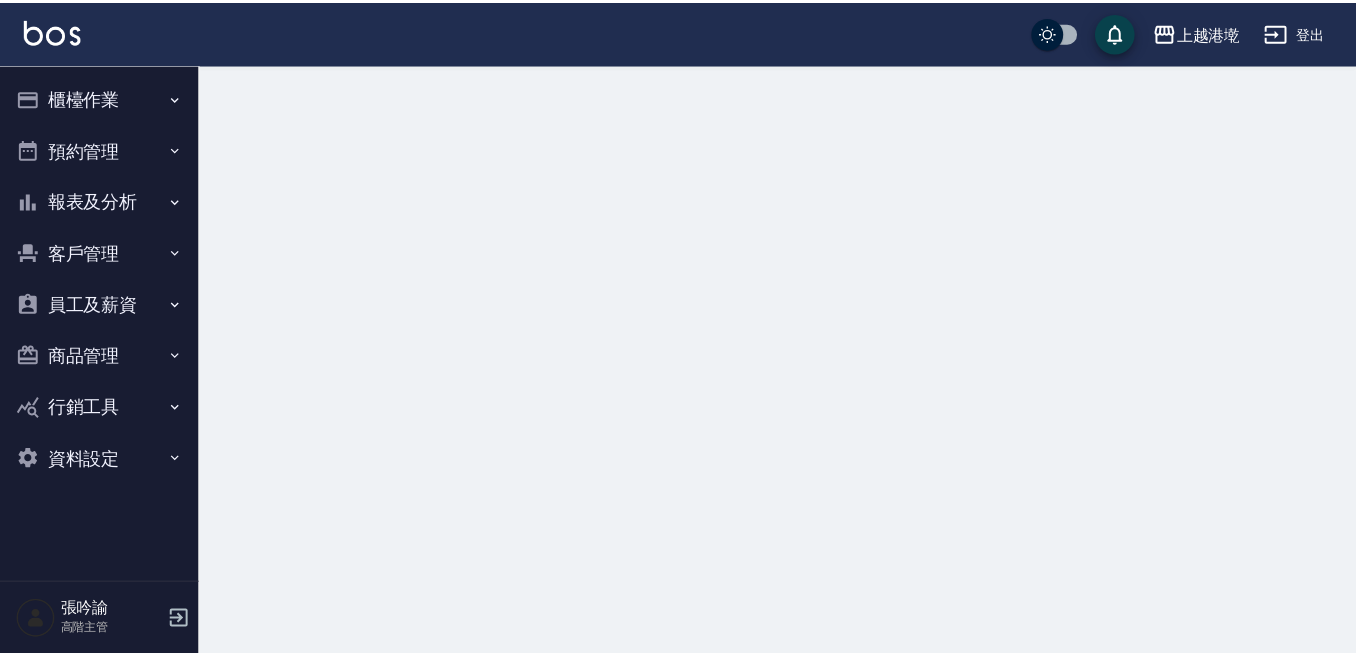 scroll, scrollTop: 0, scrollLeft: 0, axis: both 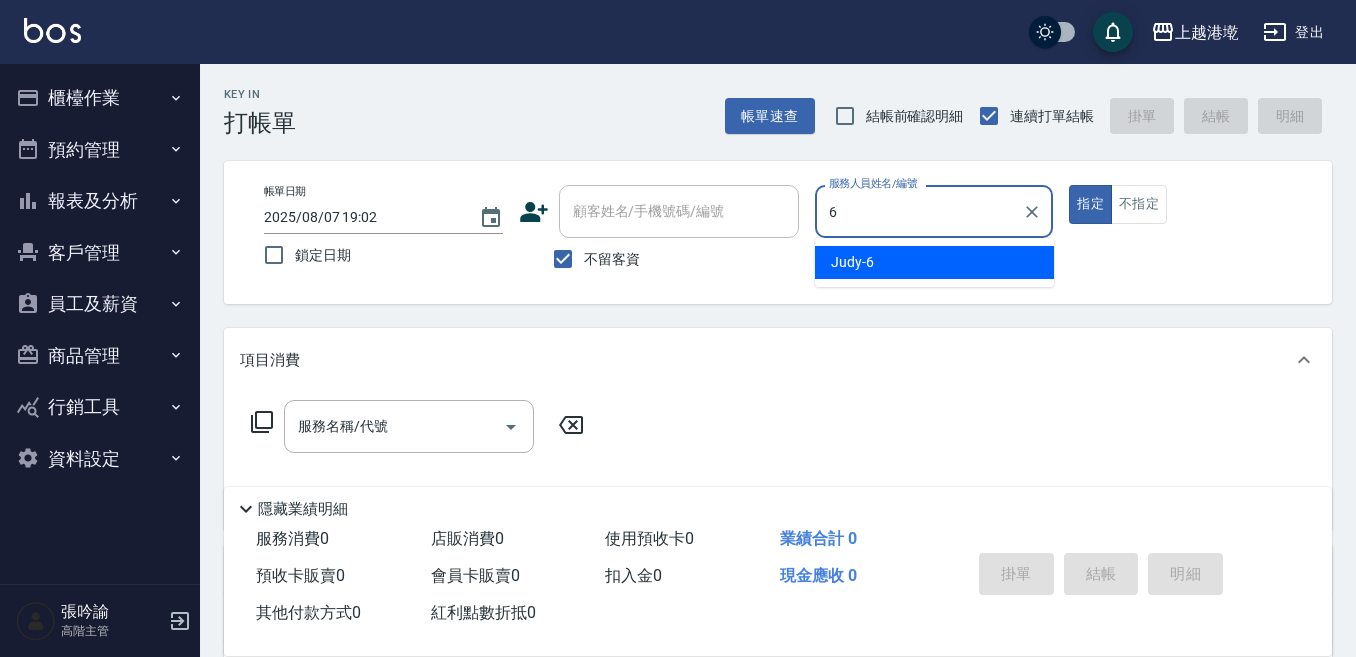 type on "6" 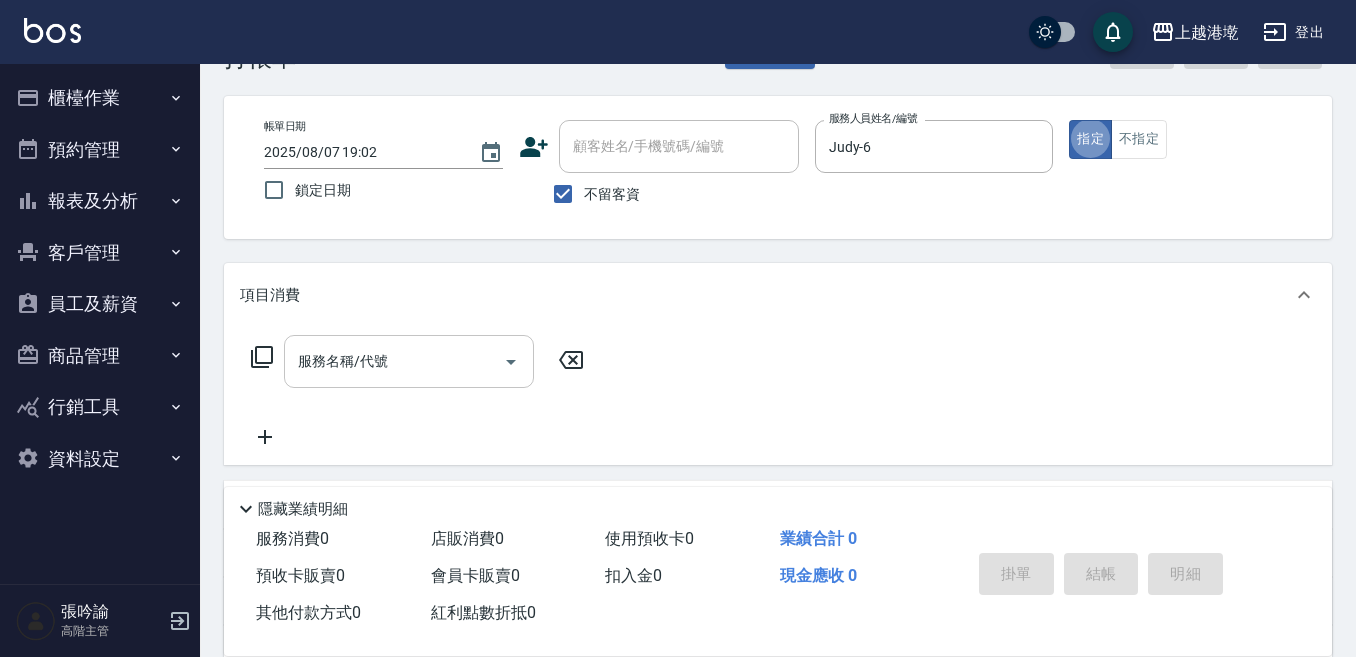 scroll, scrollTop: 100, scrollLeft: 0, axis: vertical 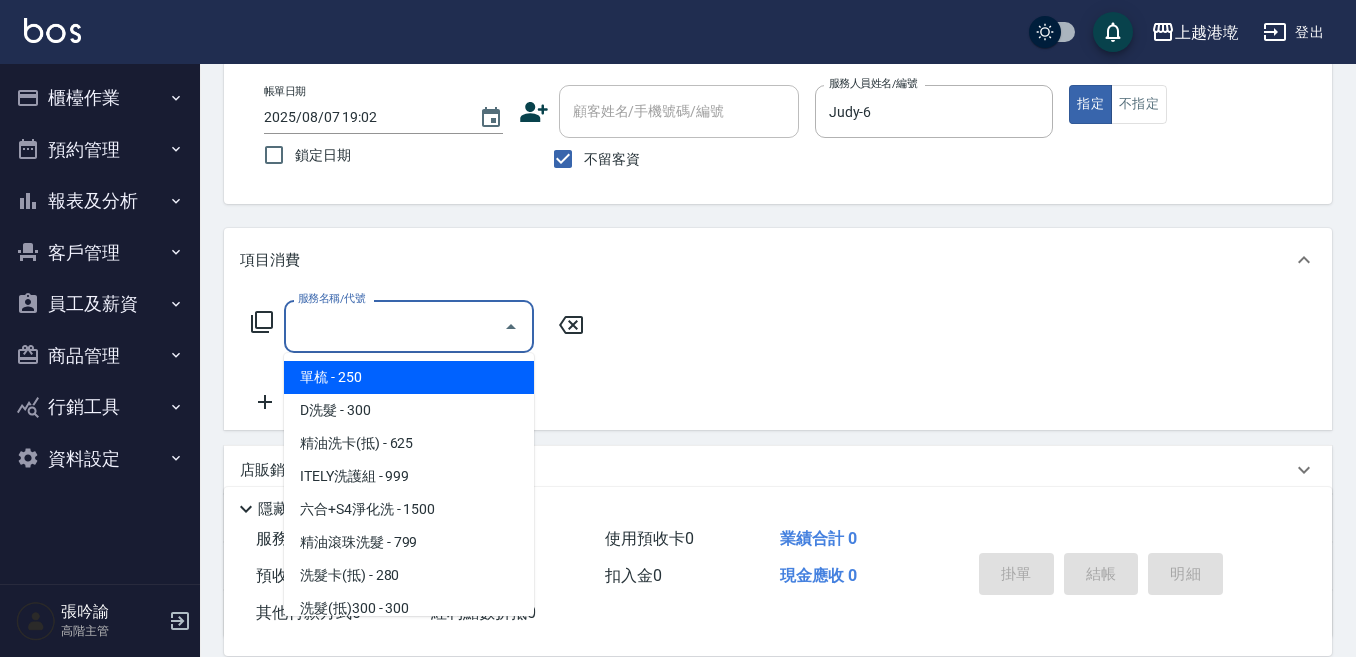 click on "服務名稱/代號" at bounding box center (394, 326) 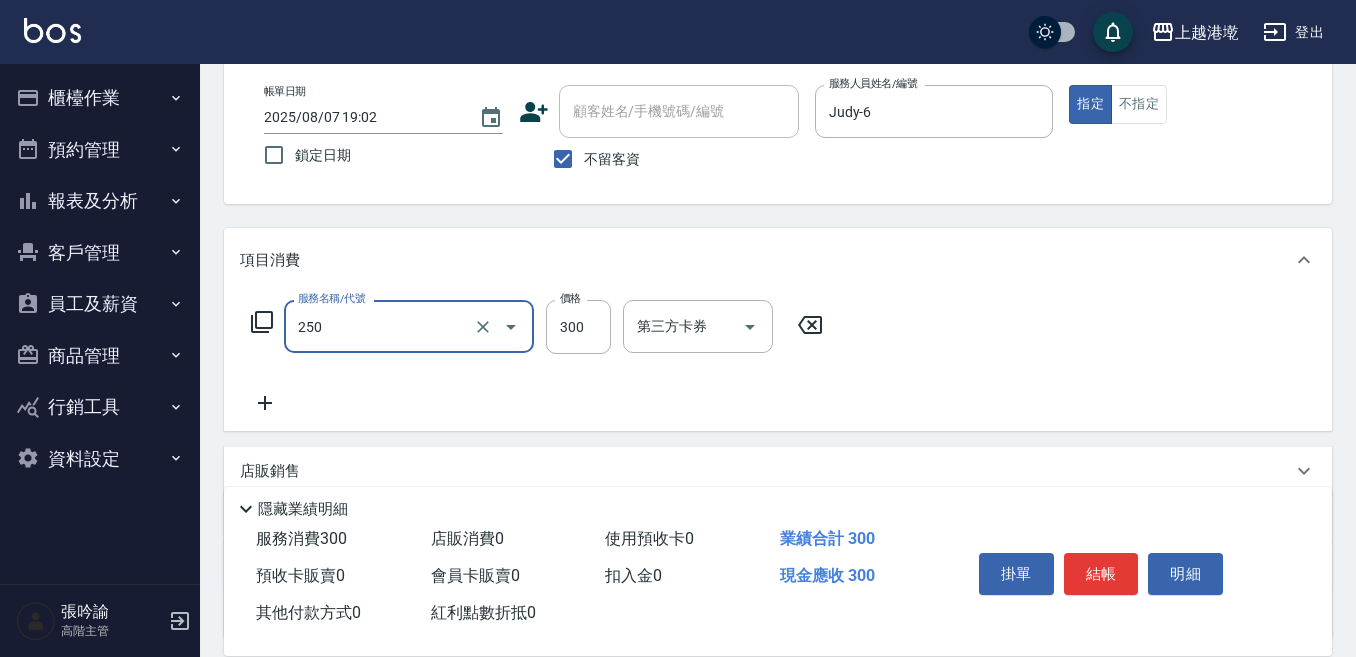 type on "日式洗髮(250)" 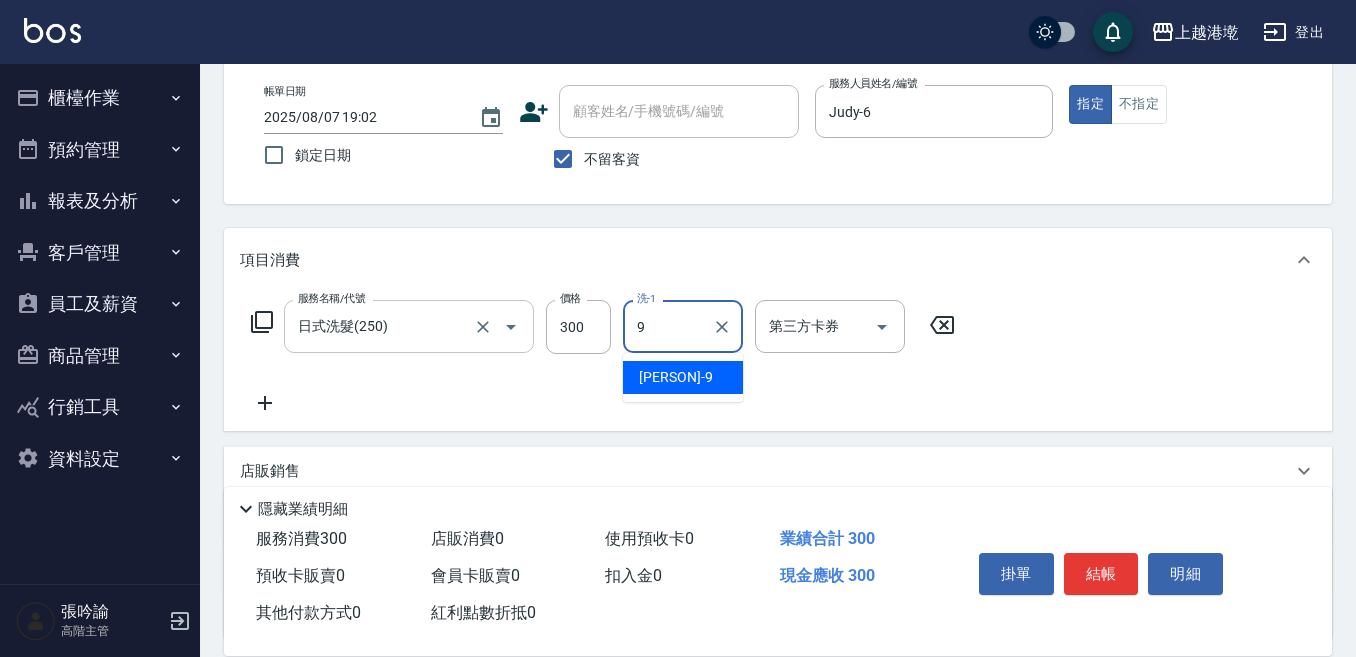 type on "Winnie-9" 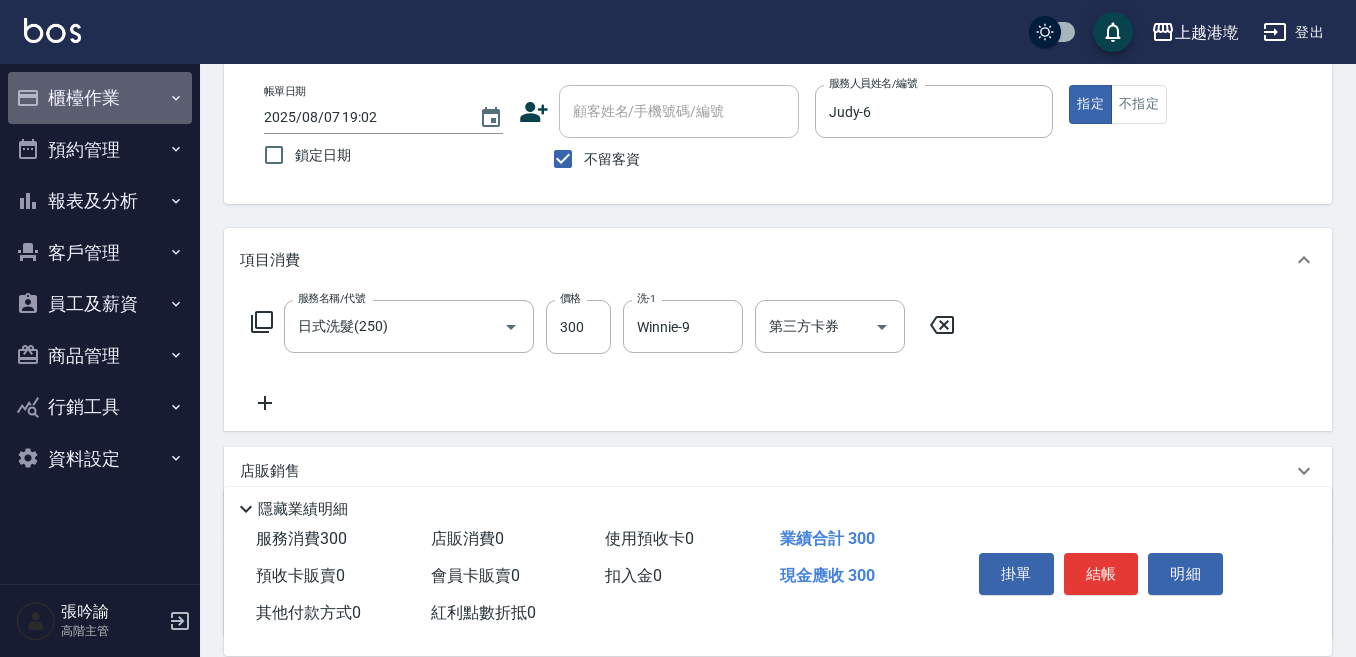 click on "櫃檯作業" at bounding box center [100, 98] 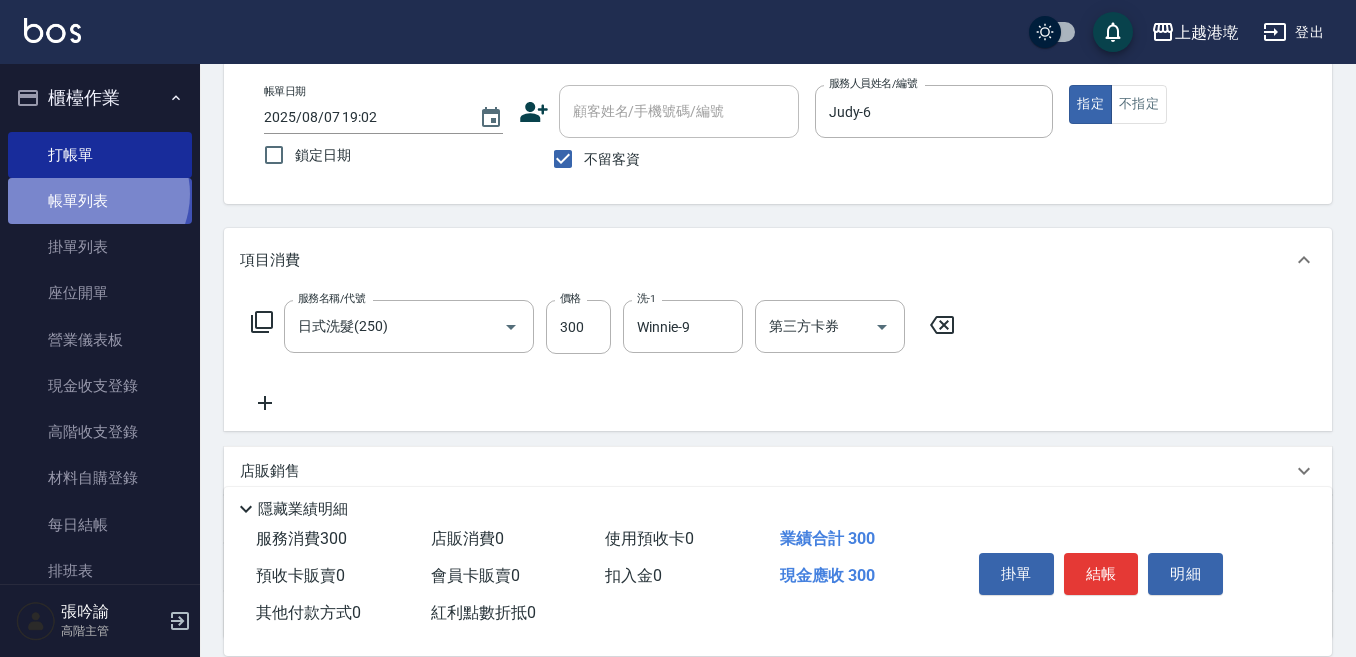 click on "帳單列表" at bounding box center (100, 201) 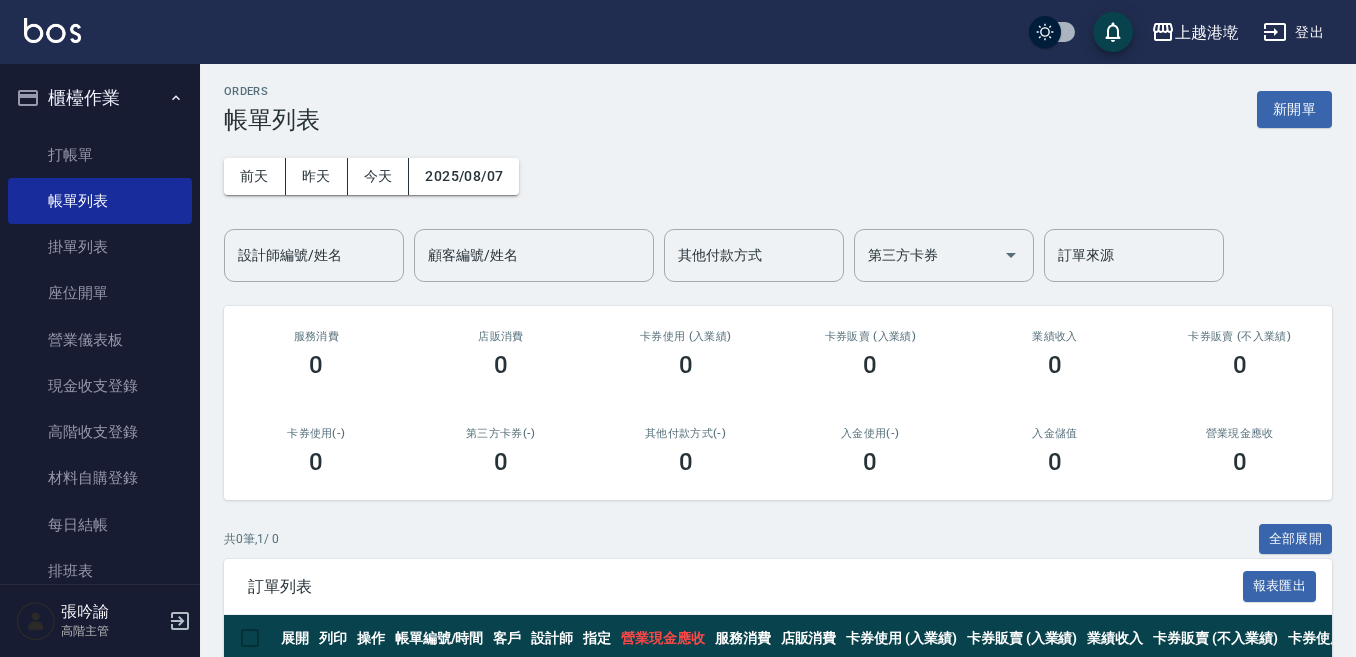 scroll, scrollTop: 103, scrollLeft: 0, axis: vertical 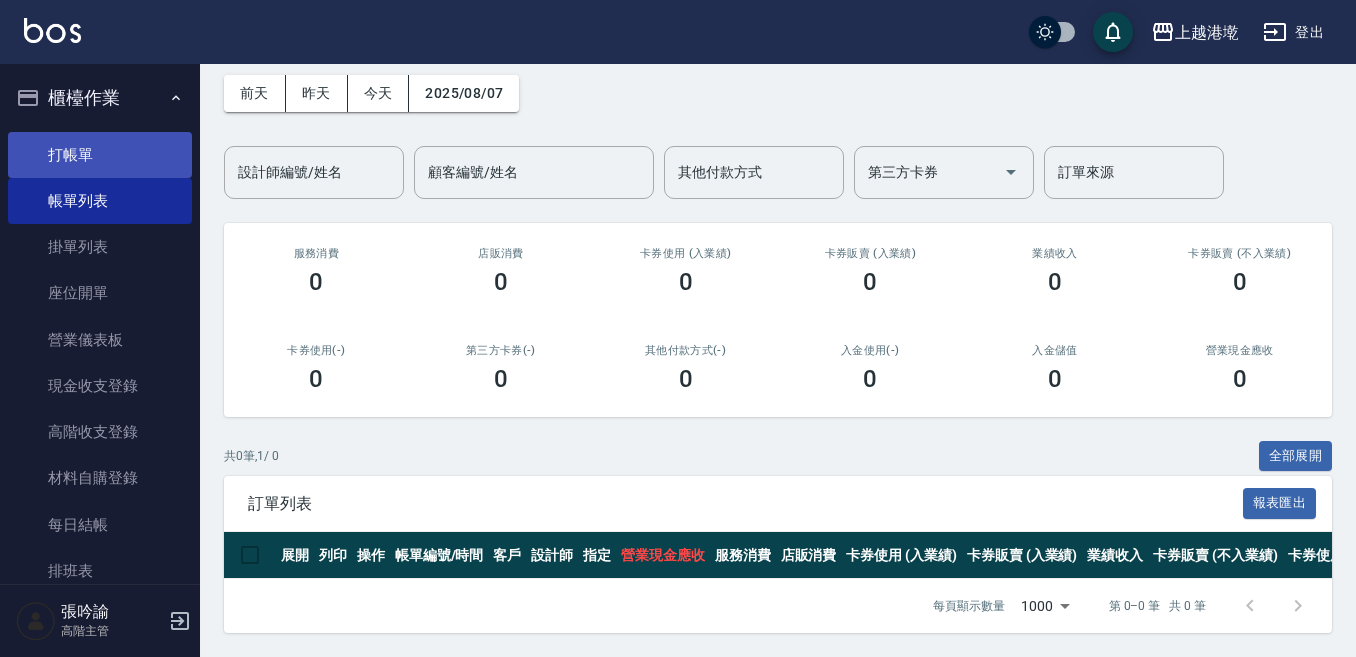 click on "打帳單" at bounding box center (100, 155) 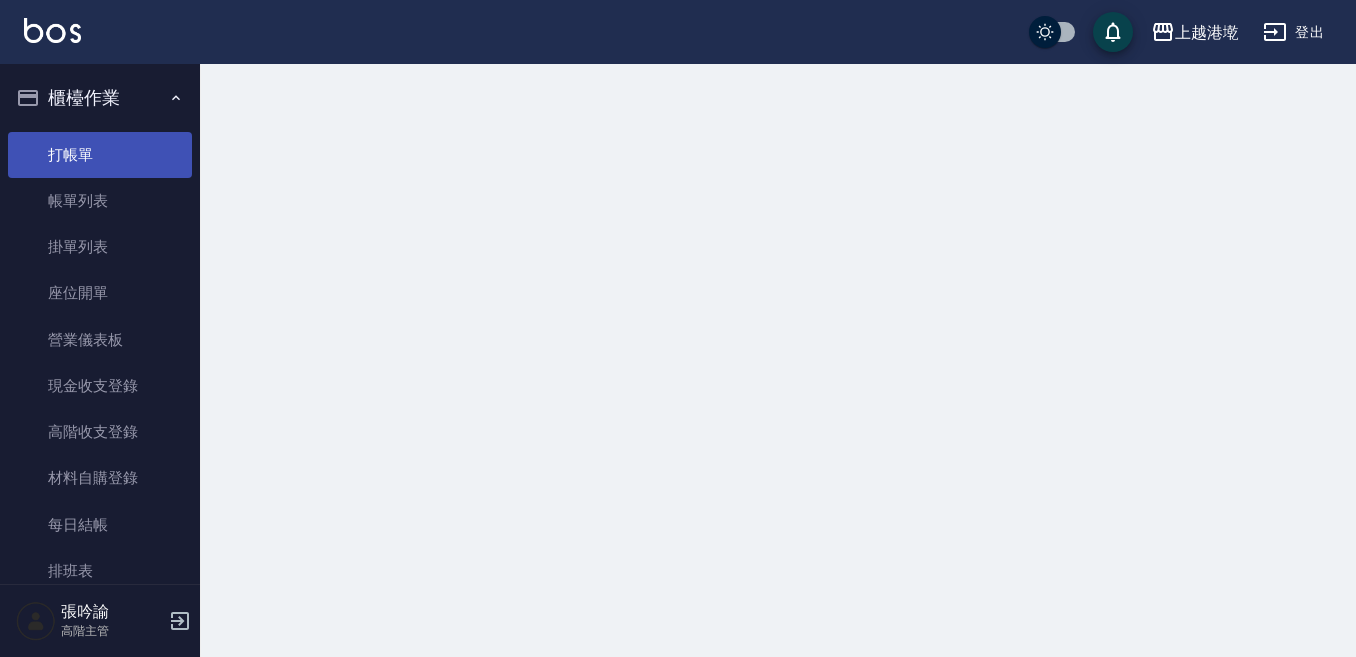 scroll, scrollTop: 0, scrollLeft: 0, axis: both 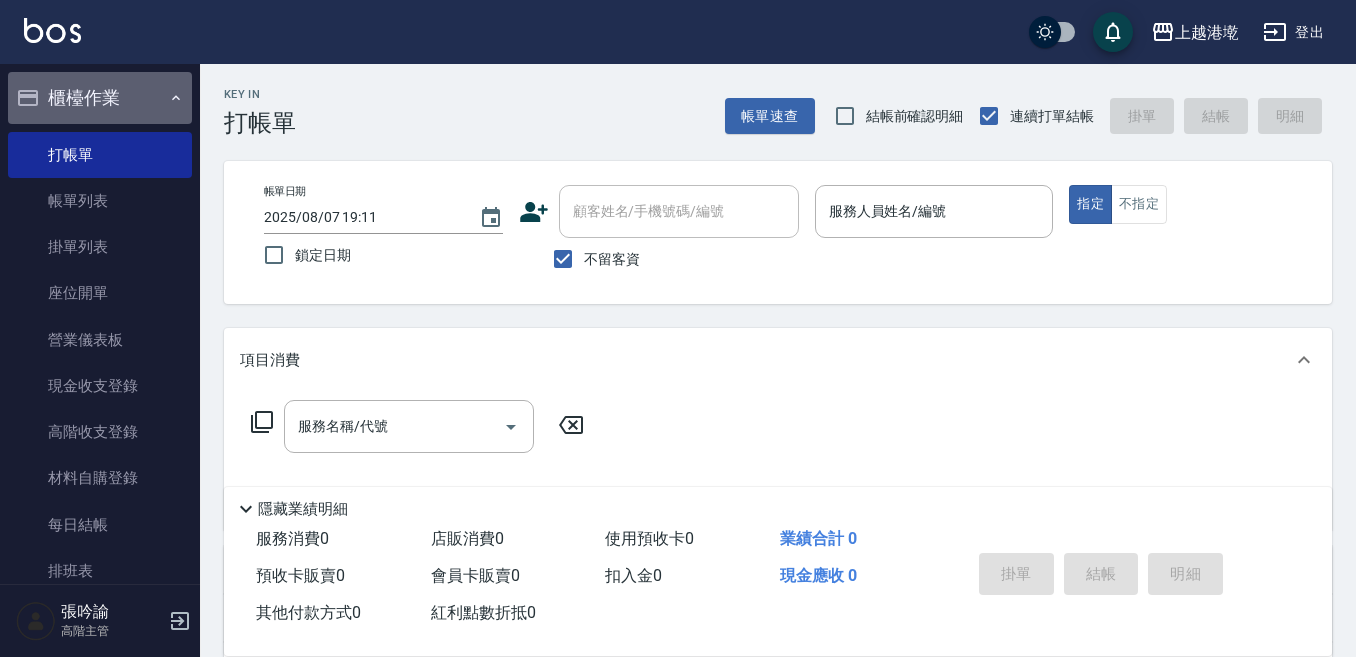 click on "櫃檯作業" at bounding box center [100, 98] 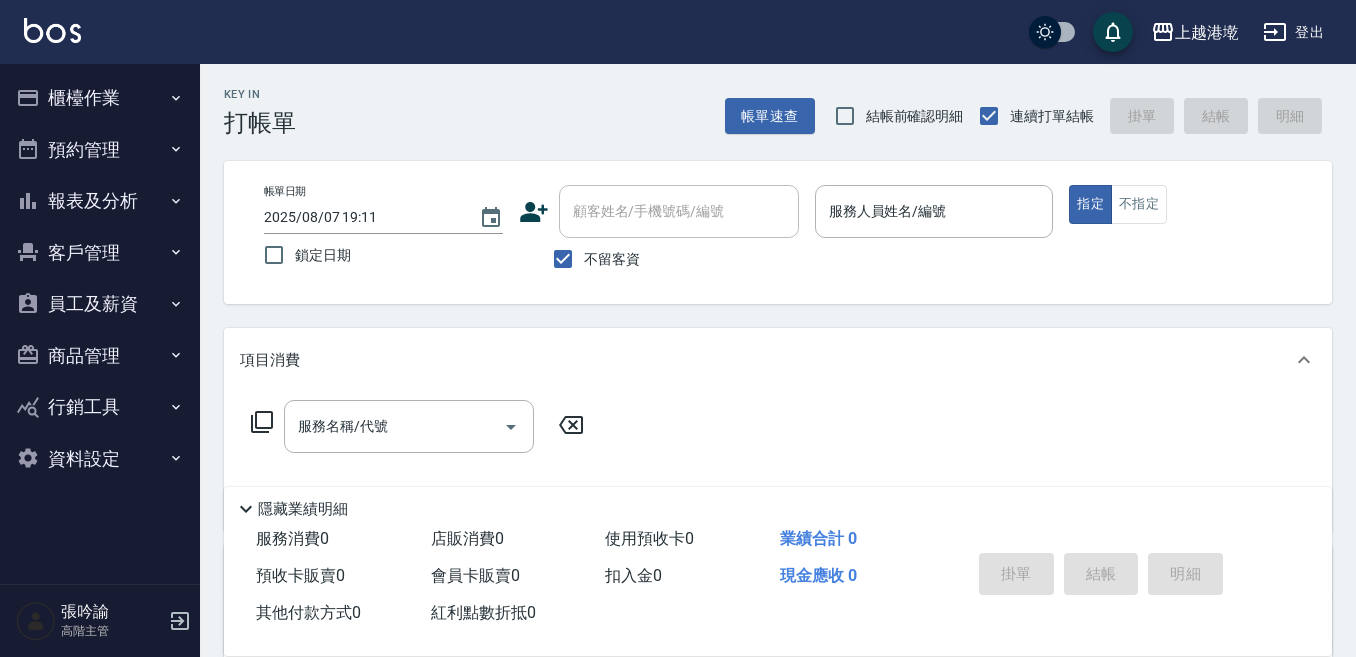 click on "櫃檯作業" at bounding box center [100, 98] 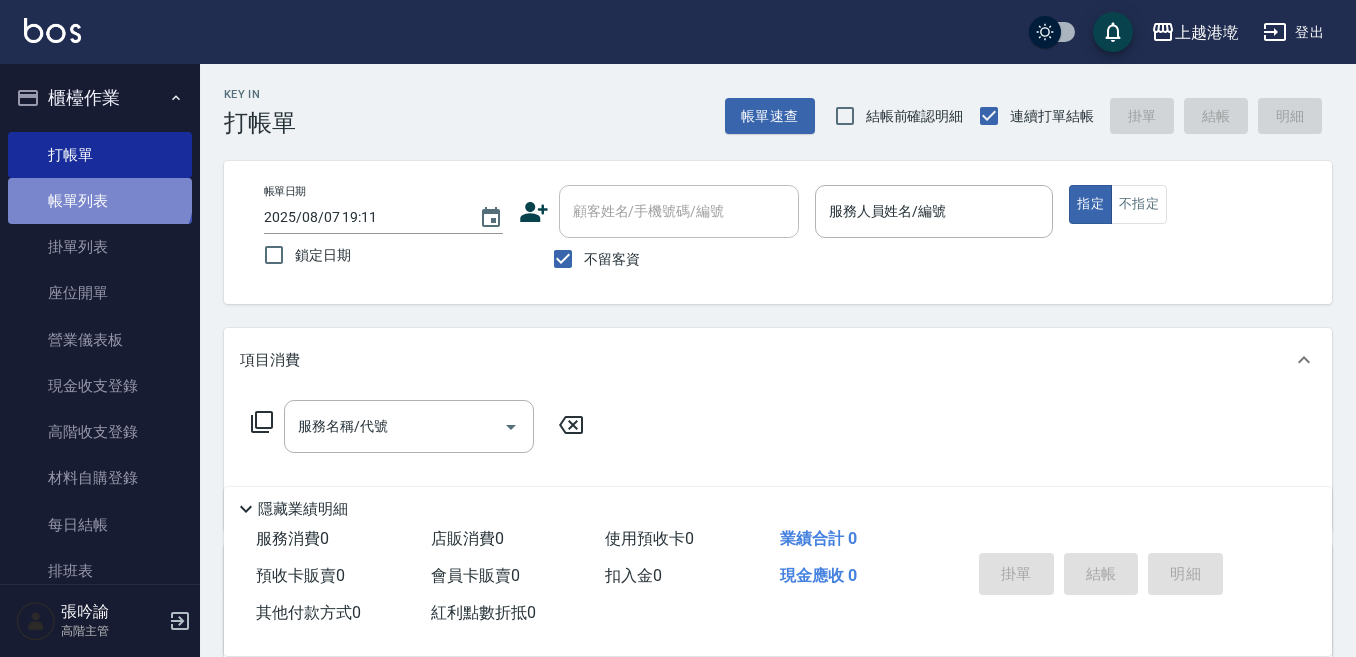 click on "帳單列表" at bounding box center (100, 201) 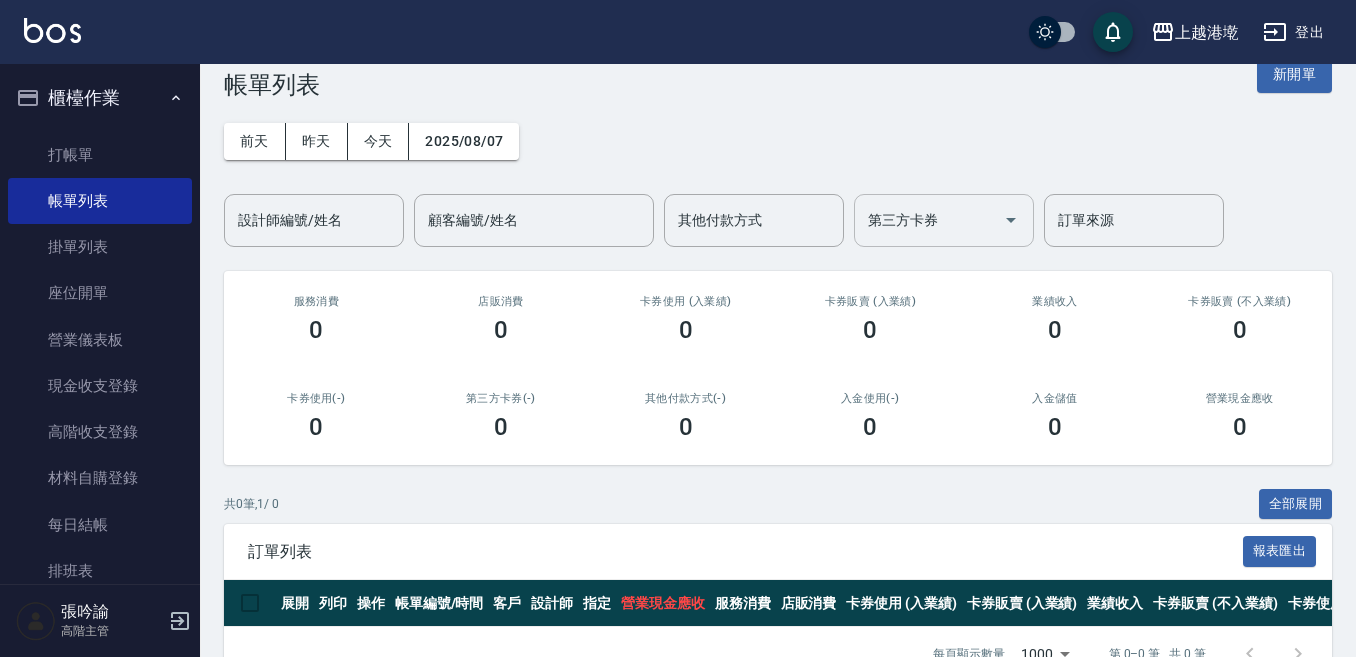 scroll, scrollTop: 0, scrollLeft: 0, axis: both 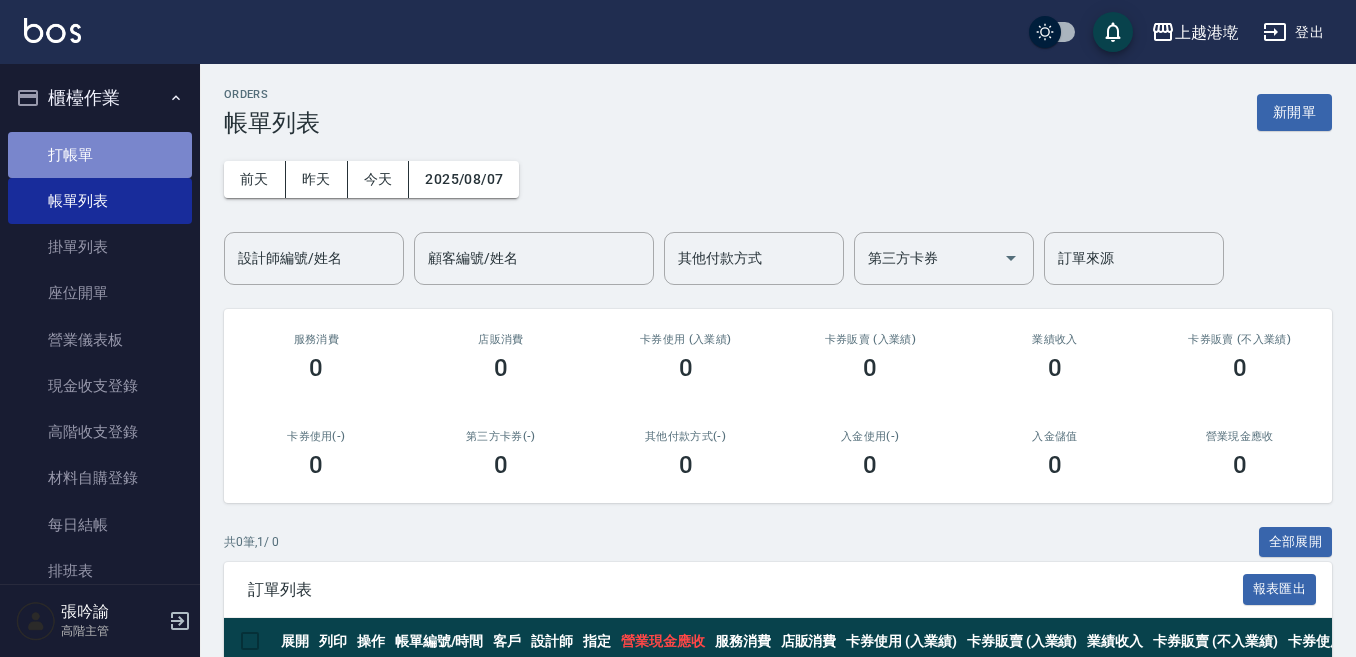 click on "打帳單" at bounding box center (100, 155) 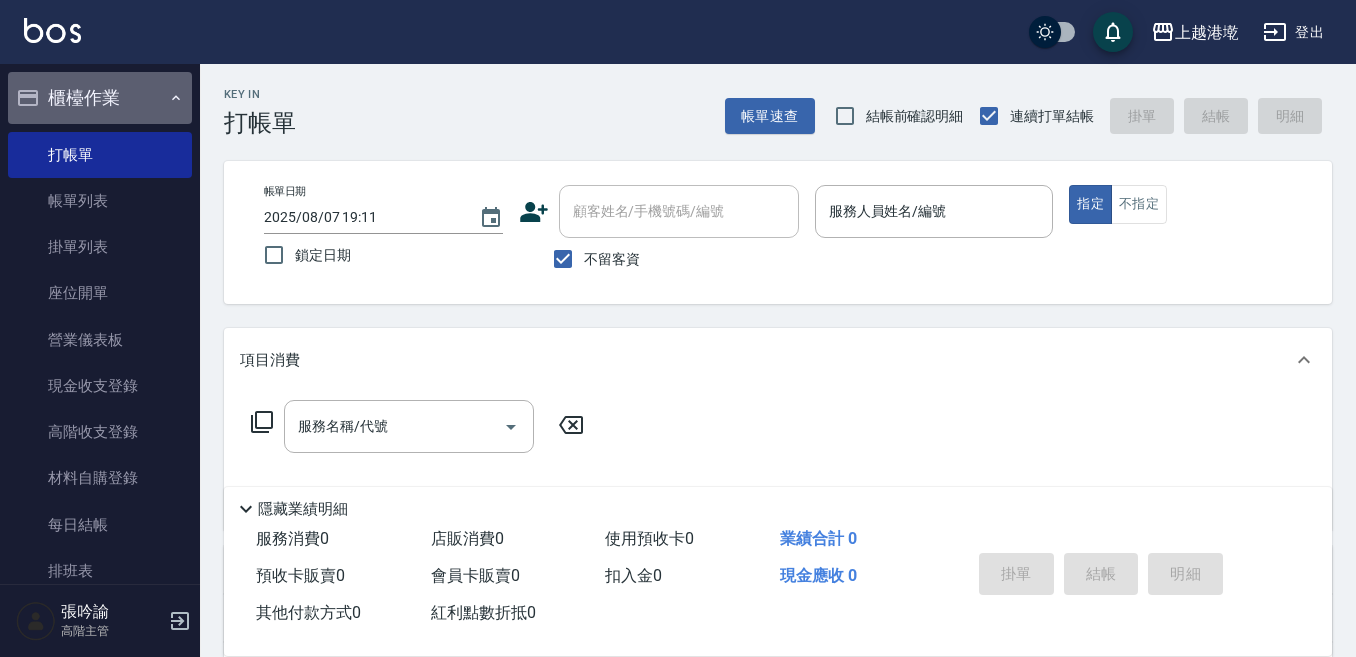 click on "櫃檯作業" at bounding box center [100, 98] 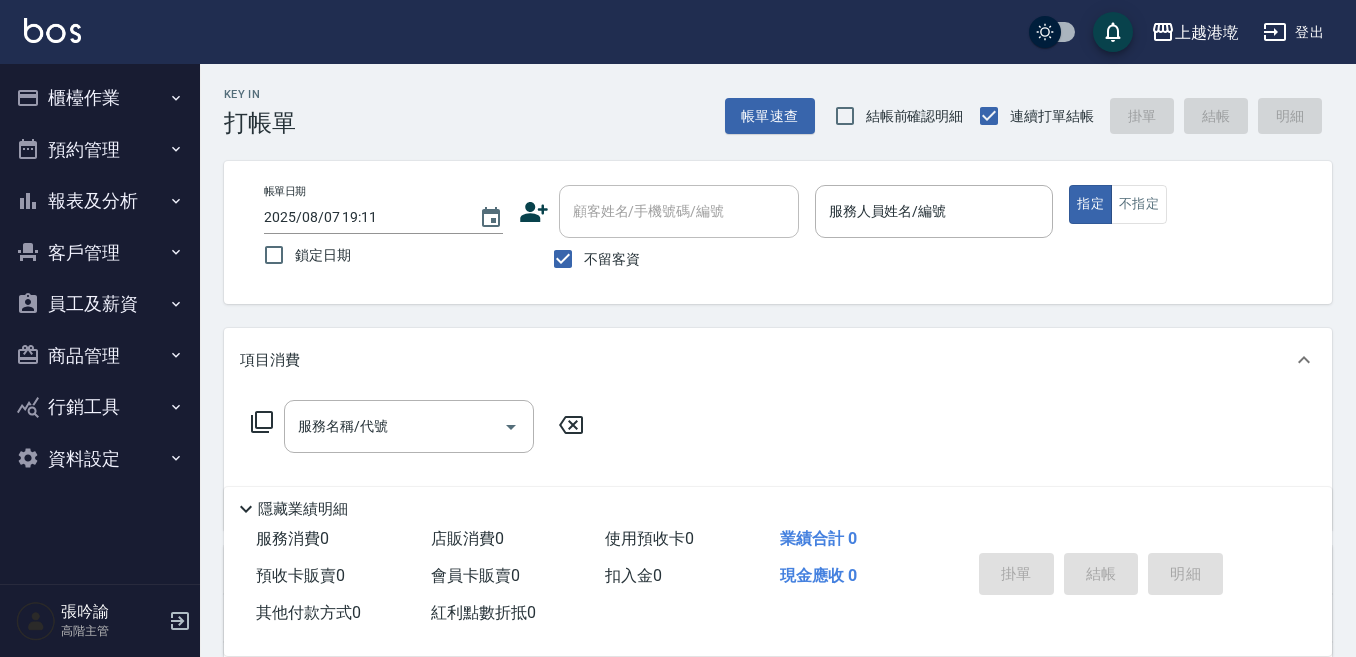 type 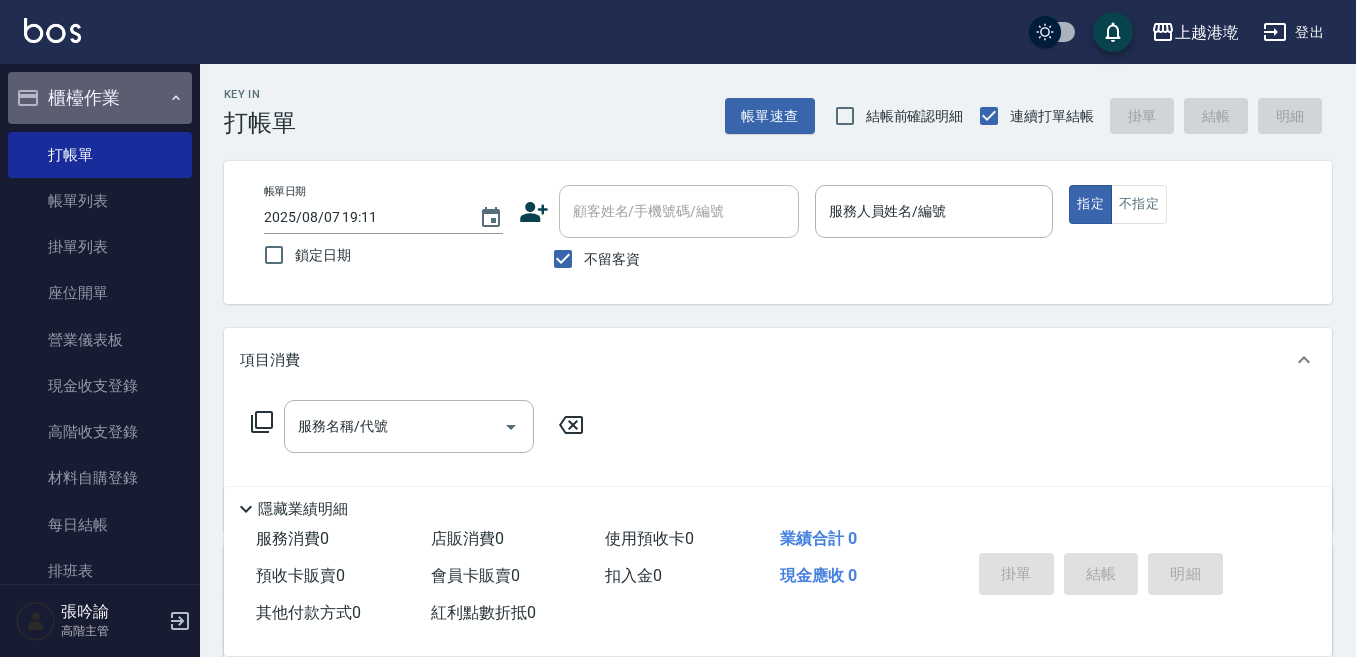 click on "櫃檯作業" at bounding box center [100, 98] 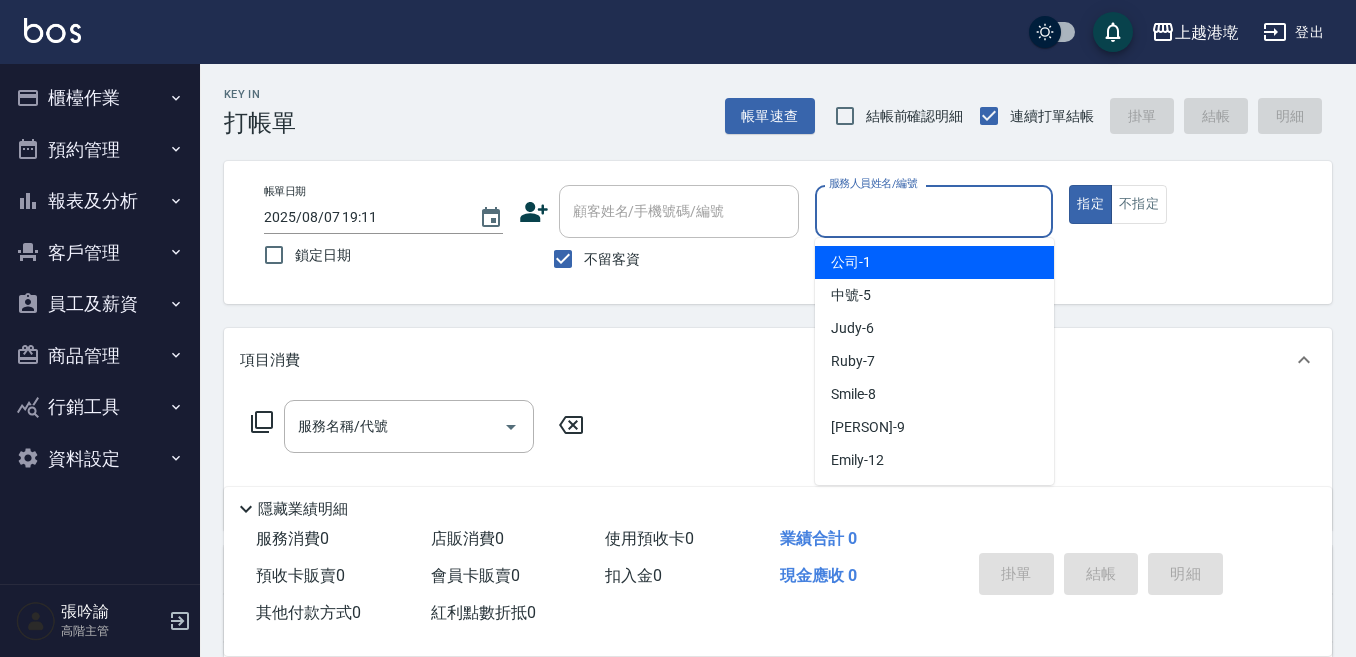 click on "服務人員姓名/編號" at bounding box center (934, 211) 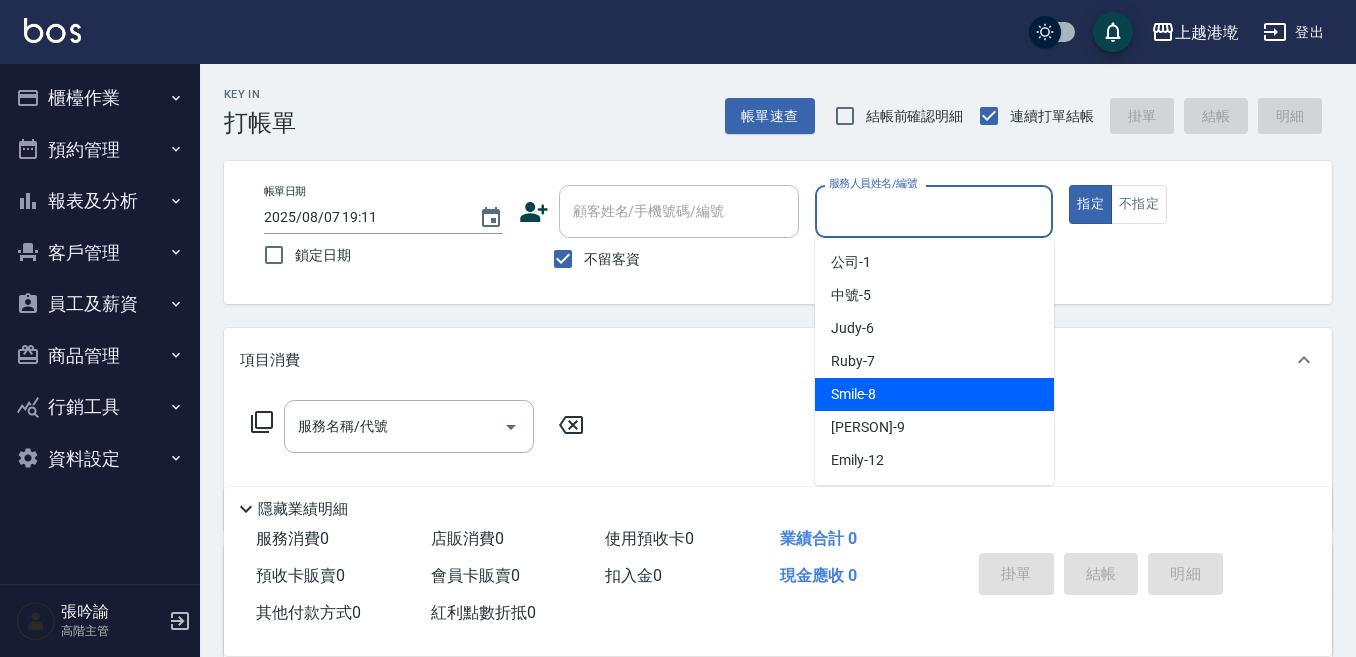 click on "Smile -8" at bounding box center (934, 394) 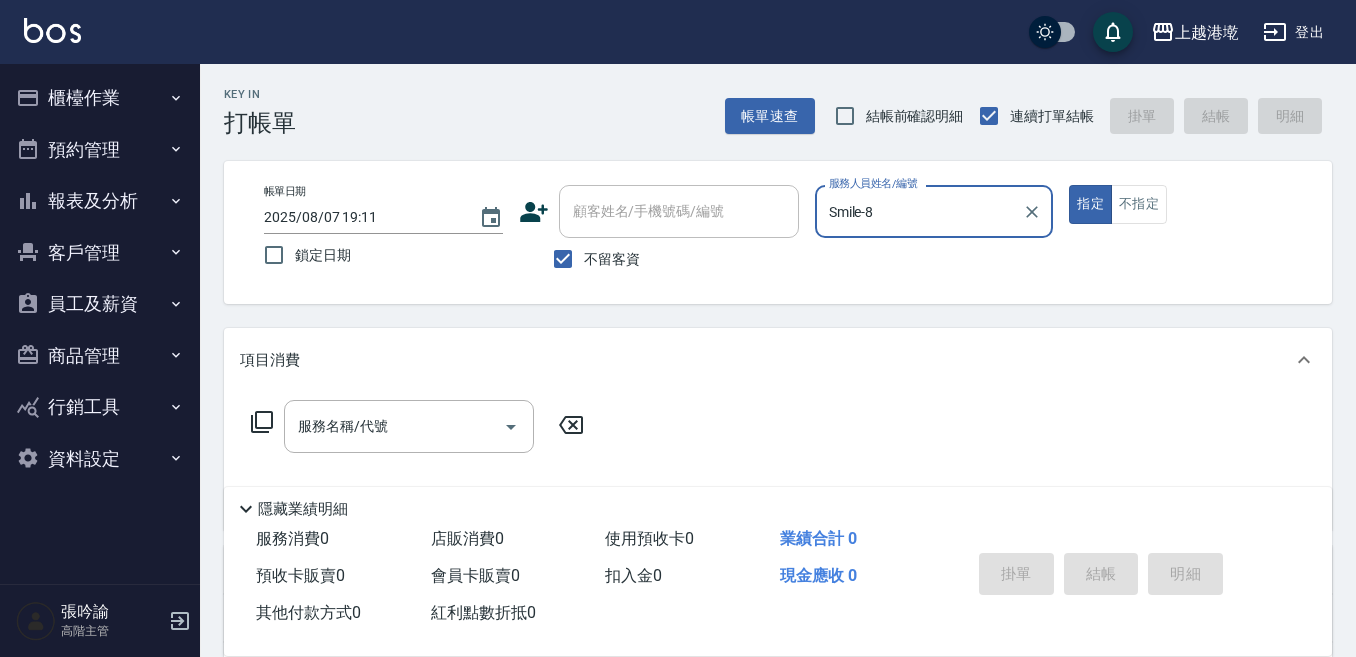 type on "Smile-8" 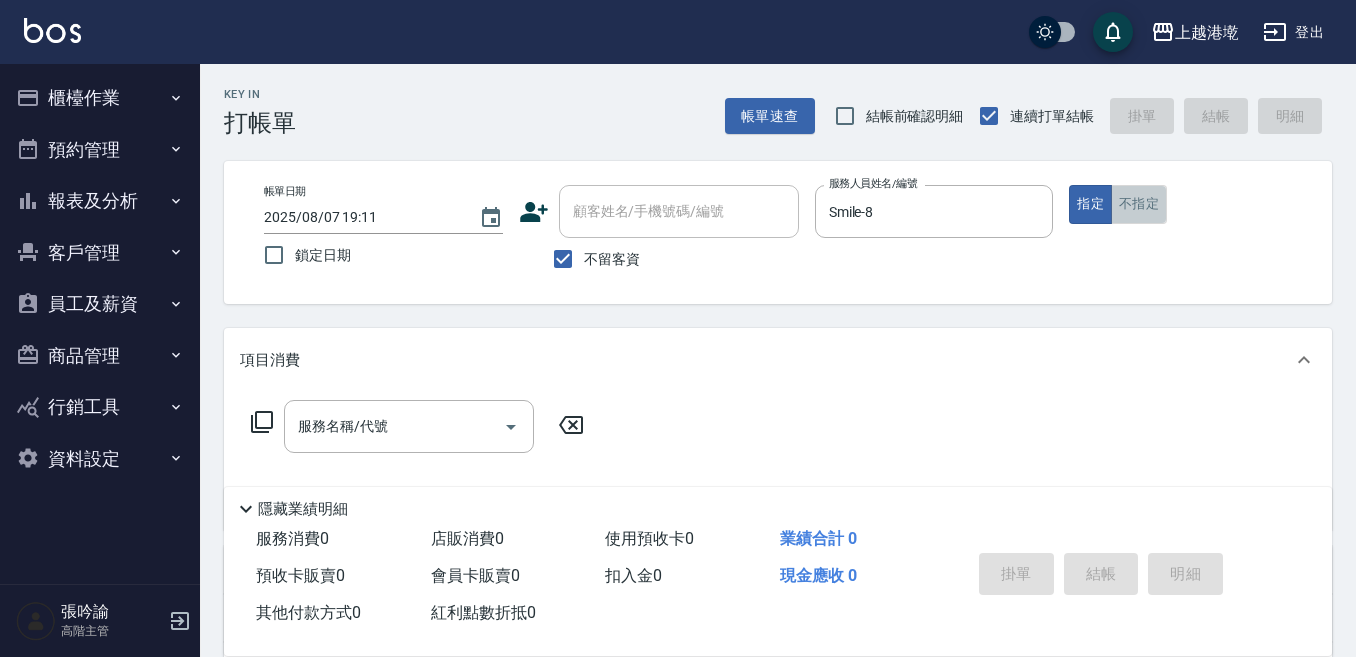 click on "不指定" at bounding box center (1139, 204) 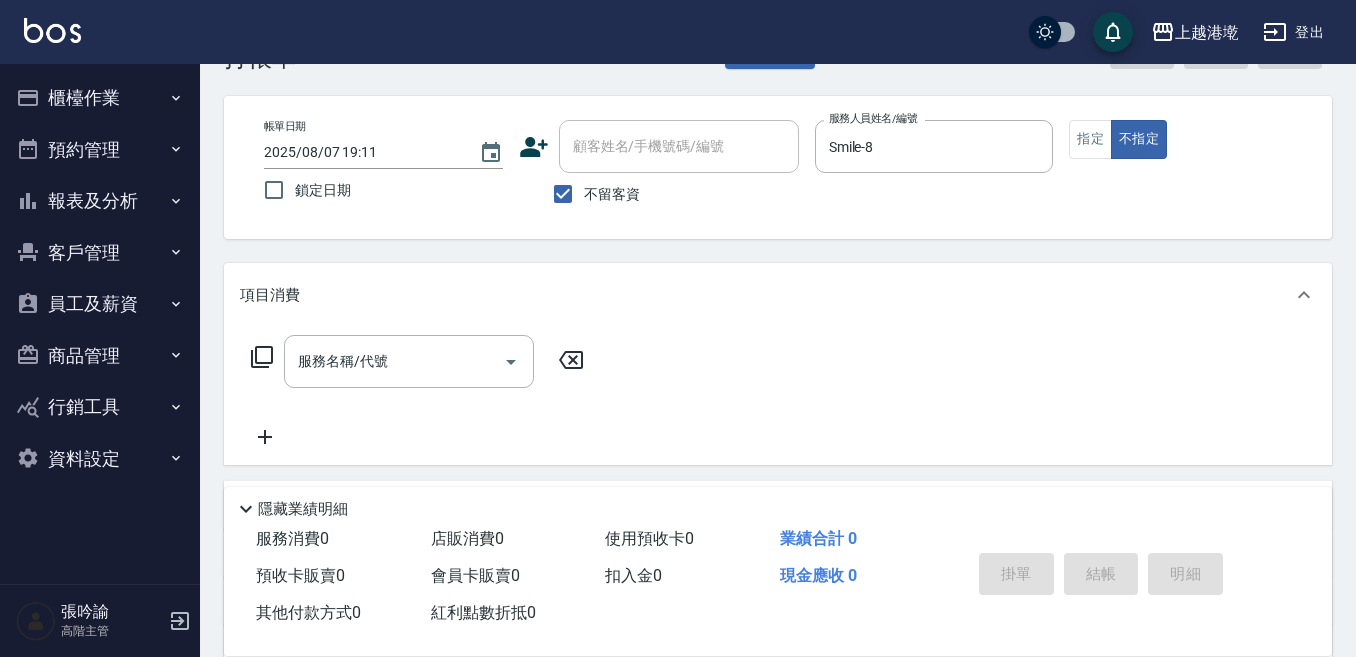 scroll, scrollTop: 100, scrollLeft: 0, axis: vertical 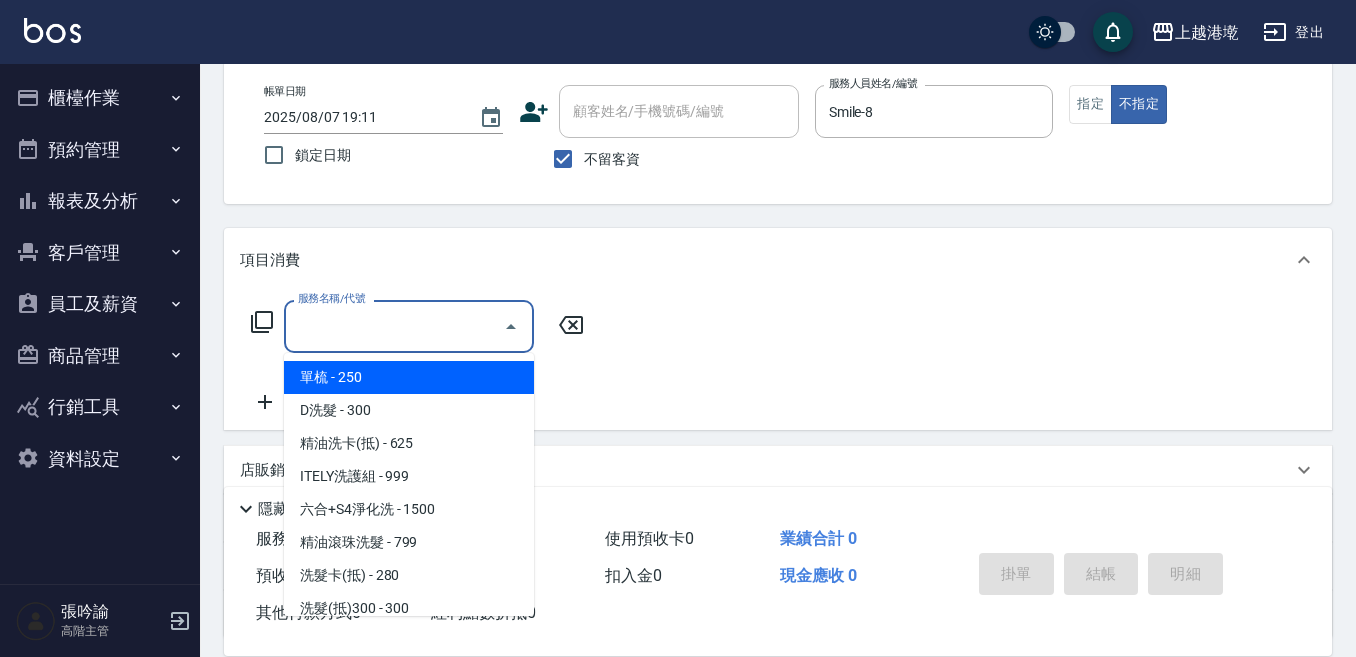 click on "服務名稱/代號" at bounding box center (394, 326) 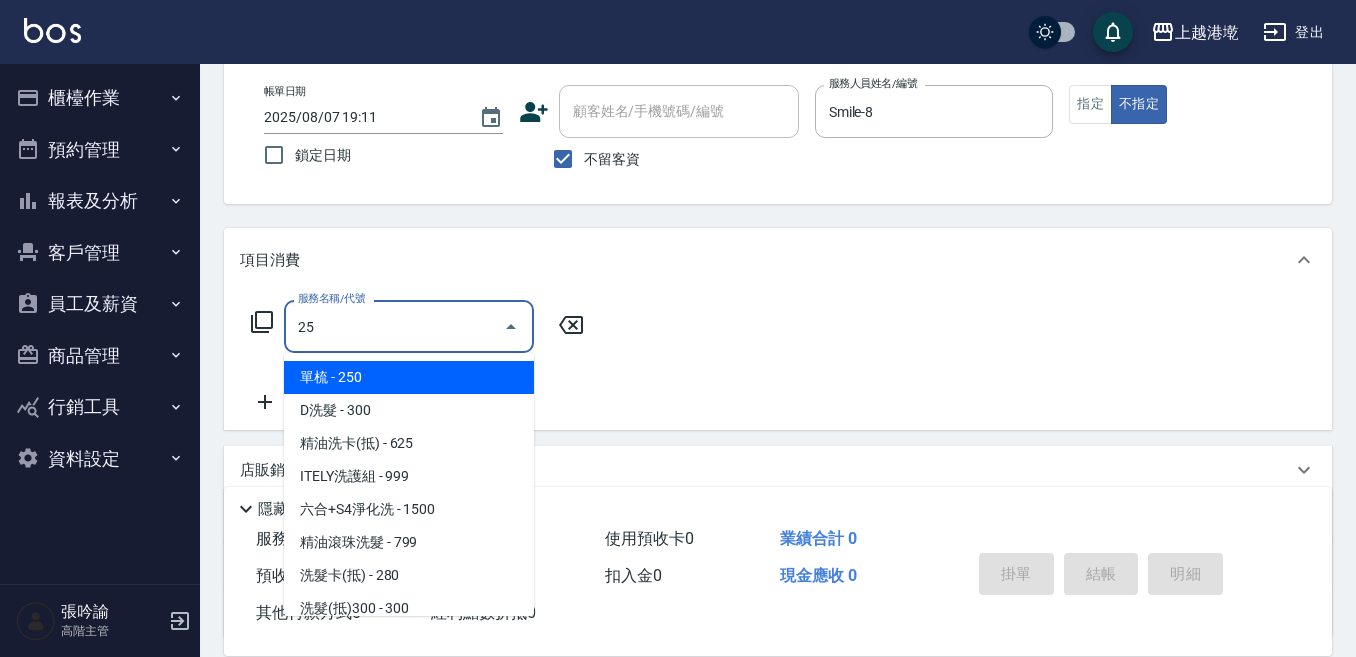 type on "25" 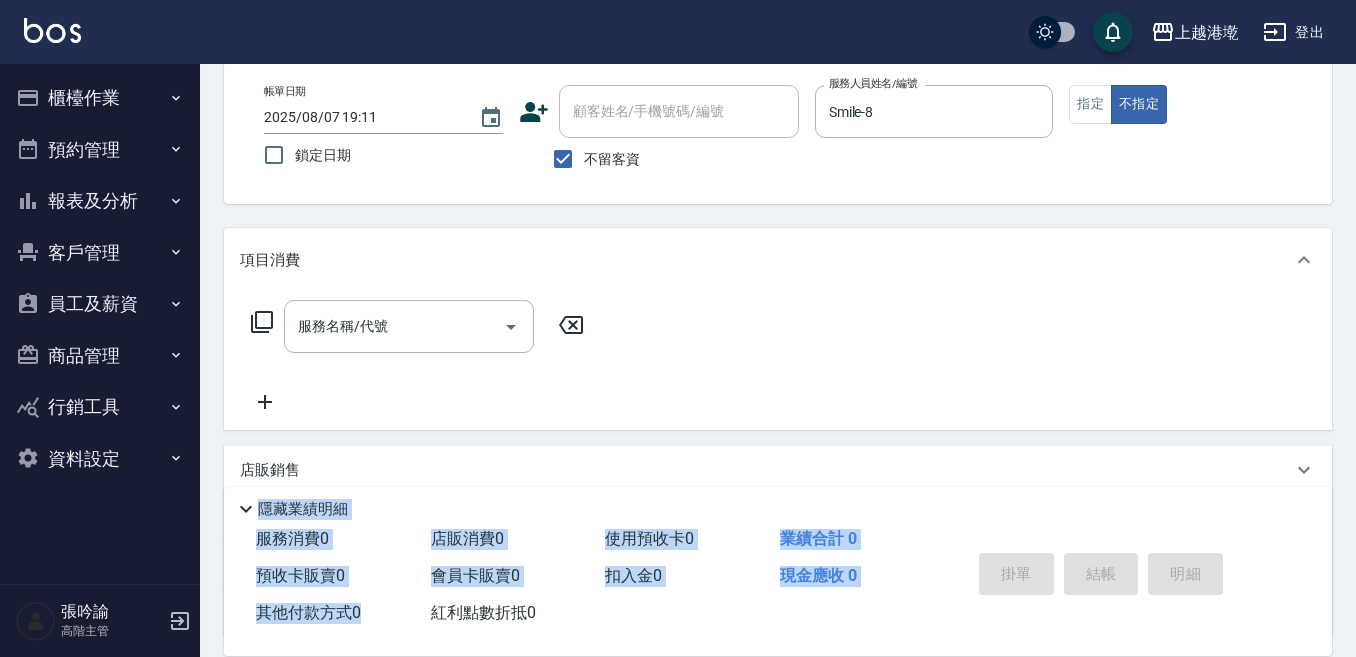 drag, startPoint x: 947, startPoint y: 407, endPoint x: 995, endPoint y: 309, distance: 109.12378 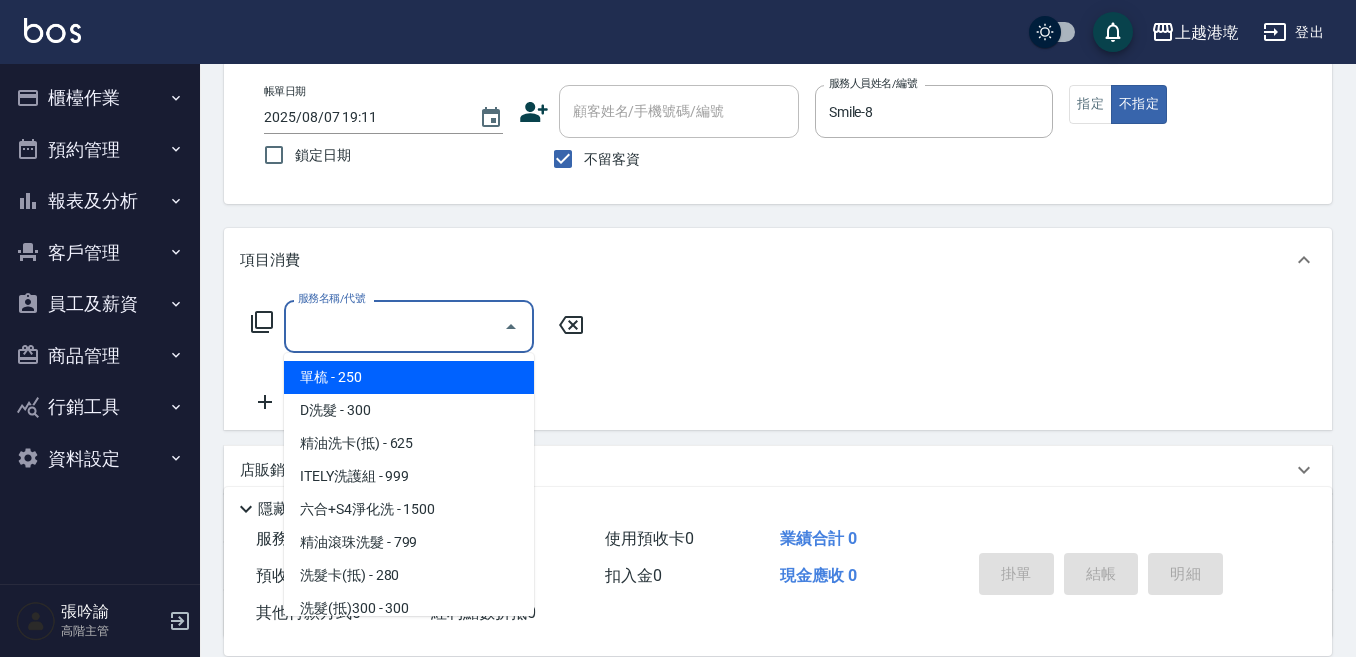 click on "服務名稱/代號" at bounding box center [394, 326] 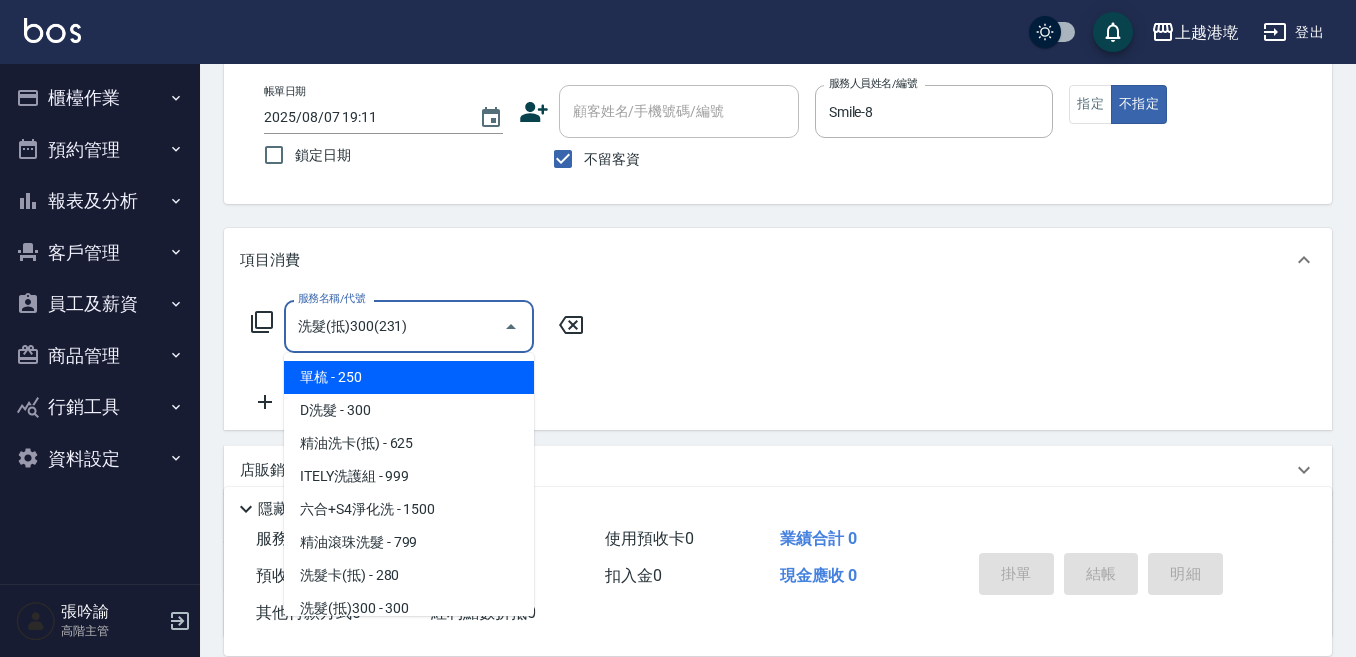 type on "洗髮(抵)300(231)" 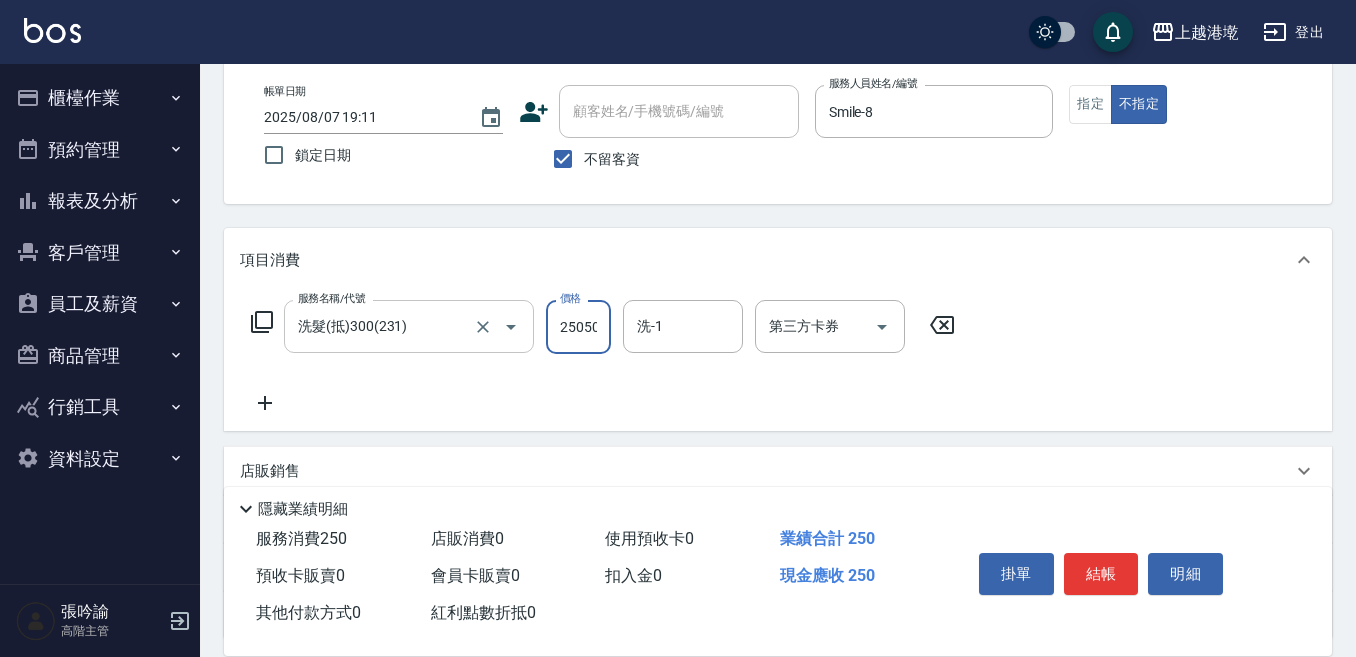 type on "25050" 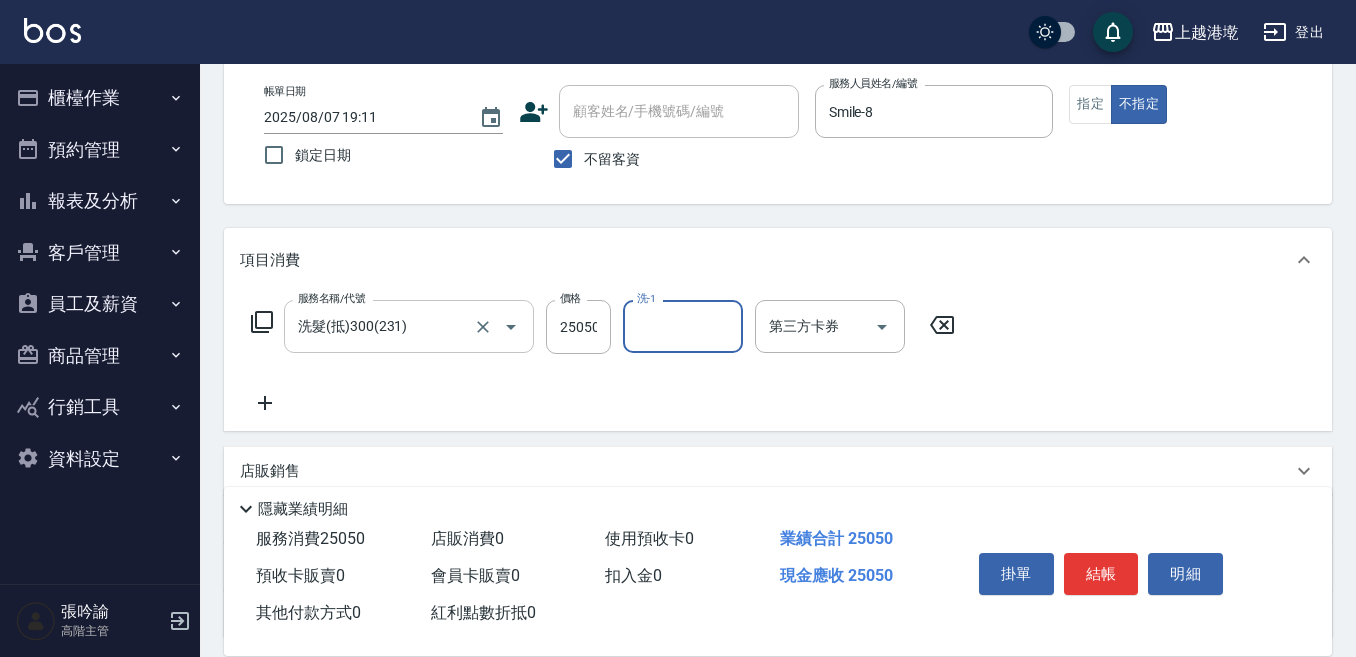 scroll, scrollTop: 0, scrollLeft: 0, axis: both 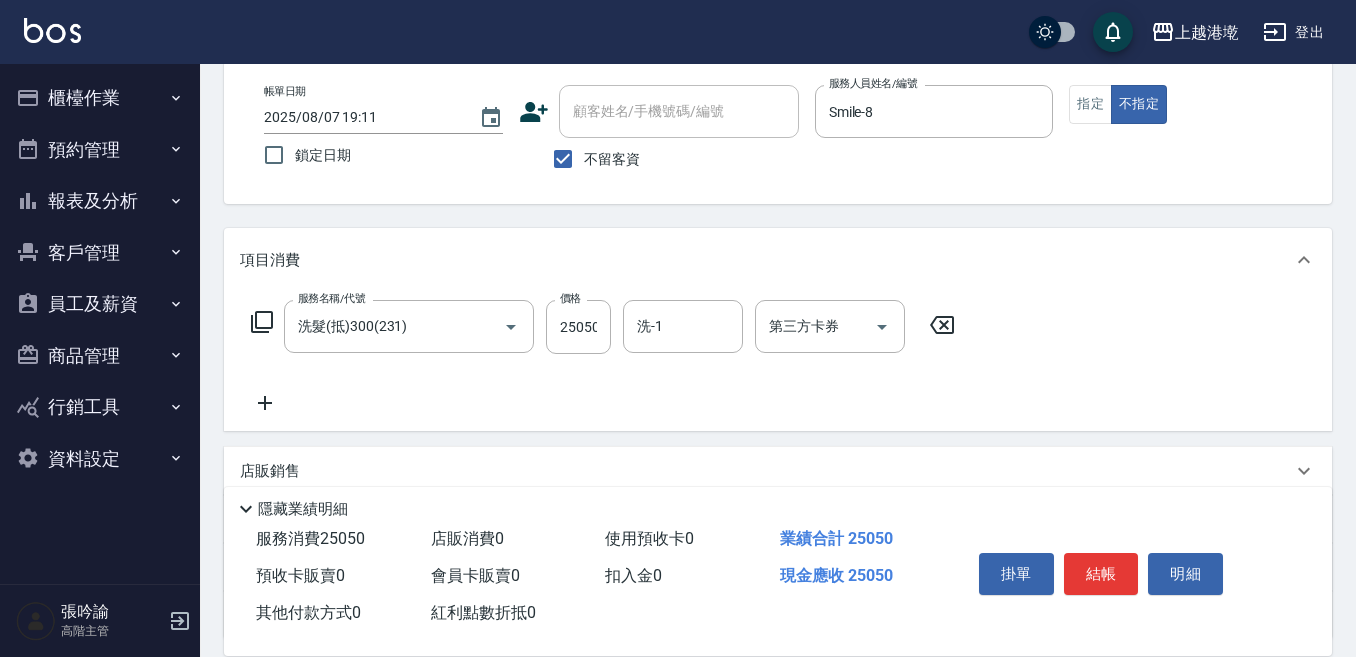 click 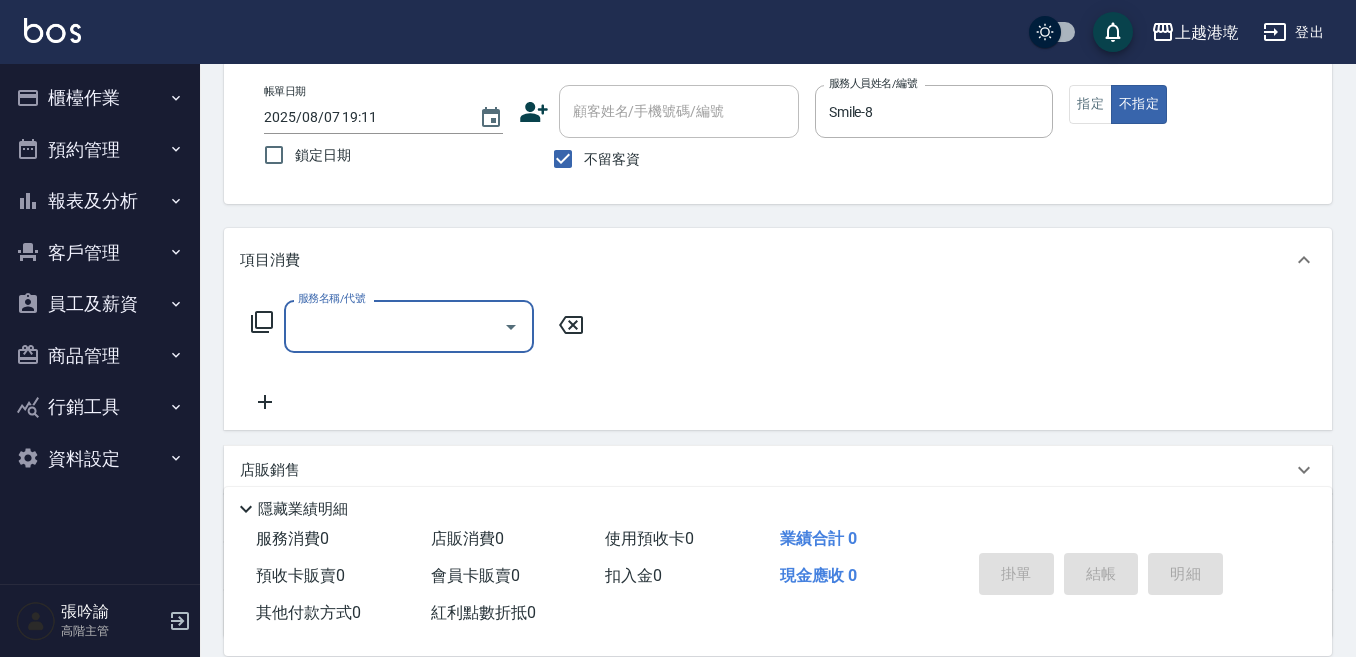 click on "服務名稱/代號" at bounding box center (409, 326) 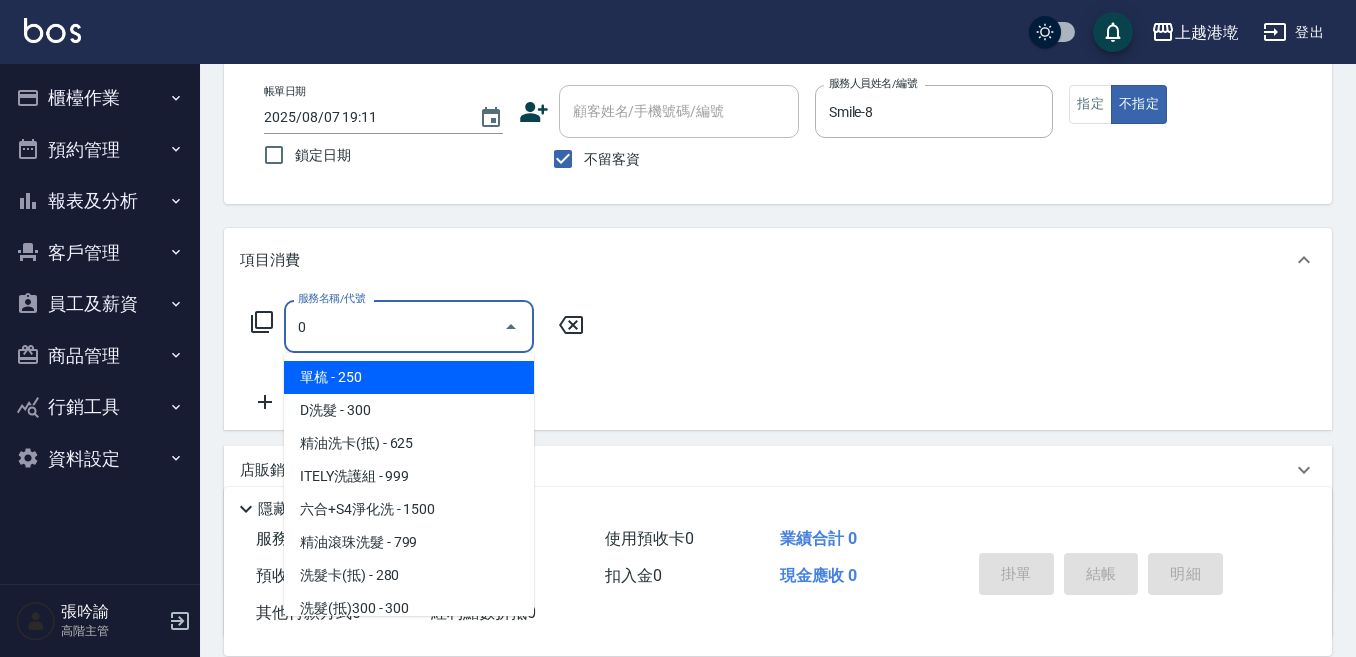 type on "洗髮(抵)300(231)" 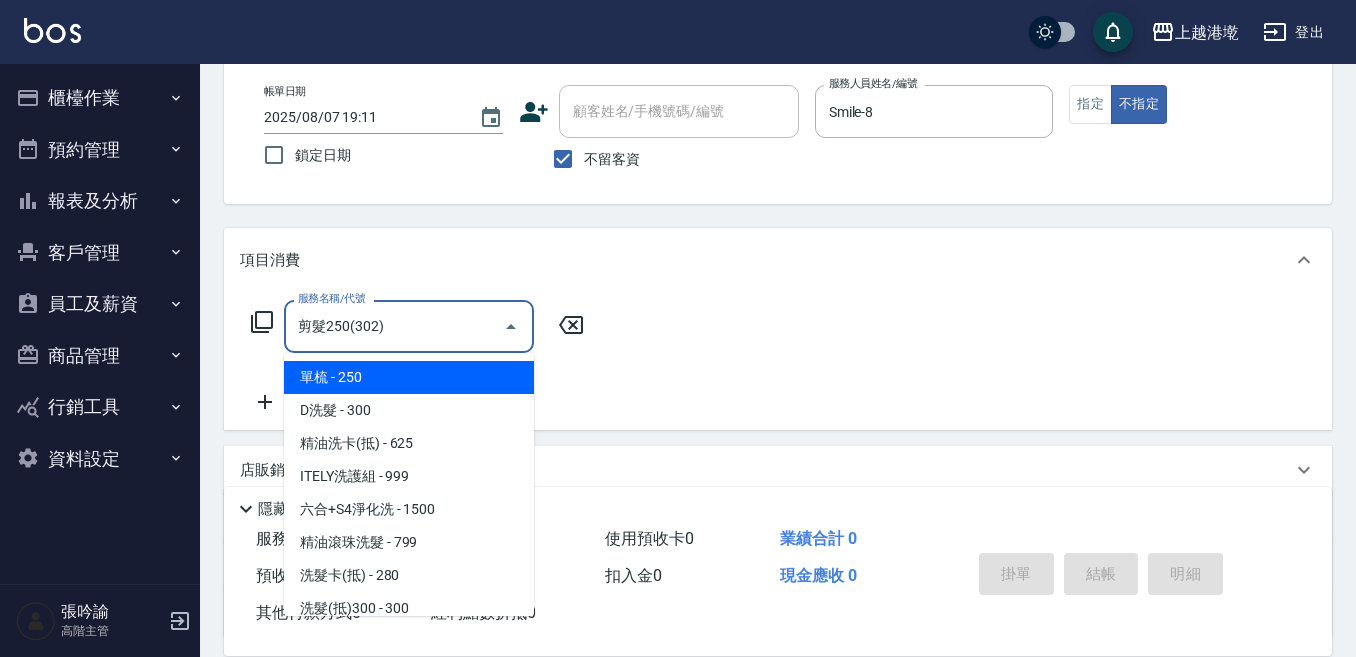 type on "剪髮250(302)" 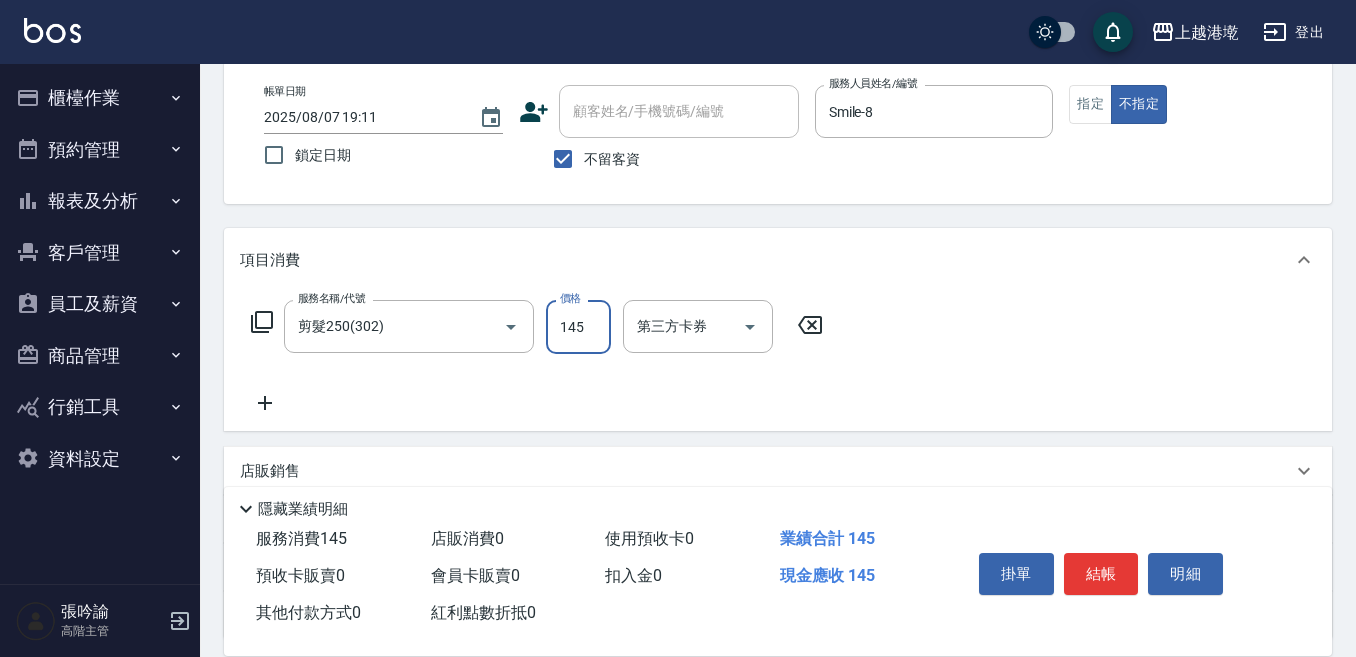 type on "145" 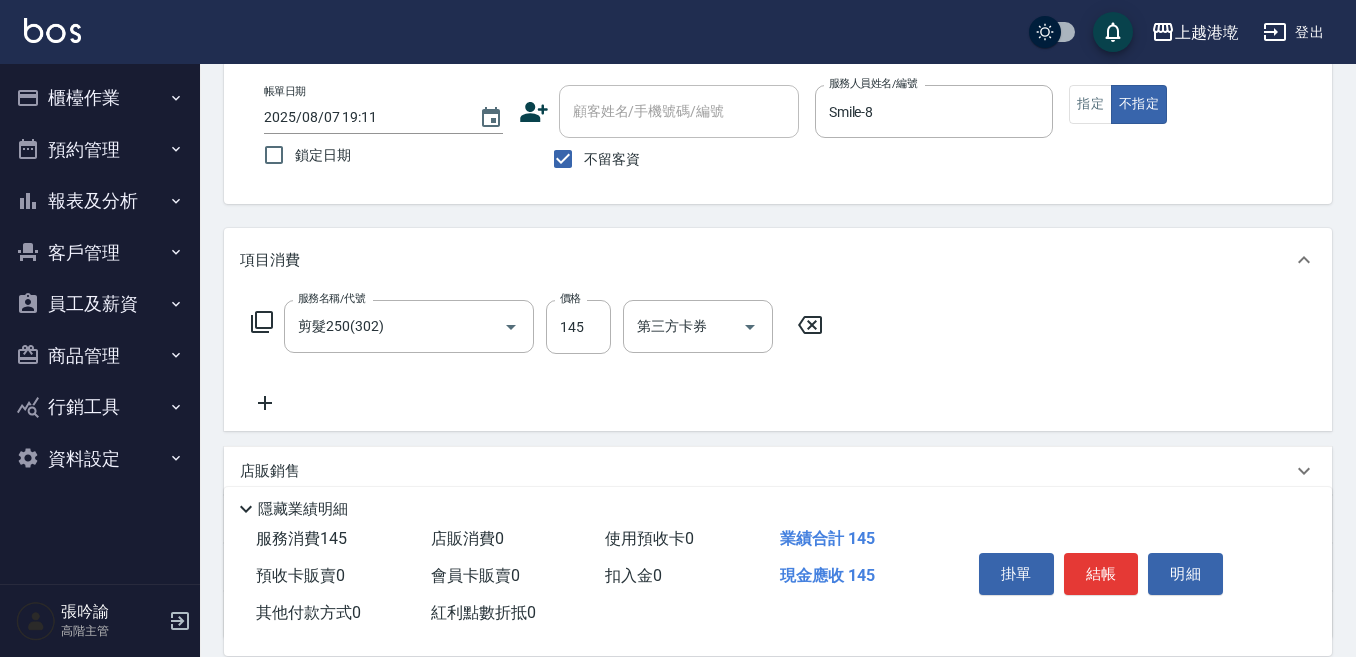click 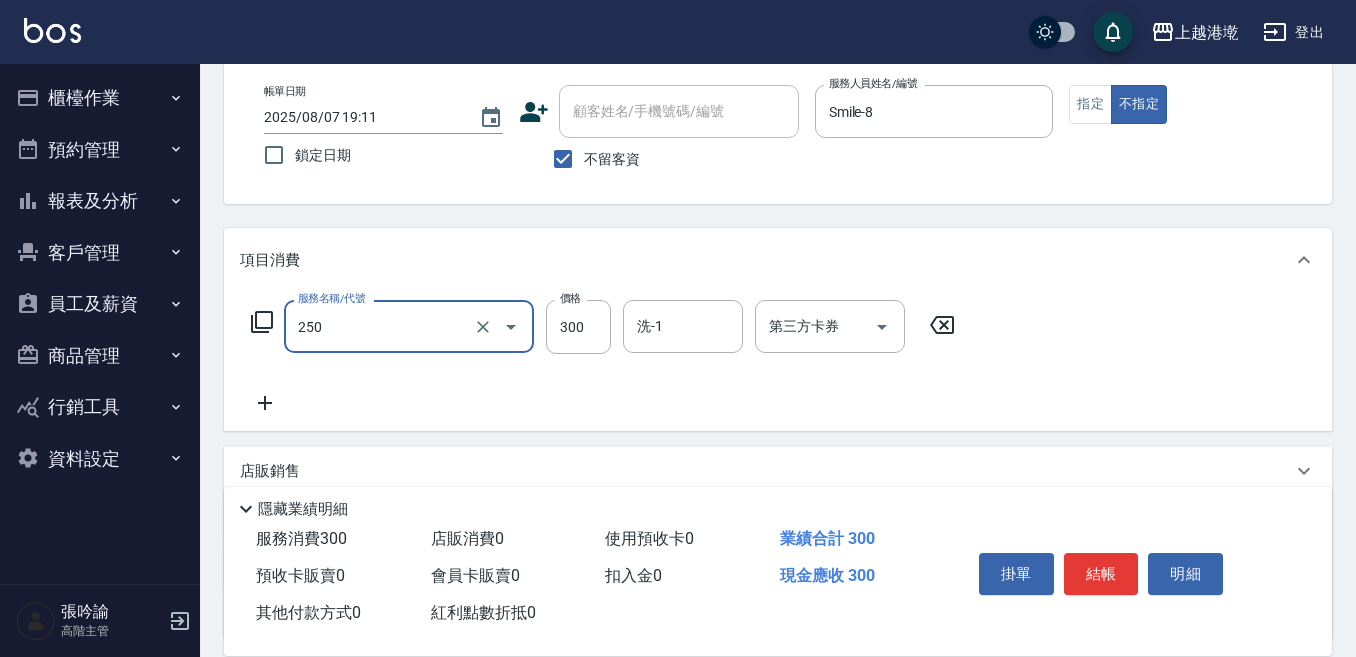 type on "日式洗髮(250)" 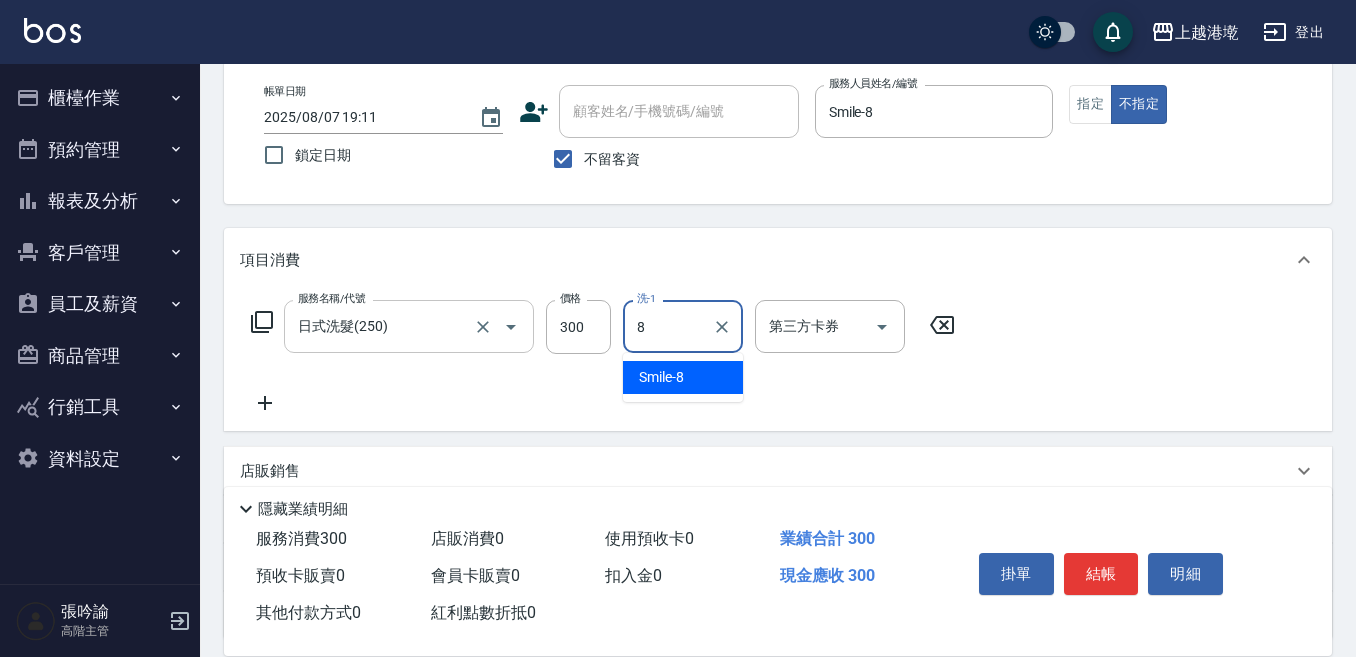 type on "Smile-8" 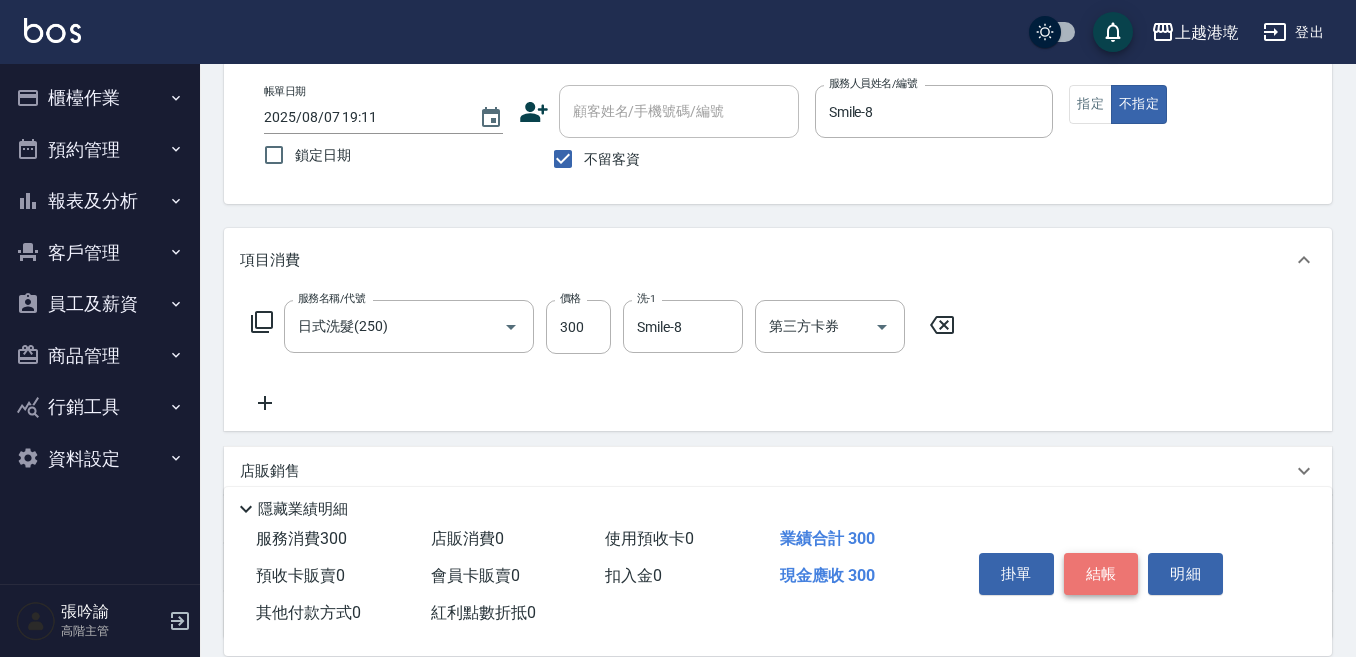 click on "結帳" at bounding box center [1101, 574] 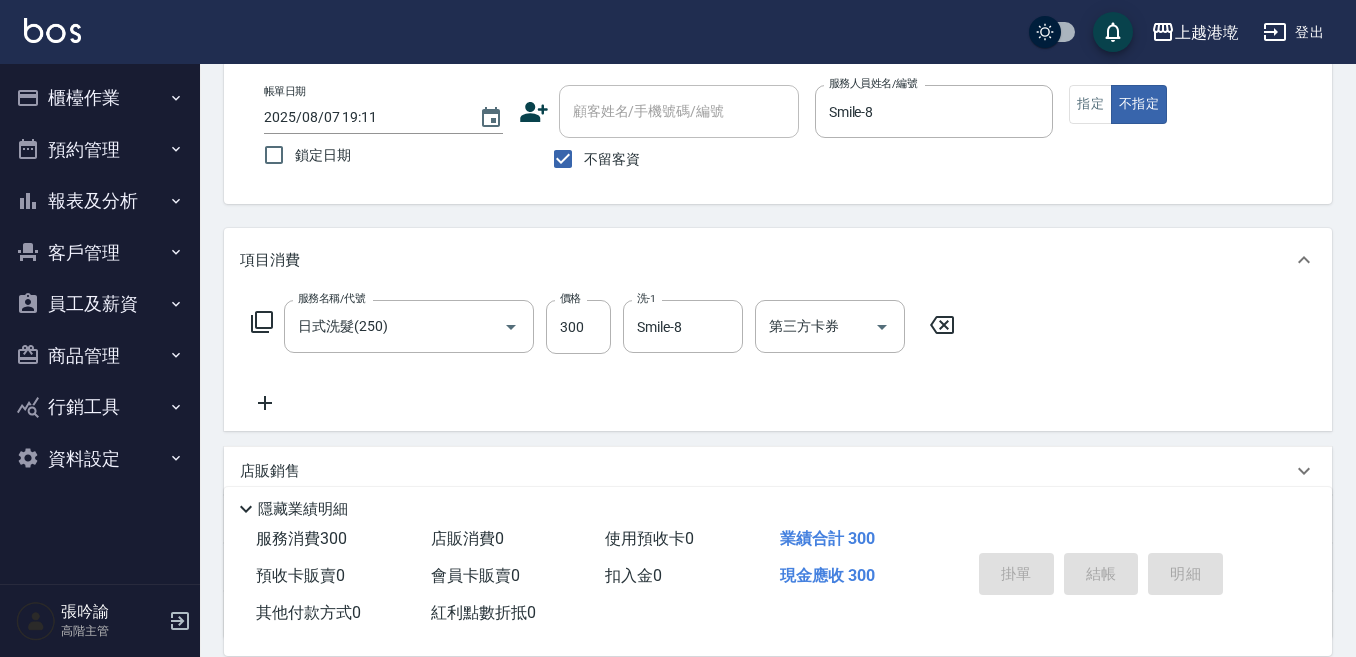 type on "2025/08/07 19:12" 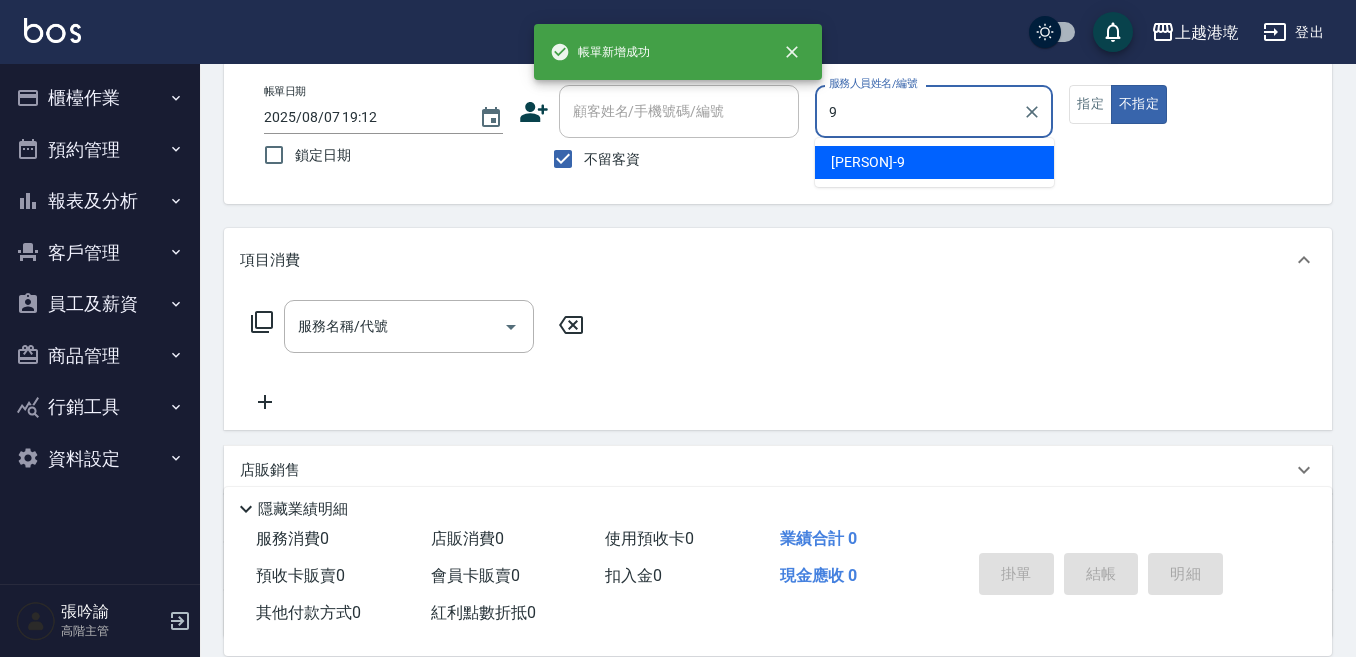 type on "Winnie-9" 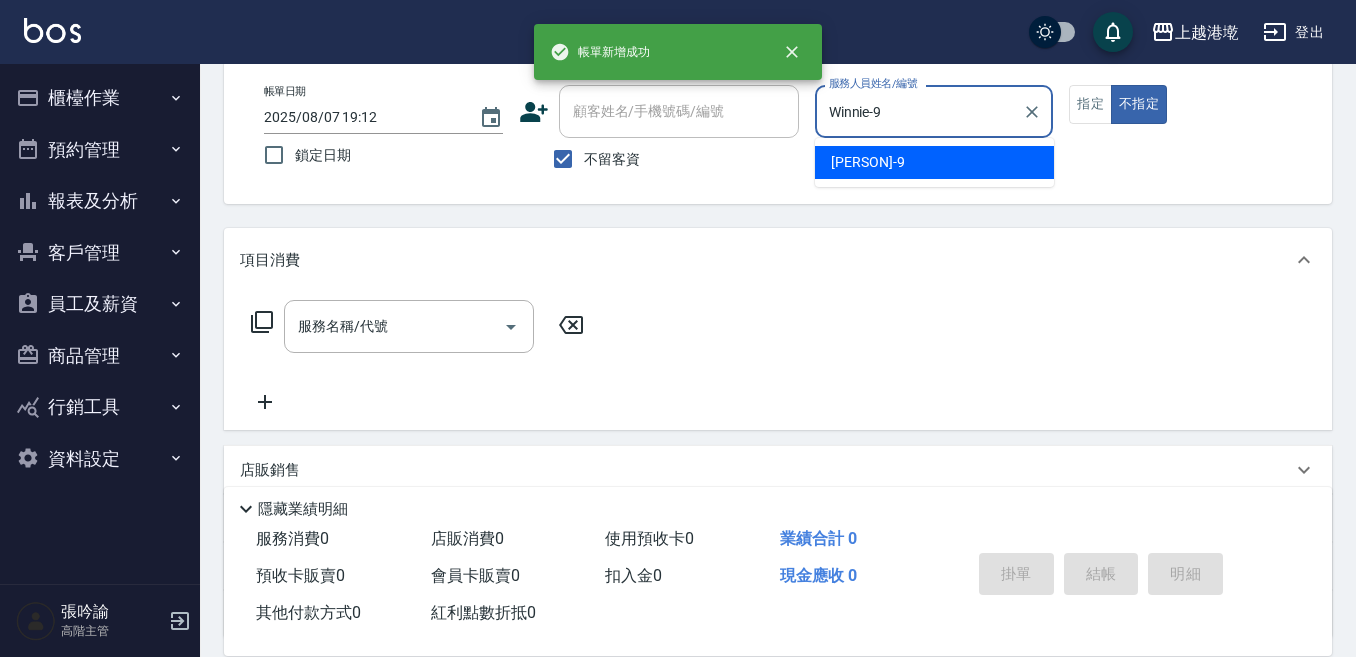 type on "false" 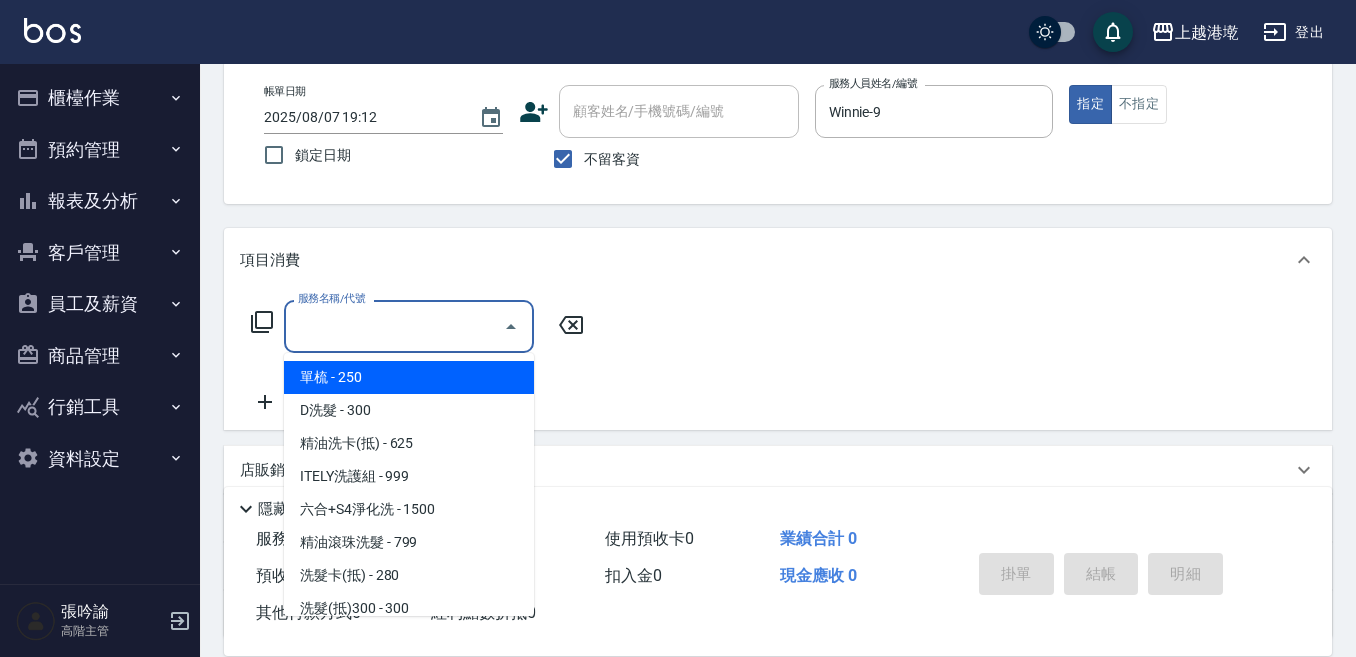 click on "服務名稱/代號" at bounding box center (394, 326) 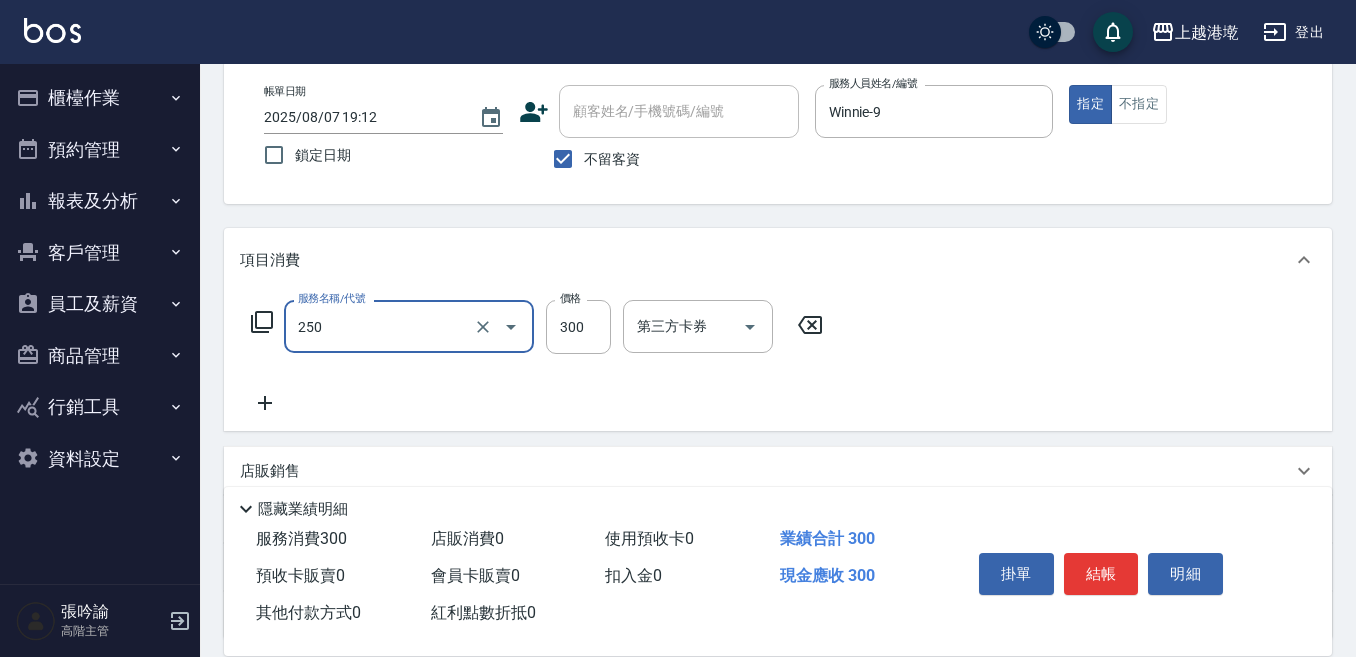 type on "日式洗髮(250)" 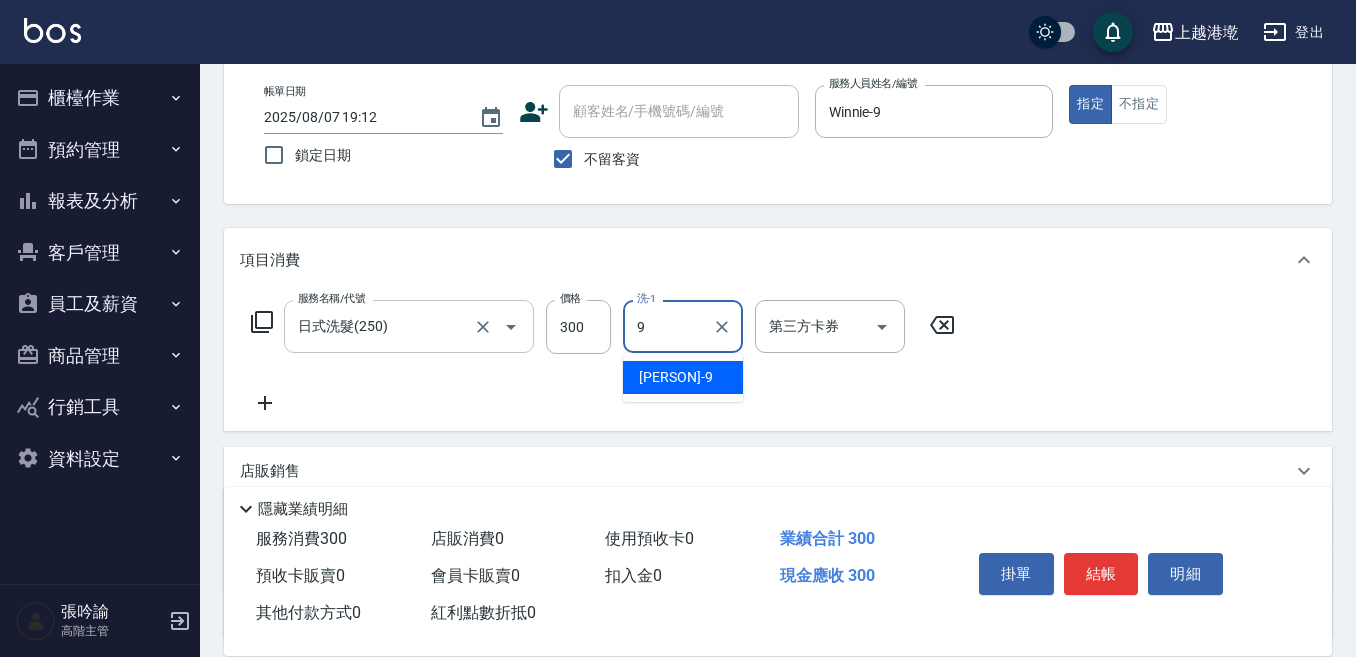 type on "Winnie-9" 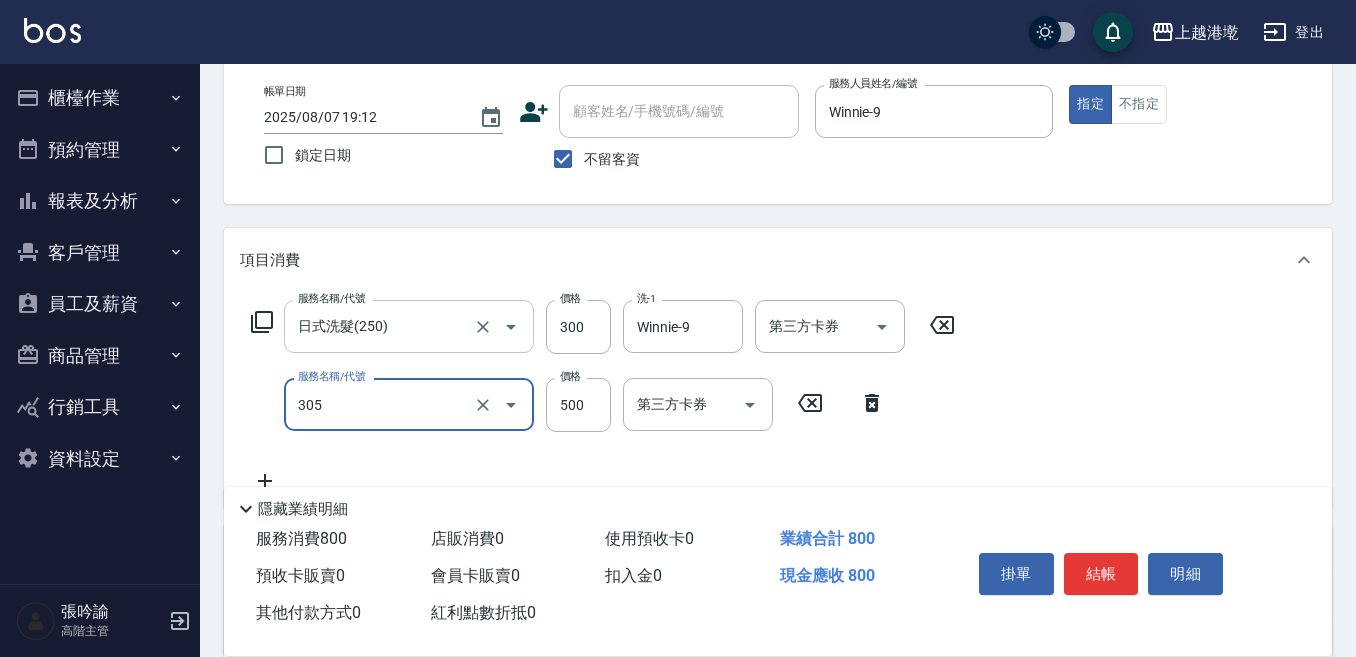 type on "剪髮500(305)" 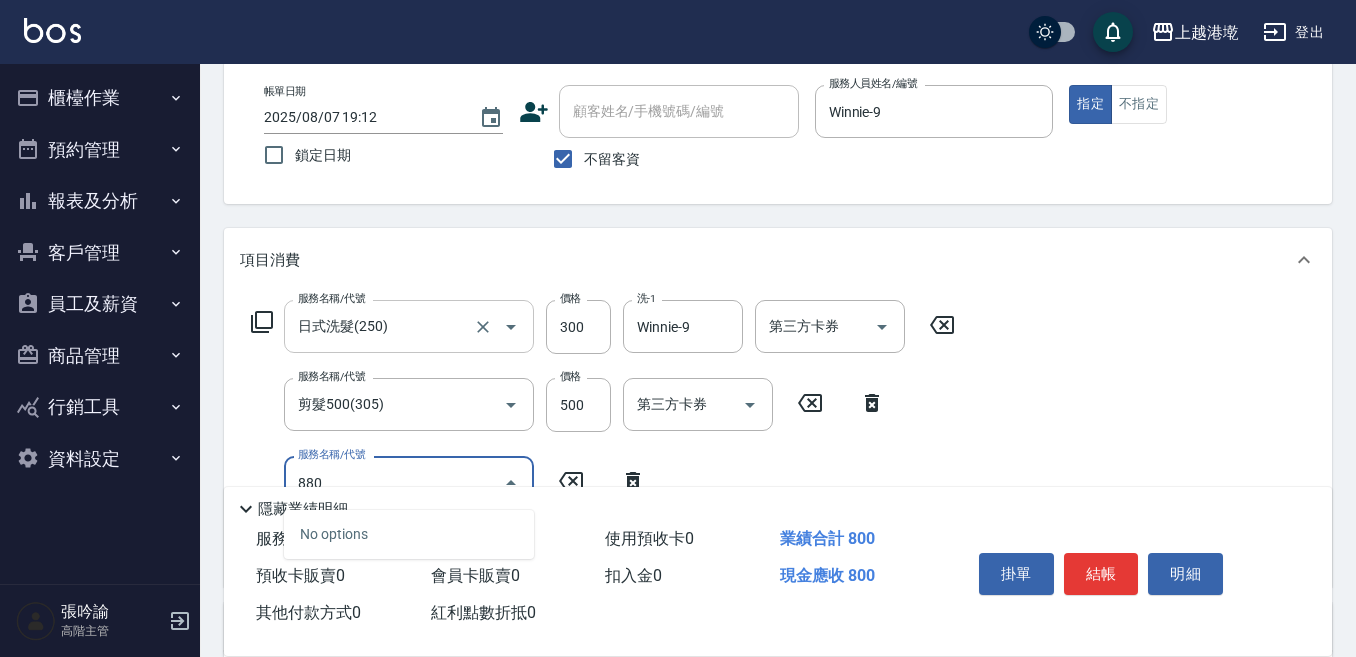 scroll, scrollTop: 200, scrollLeft: 0, axis: vertical 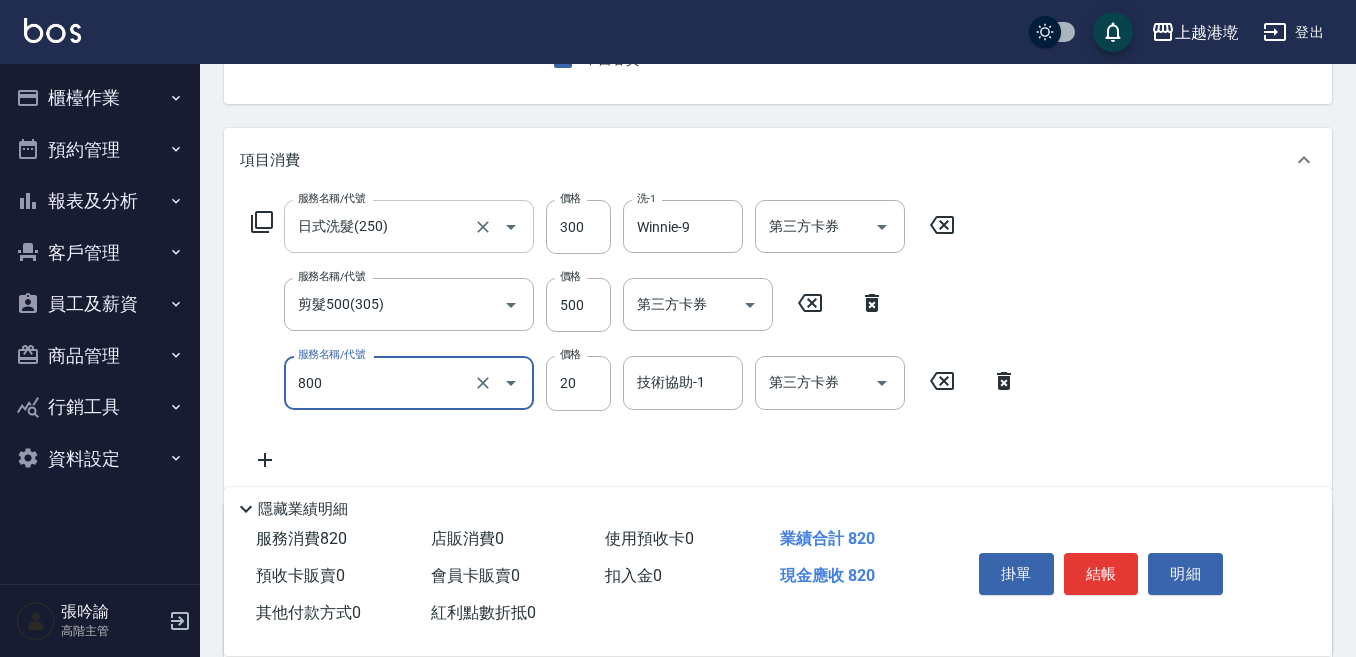 type on "潤絲精(800)" 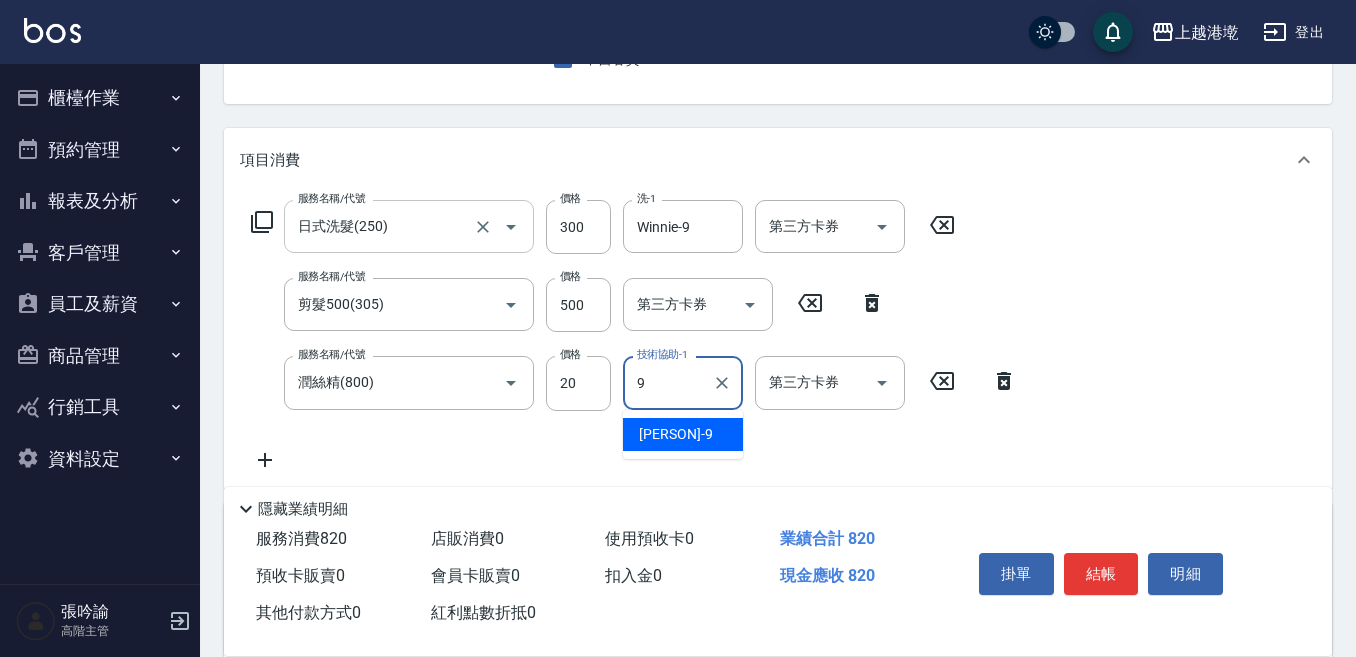 type on "Winnie-9" 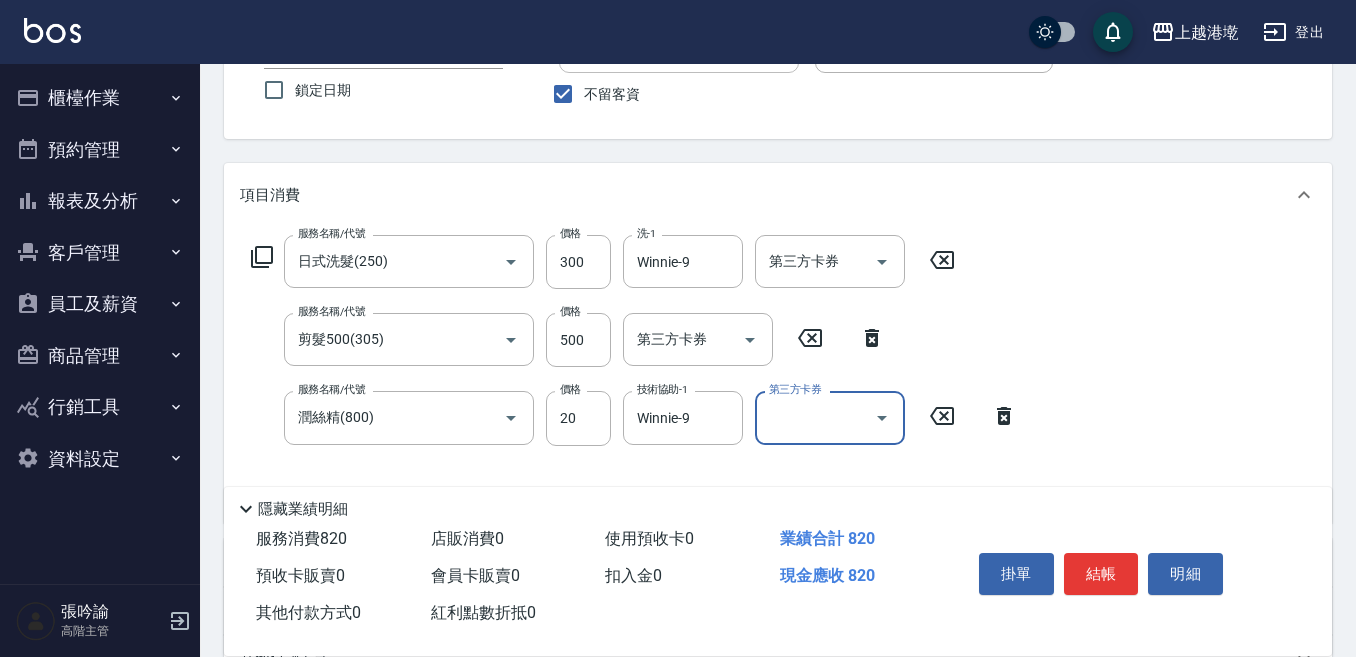 scroll, scrollTop: 200, scrollLeft: 0, axis: vertical 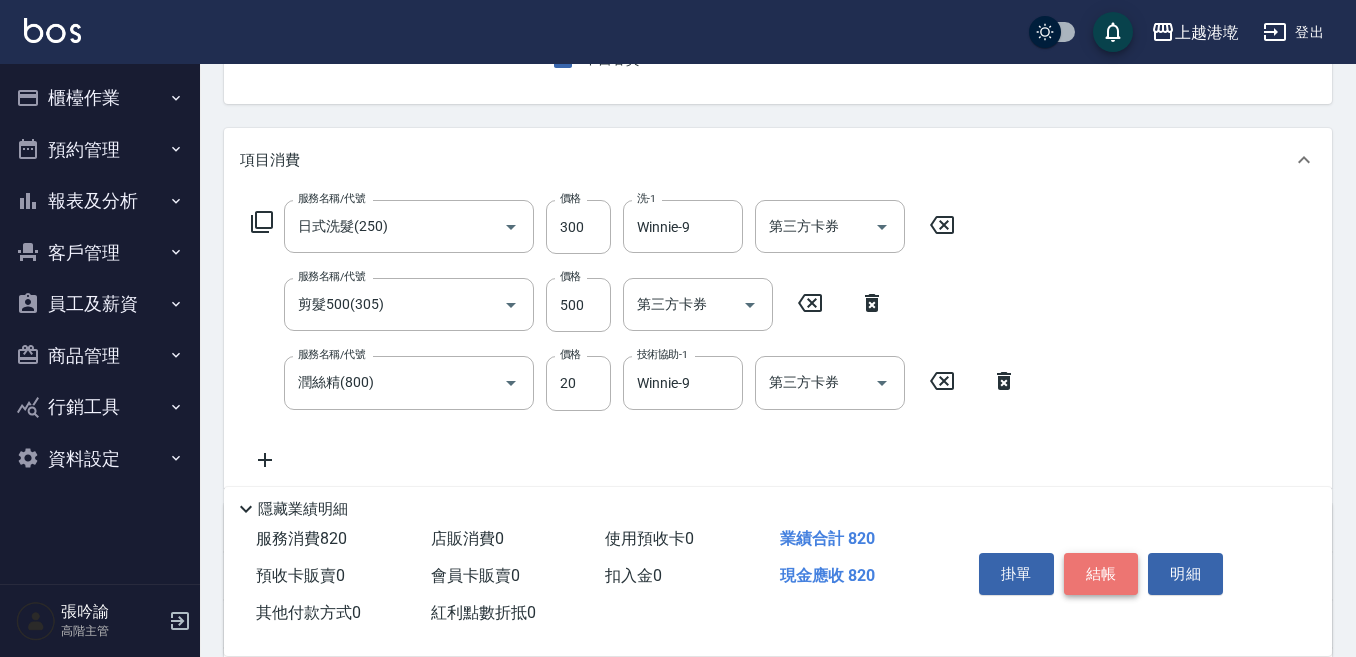 click on "結帳" at bounding box center [1101, 574] 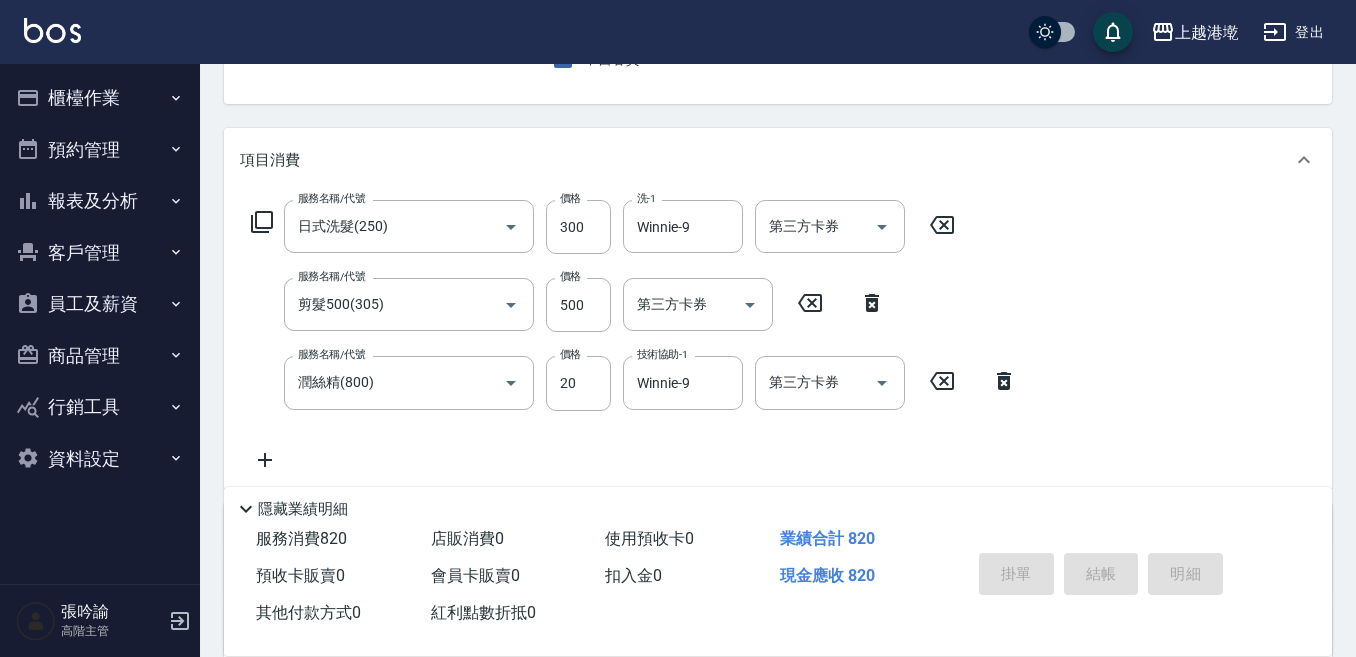 type 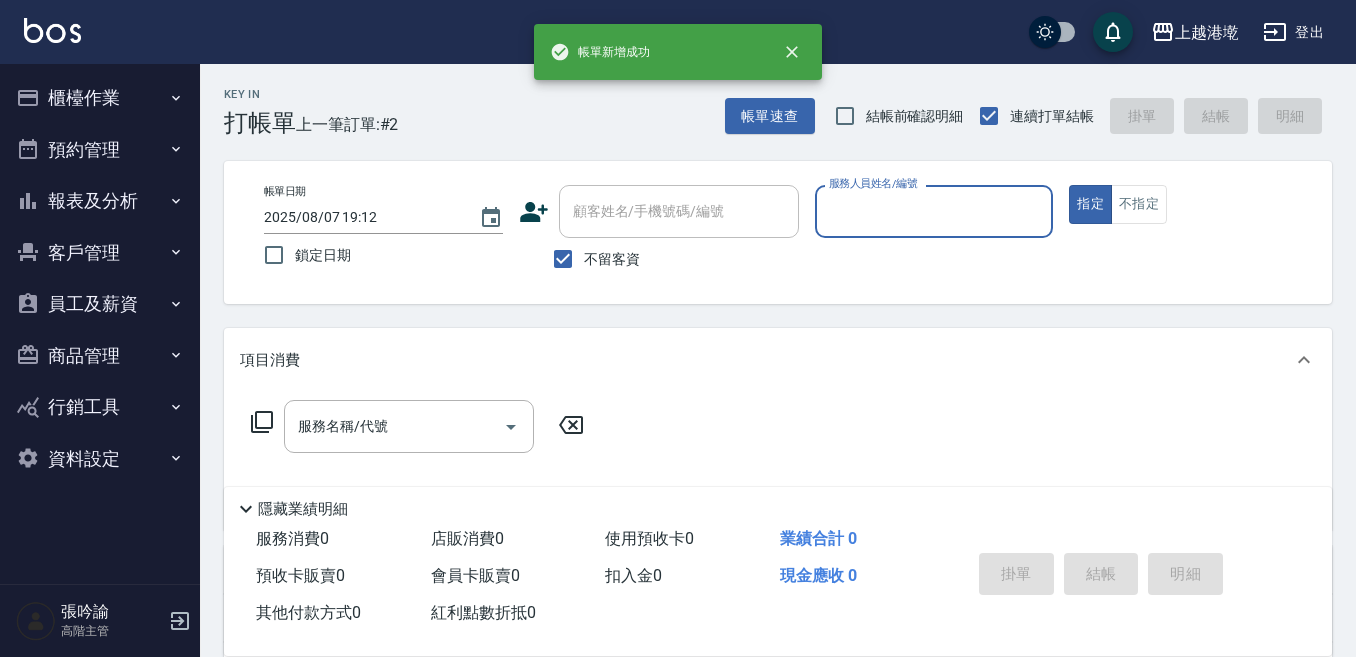 scroll, scrollTop: 100, scrollLeft: 0, axis: vertical 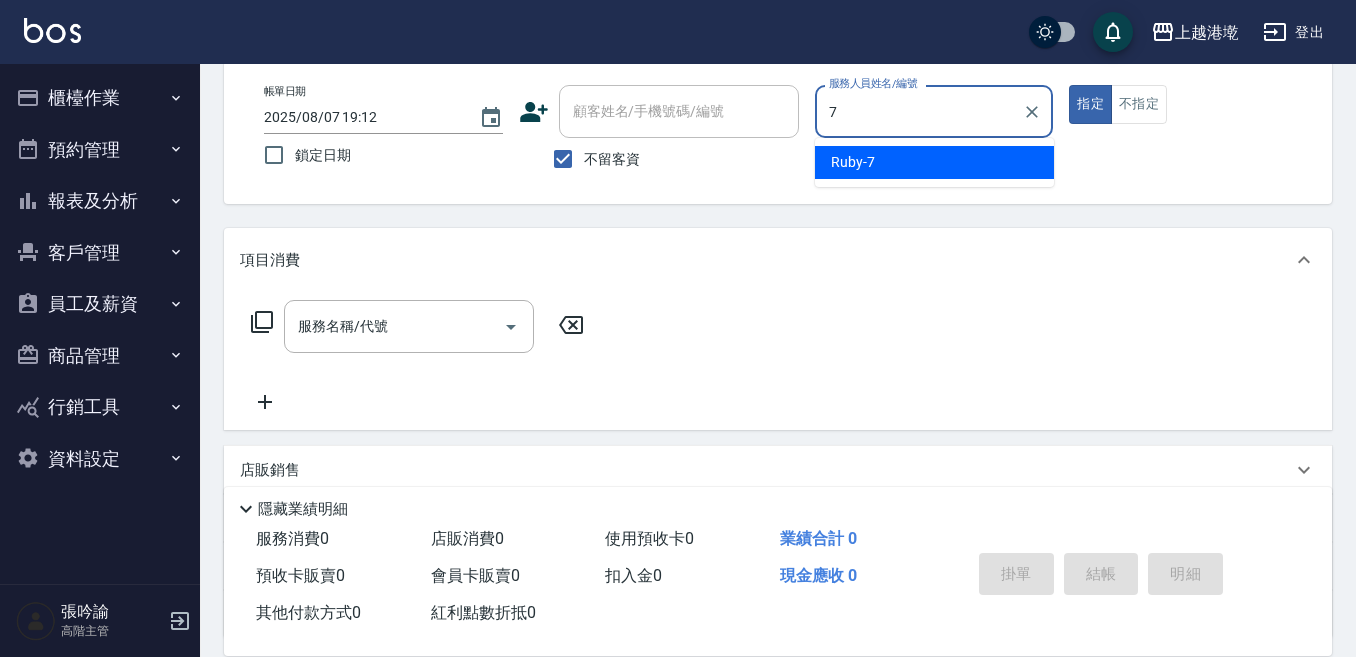 type on "7" 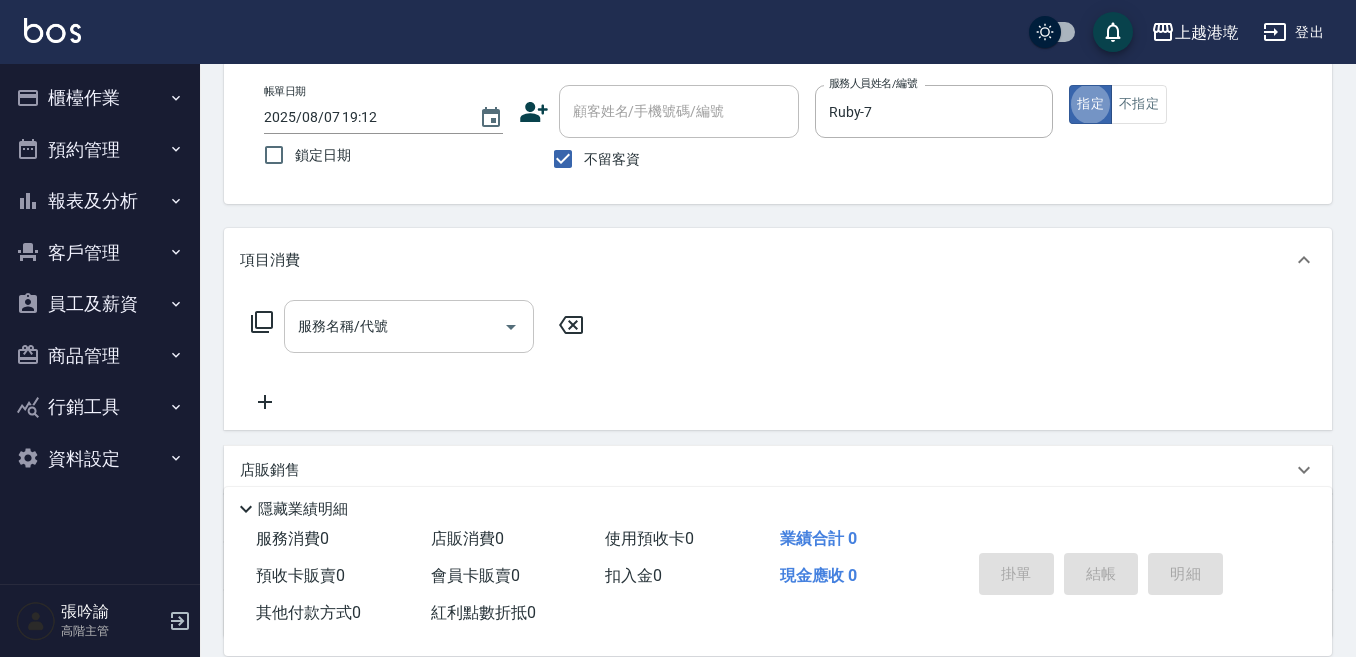 click on "服務名稱/代號" at bounding box center [394, 326] 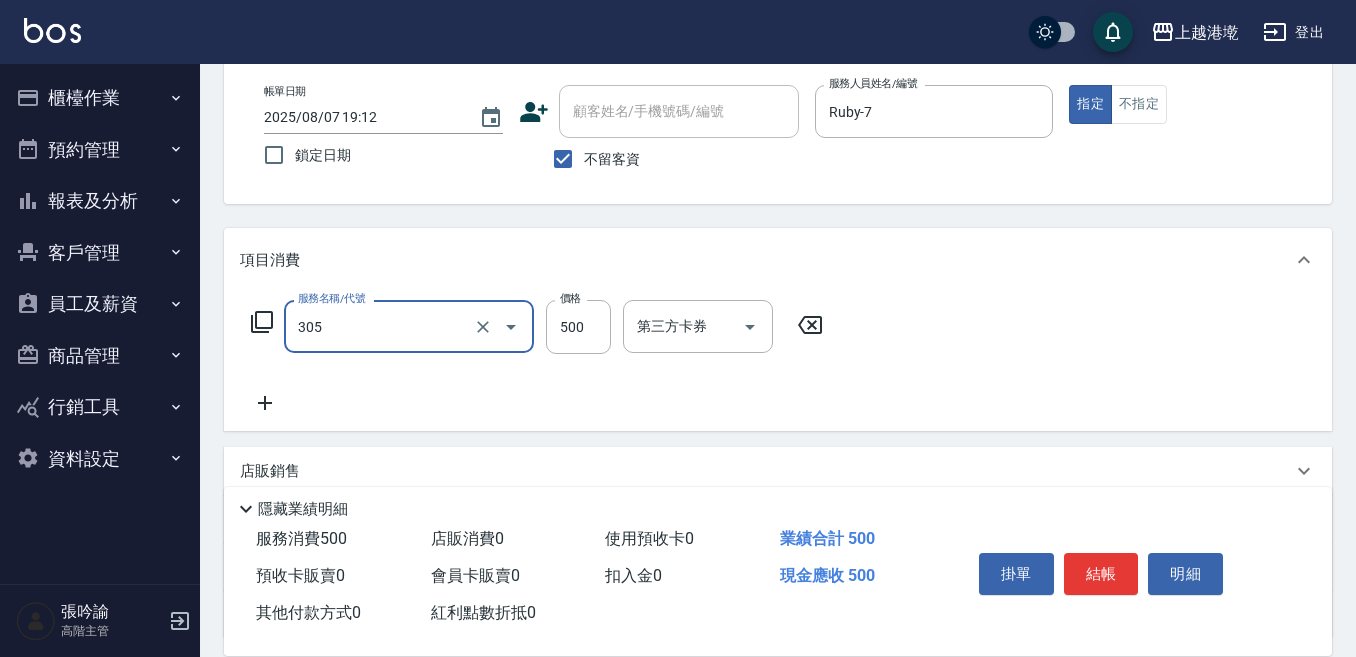 type on "剪髮500(305)" 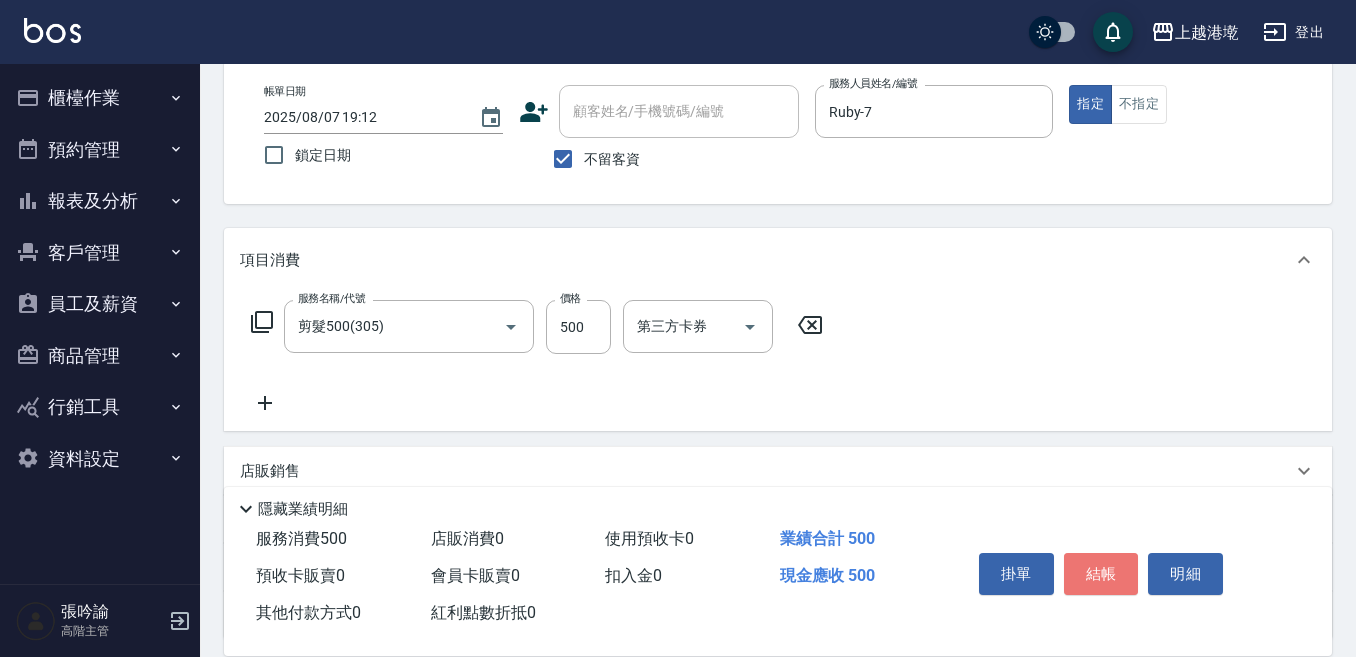 drag, startPoint x: 1105, startPoint y: 560, endPoint x: 1103, endPoint y: 520, distance: 40.04997 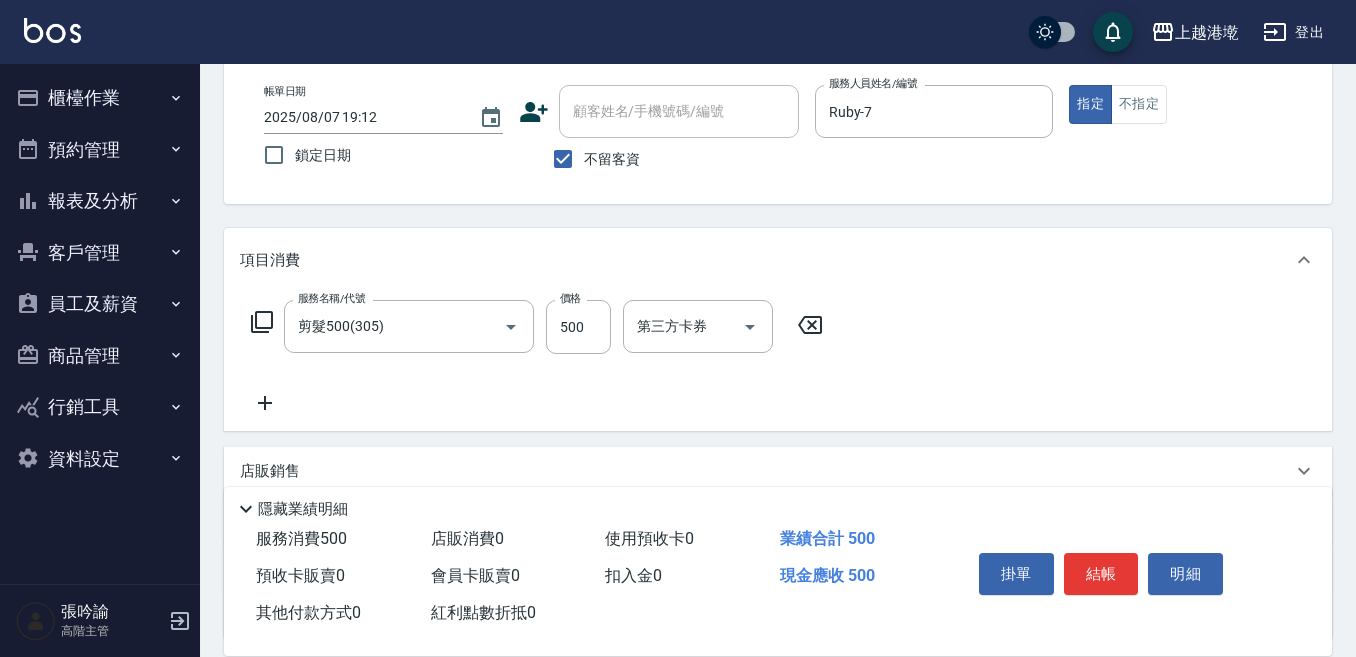 type 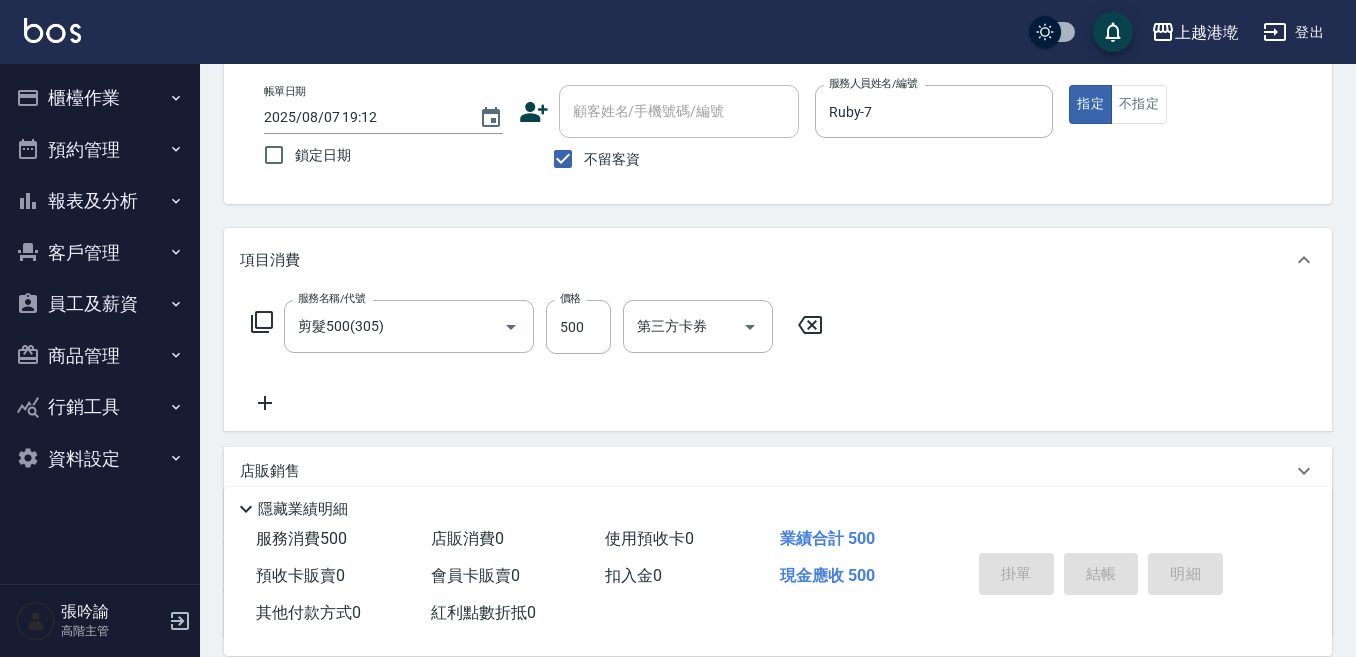 type 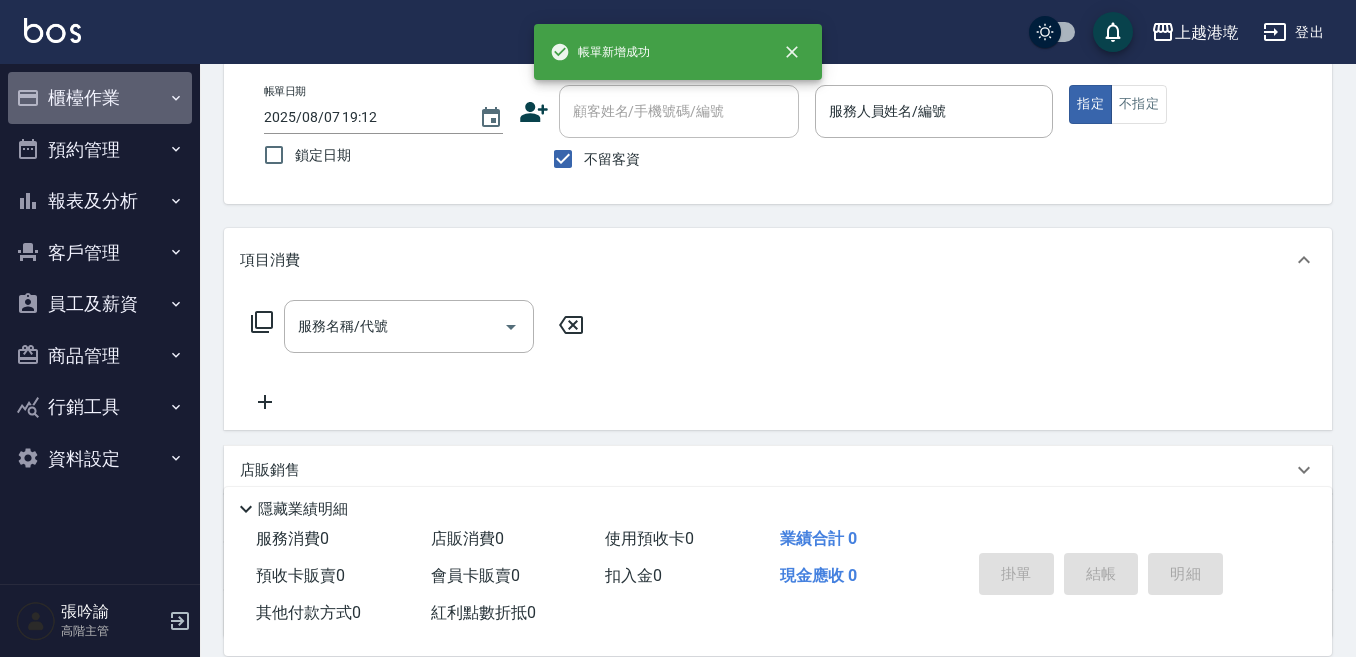 click on "櫃檯作業" at bounding box center [100, 98] 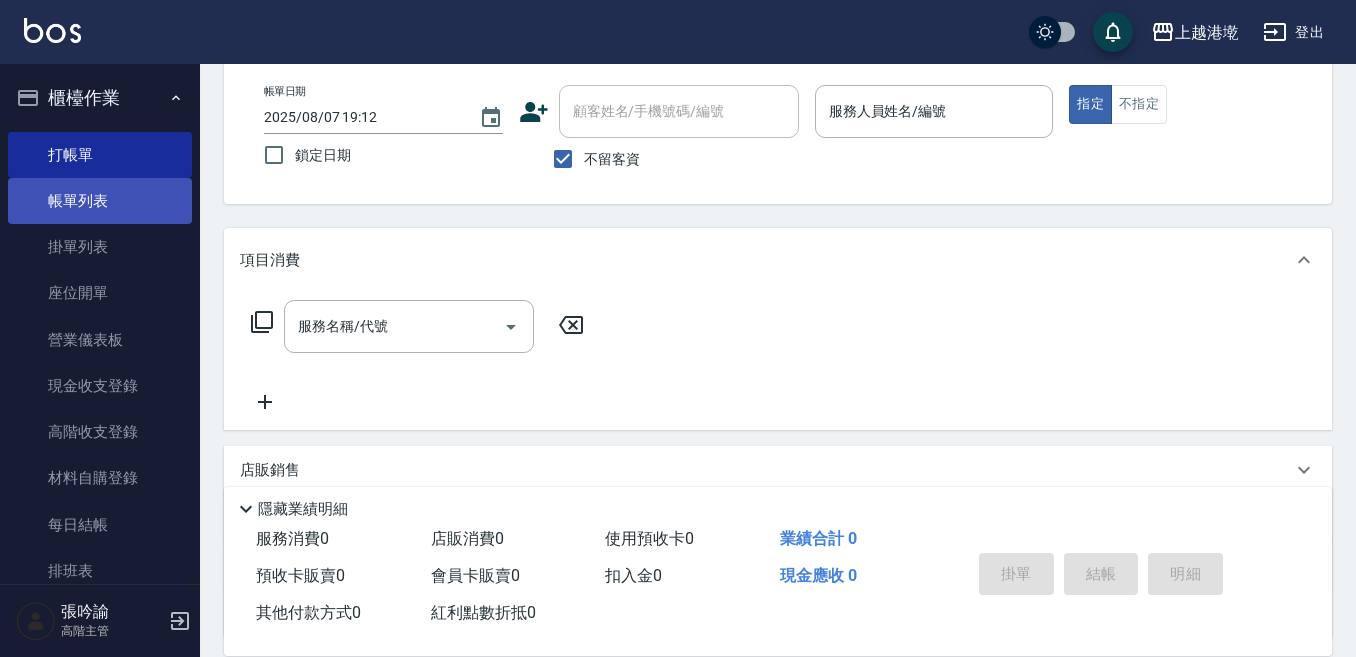 click on "帳單列表" at bounding box center (100, 201) 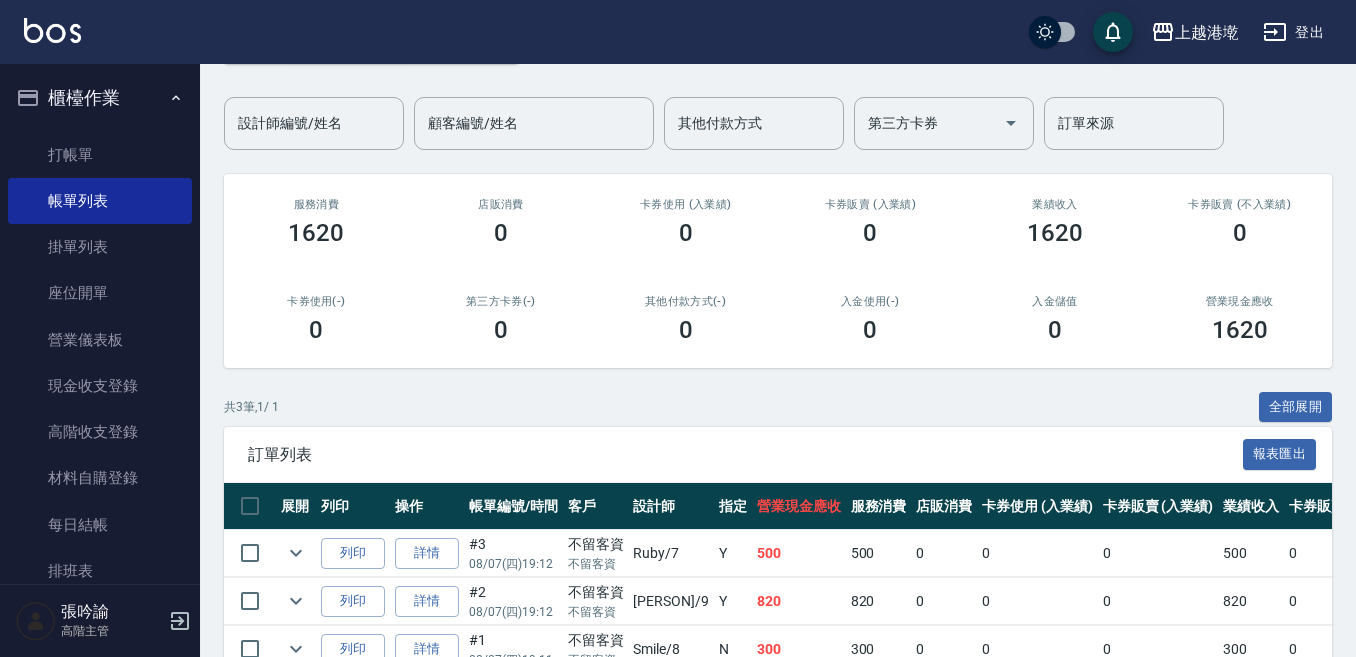 scroll, scrollTop: 100, scrollLeft: 0, axis: vertical 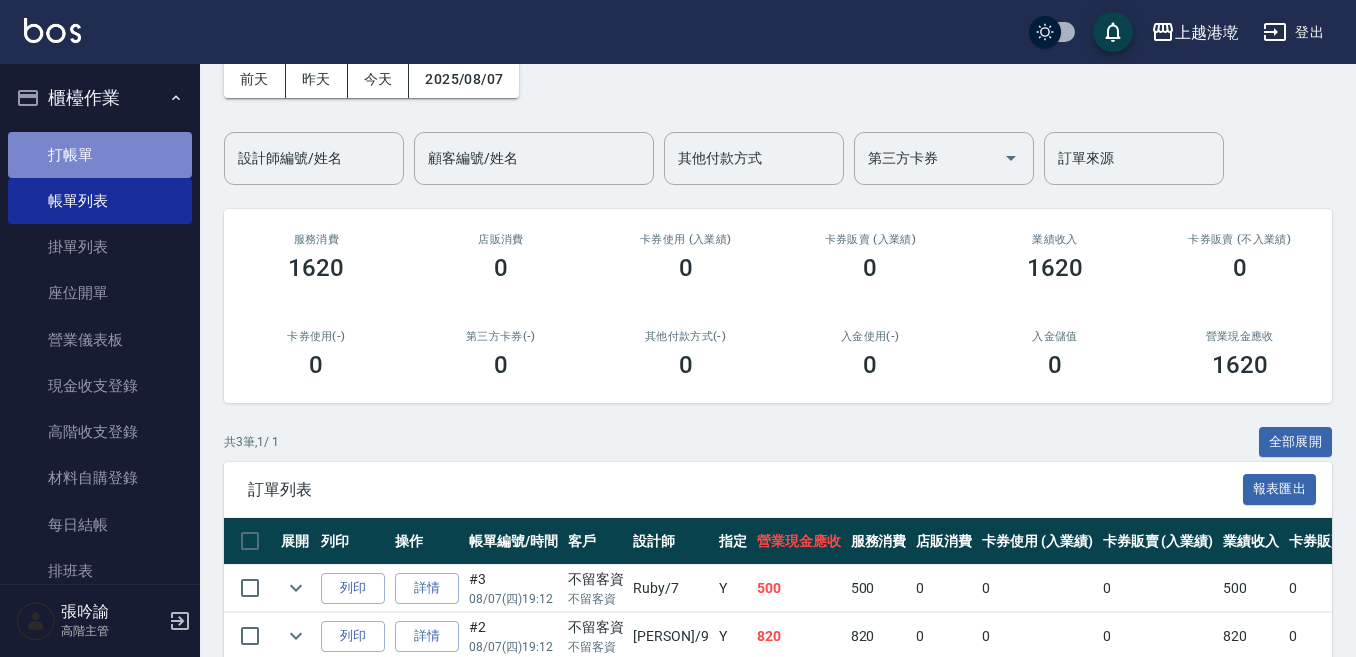 click on "打帳單" at bounding box center (100, 155) 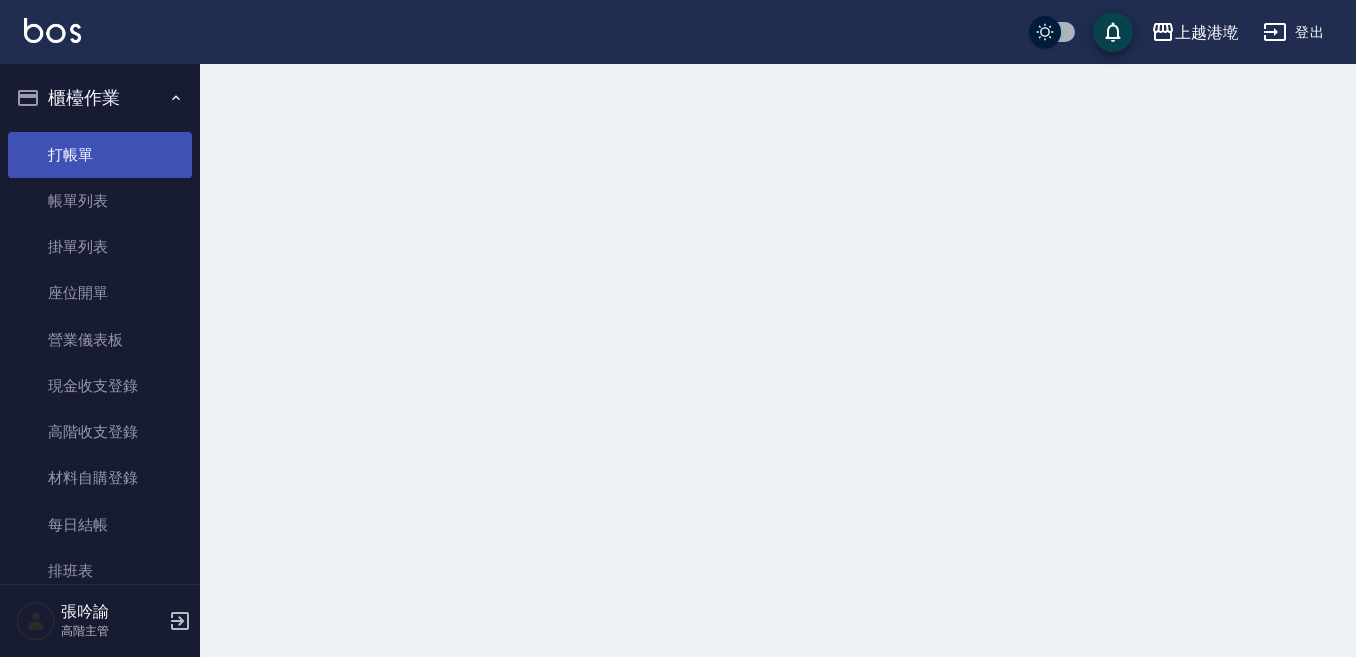 scroll, scrollTop: 0, scrollLeft: 0, axis: both 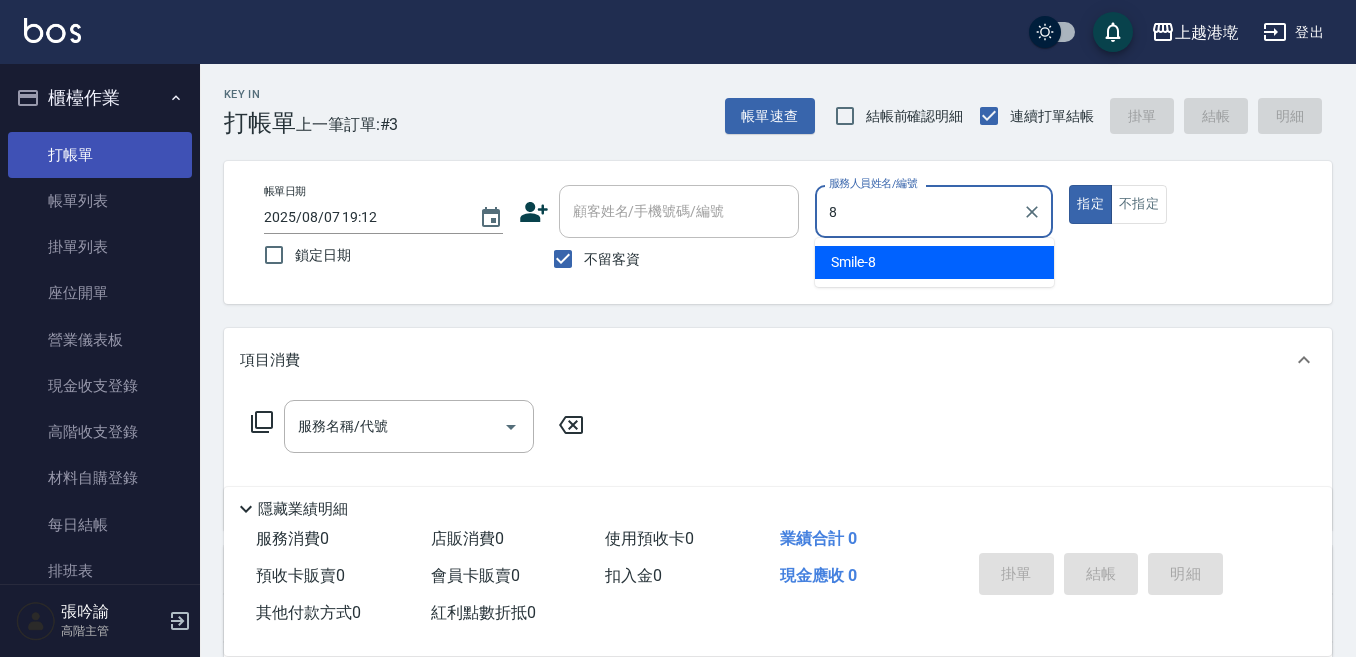 type on "8" 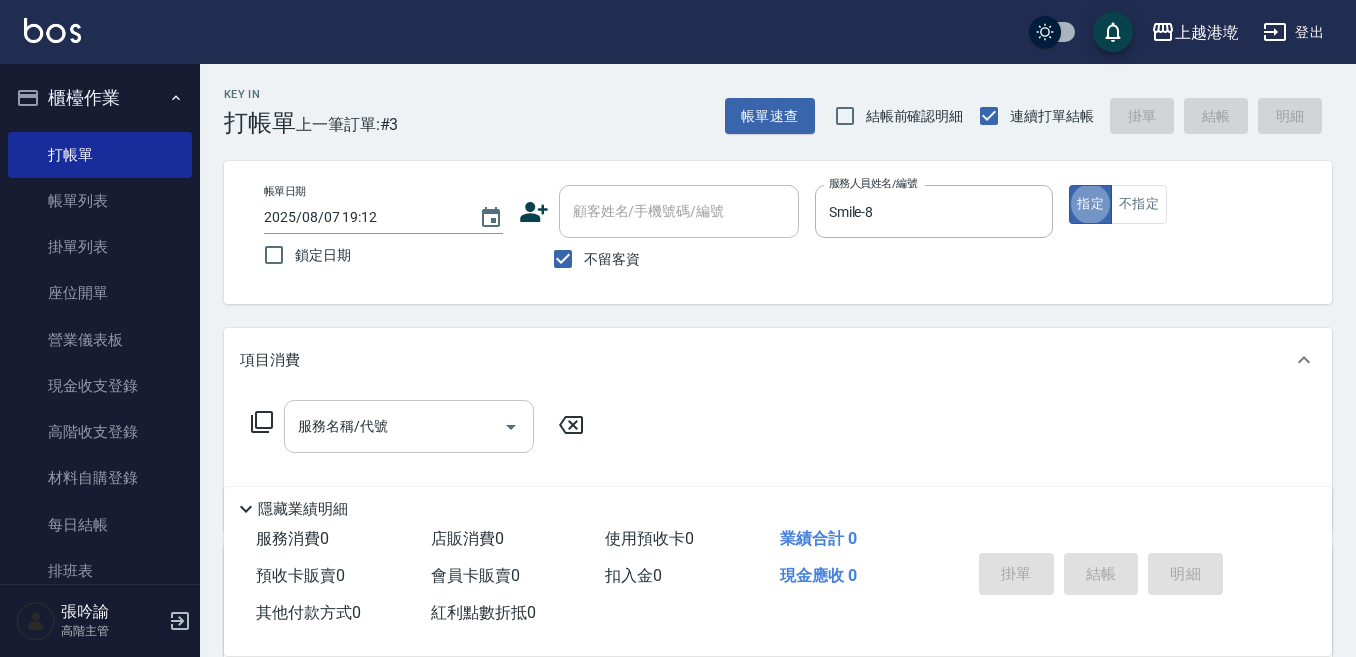 click on "服務名稱/代號" at bounding box center [409, 426] 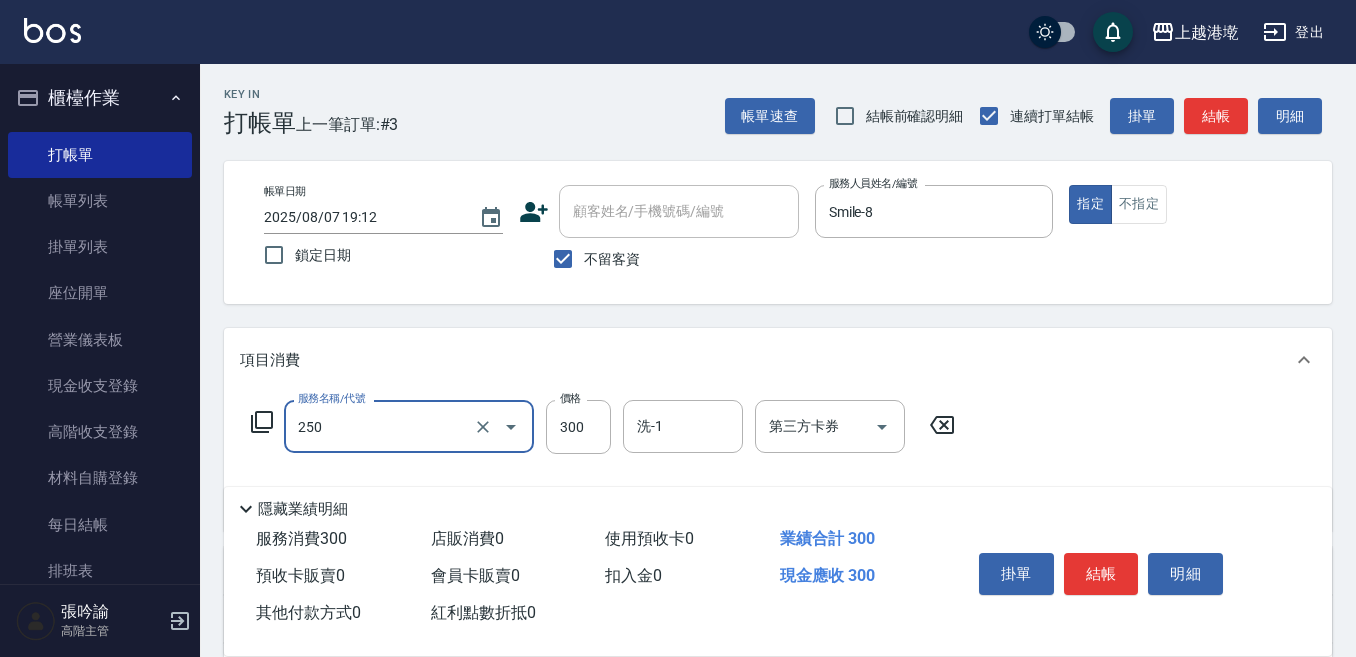 type on "日式洗髮(250)" 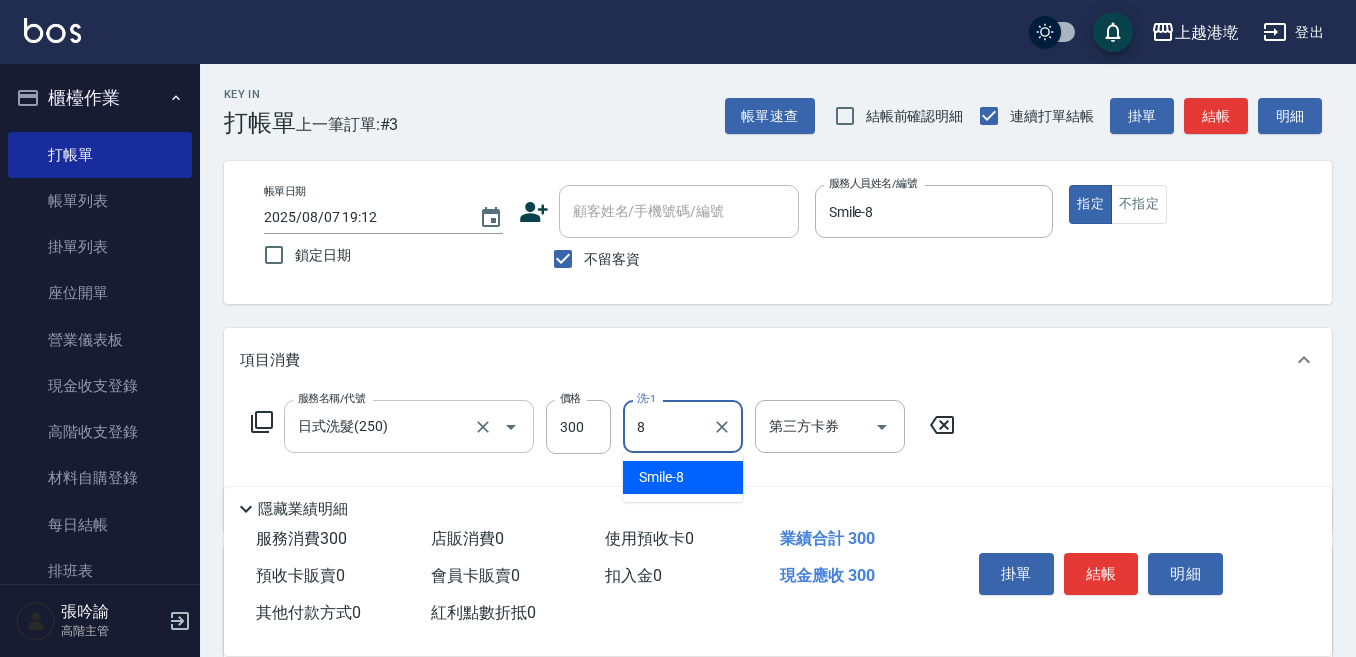 type on "Smile-8" 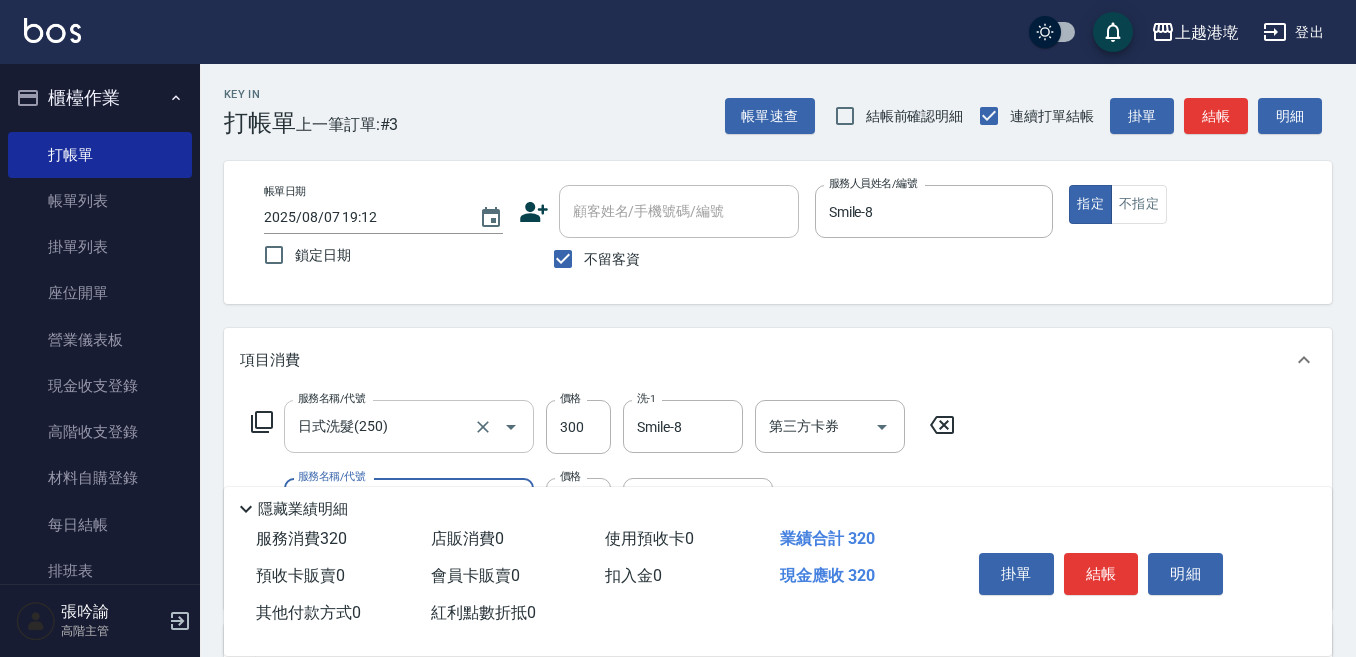 type on "潤絲精(800)" 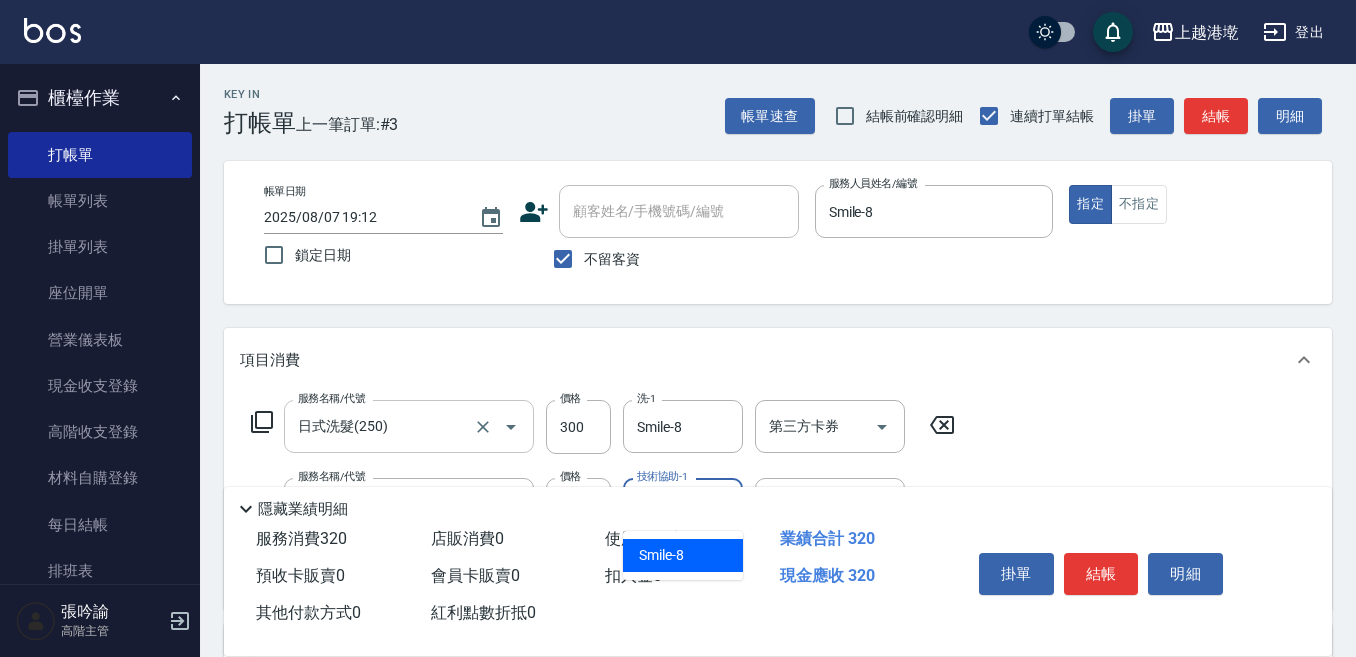 type on "Smile-8" 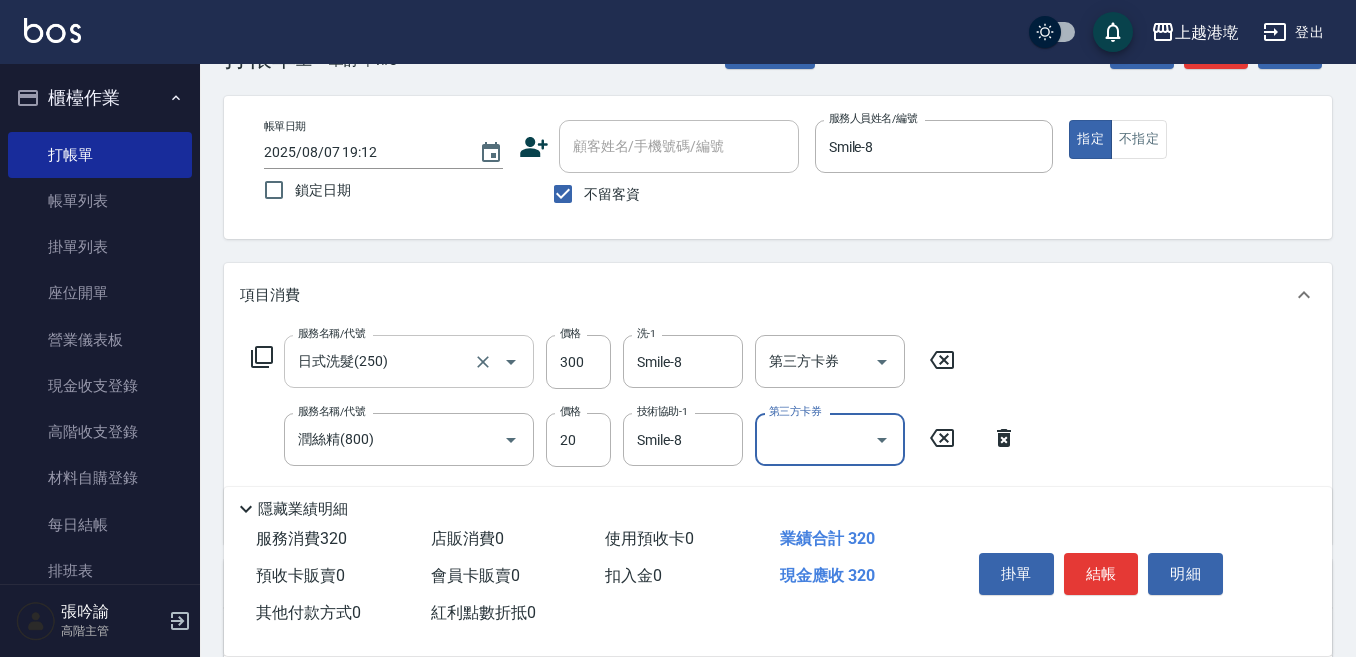 scroll, scrollTop: 100, scrollLeft: 0, axis: vertical 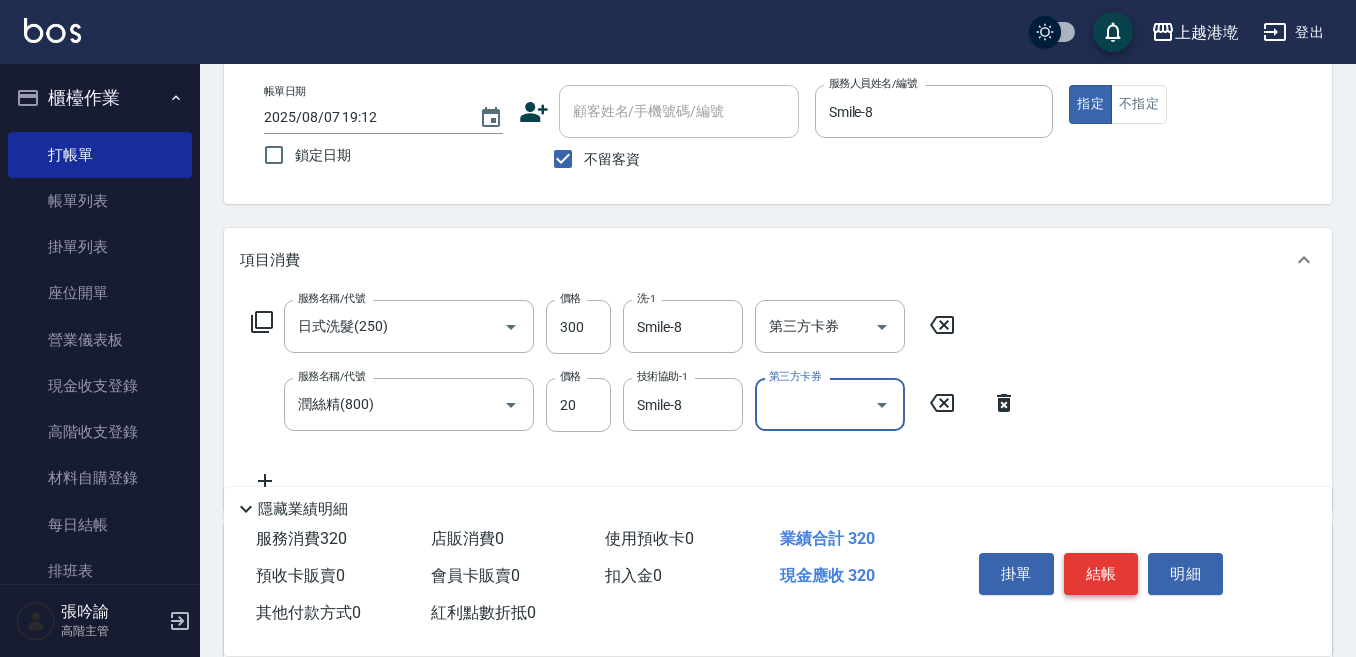 click on "結帳" at bounding box center (1101, 574) 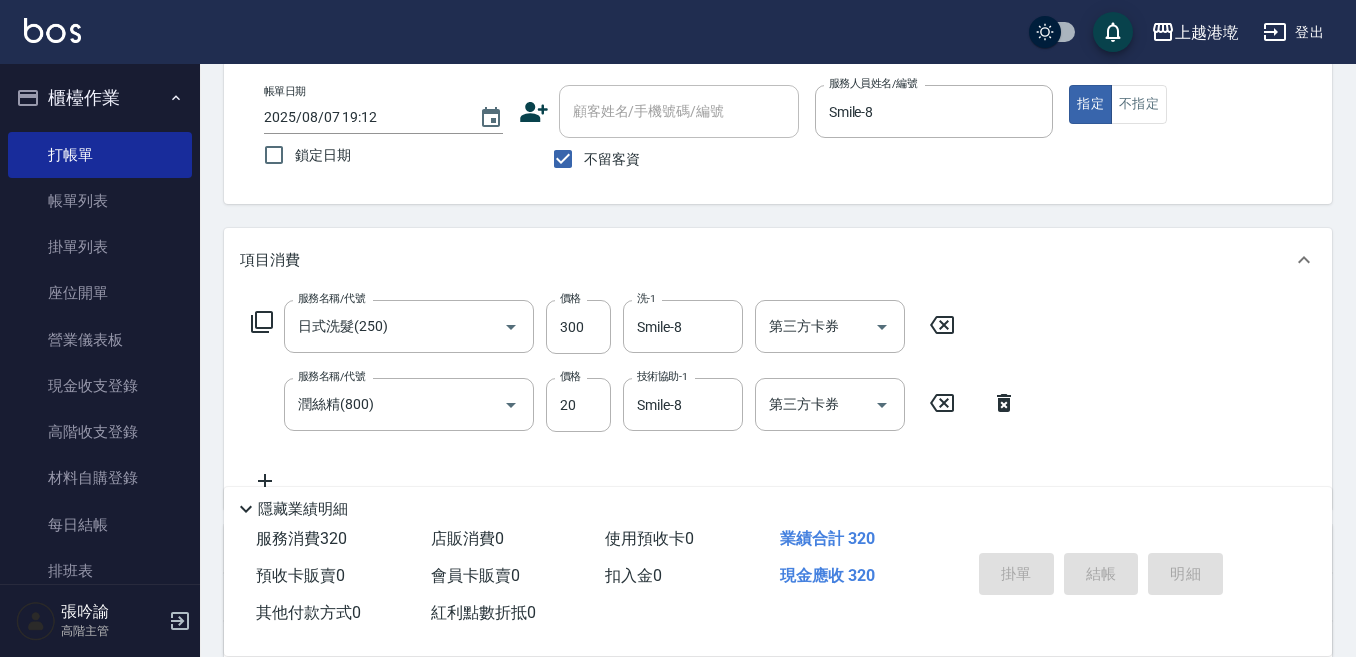 type on "2025/08/07 19:13" 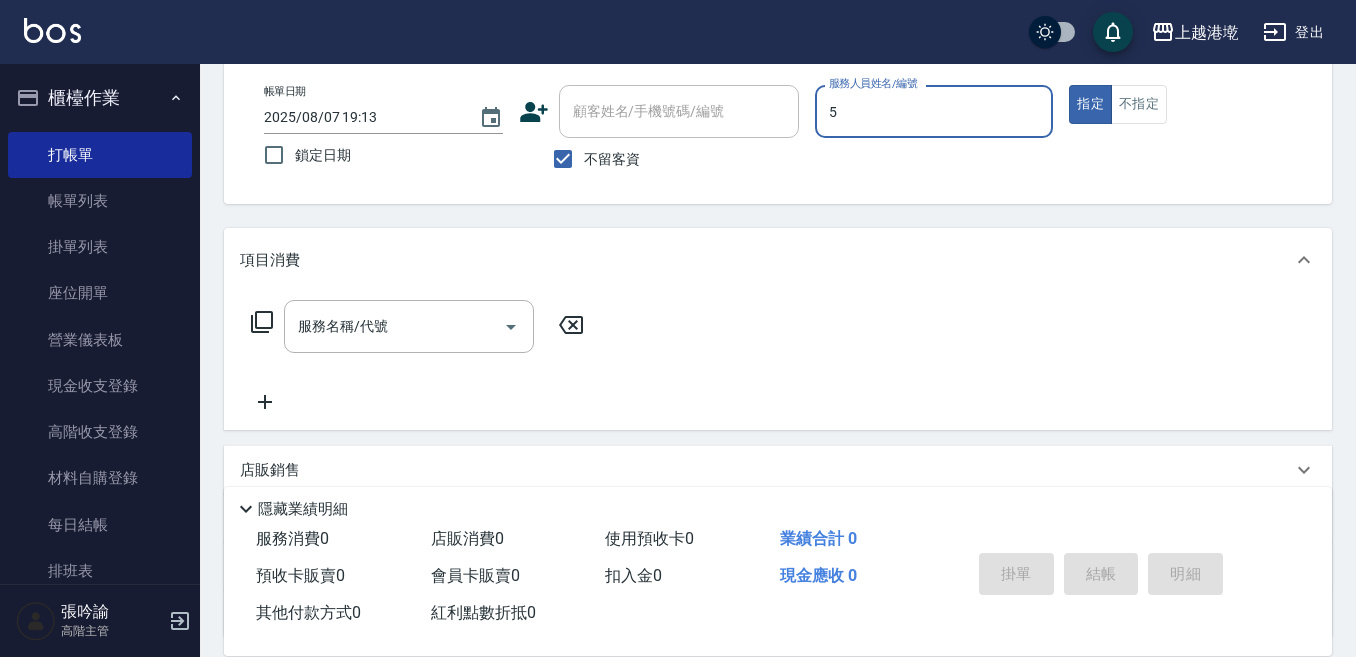 type on "中號-5" 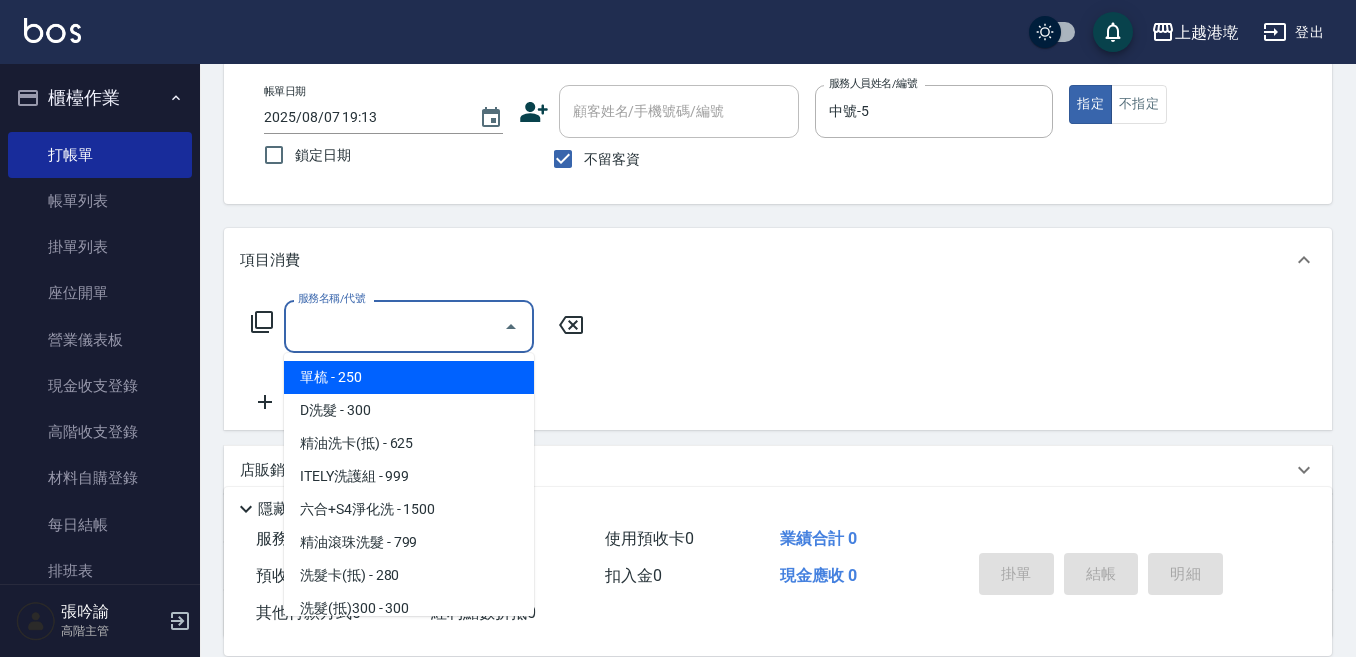 click on "服務名稱/代號" at bounding box center [394, 326] 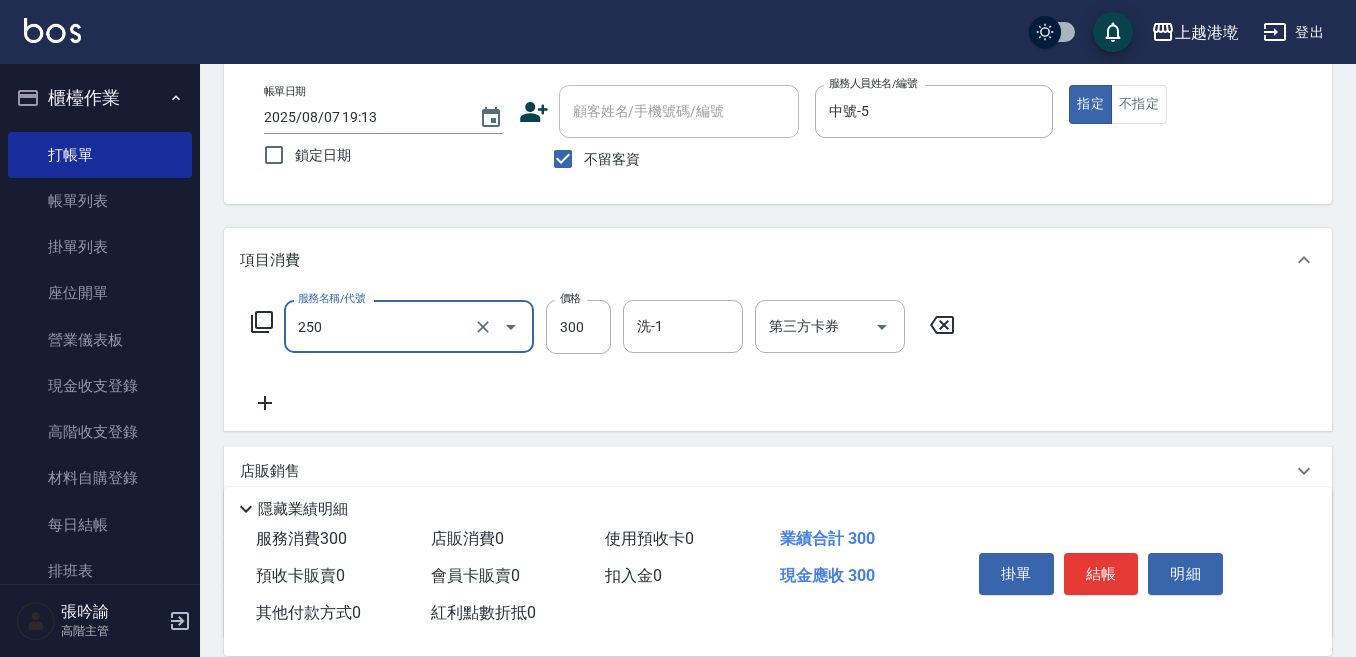type on "日式洗髮(250)" 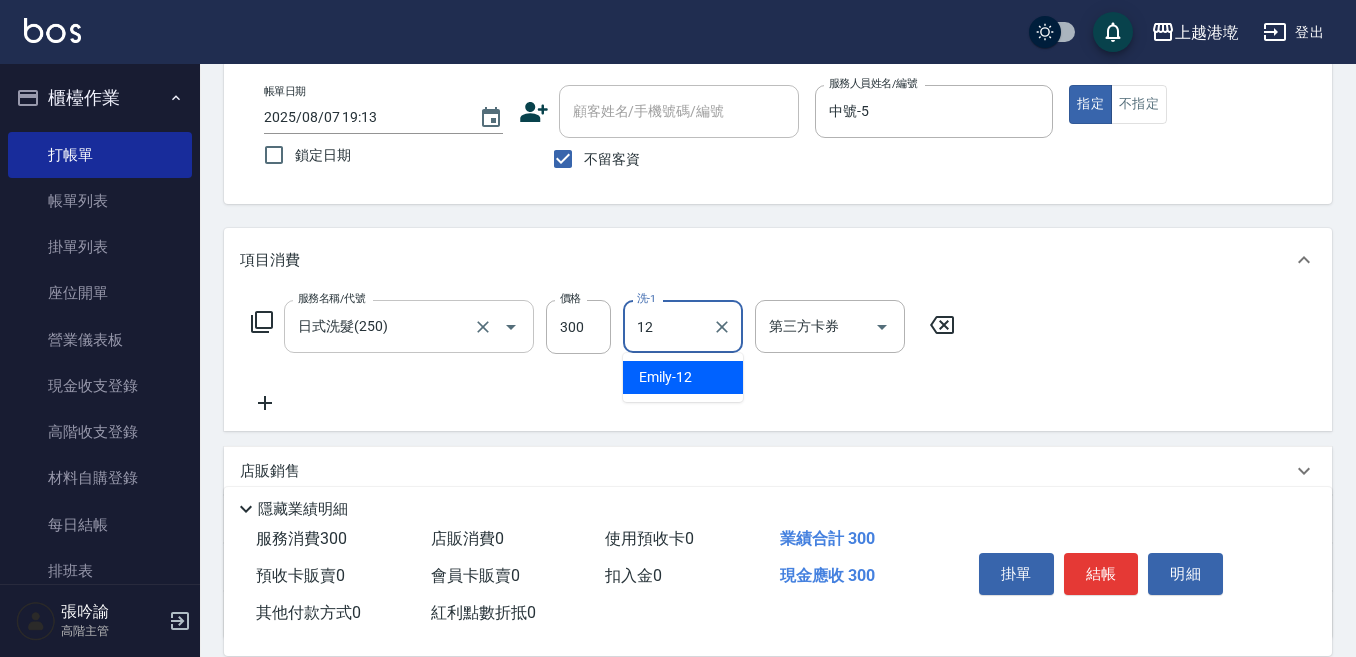 type on "Emily-12" 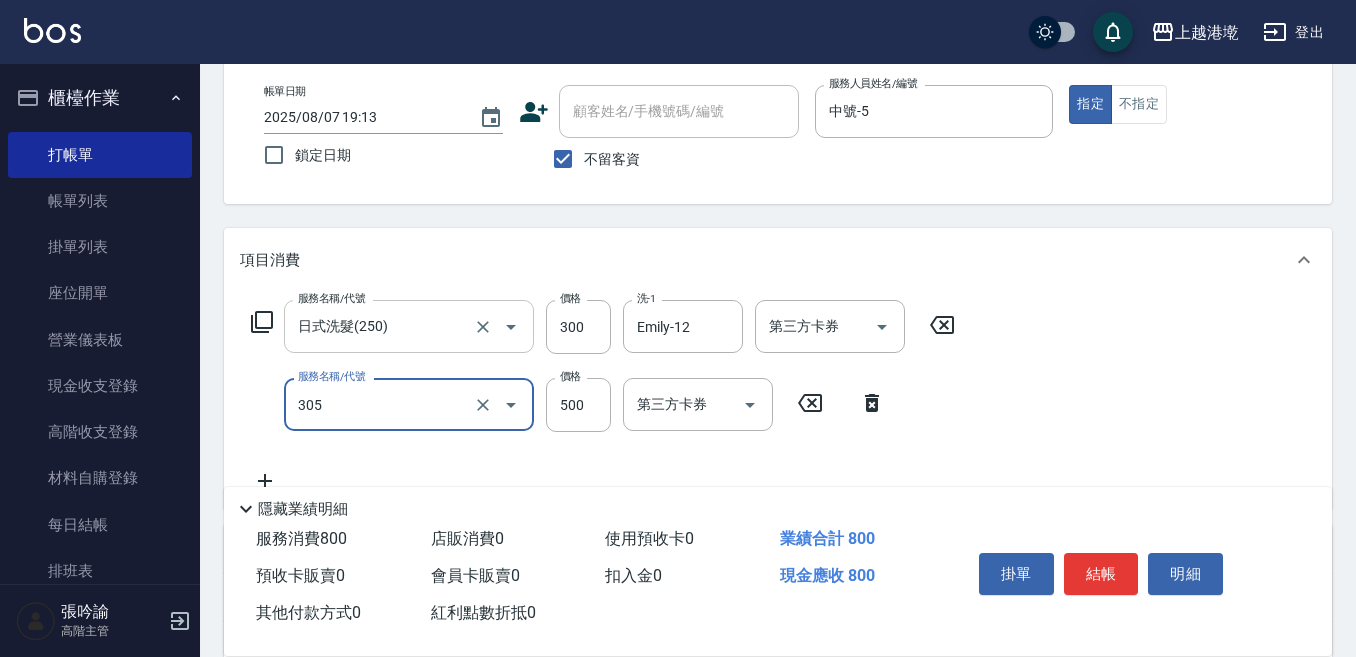 type on "剪髮500(305)" 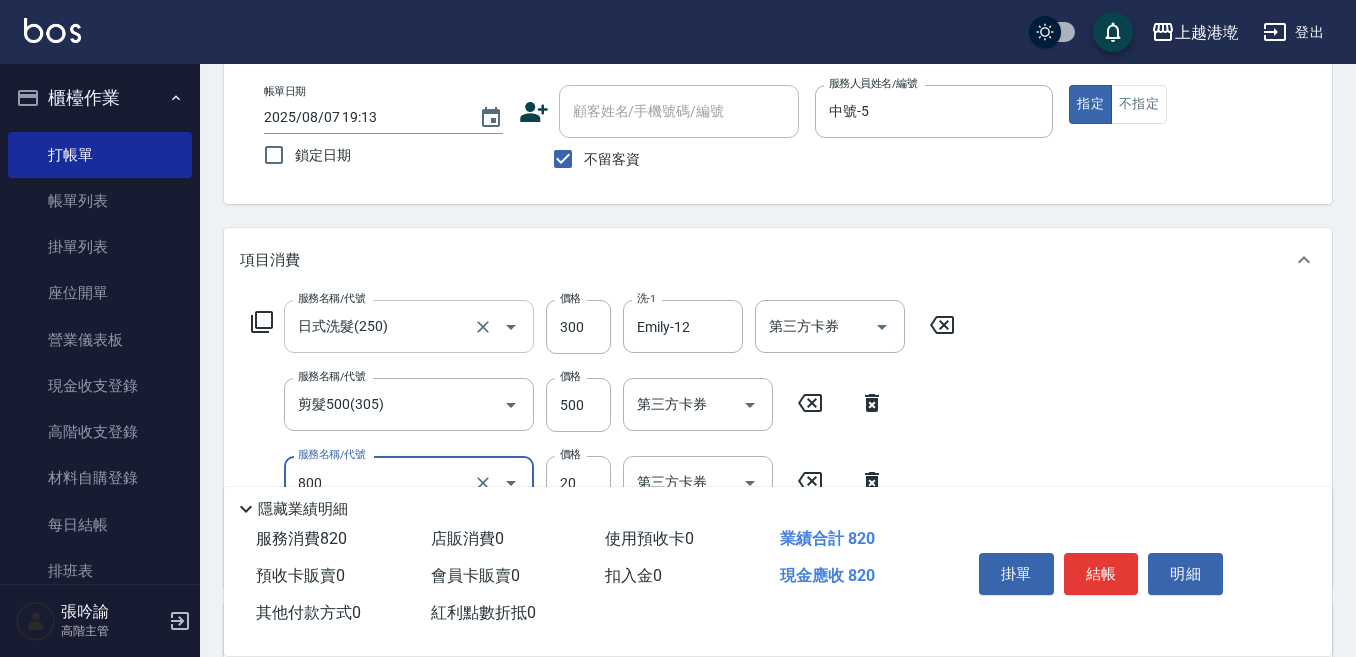 type on "潤絲精(800)" 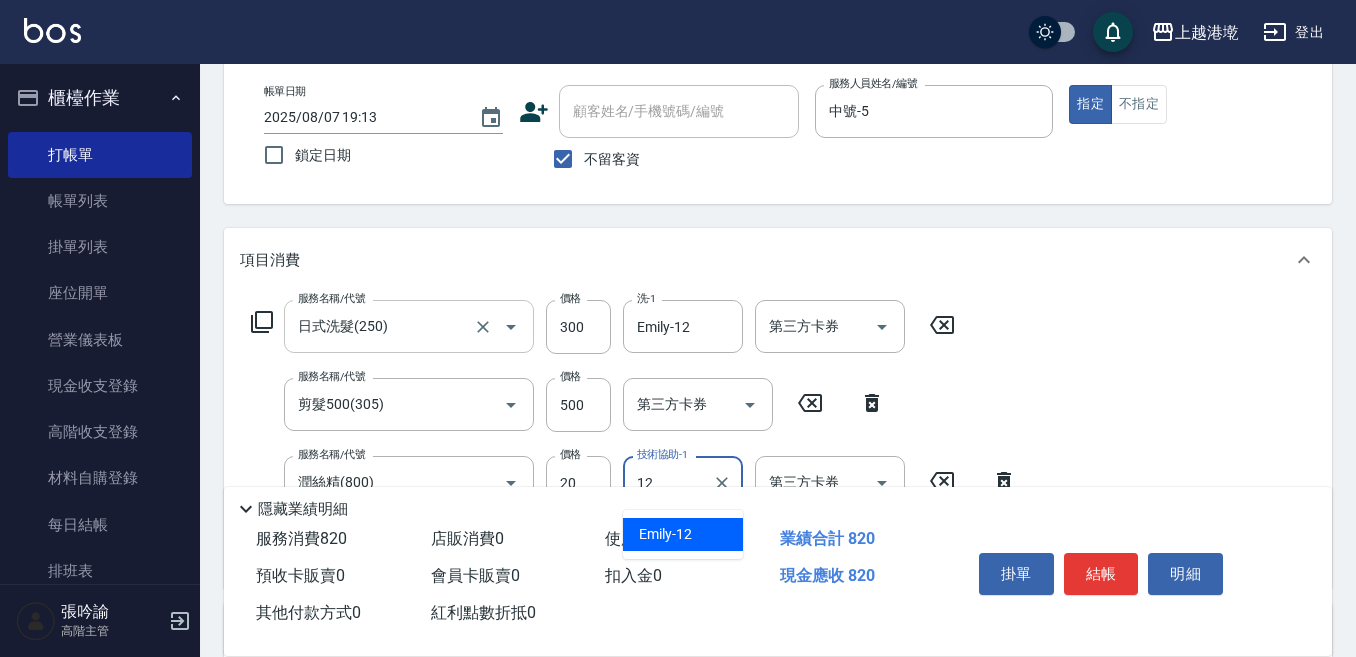 type on "Emily-12" 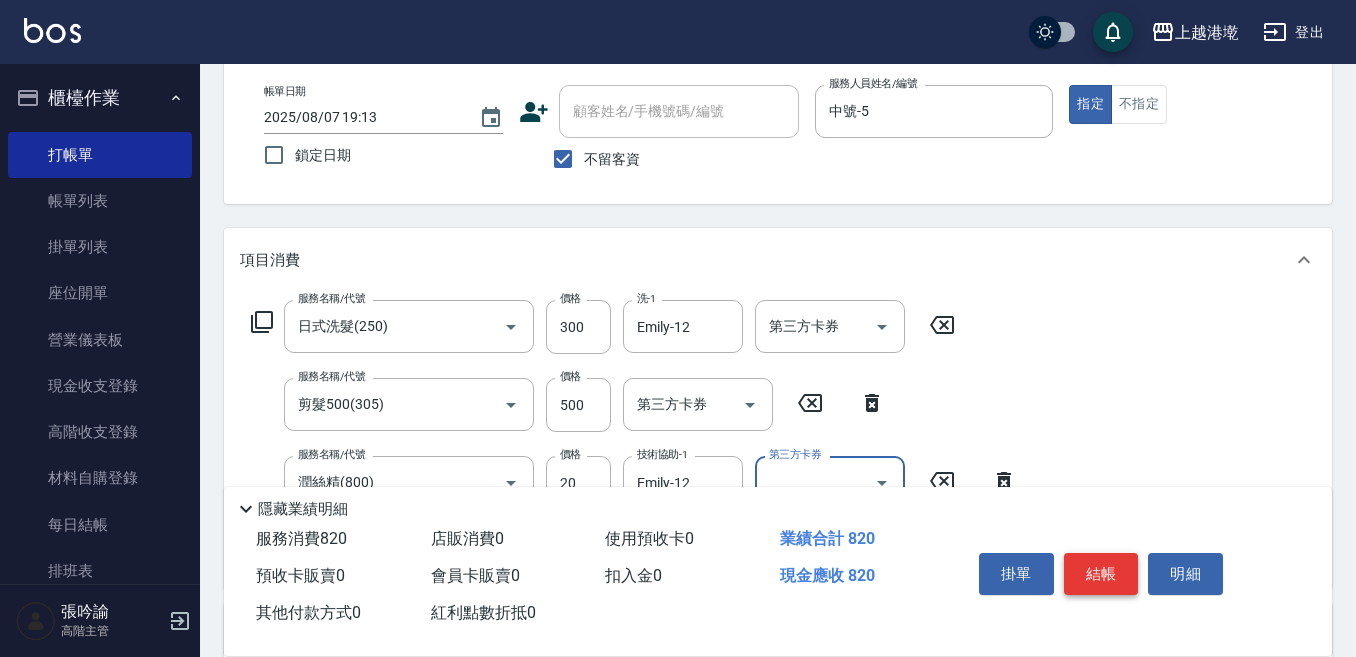 click on "結帳" at bounding box center [1101, 574] 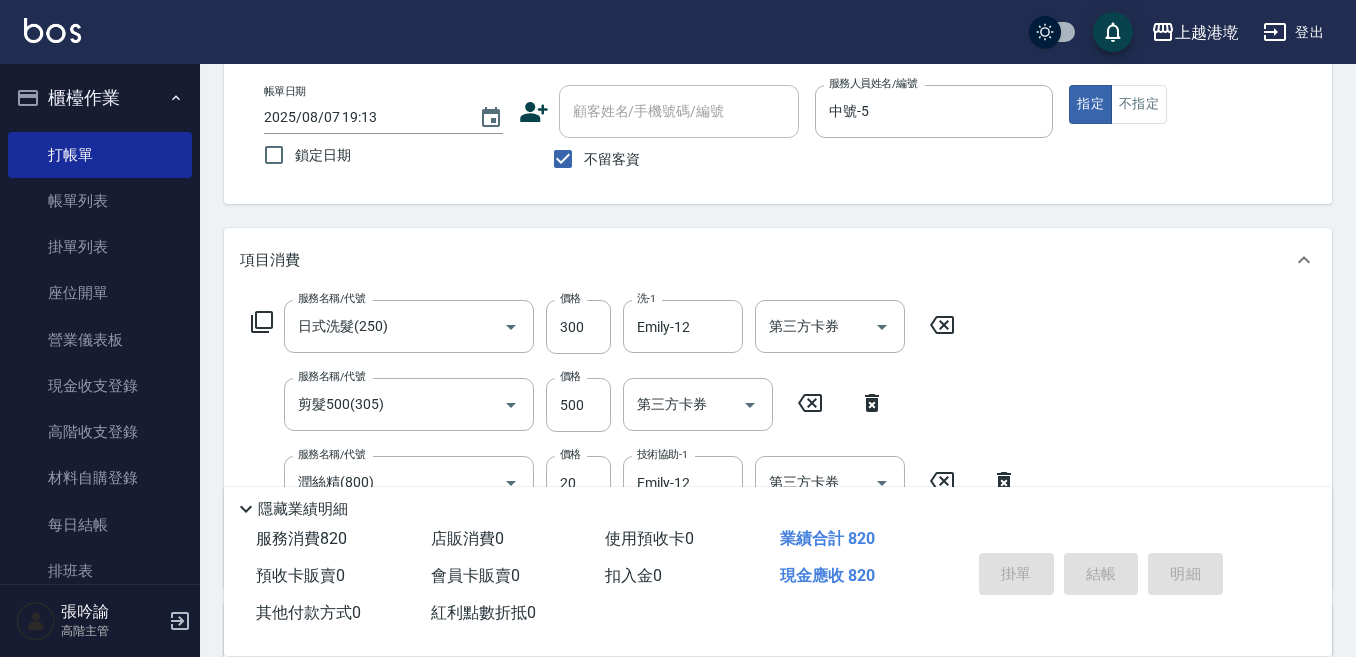 type on "2025/08/07 19:14" 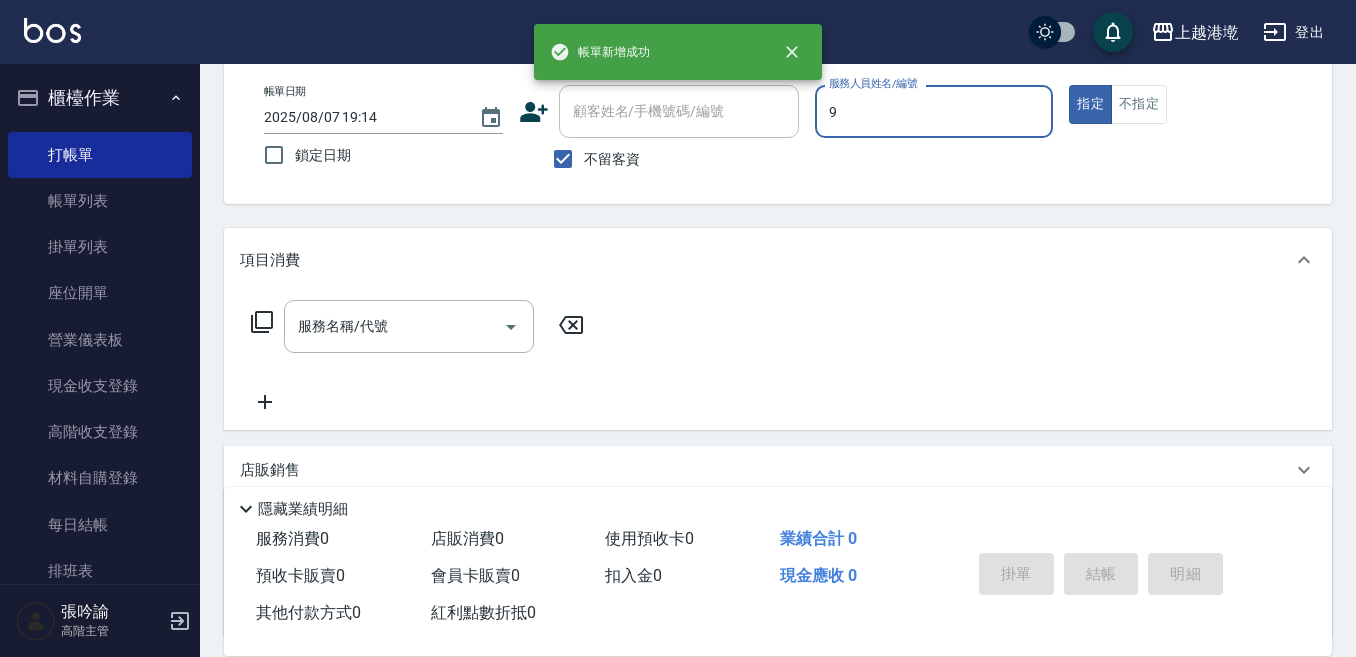 type on "Winnie-9" 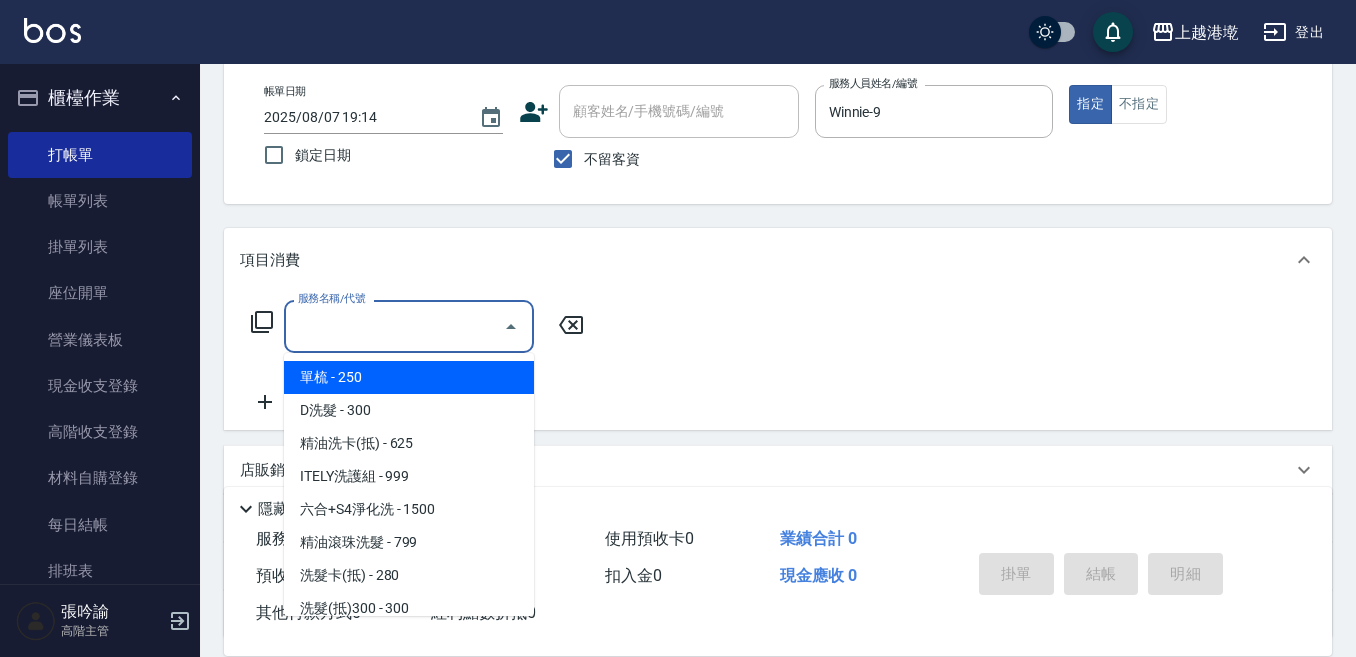 click on "服務名稱/代號" at bounding box center (394, 326) 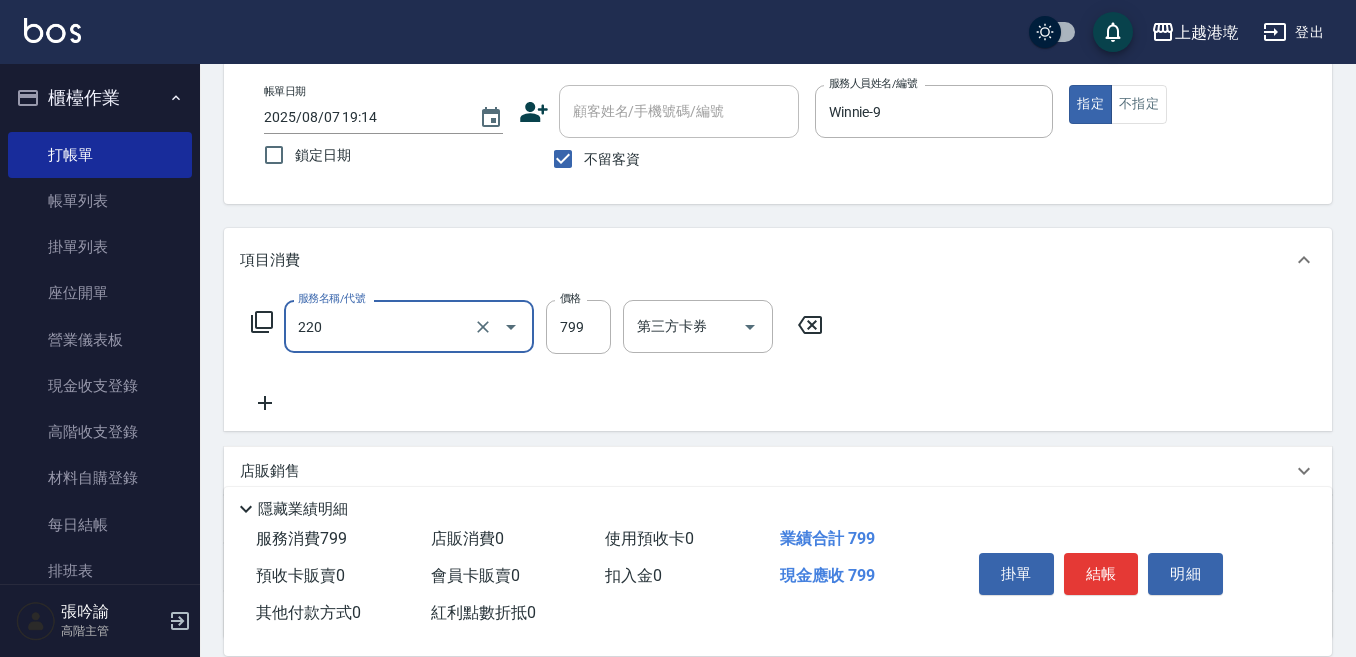 type on "精油滾珠洗髮(220)" 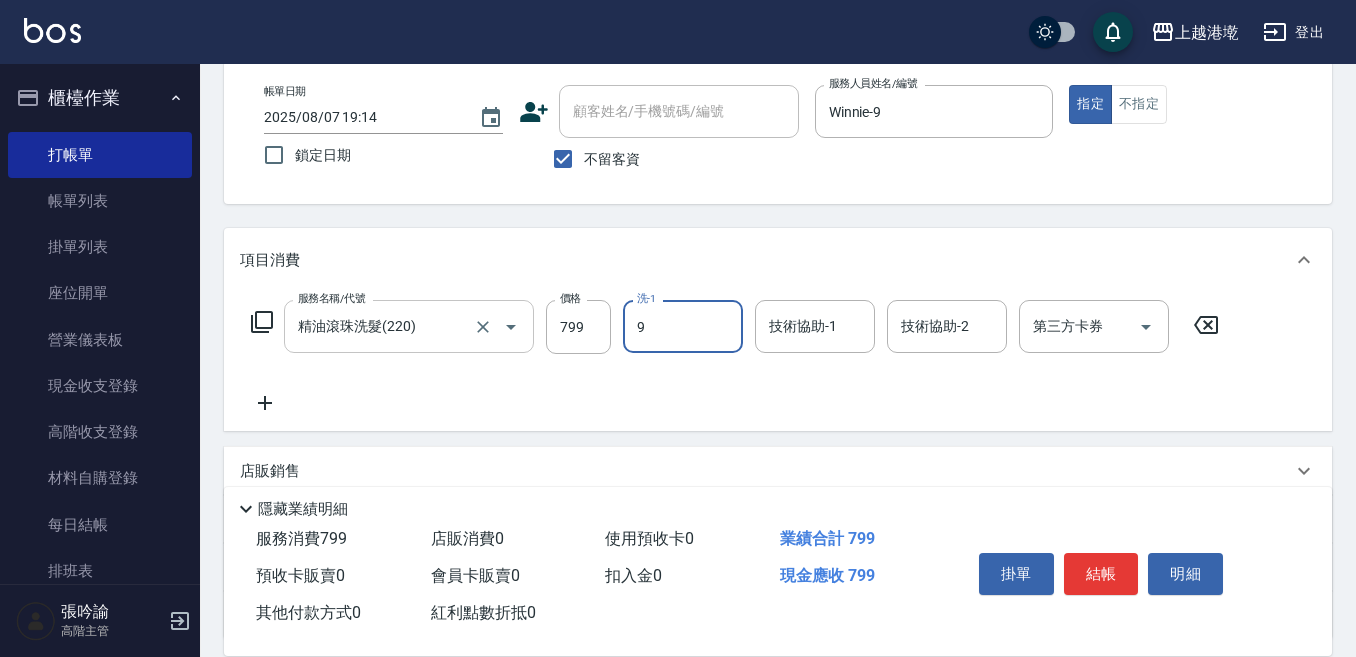 type on "Winnie-9" 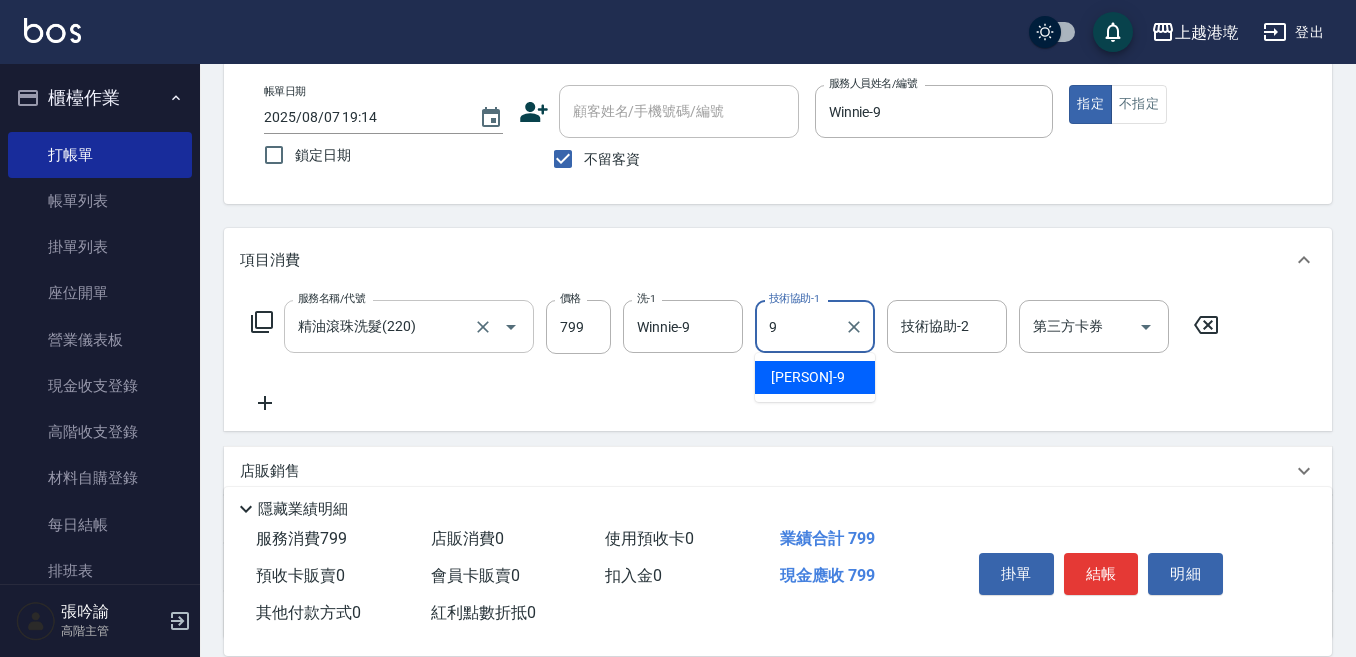 type on "Winnie-9" 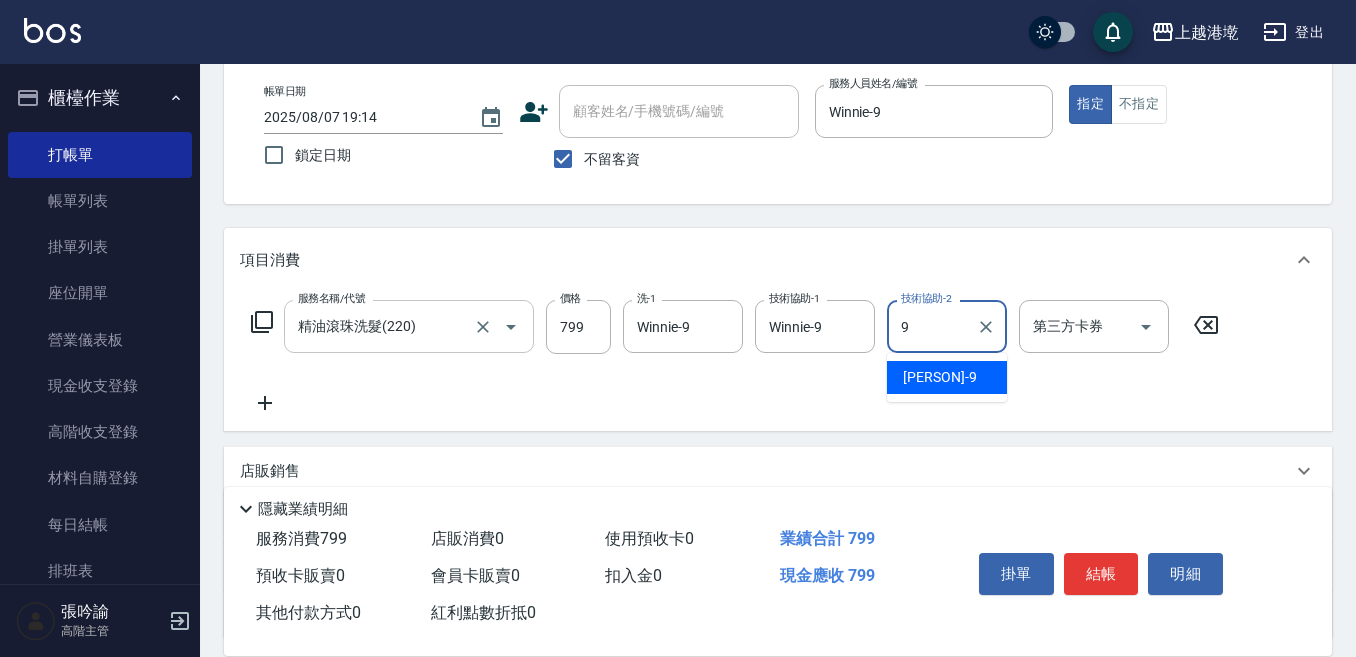 type on "Winnie-9" 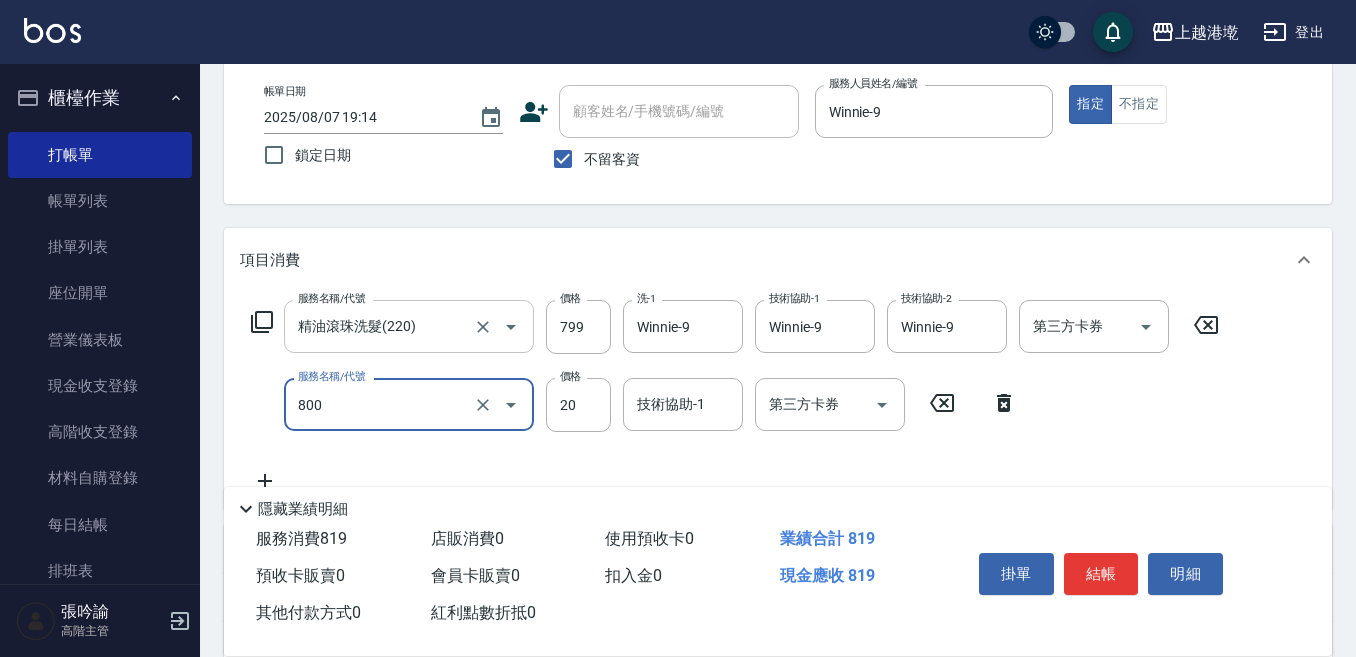 type on "潤絲精(800)" 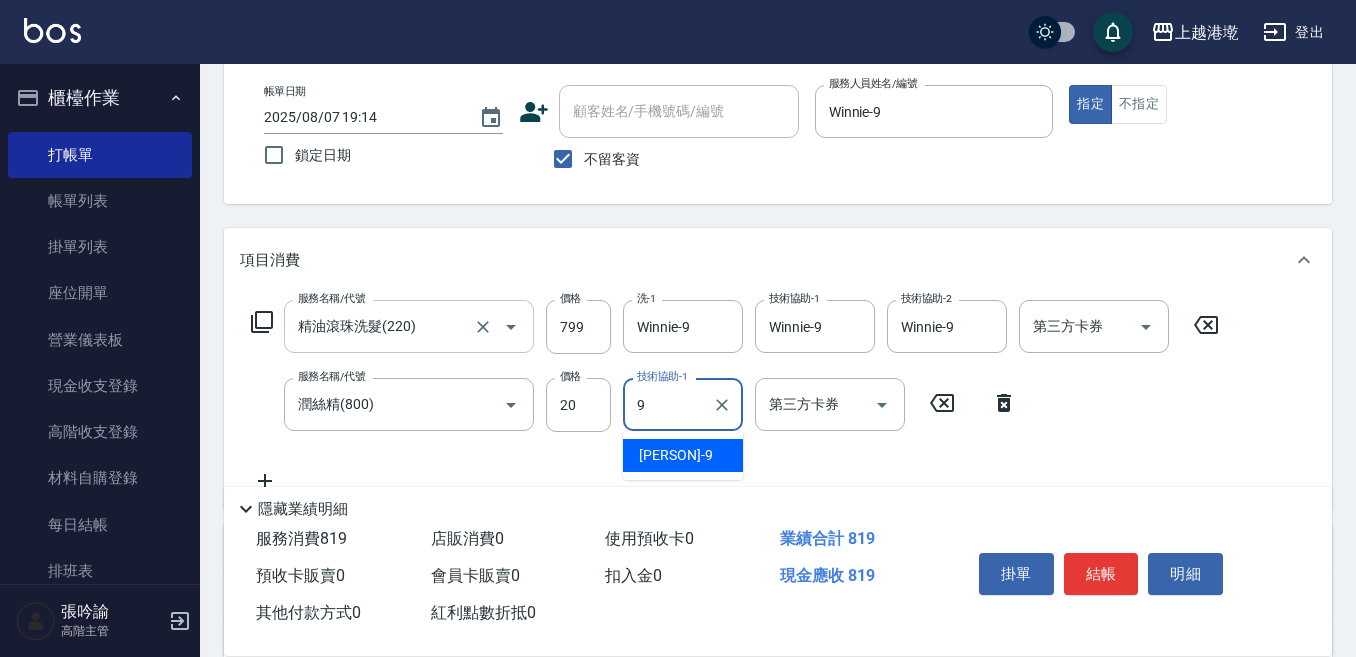 type on "Winnie-9" 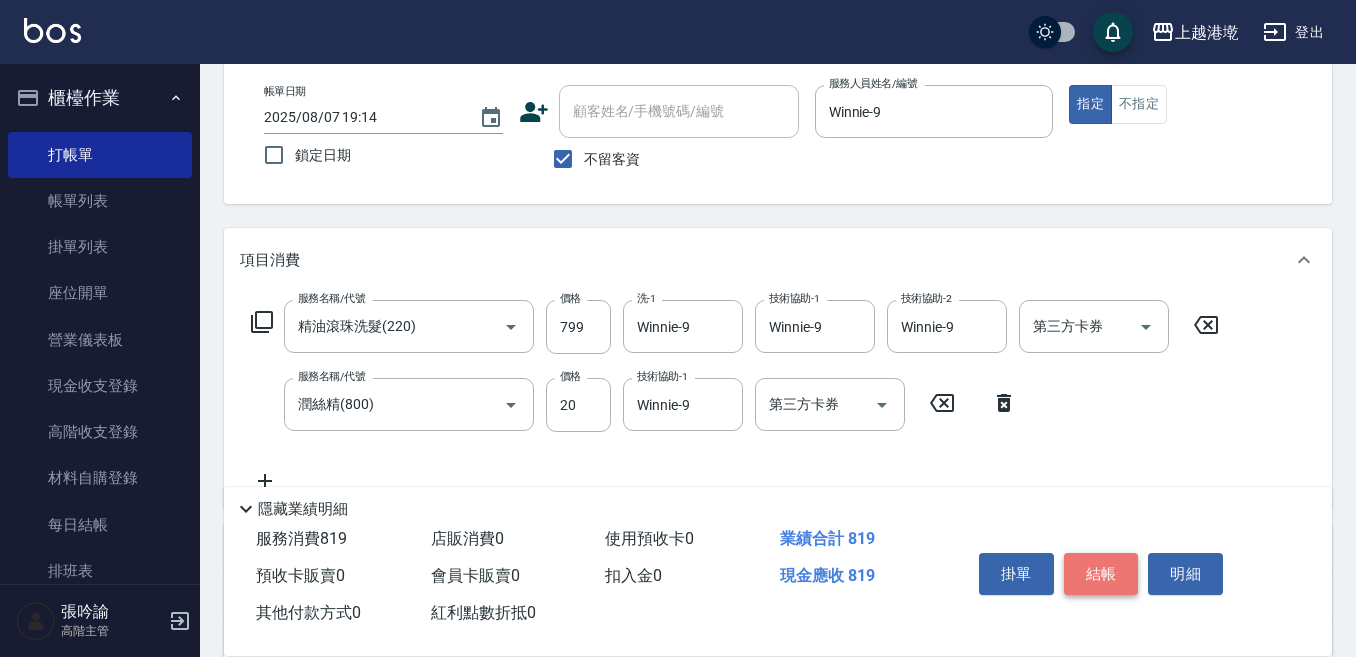 click on "結帳" at bounding box center (1101, 574) 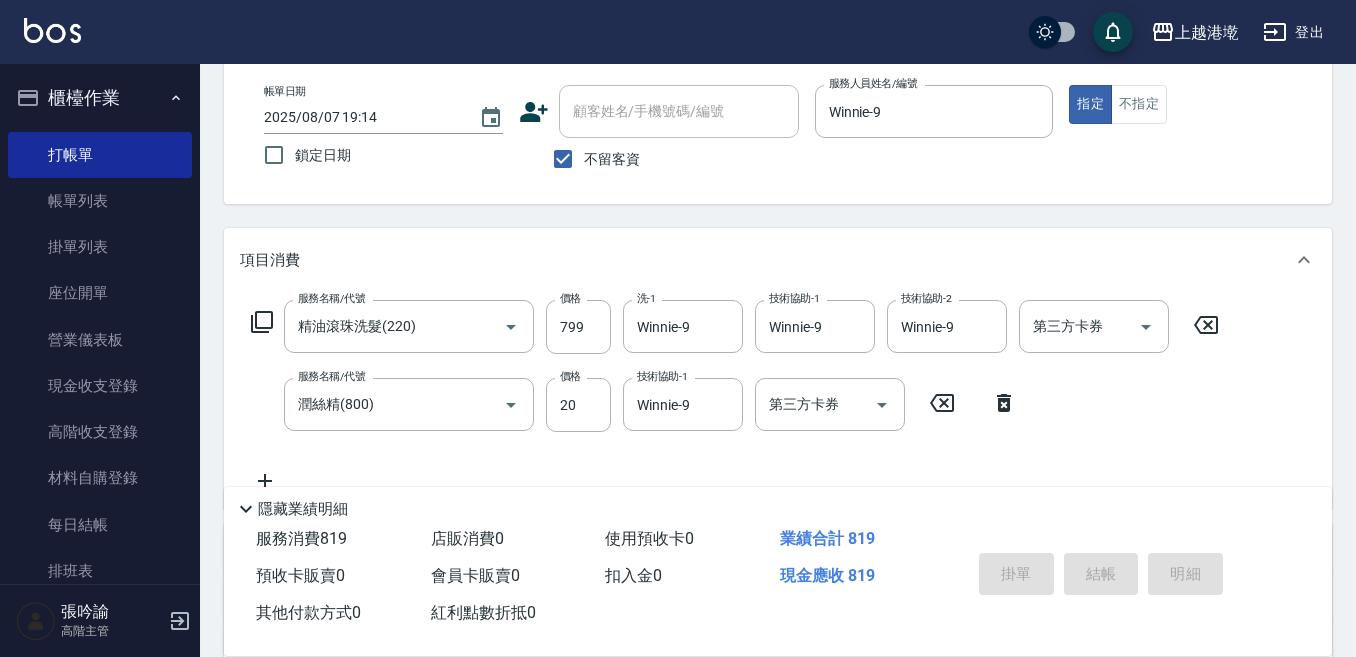 type 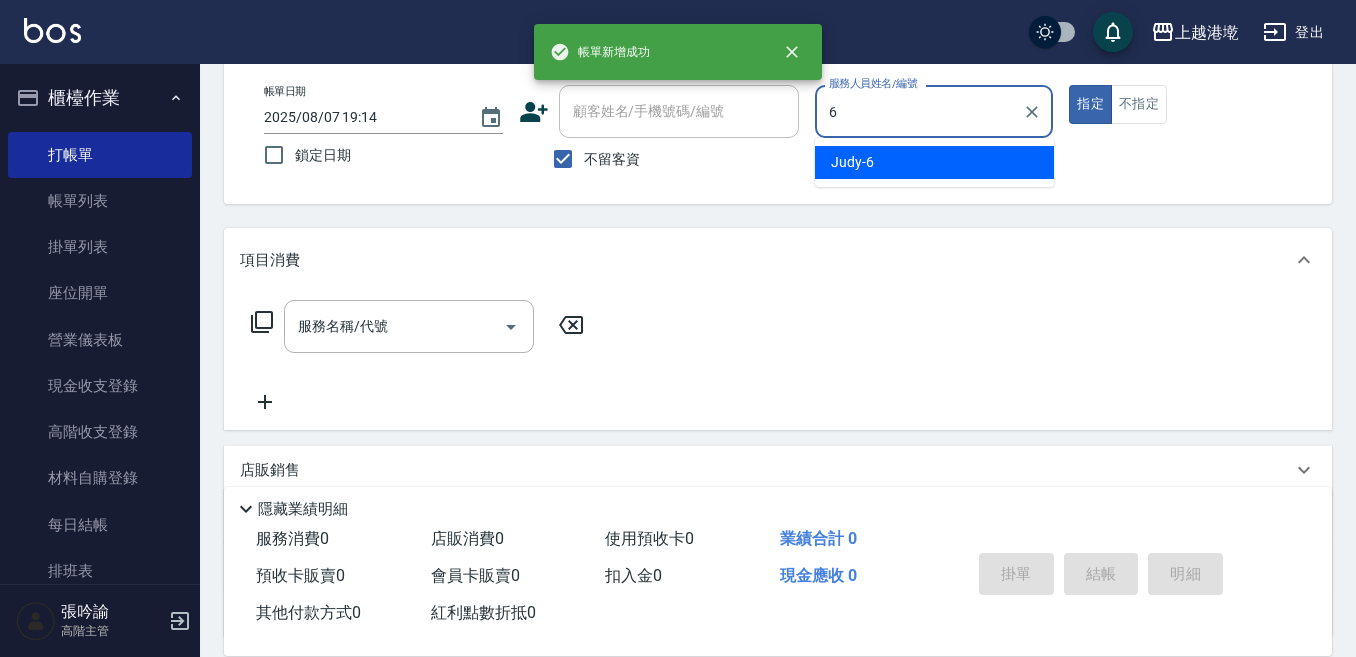 type on "Judy-6" 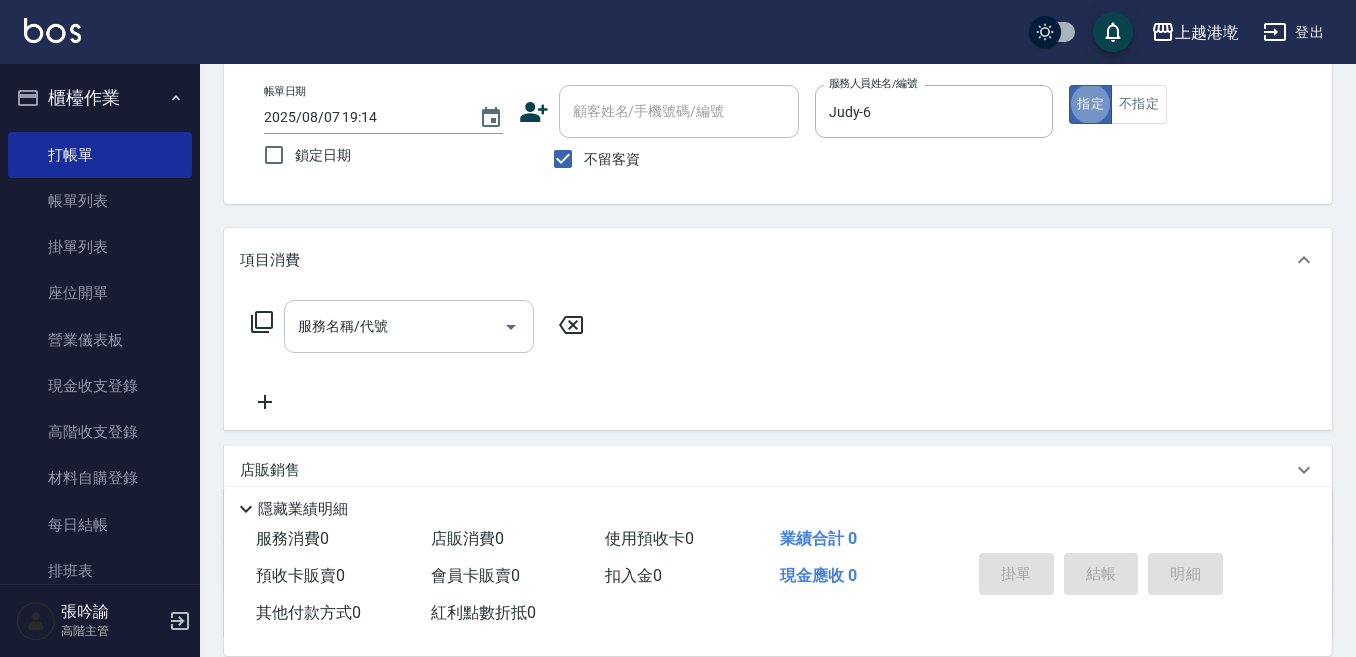 click on "服務名稱/代號" at bounding box center (394, 326) 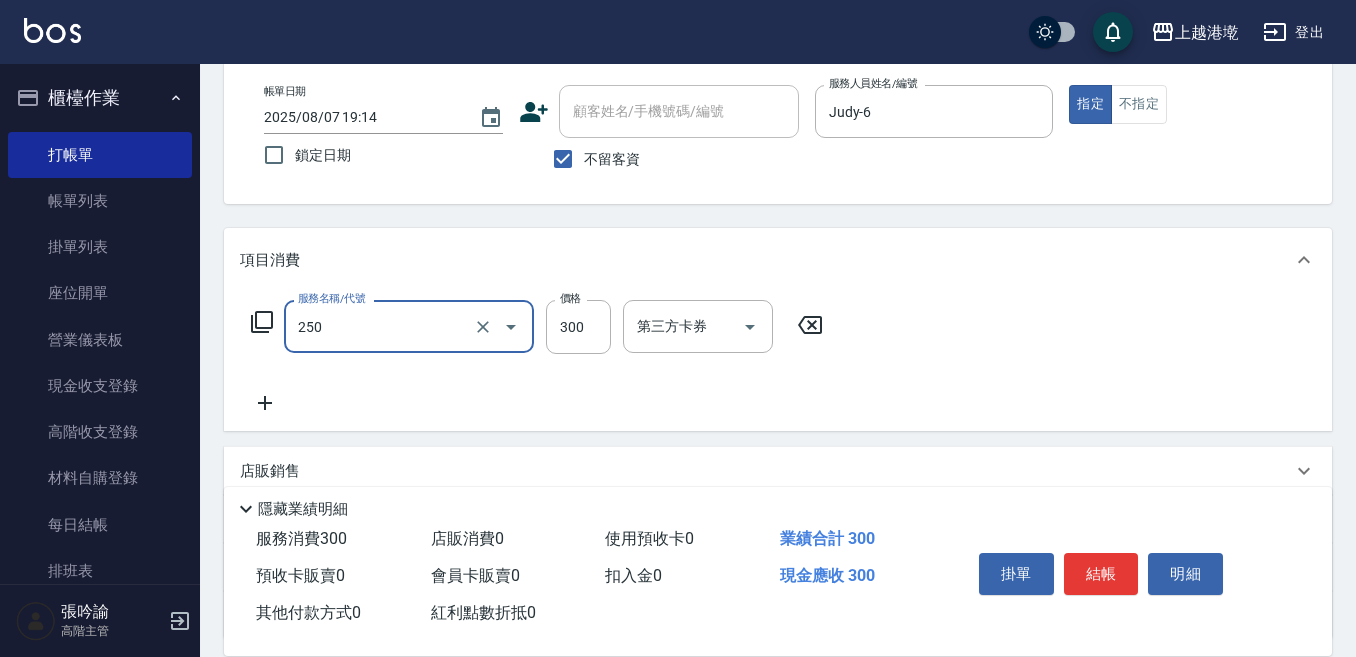 type on "日式洗髮(250)" 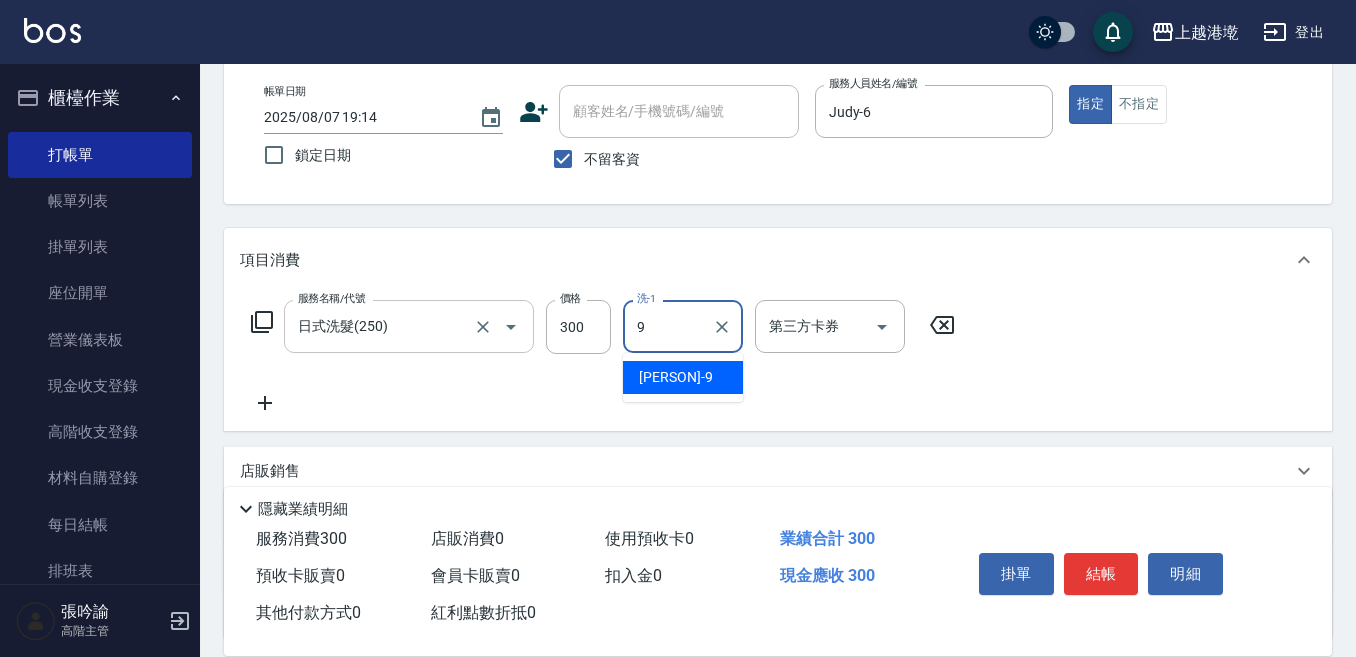 type on "Winnie-9" 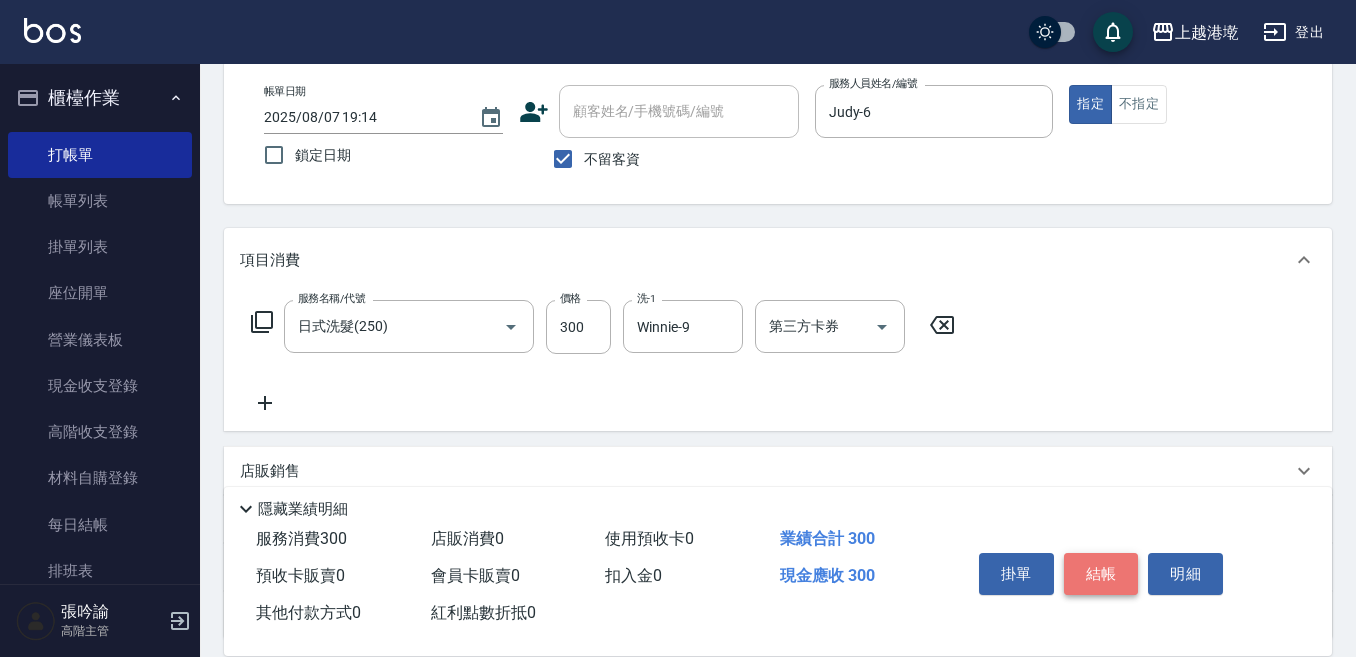 click on "結帳" at bounding box center [1101, 574] 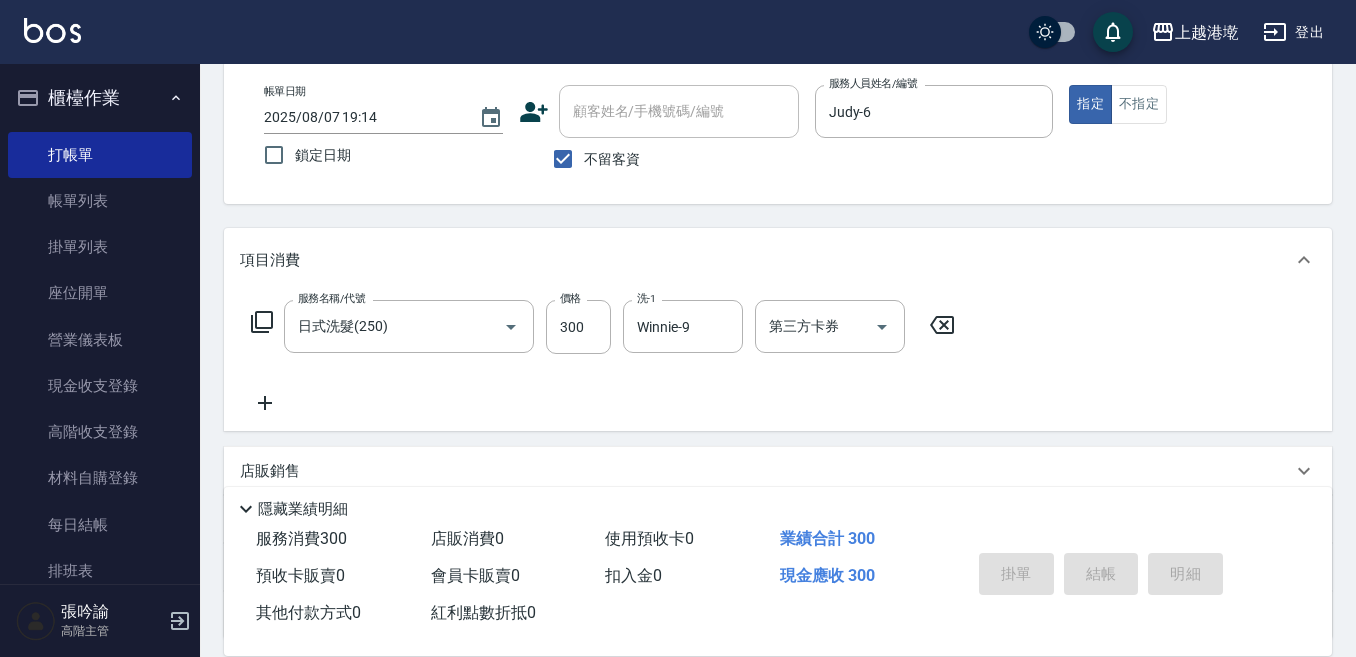 type 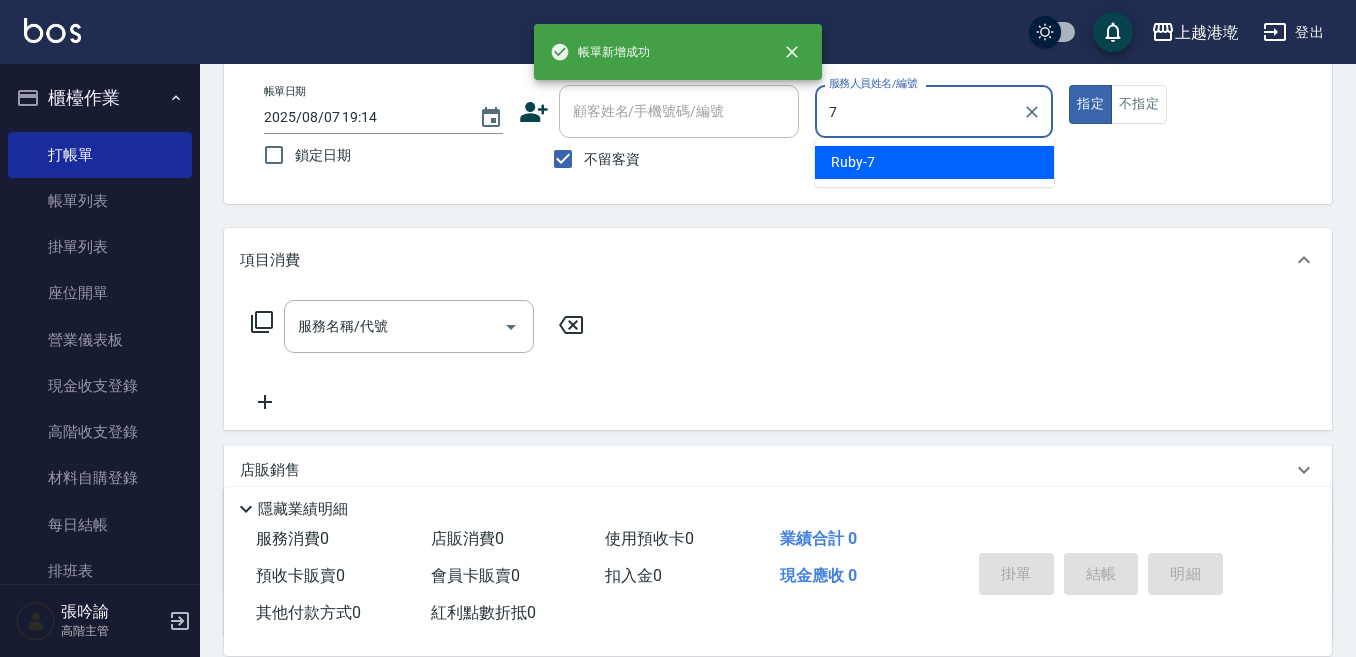 type on "Ruby-7" 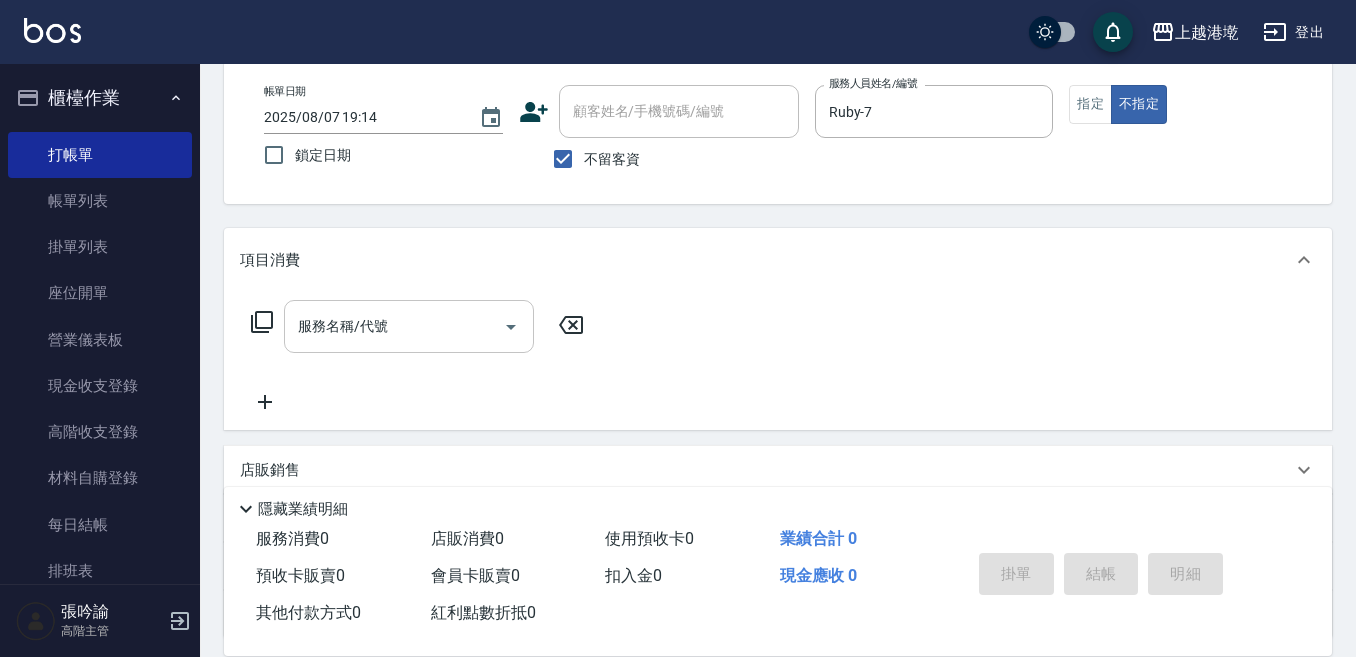 click on "服務名稱/代號" at bounding box center (394, 326) 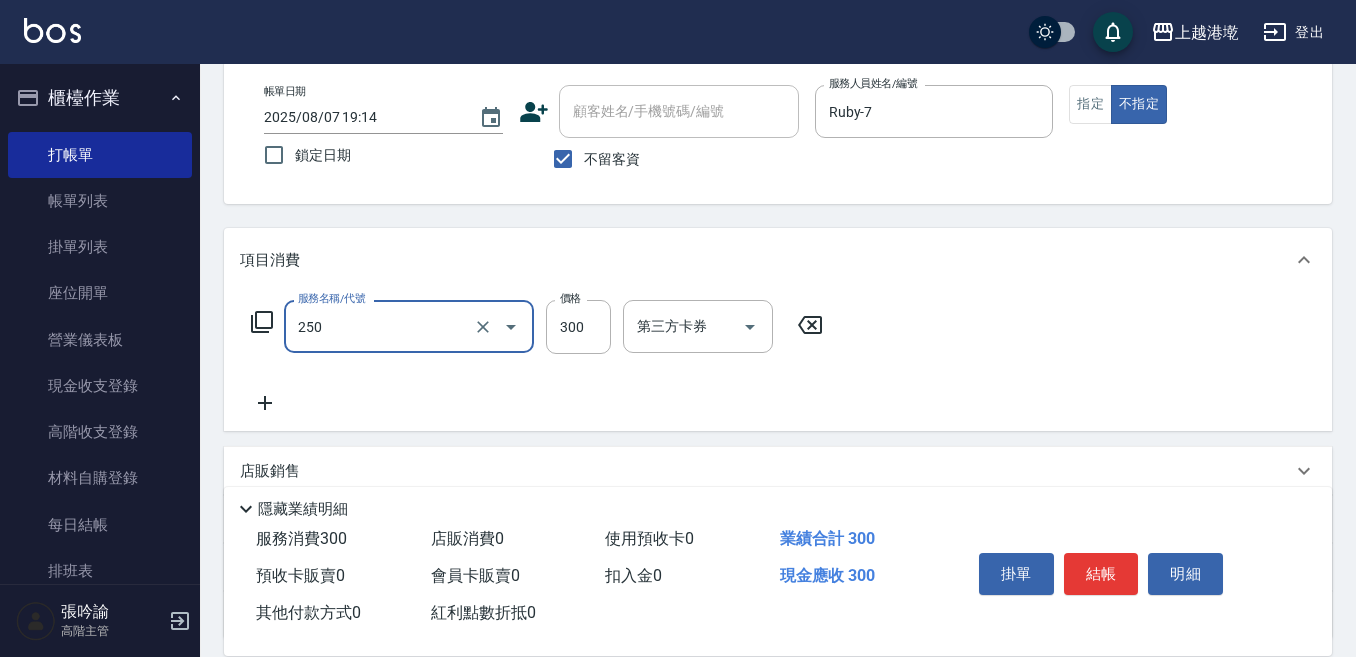 type on "日式洗髮(250)" 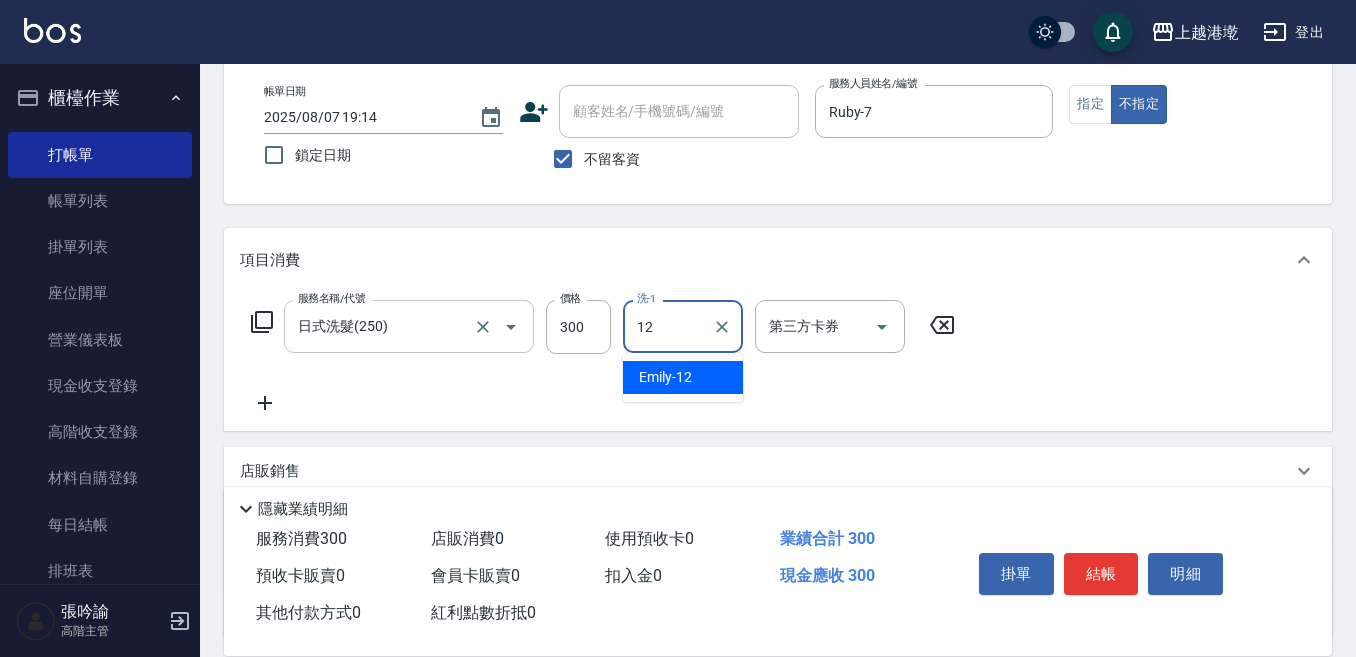 type on "Emily-12" 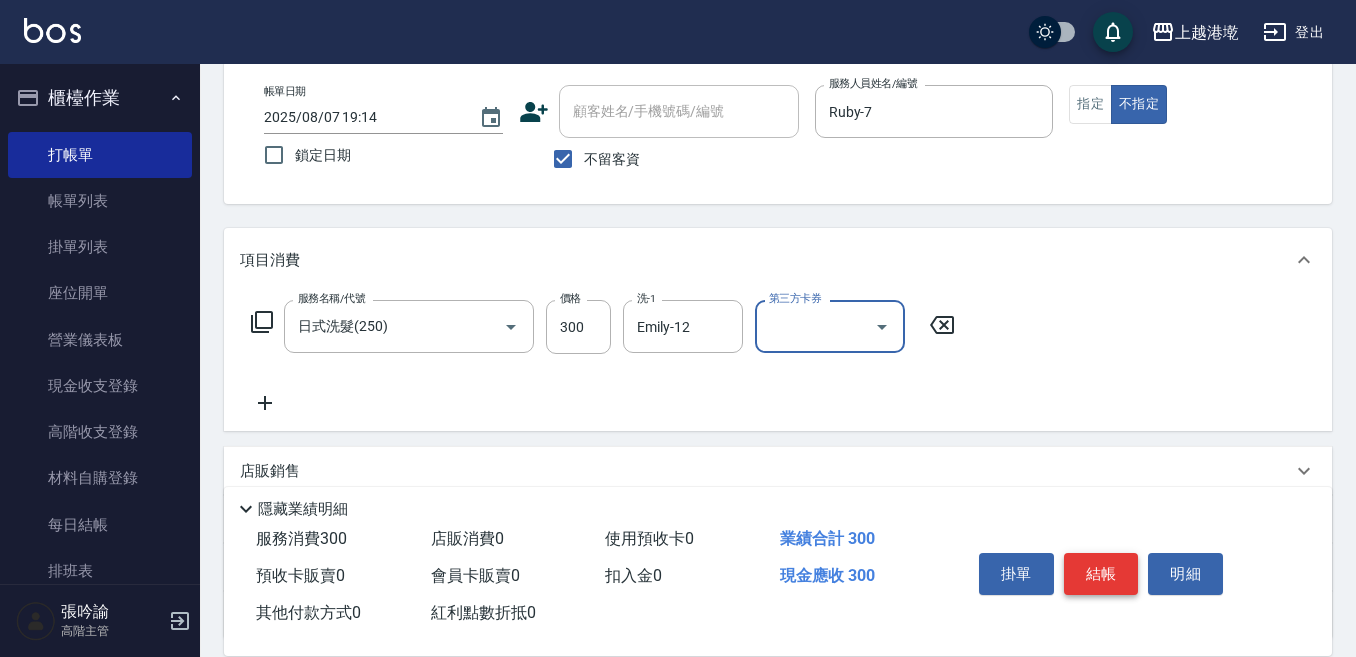click on "結帳" at bounding box center [1101, 574] 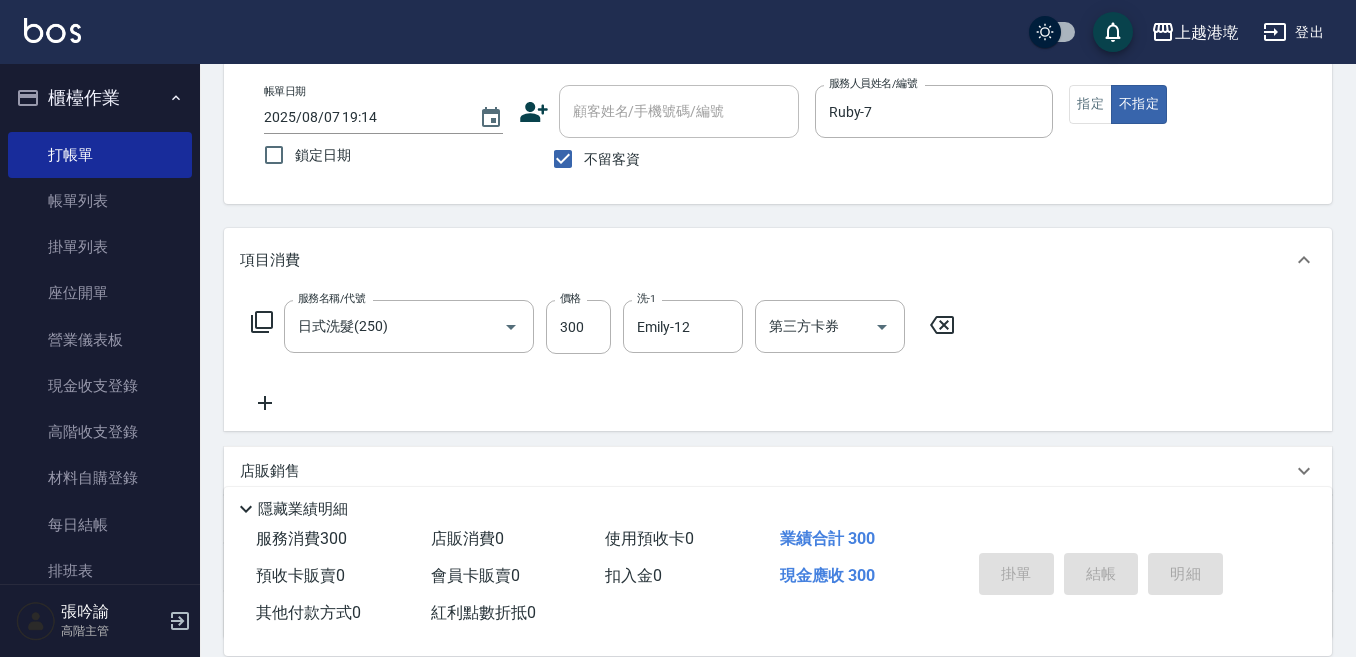 type 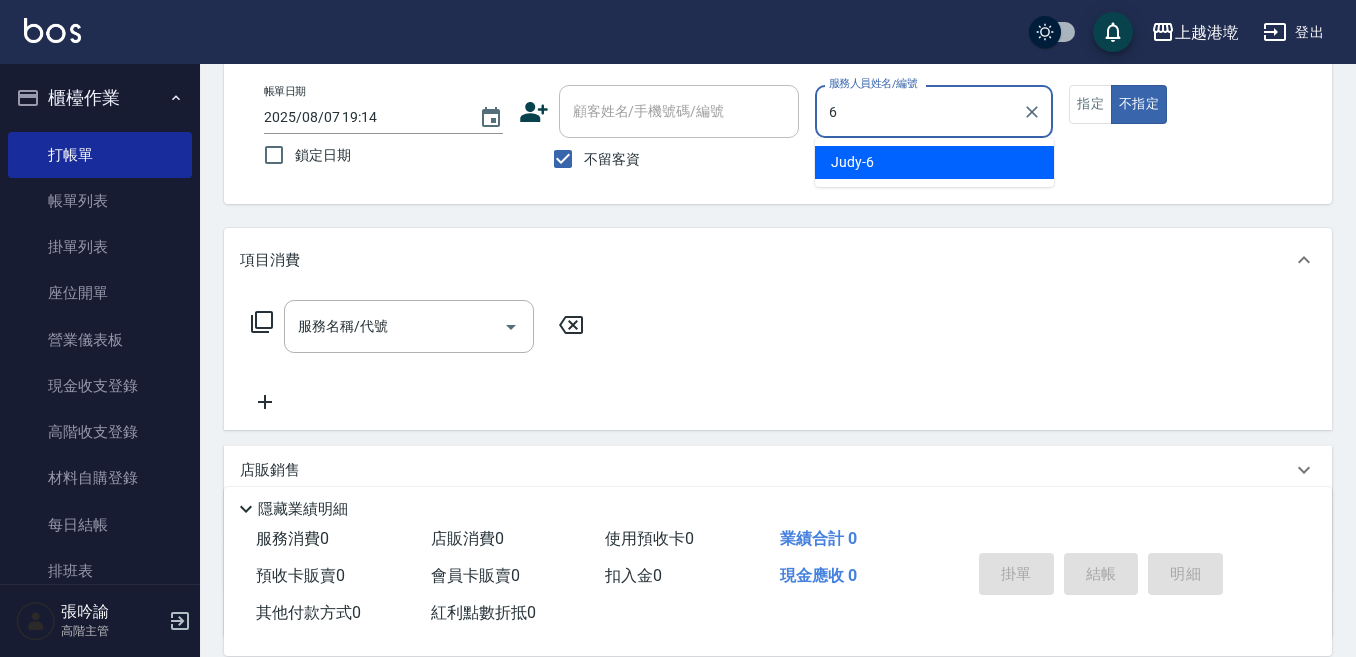 type on "6" 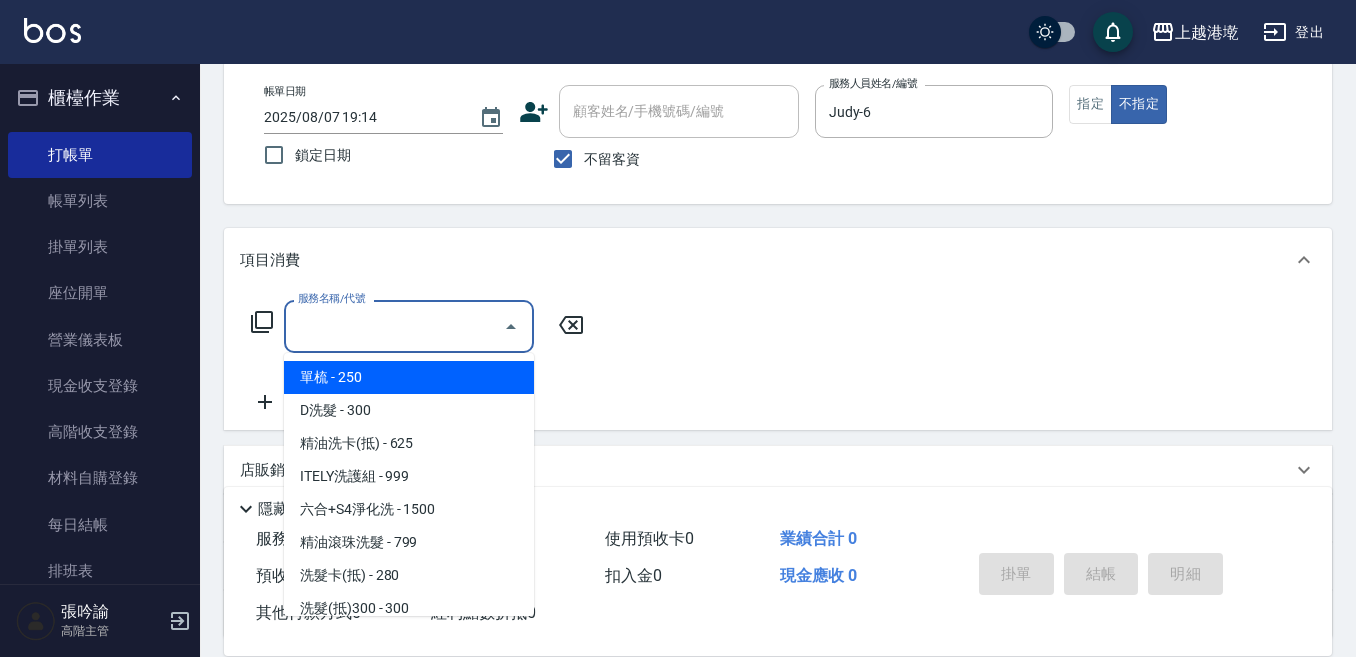 click on "服務名稱/代號" at bounding box center (394, 326) 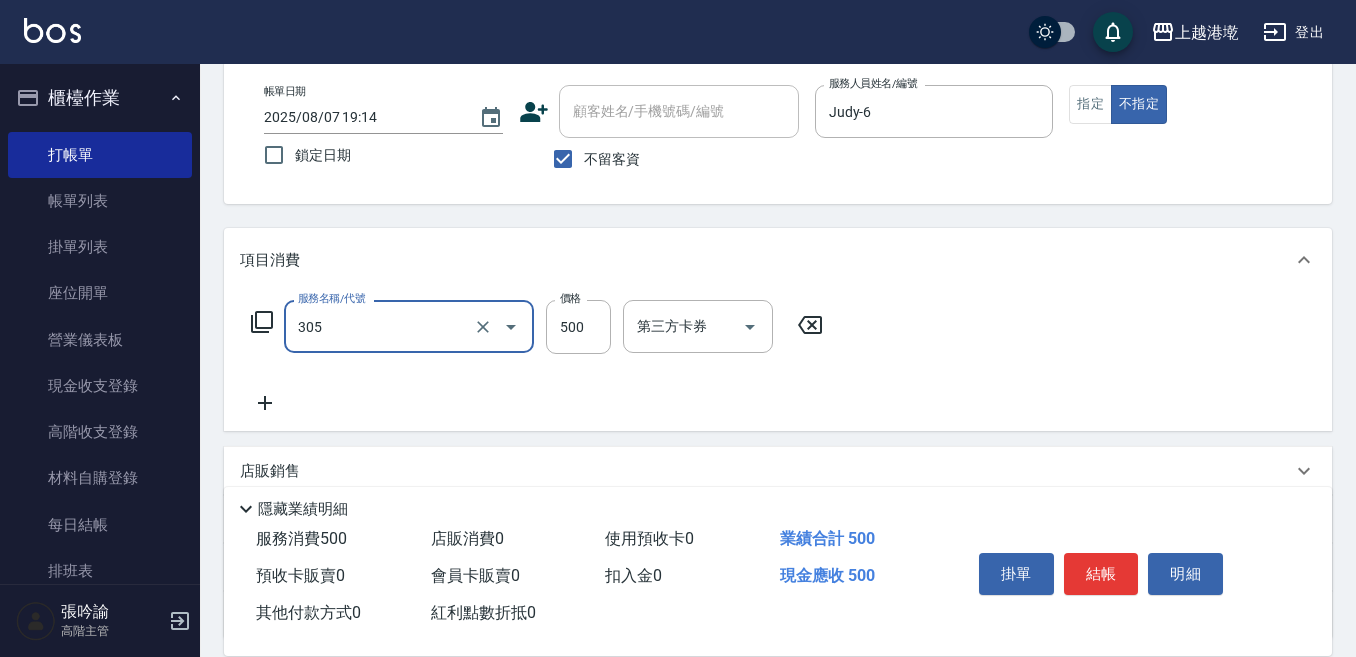 type on "剪髮500(305)" 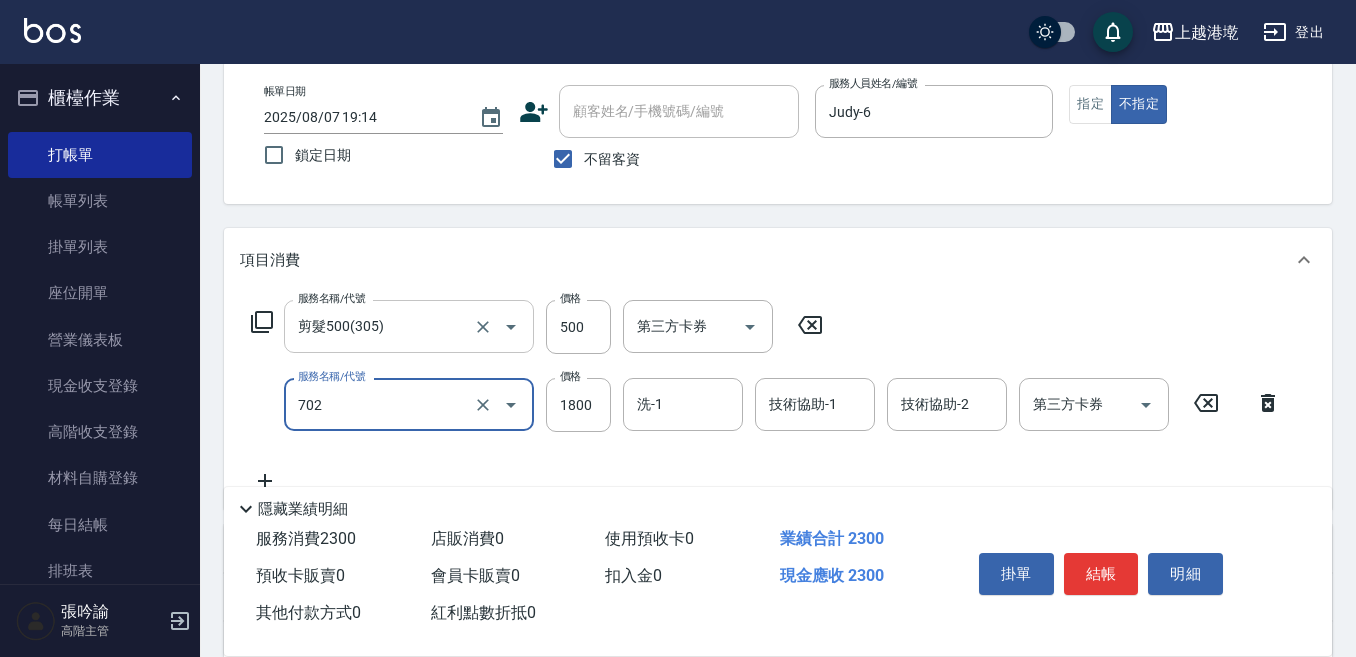 type on "中藥(設計師自備)(702)" 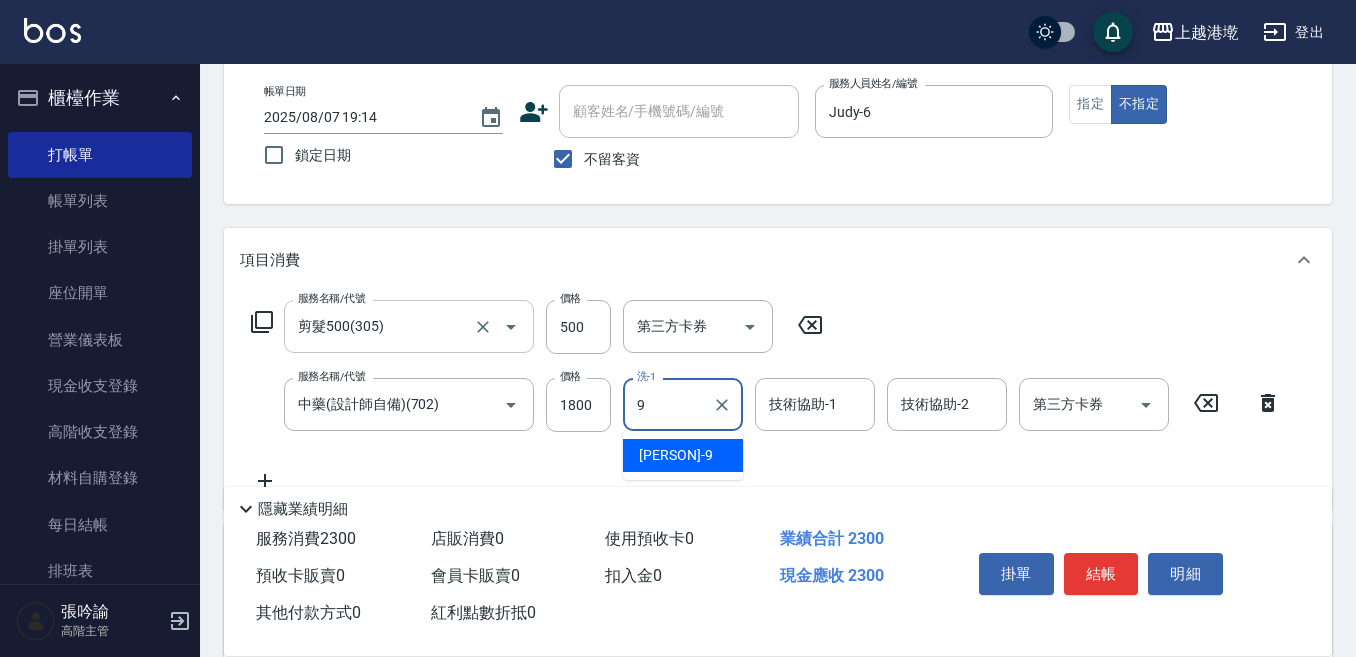 type on "Winnie-9" 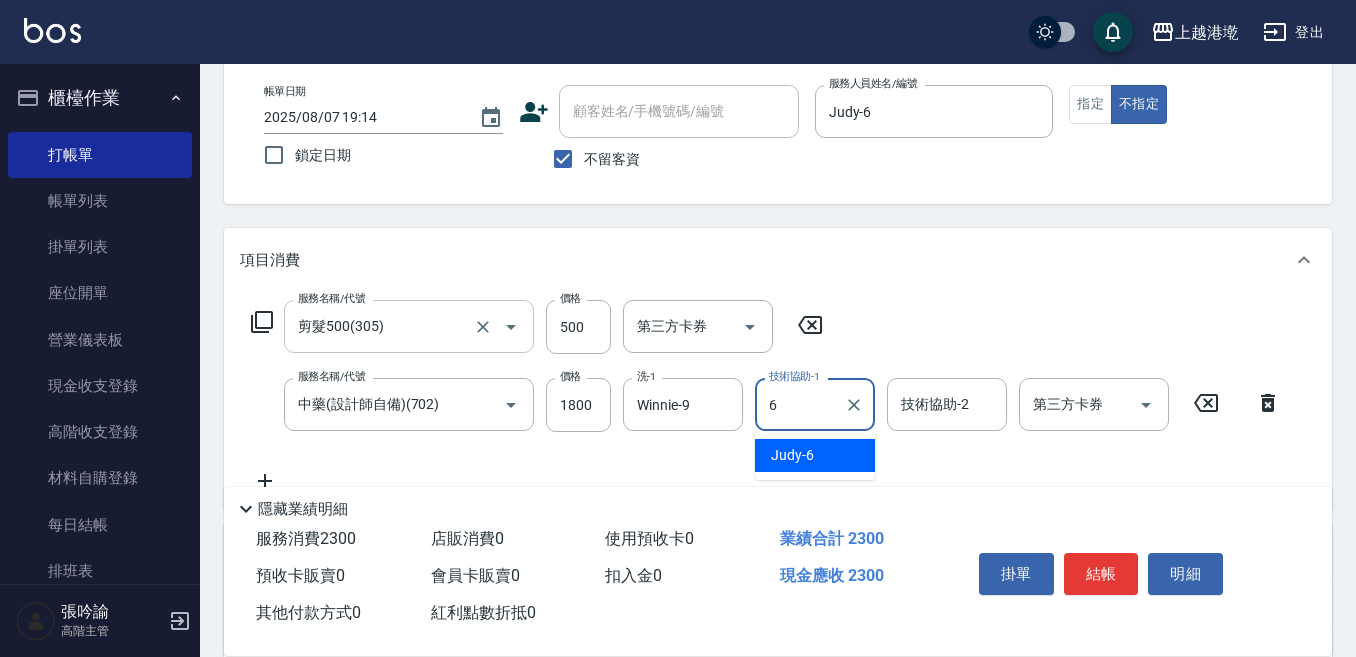type on "Judy-6" 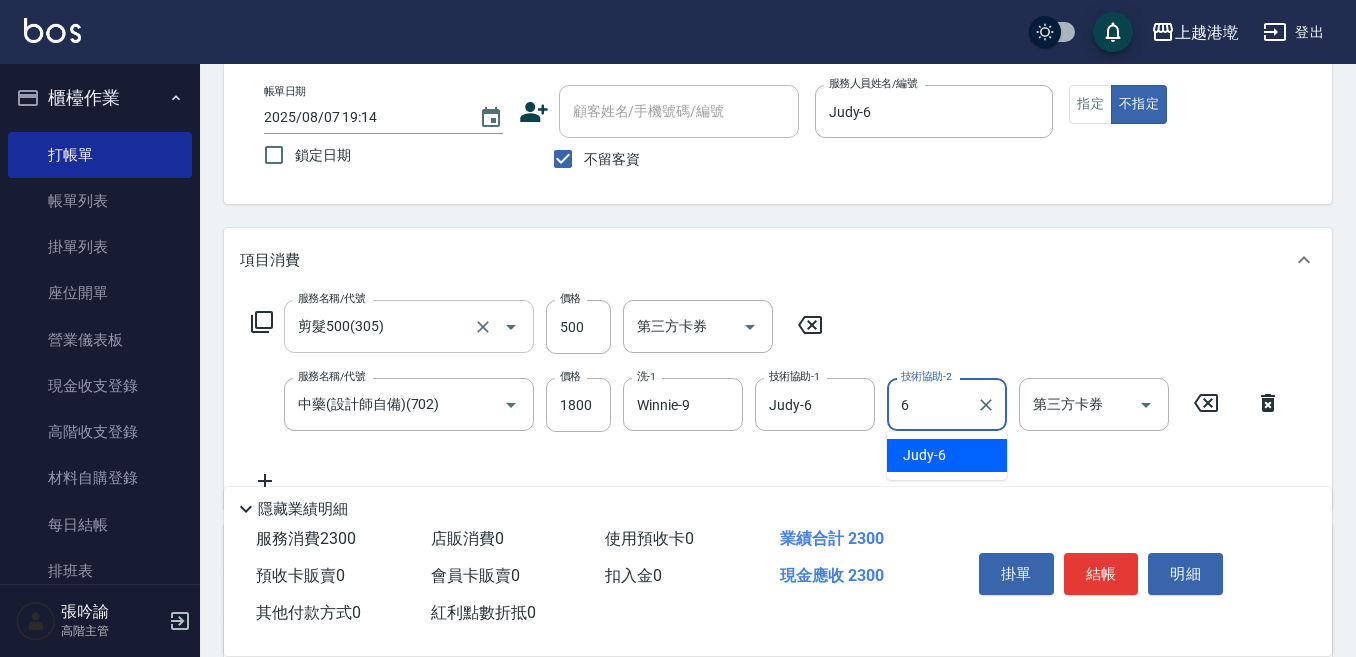 type on "Judy-6" 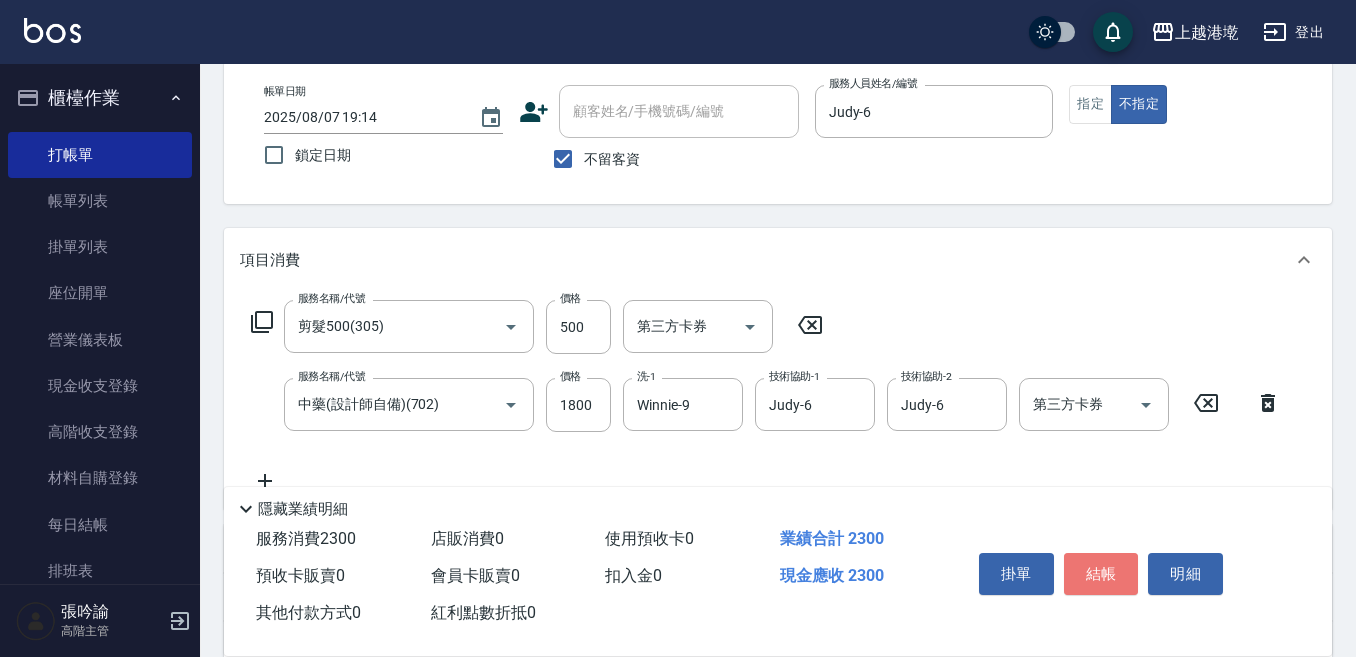 click on "結帳" at bounding box center (1101, 574) 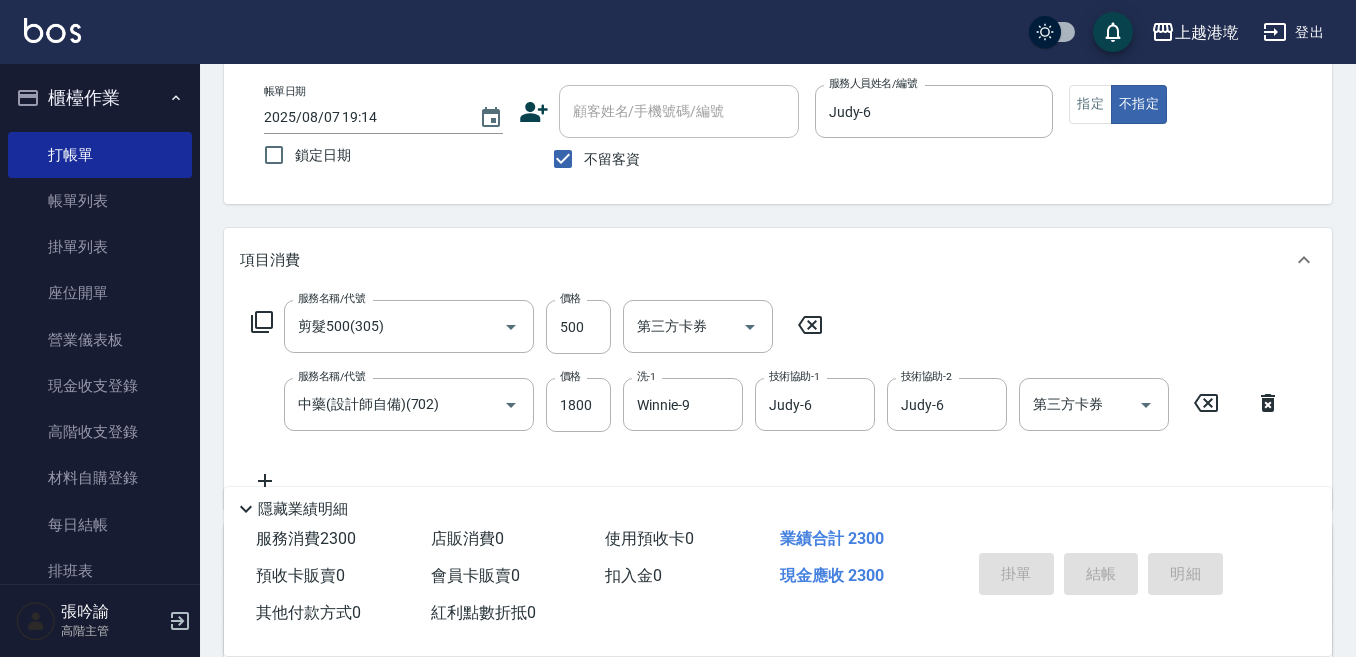 type 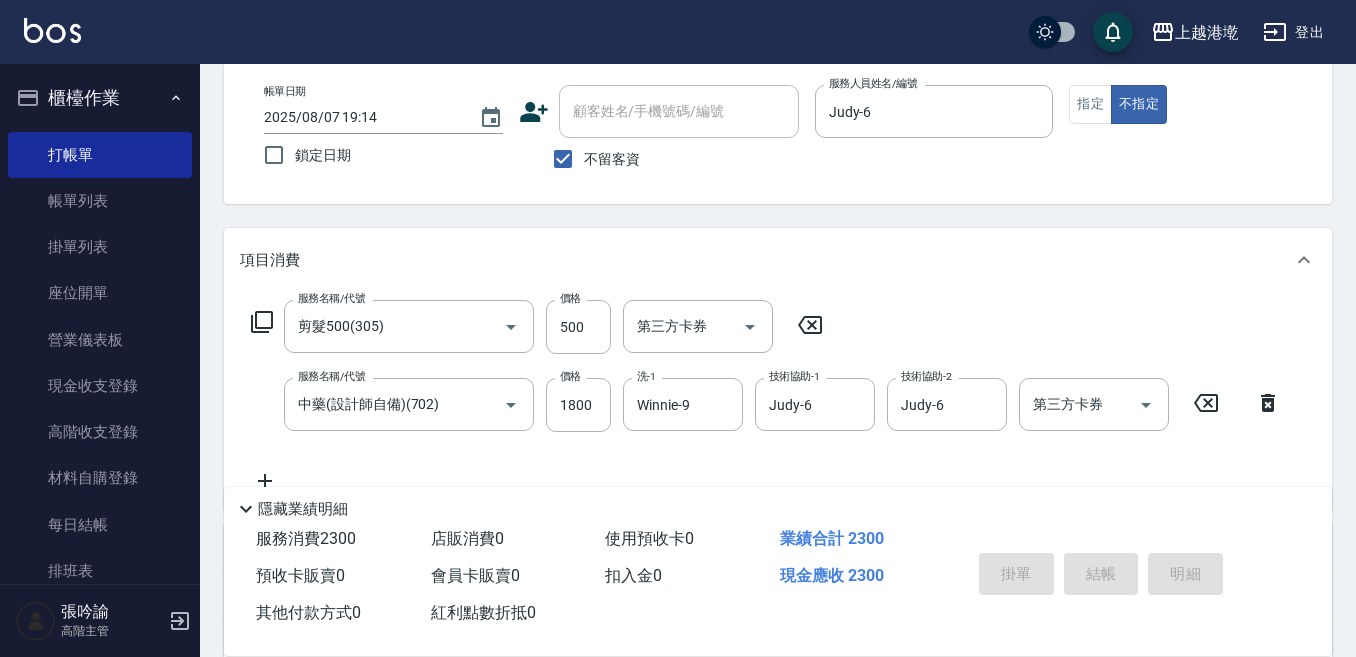 type 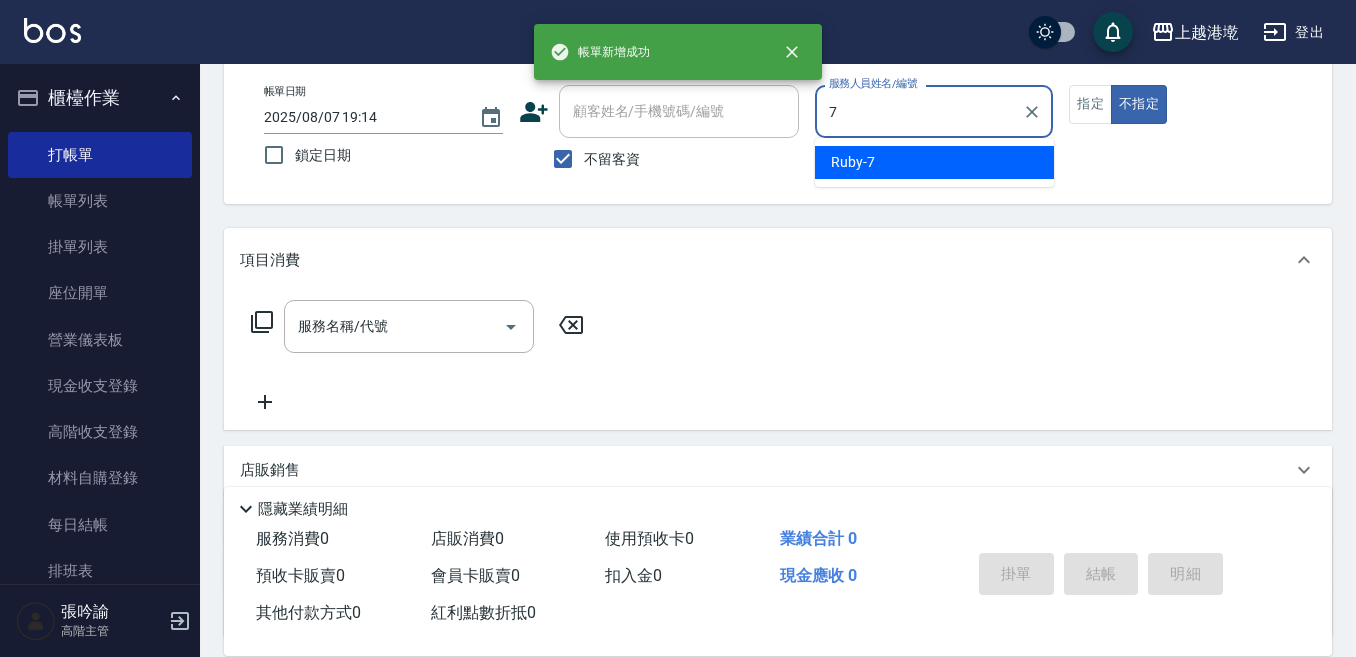 type on "Ruby-7" 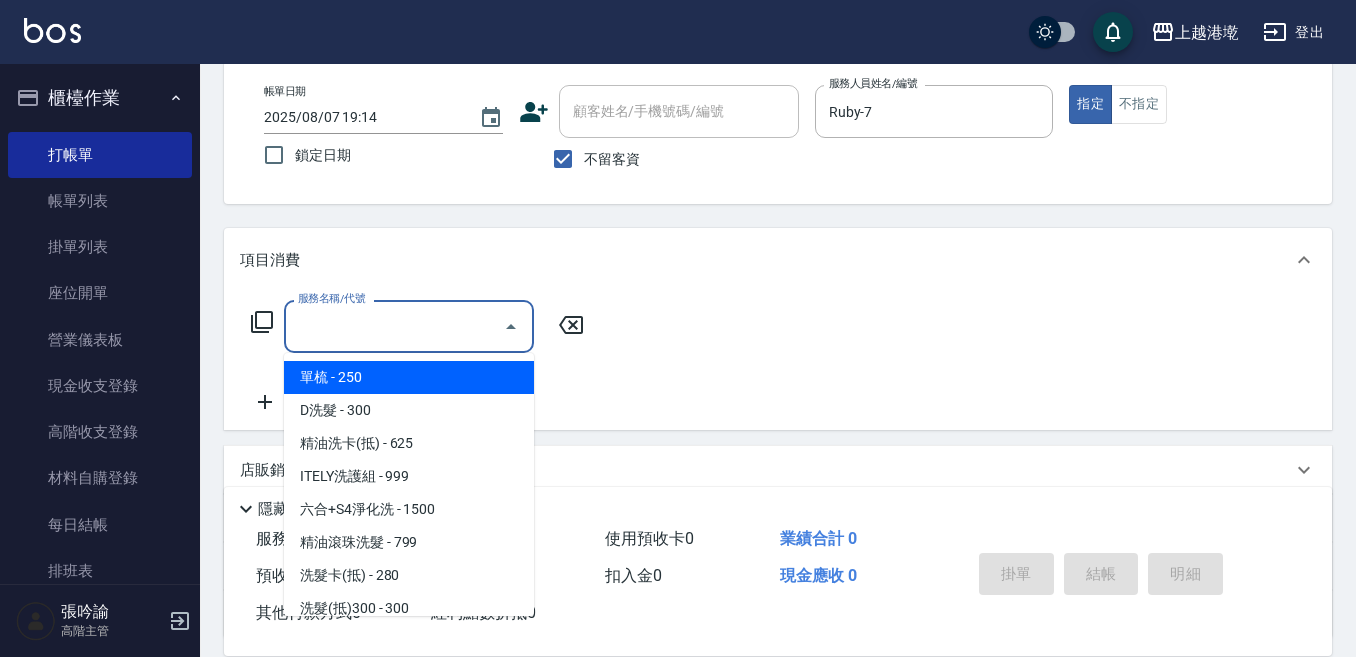 click on "服務名稱/代號" at bounding box center (394, 326) 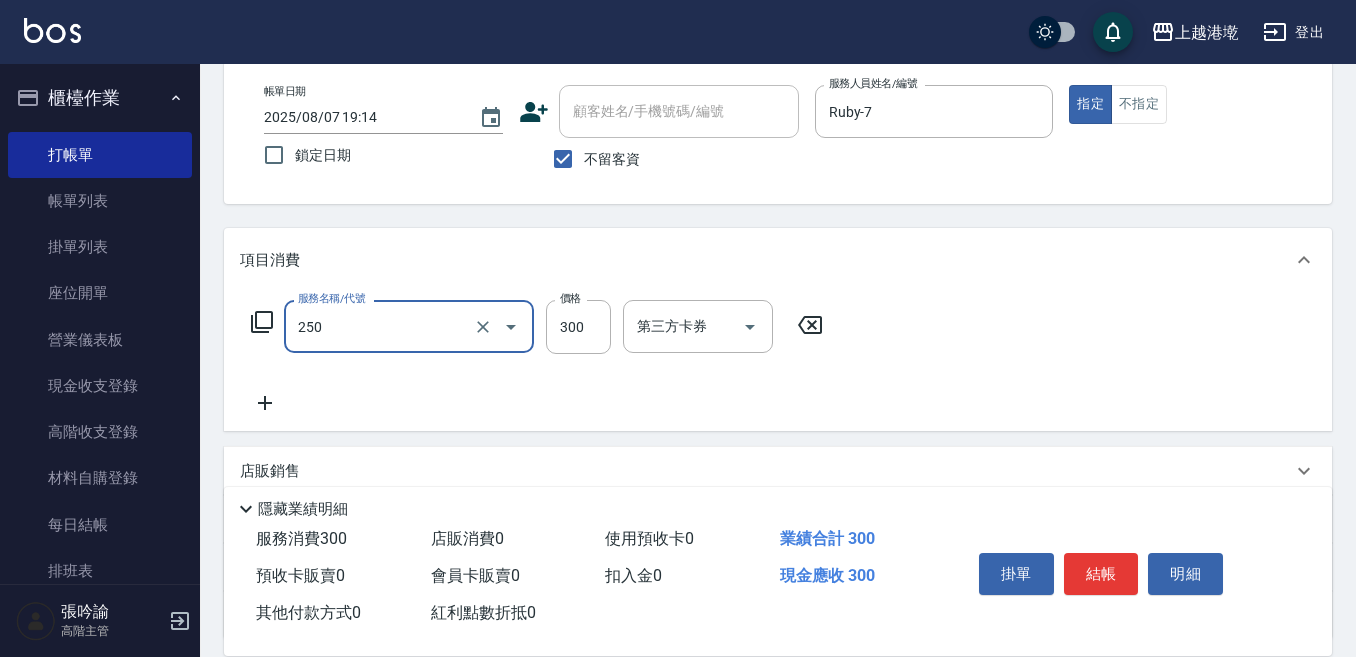type on "日式洗髮(250)" 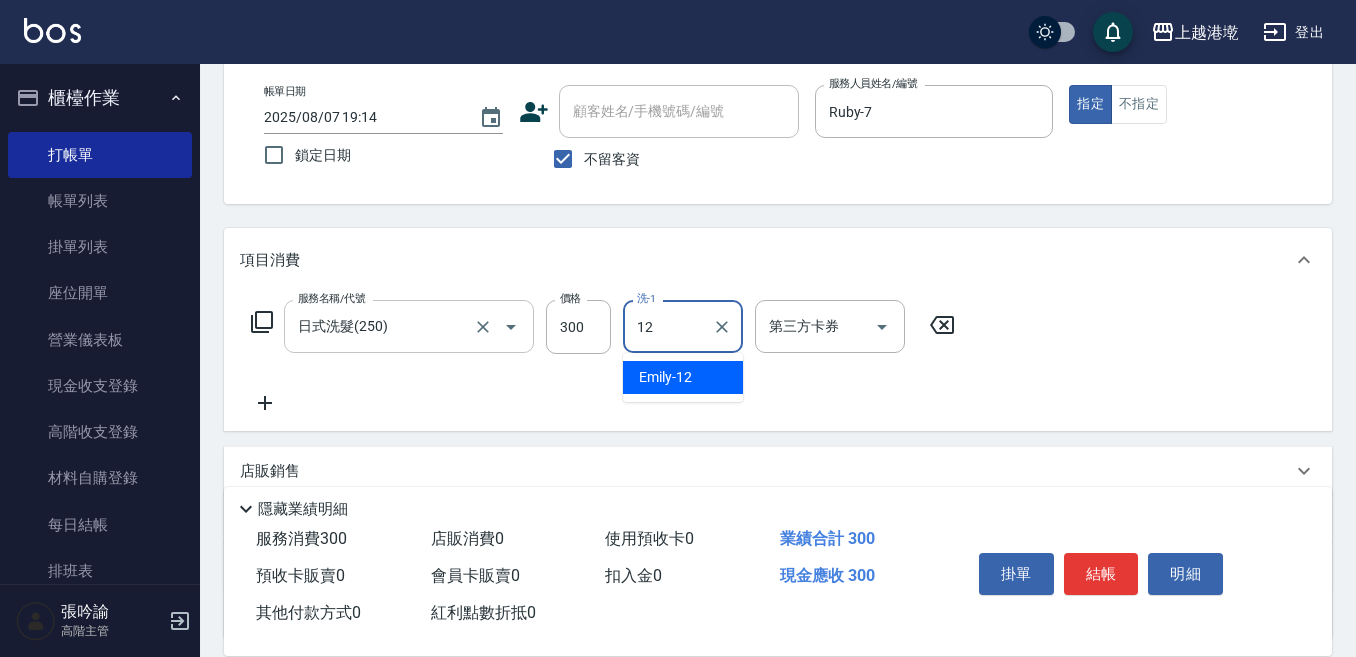 type on "Emily-12" 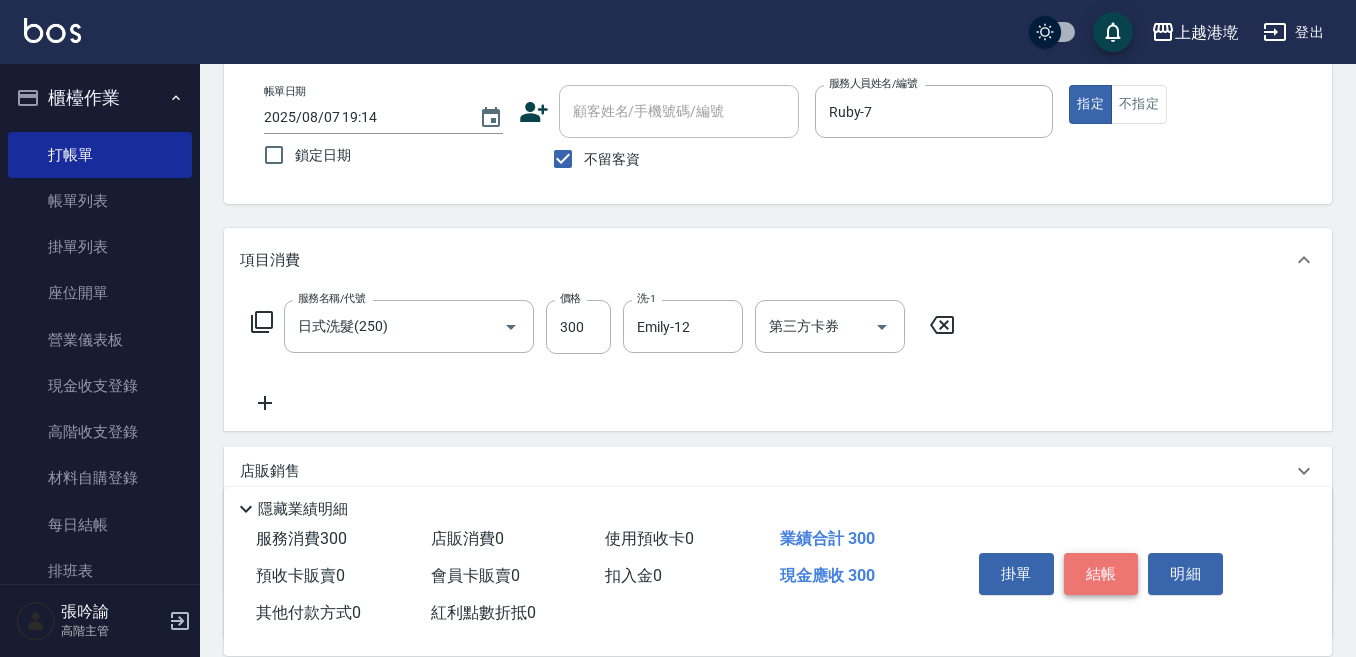 click on "結帳" at bounding box center [1101, 574] 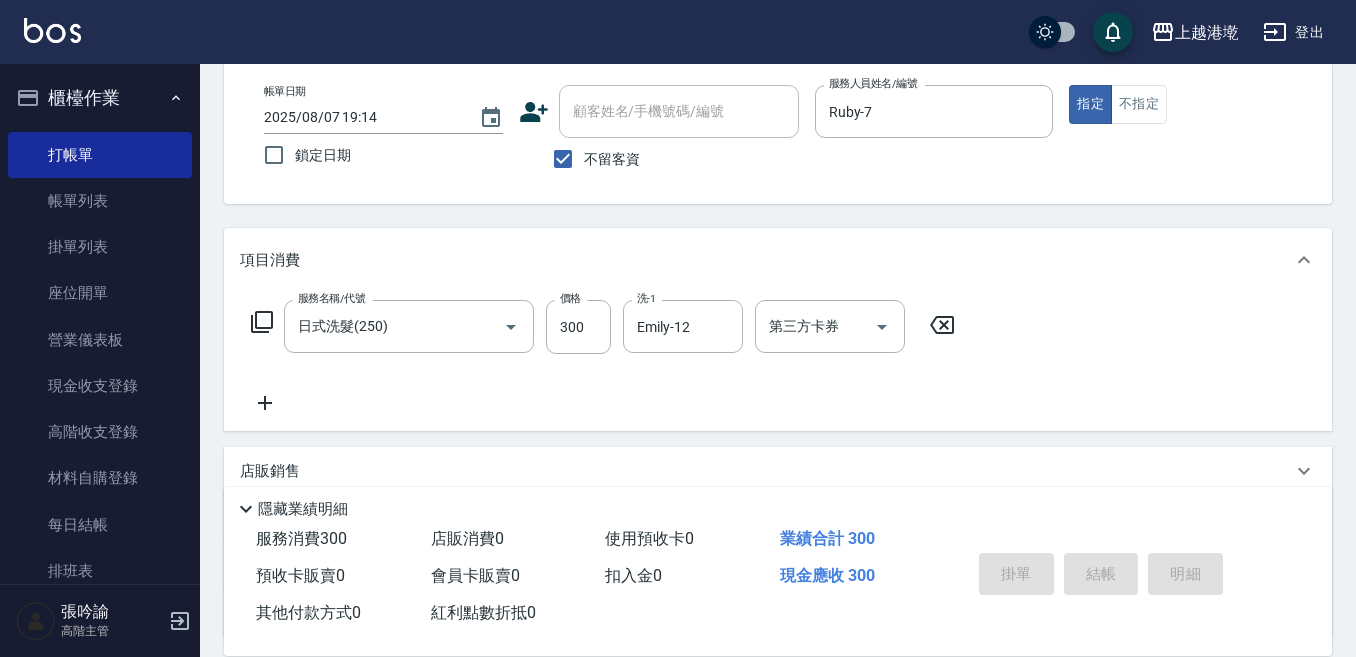 type on "2025/08/07 19:15" 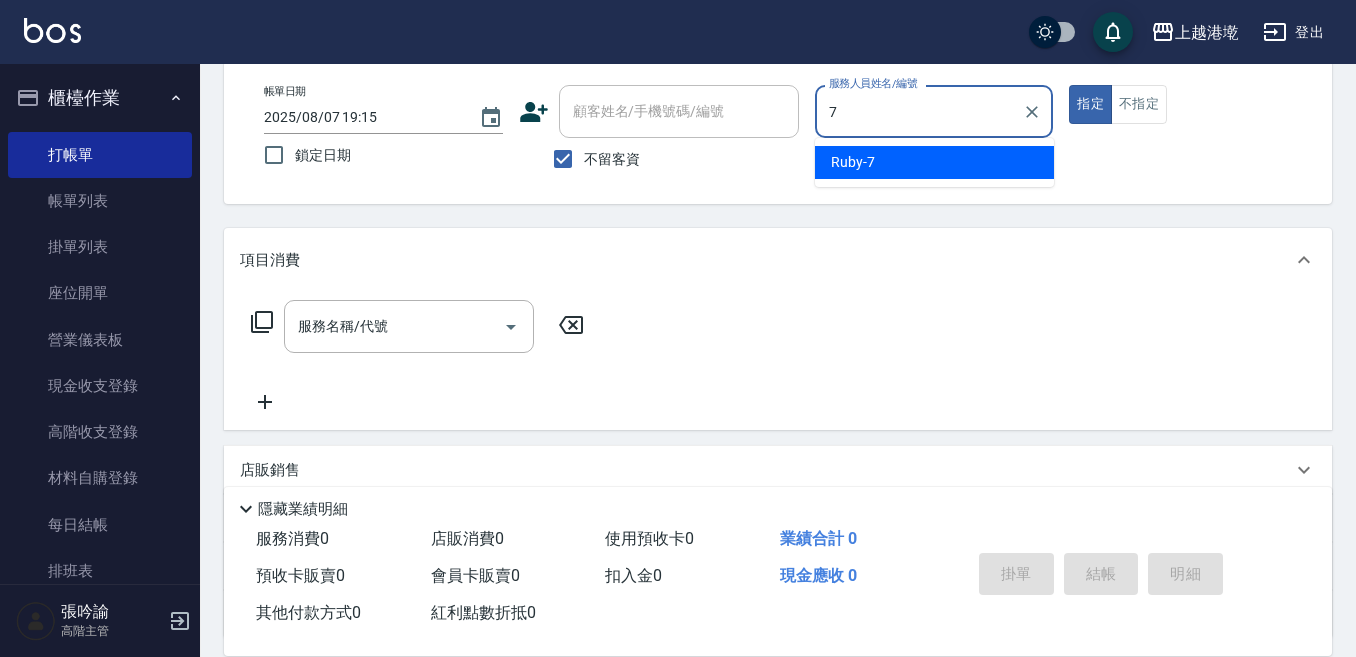 type on "Ruby-7" 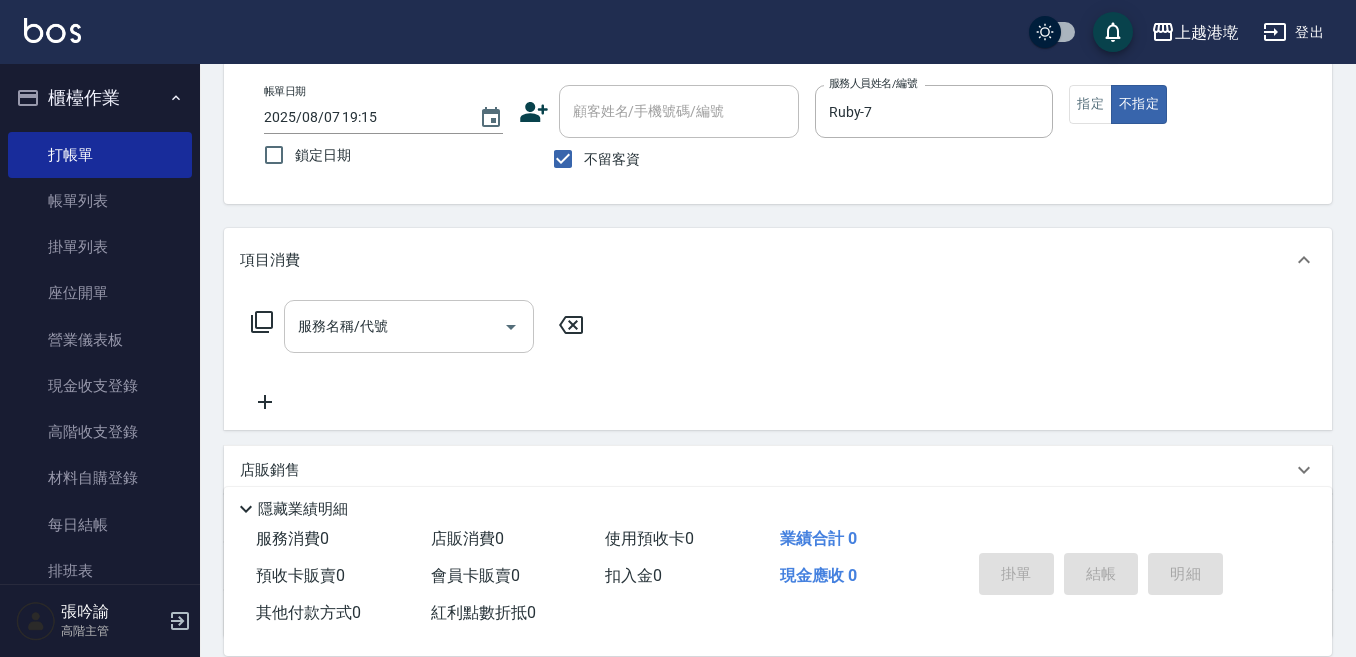 click on "服務名稱/代號" at bounding box center (409, 326) 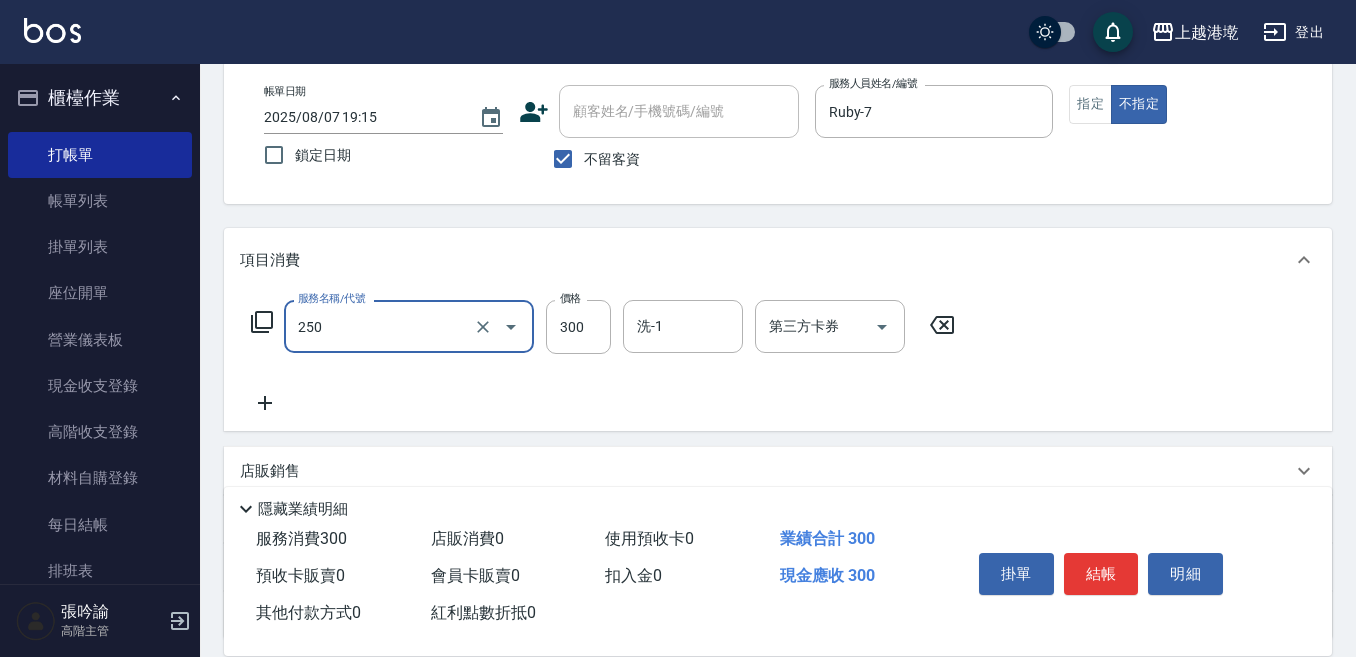 type on "日式洗髮(250)" 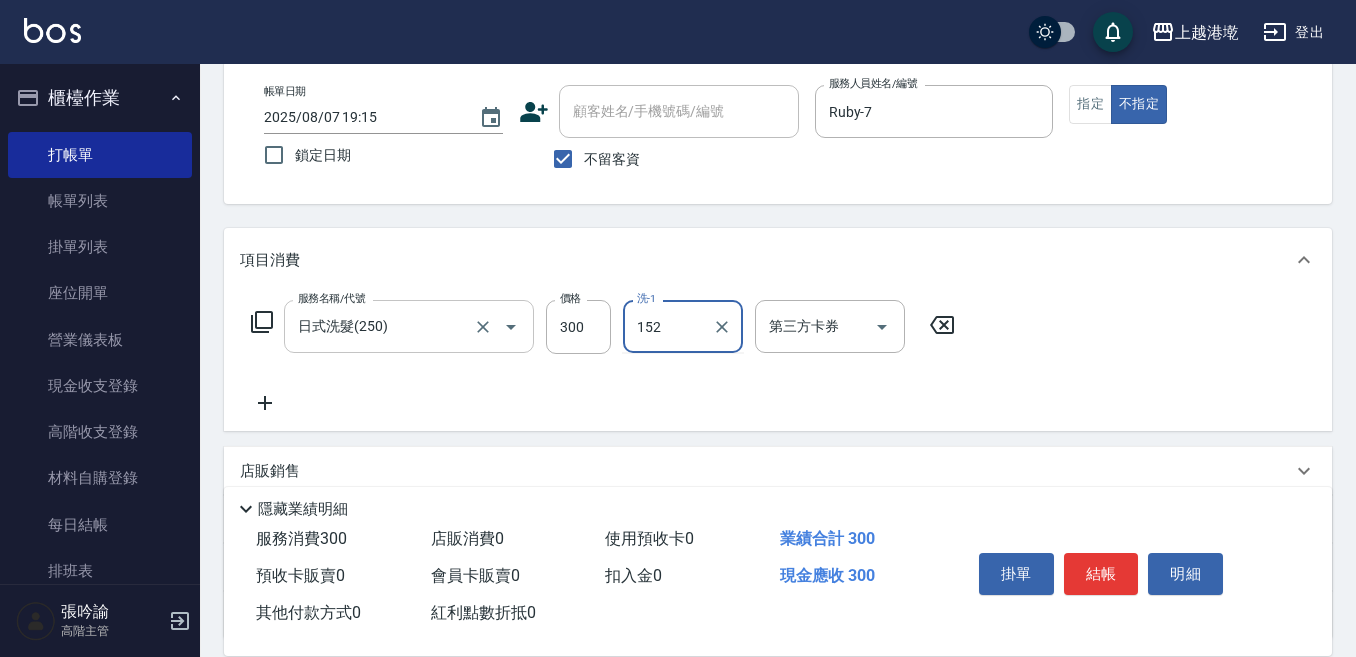 type on "152" 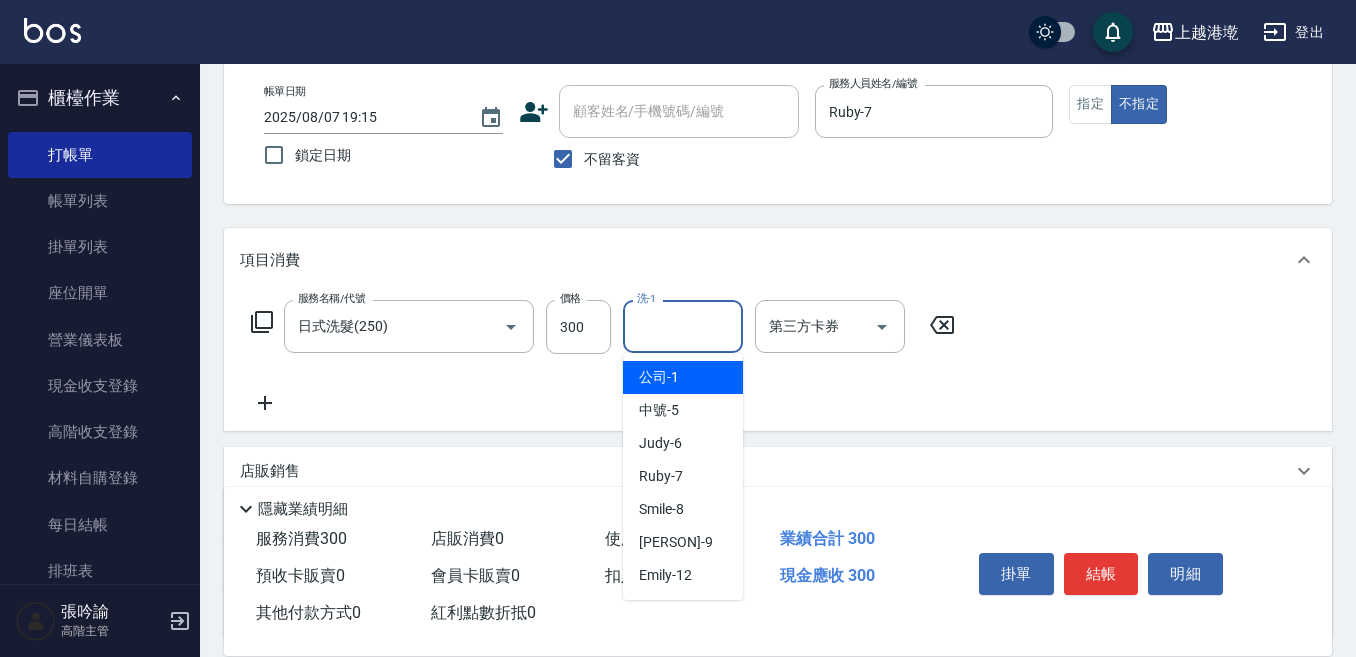 click on "洗-1" at bounding box center [683, 326] 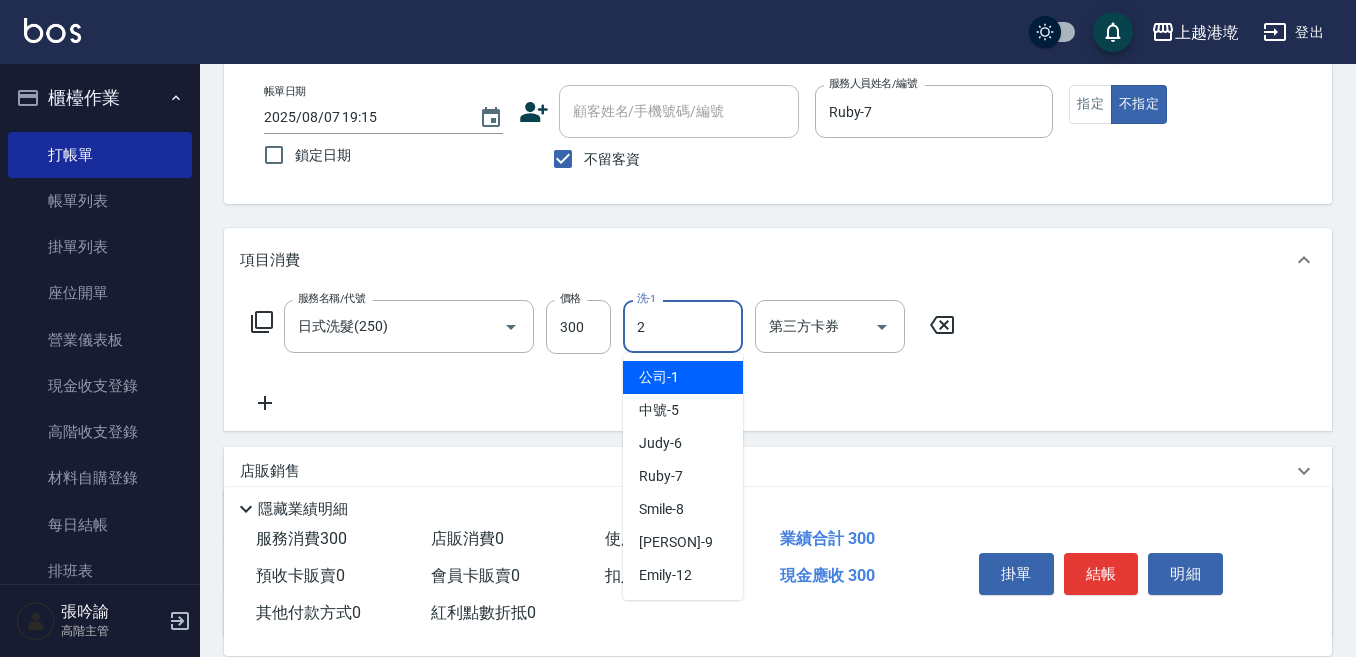 type on "2" 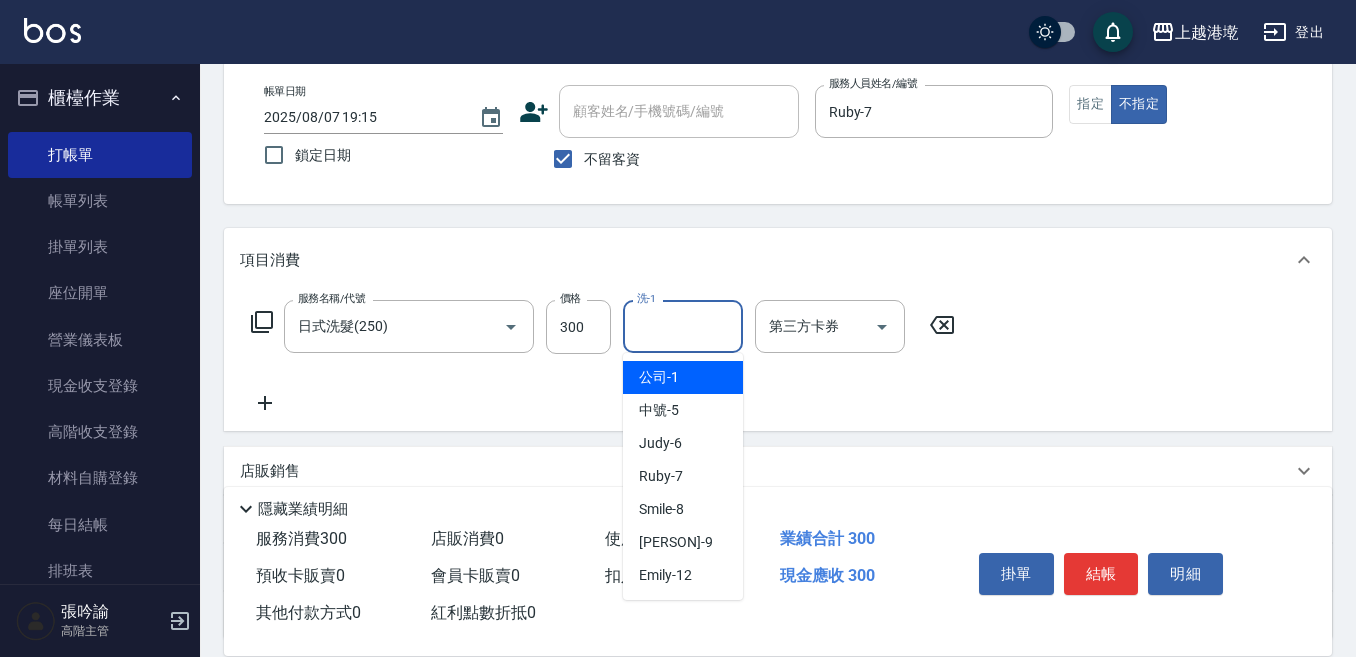 click on "洗-1" at bounding box center (683, 326) 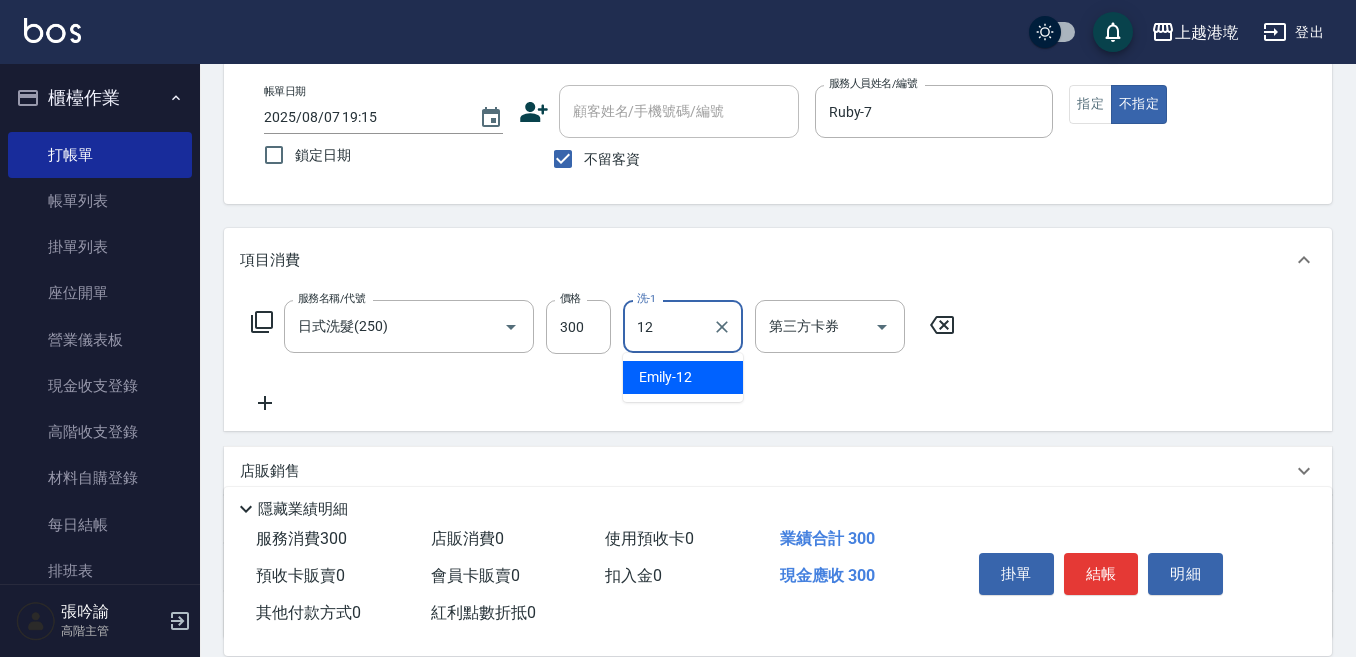 type on "Emily-12" 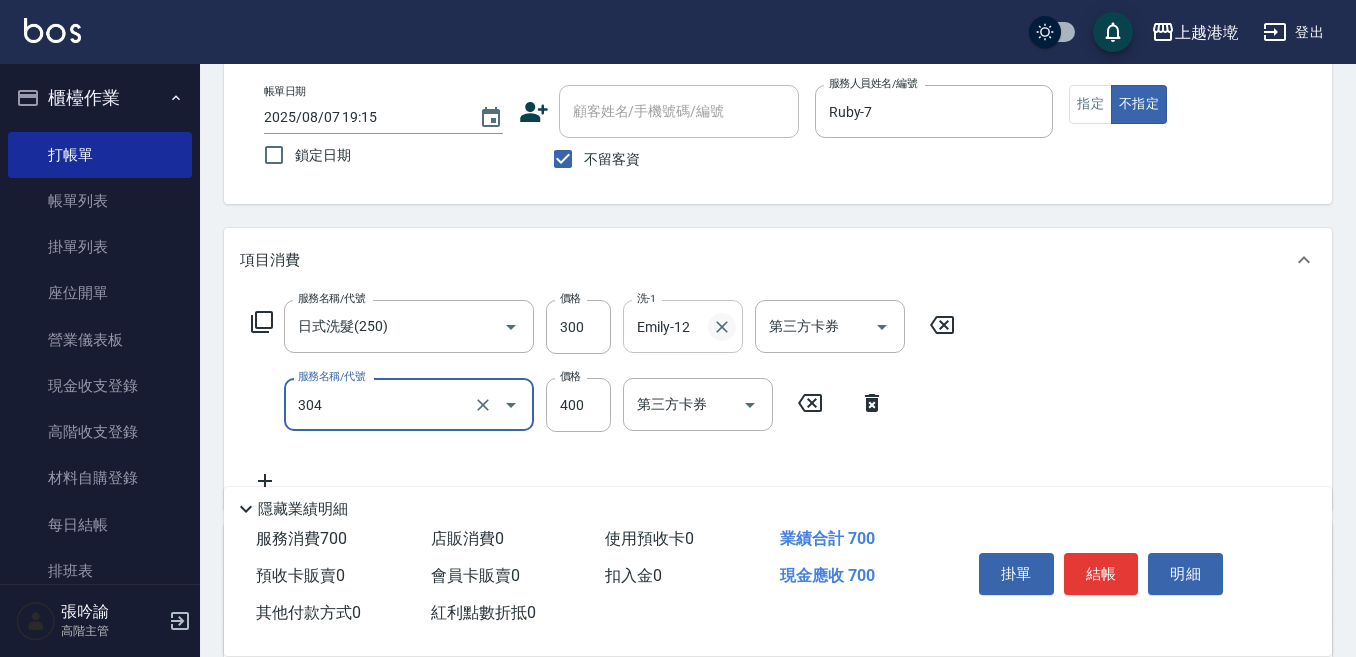 type on "剪髮400(304)" 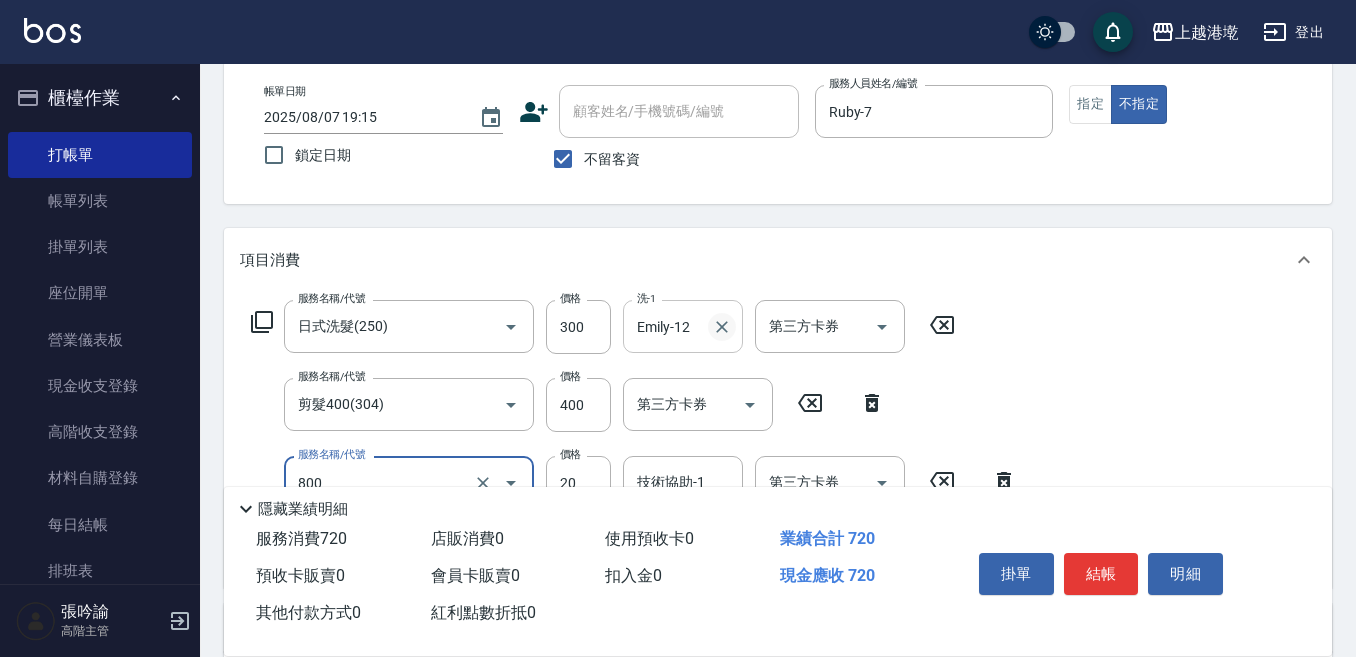 type on "潤絲精(800)" 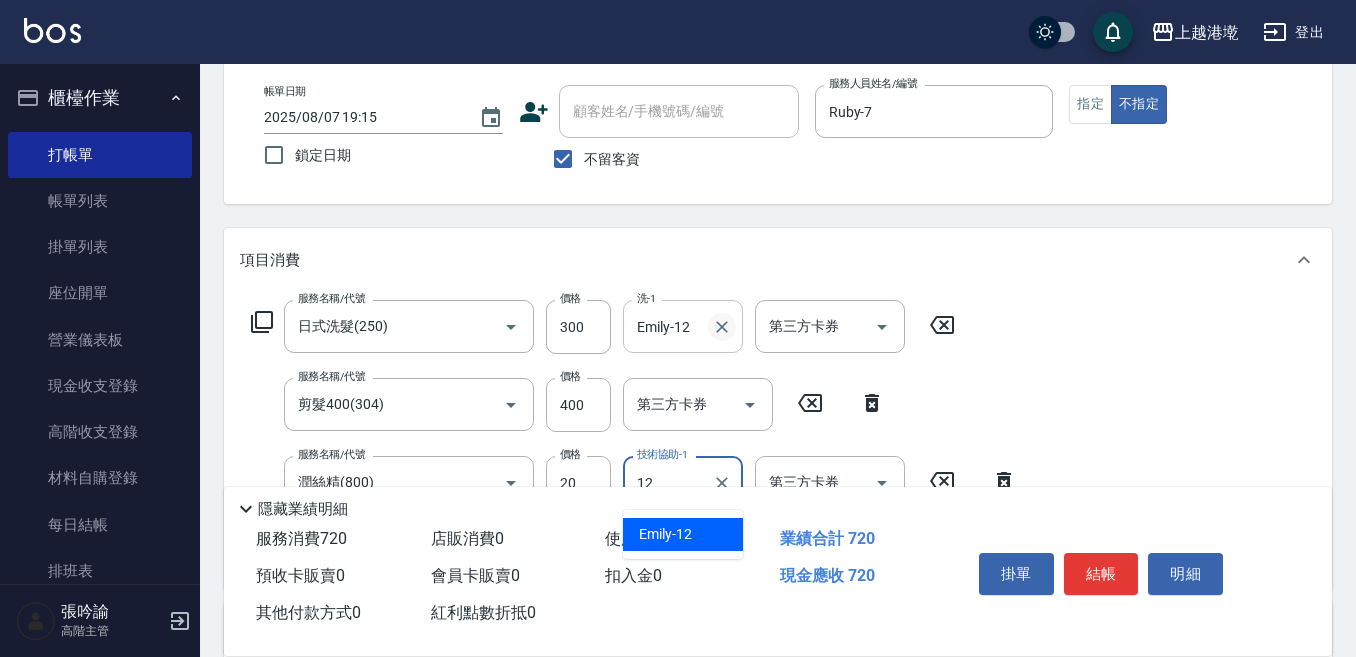 type on "Emily-12" 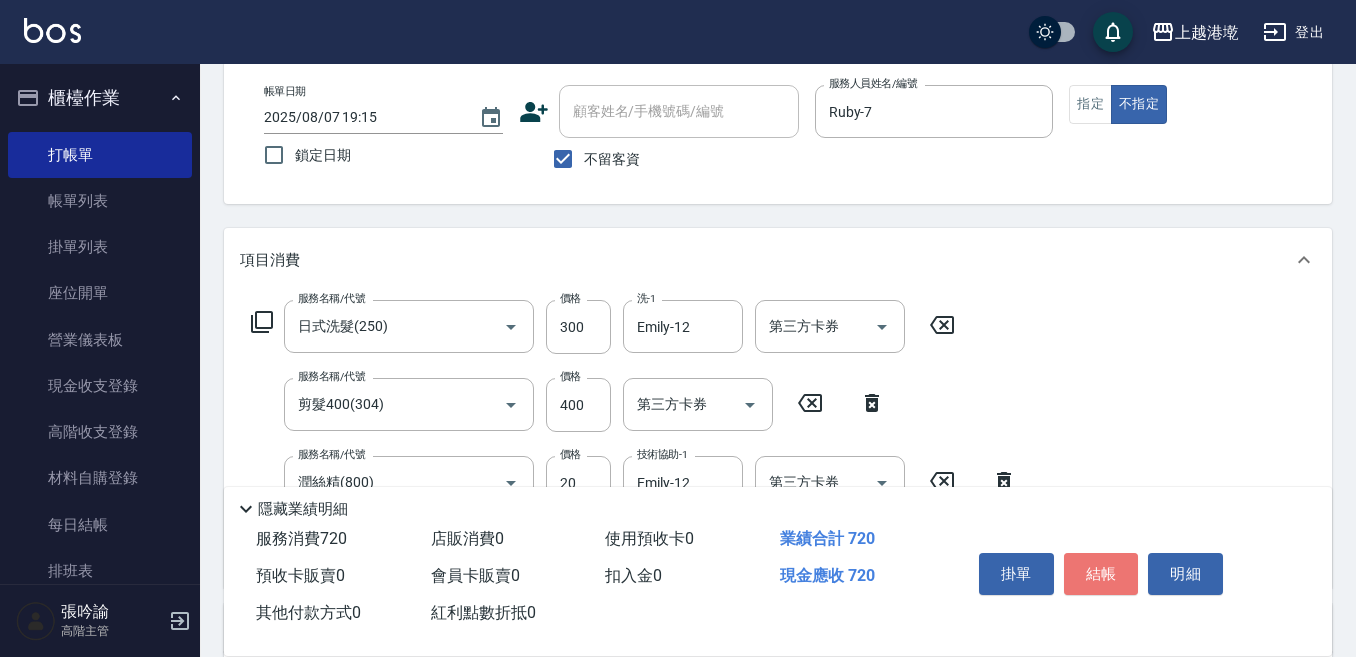 click on "結帳" at bounding box center [1101, 574] 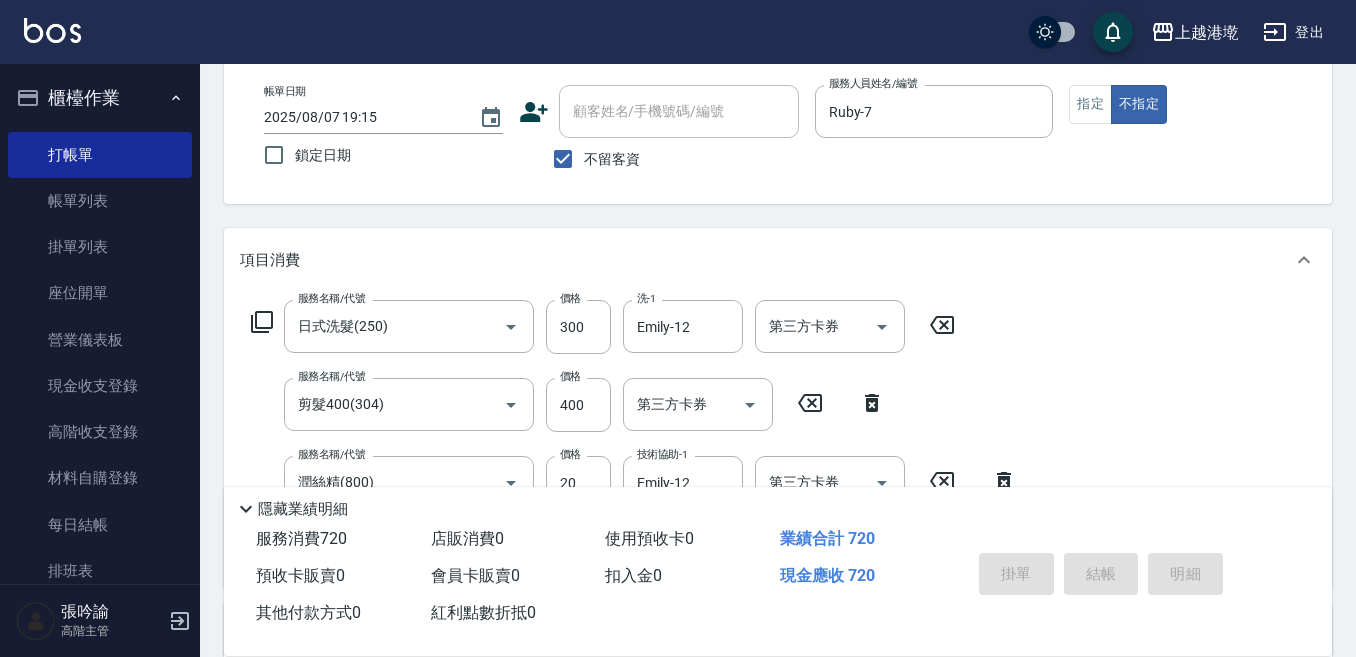 type 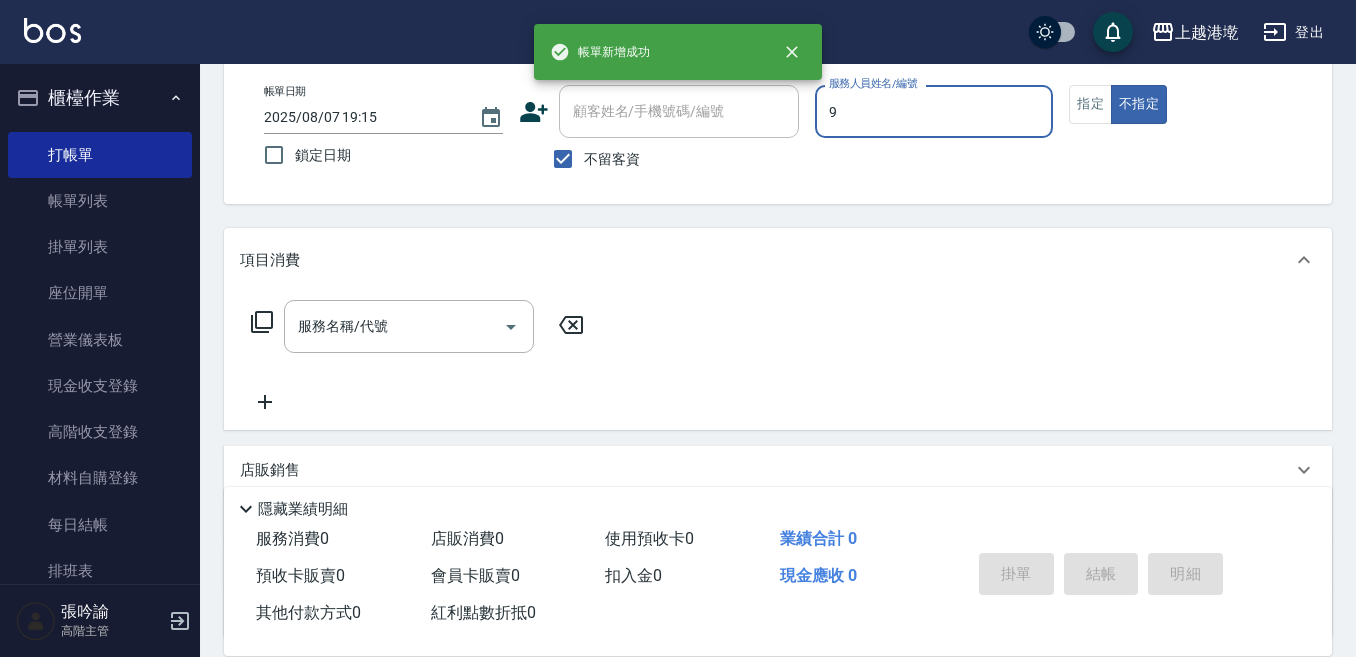 type on "Winnie-9" 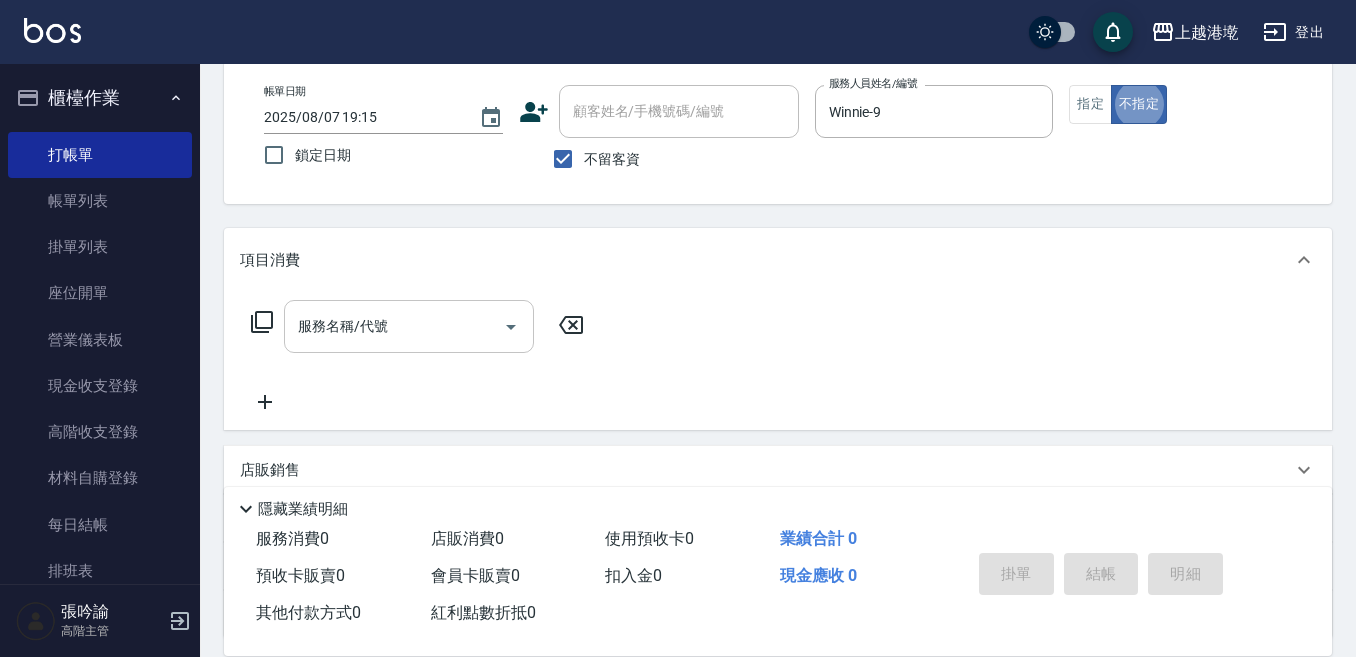 click on "服務名稱/代號" at bounding box center [394, 326] 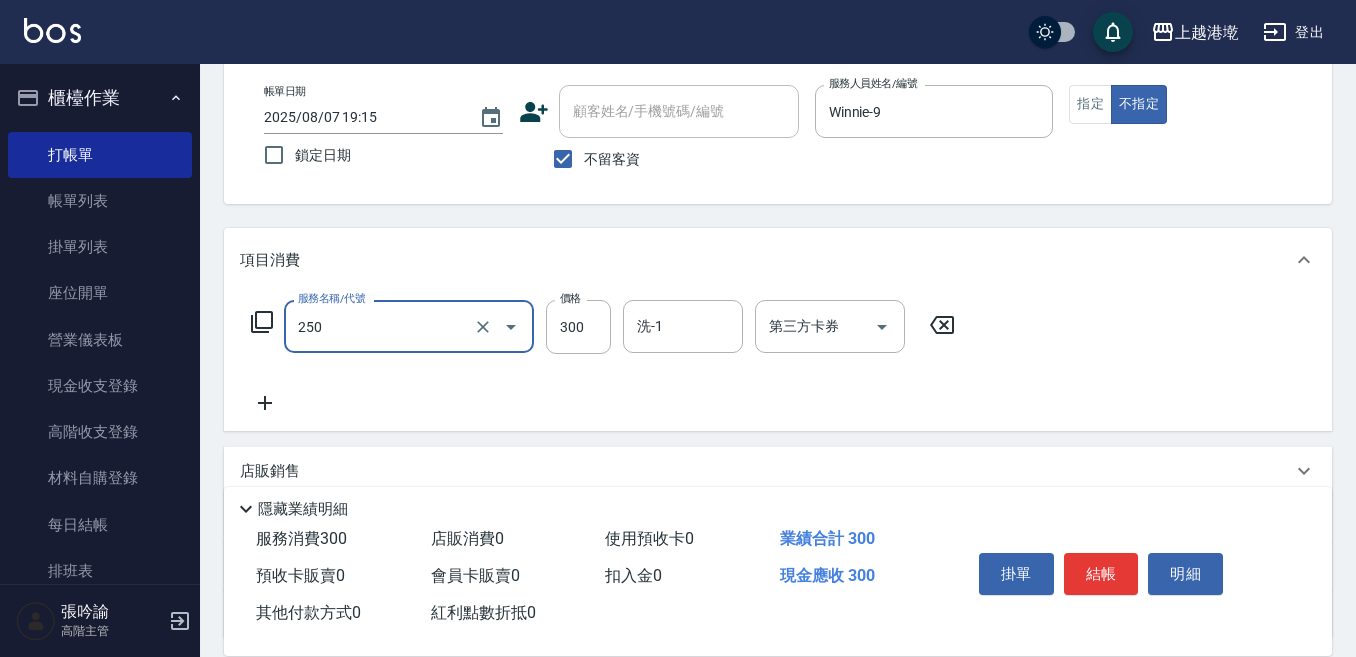 type on "日式洗髮(250)" 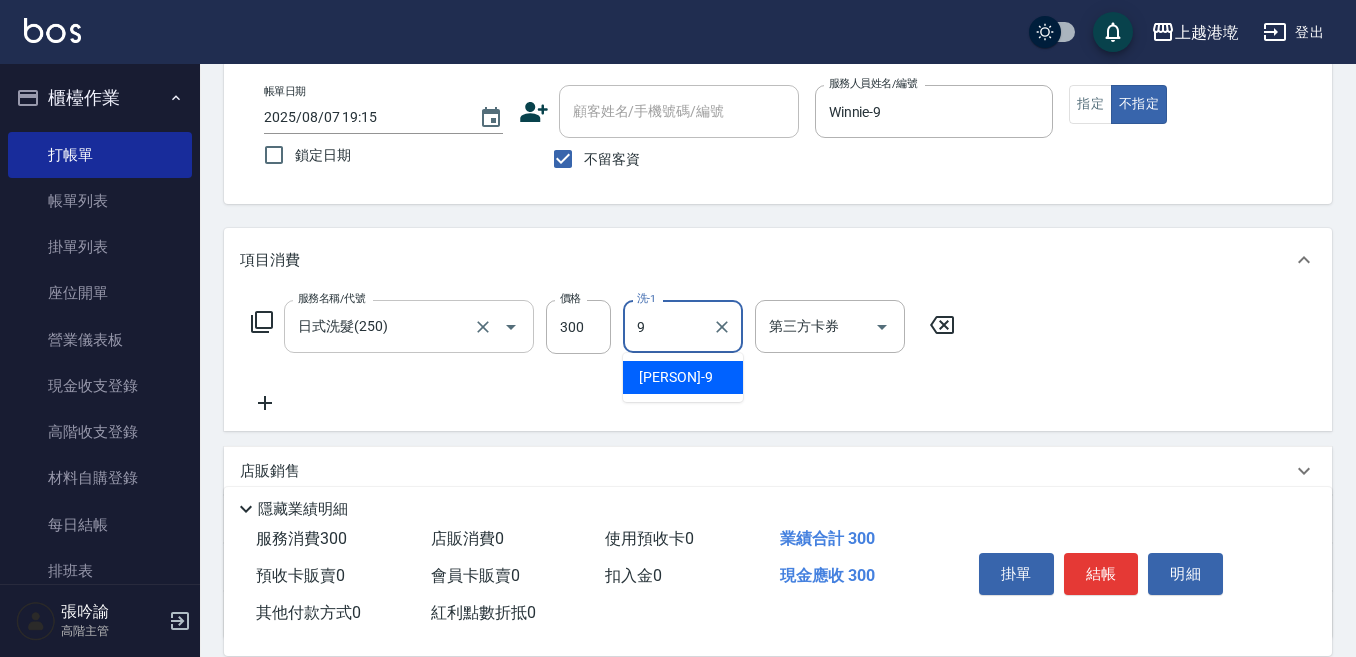 type on "Winnie-9" 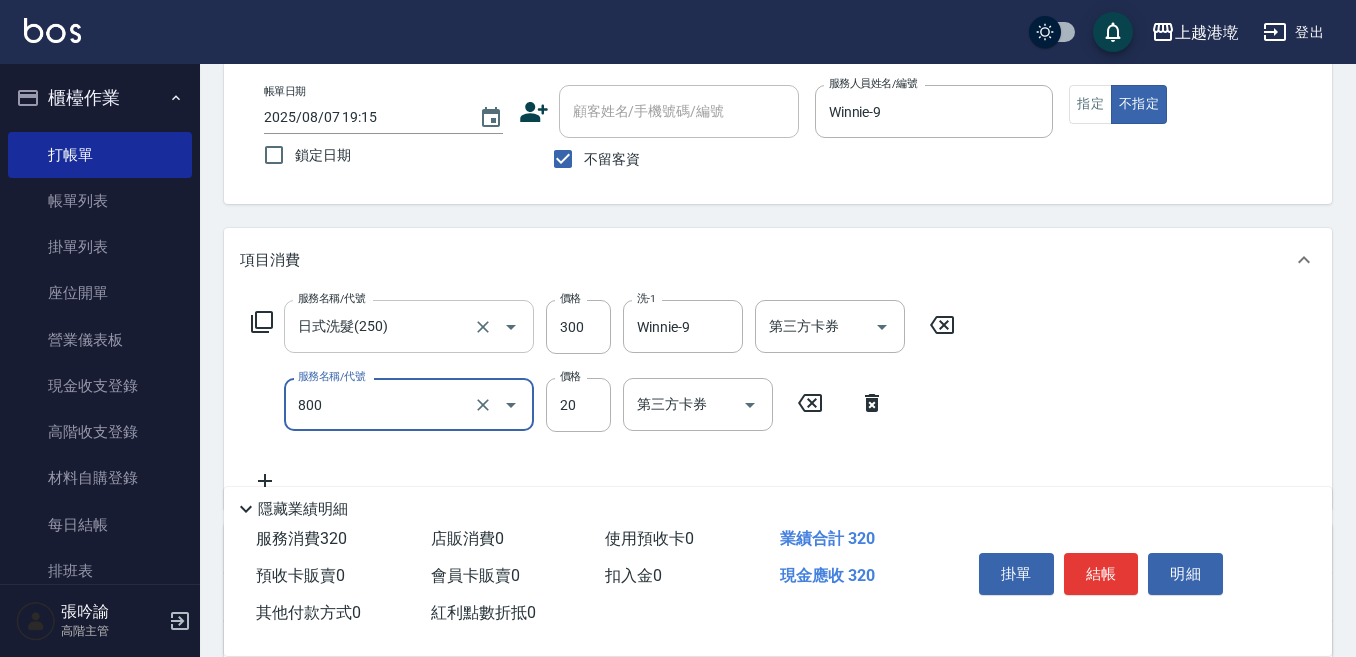 type on "潤絲精(800)" 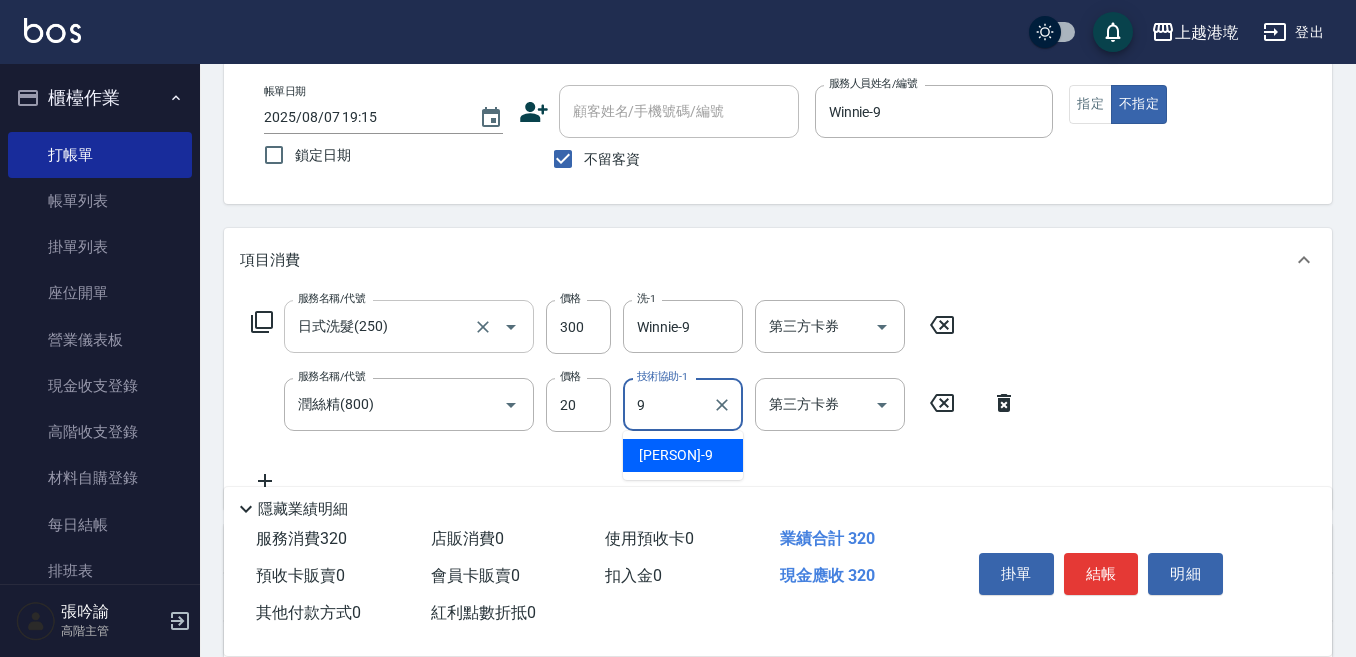 type on "Winnie-9" 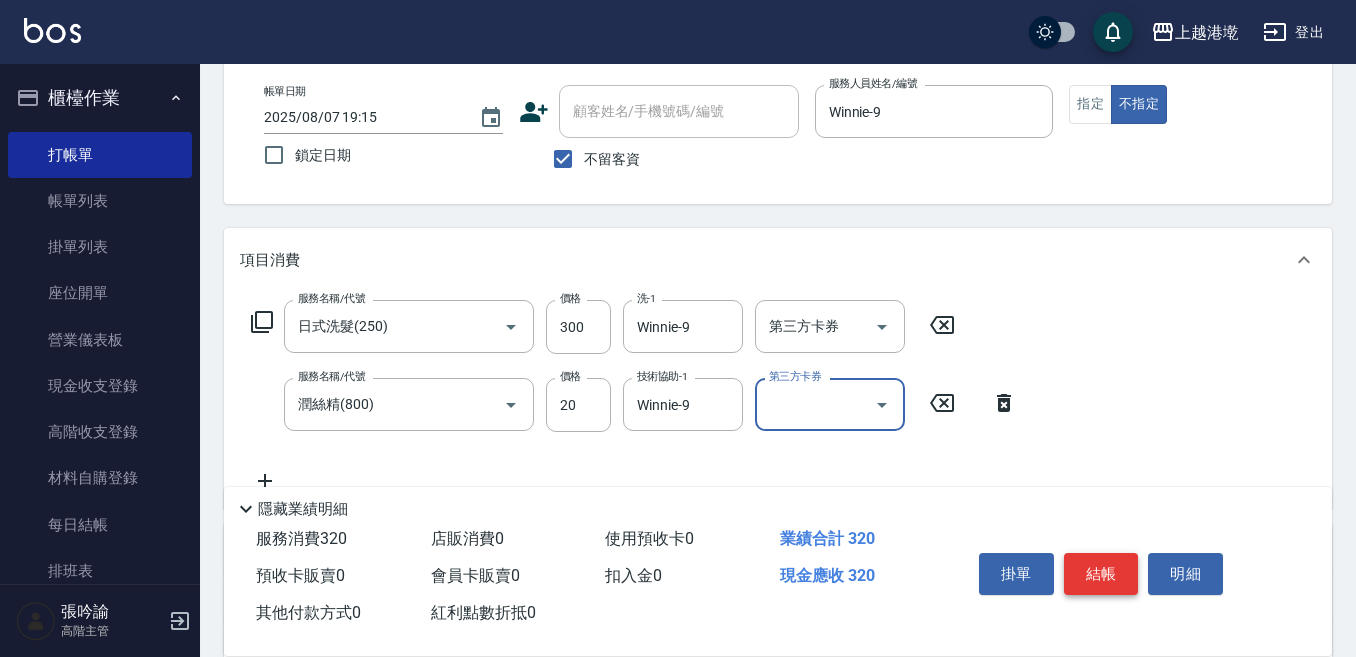click on "結帳" at bounding box center (1101, 574) 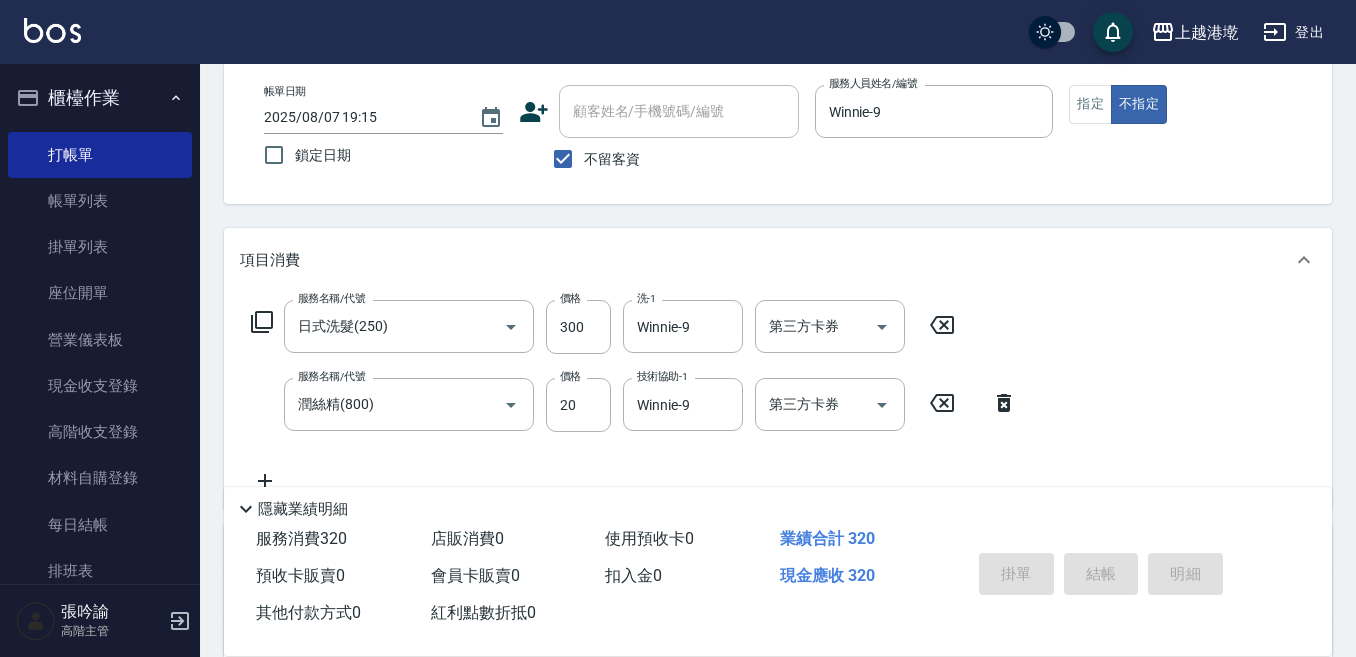 type 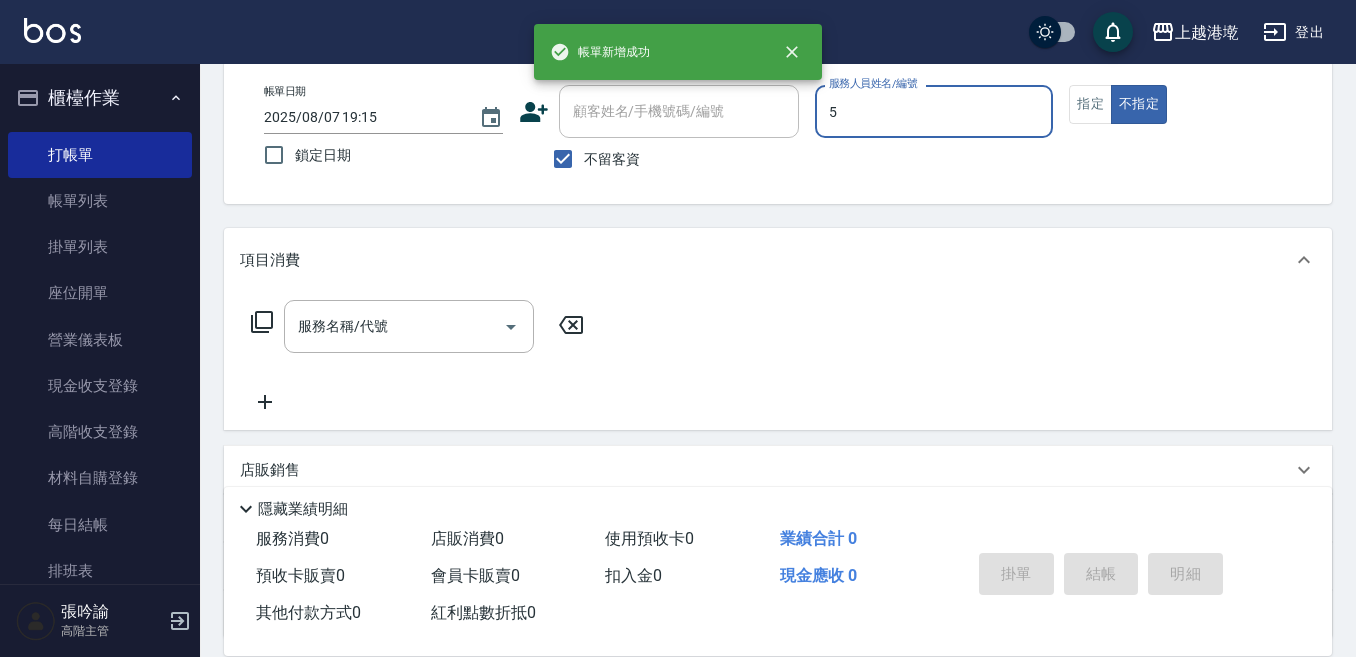 type on "中號-5" 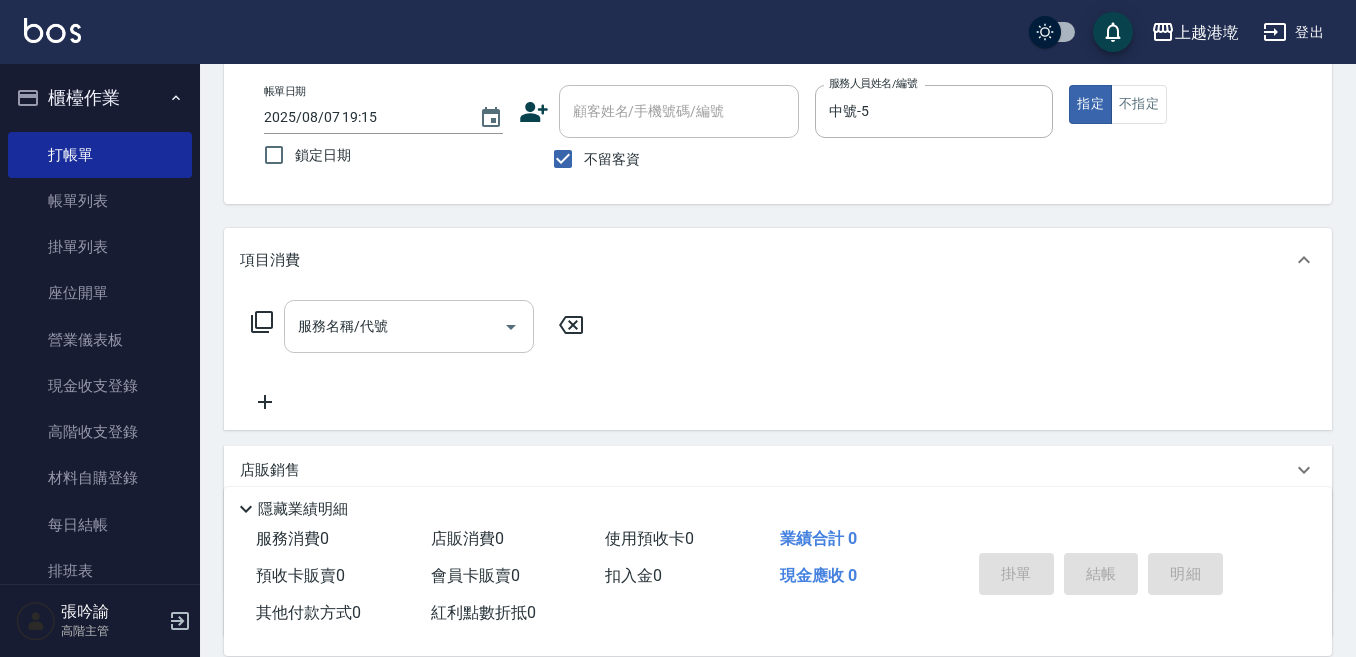 click on "服務名稱/代號" at bounding box center [409, 326] 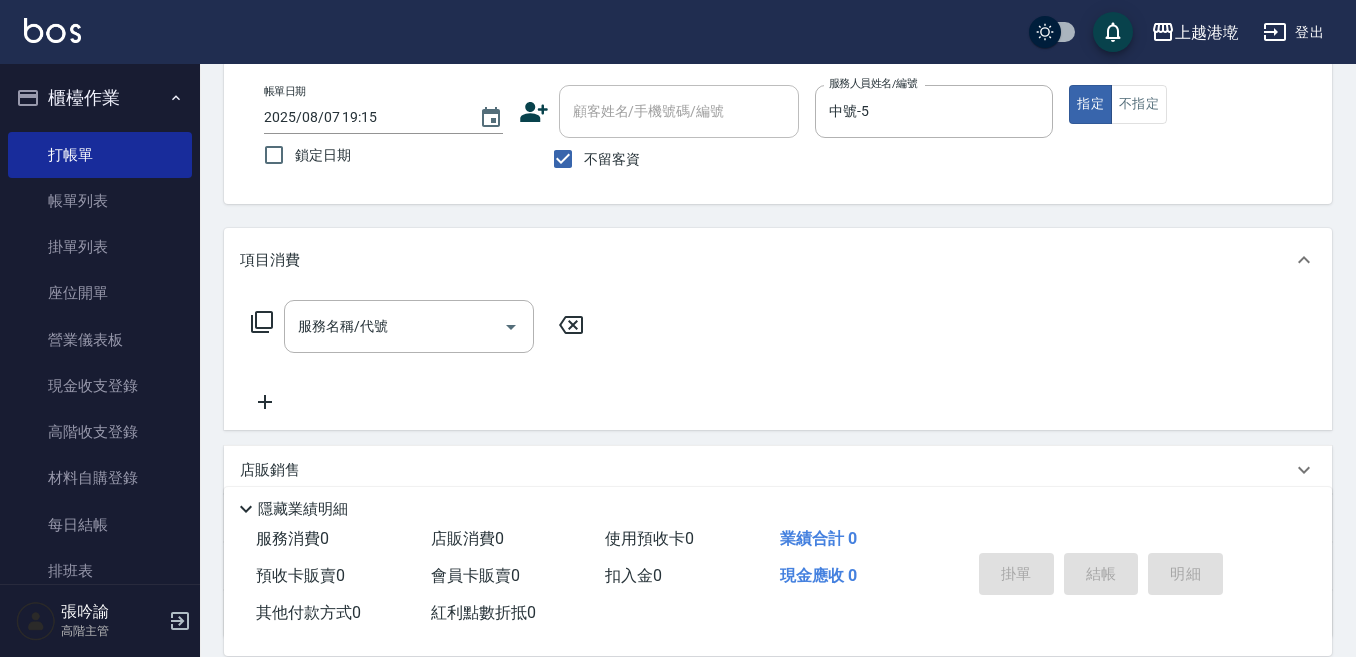 drag, startPoint x: 518, startPoint y: 267, endPoint x: 511, endPoint y: 278, distance: 13.038404 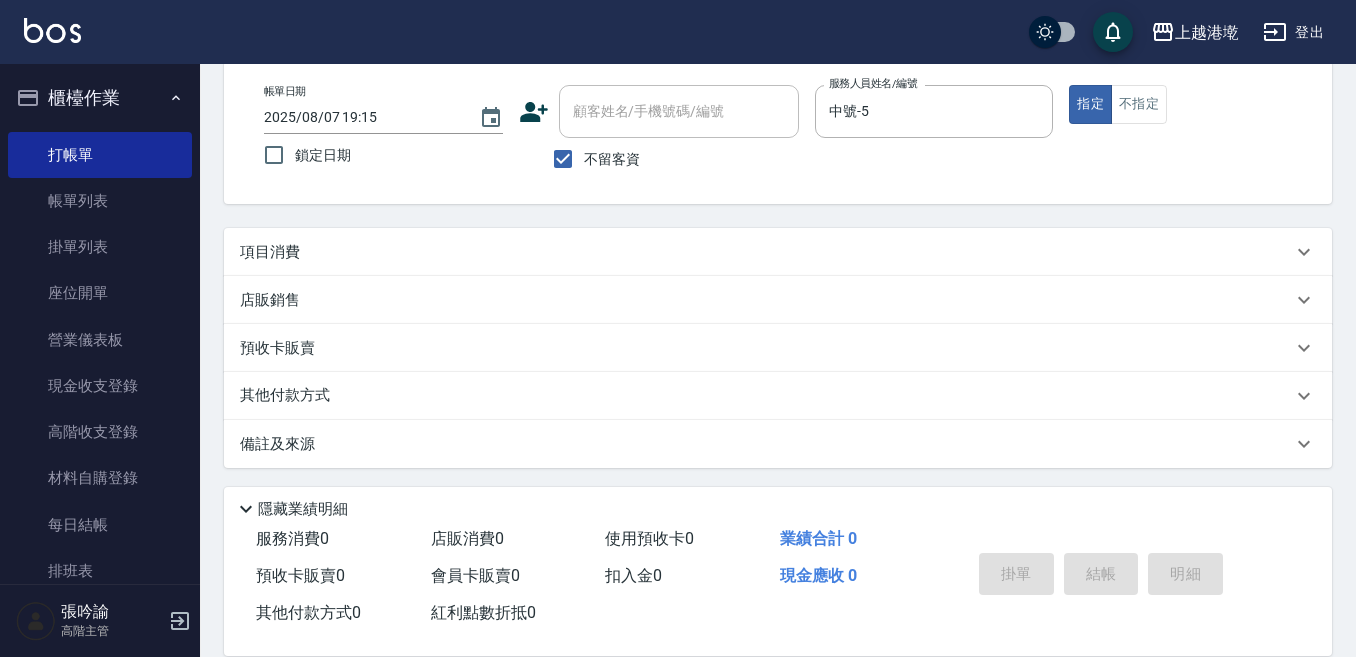 click on "項目消費" at bounding box center (766, 252) 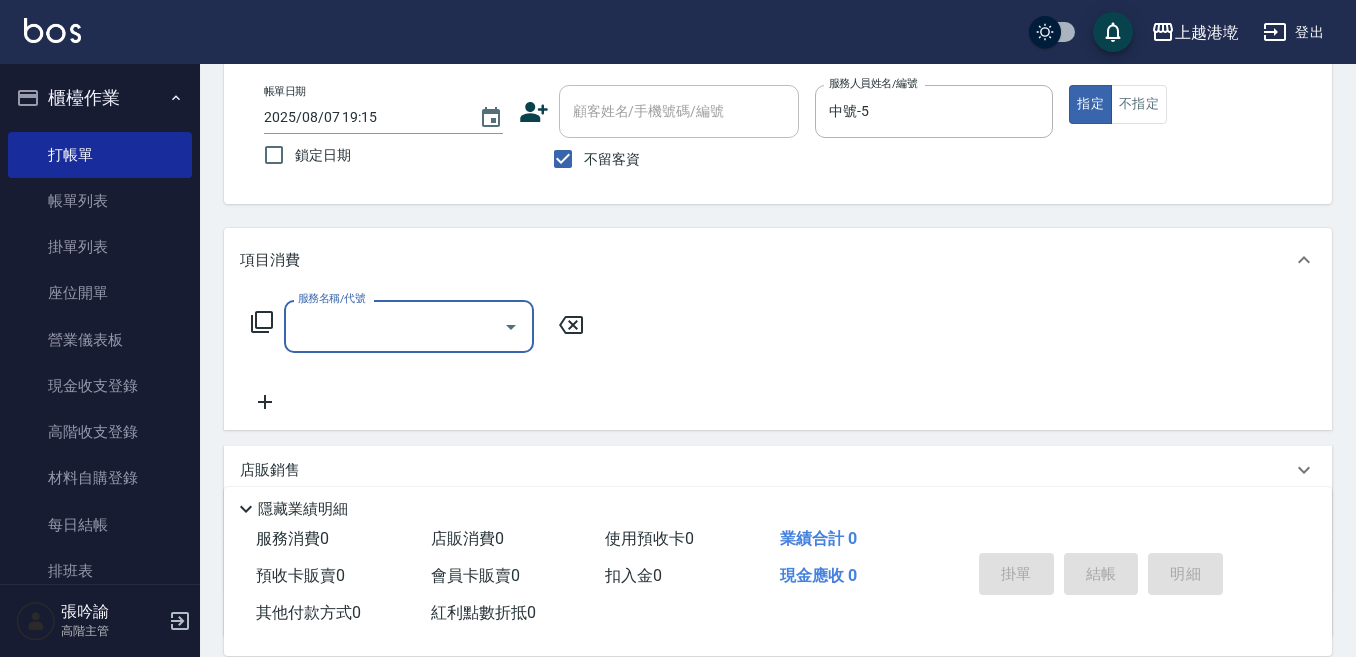 scroll, scrollTop: 0, scrollLeft: 0, axis: both 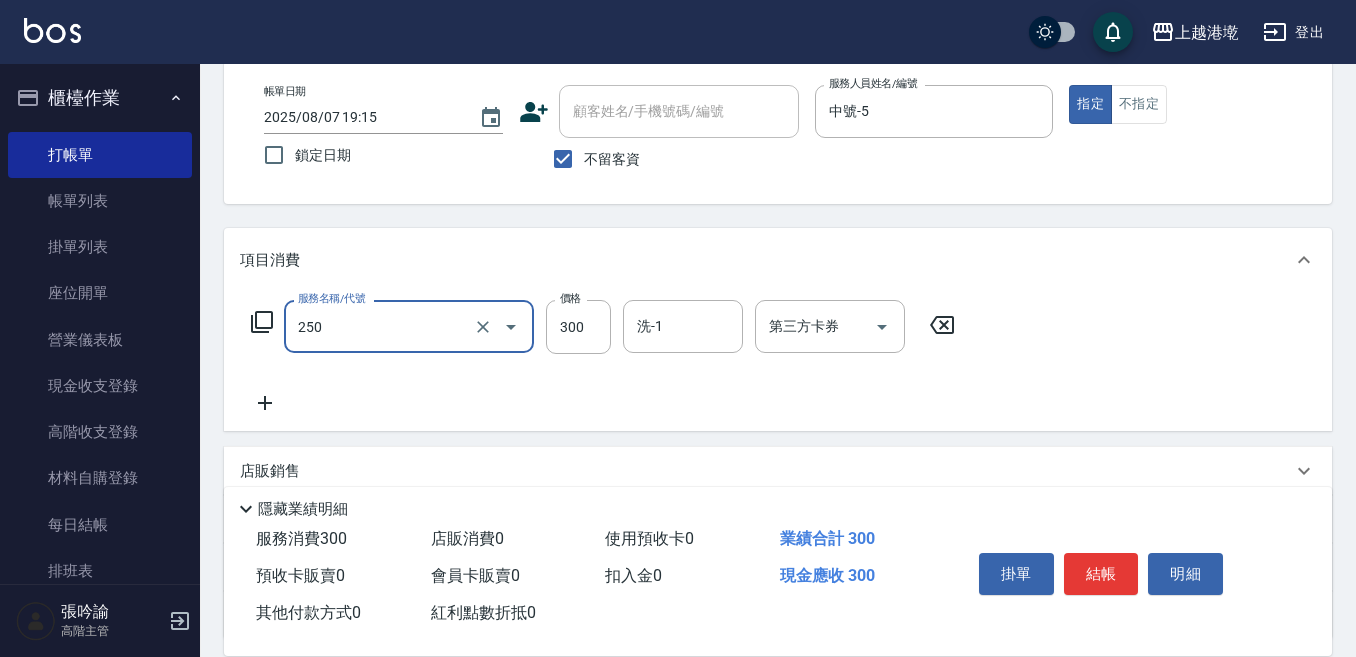type on "日式洗髮(250)" 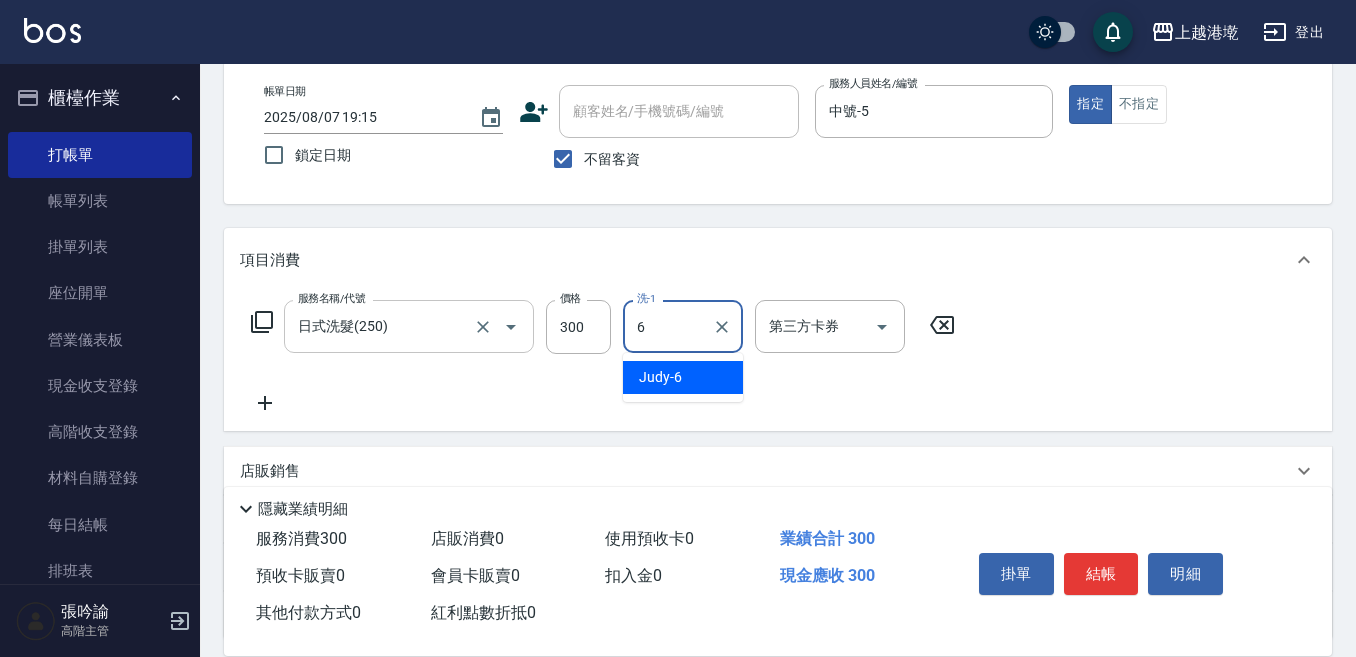 type on "Judy-6" 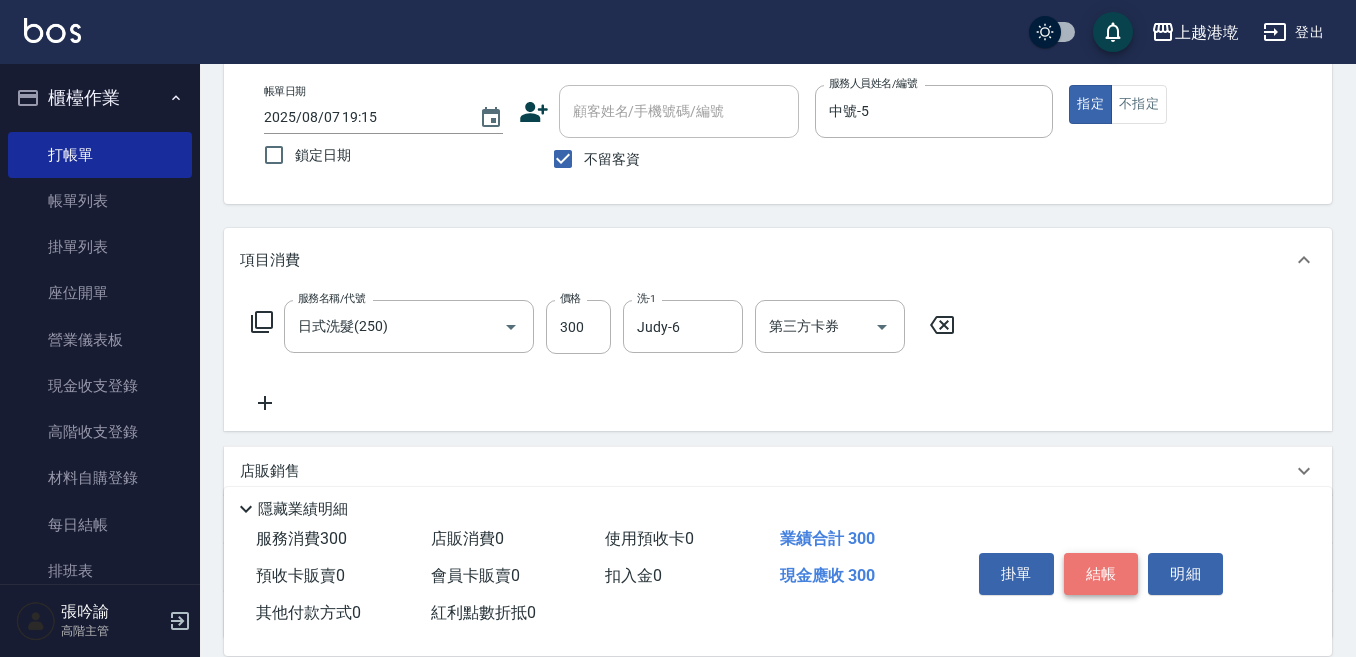 click on "結帳" at bounding box center [1101, 574] 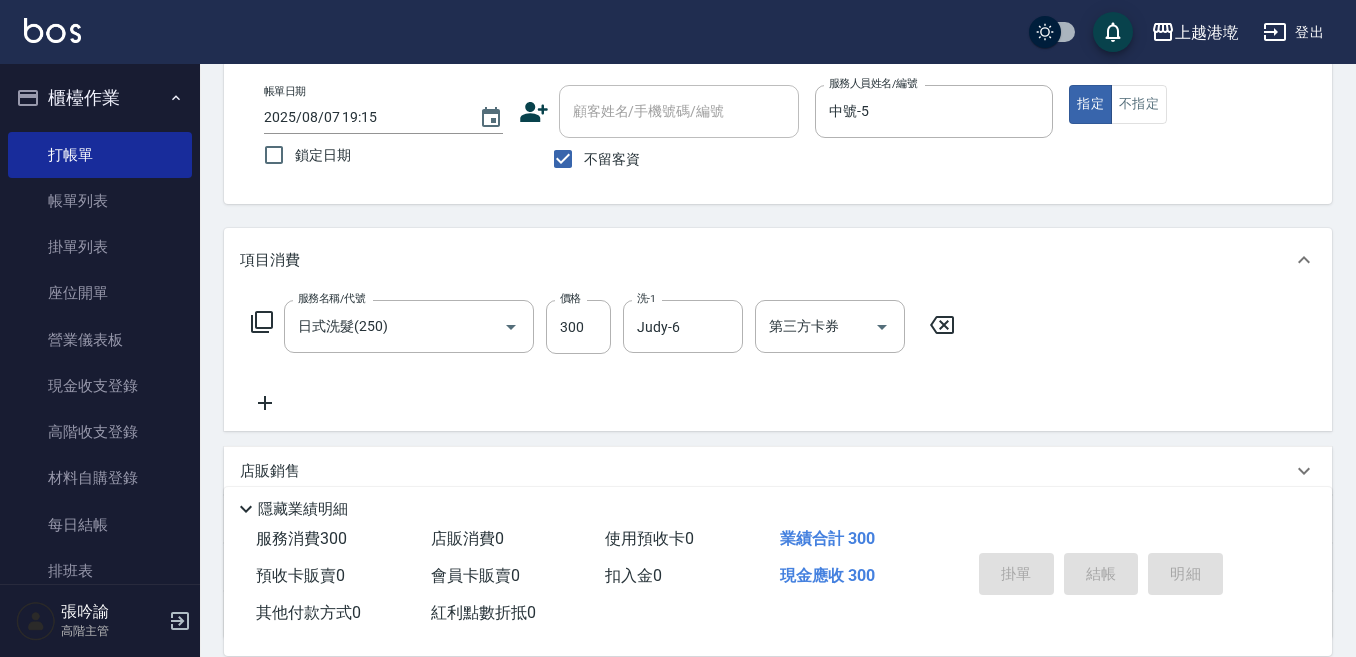 type 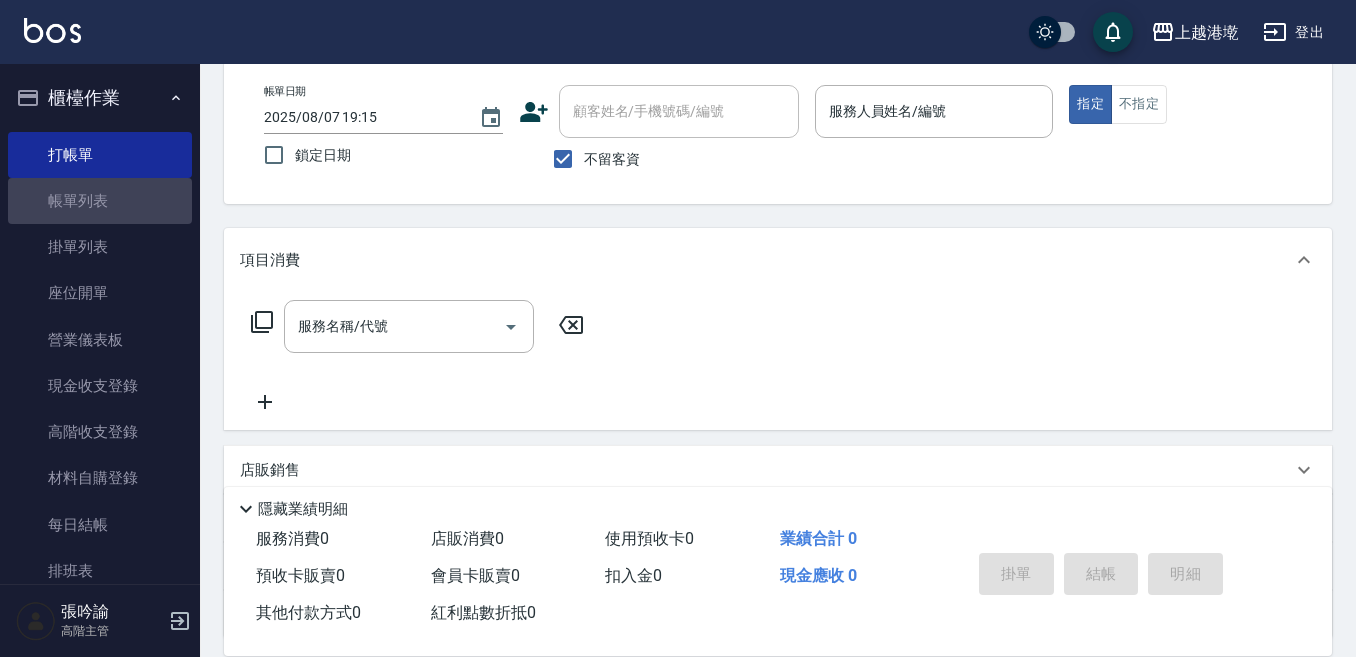 drag, startPoint x: 123, startPoint y: 206, endPoint x: 450, endPoint y: 433, distance: 398.06784 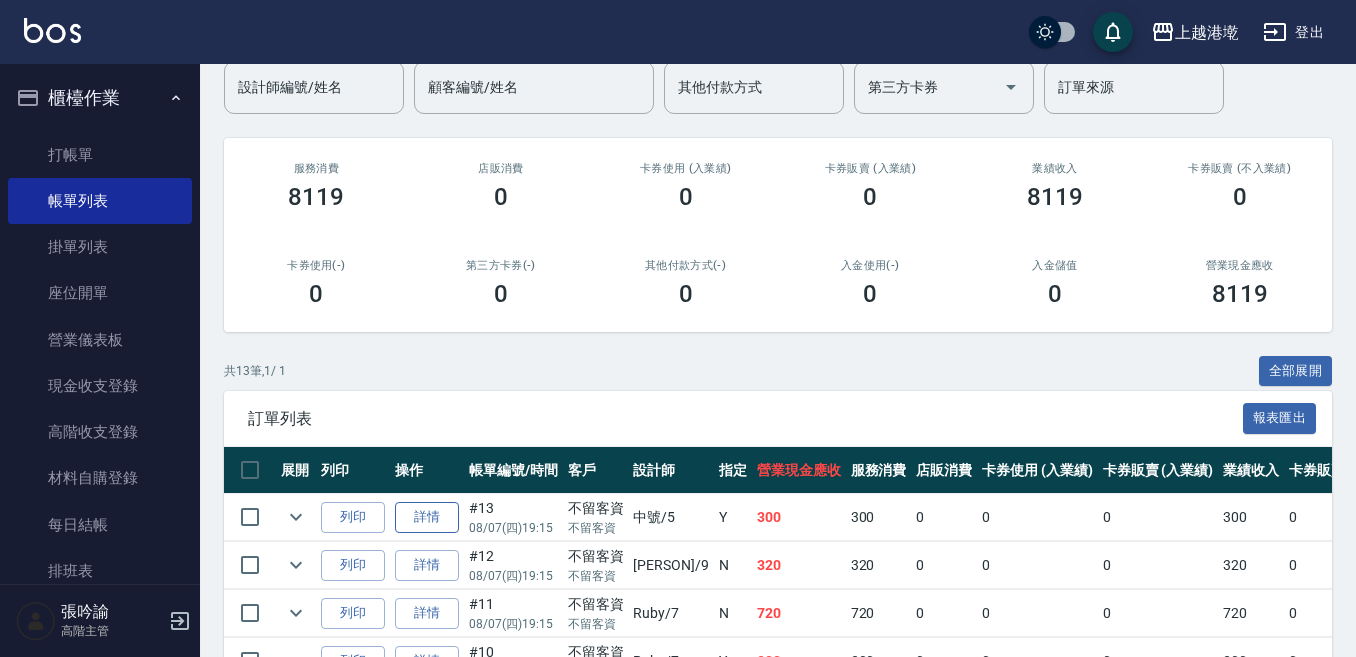 scroll, scrollTop: 300, scrollLeft: 0, axis: vertical 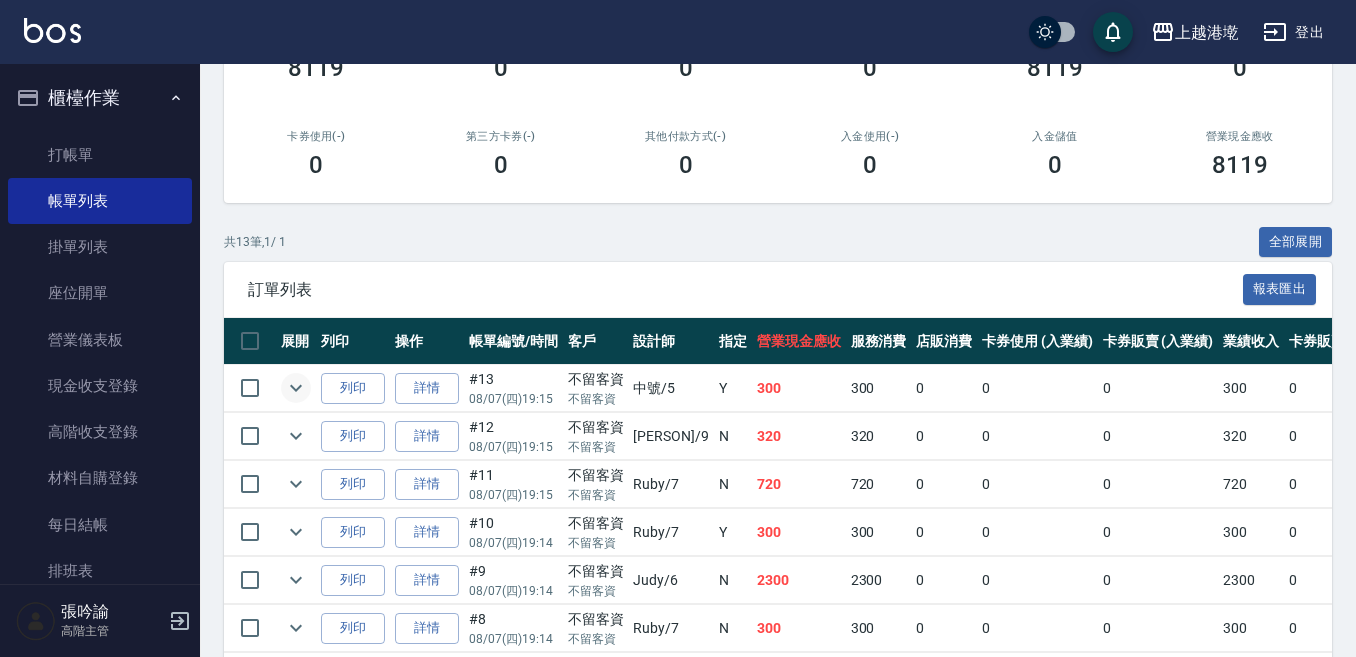 click 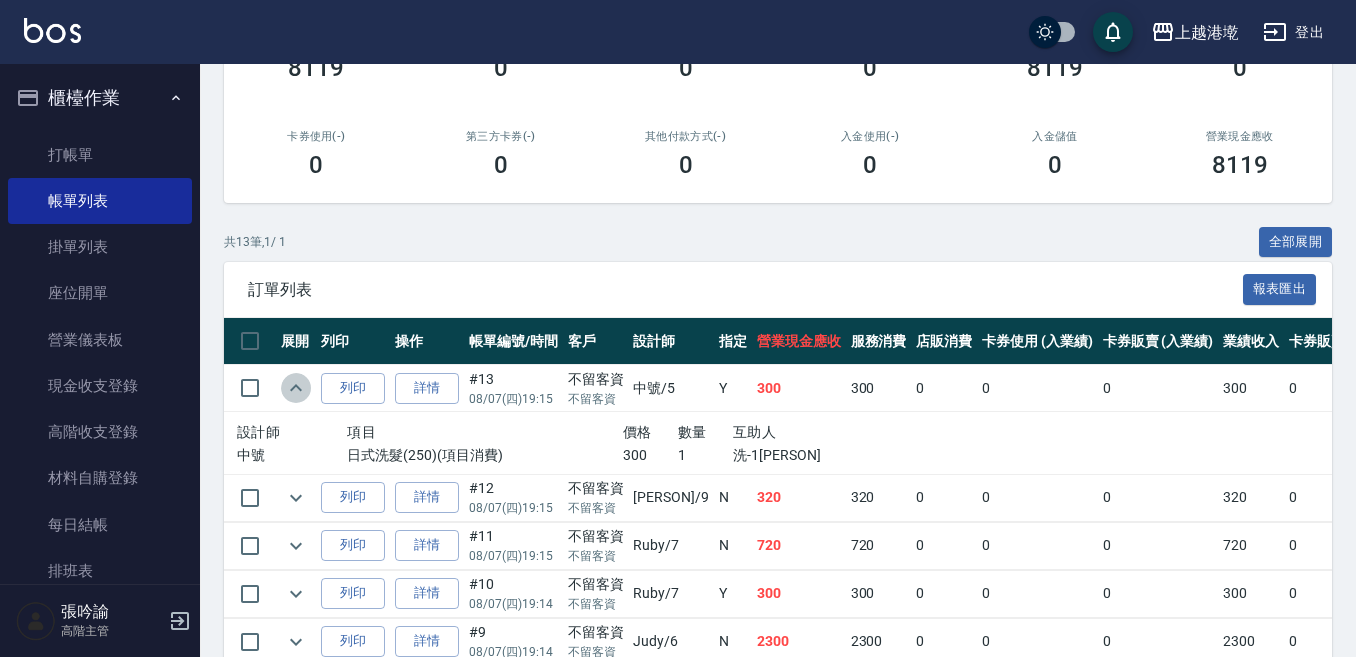 click 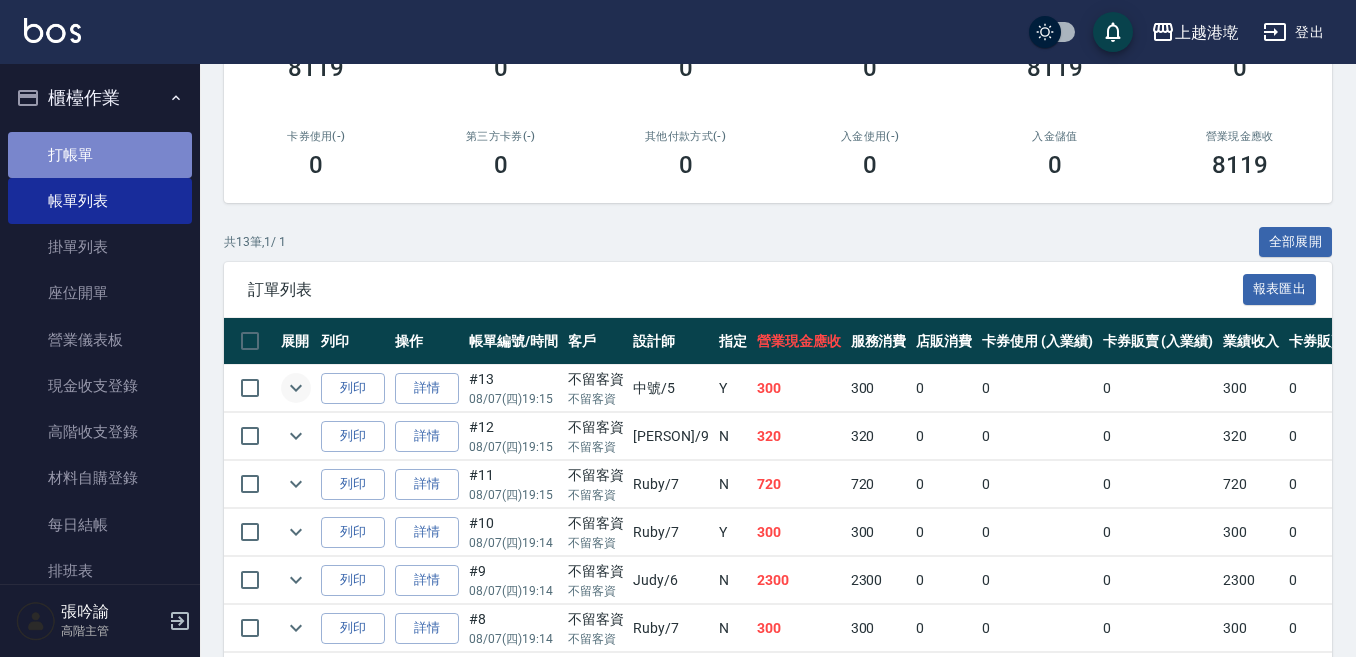 click on "打帳單" at bounding box center [100, 155] 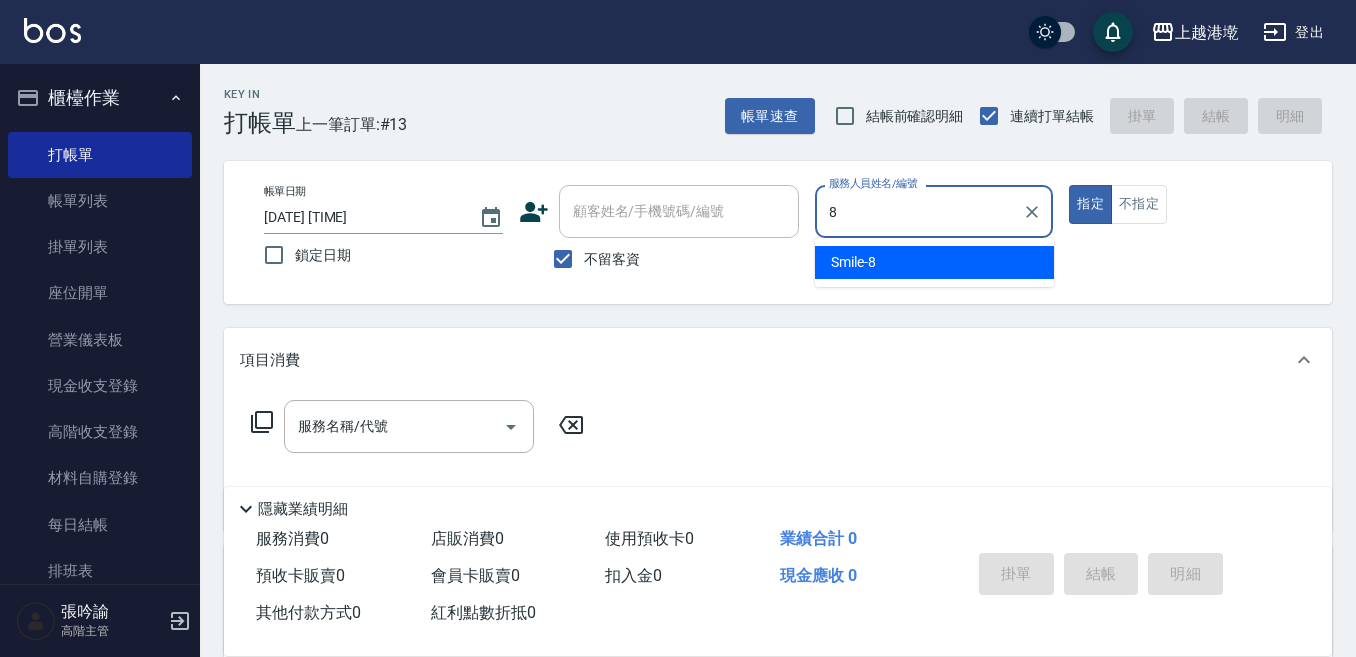 type on "8" 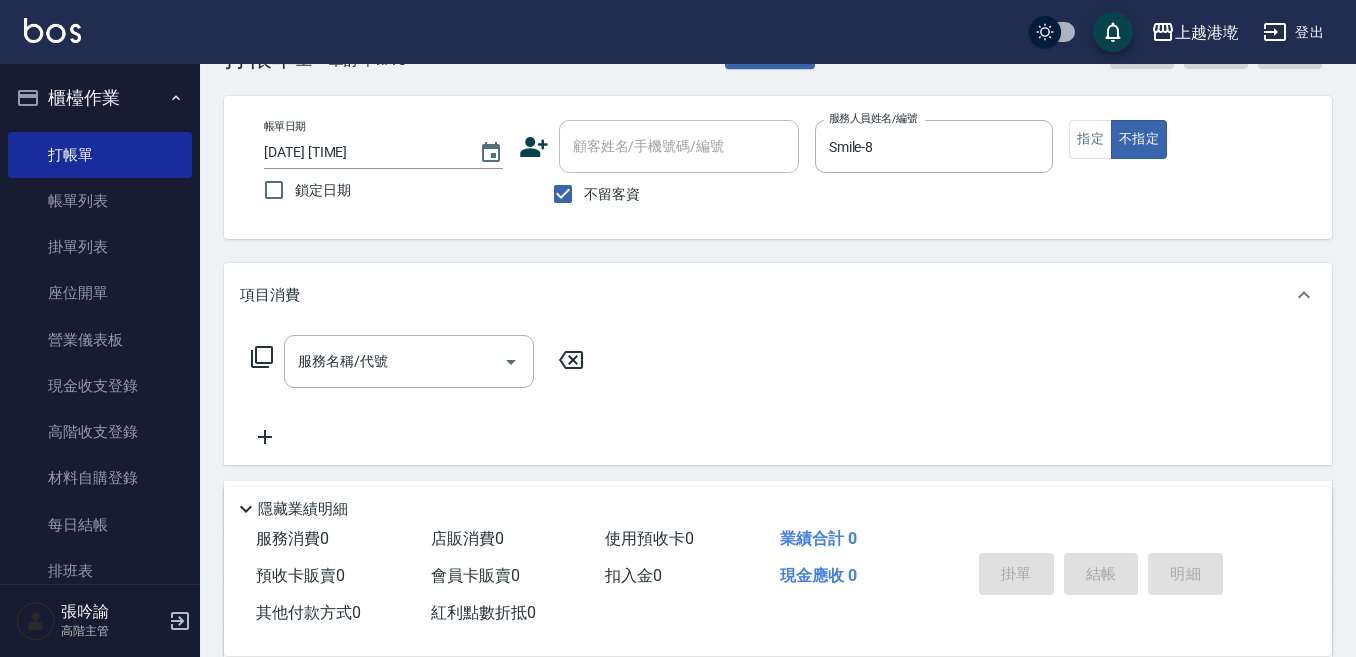 scroll, scrollTop: 100, scrollLeft: 0, axis: vertical 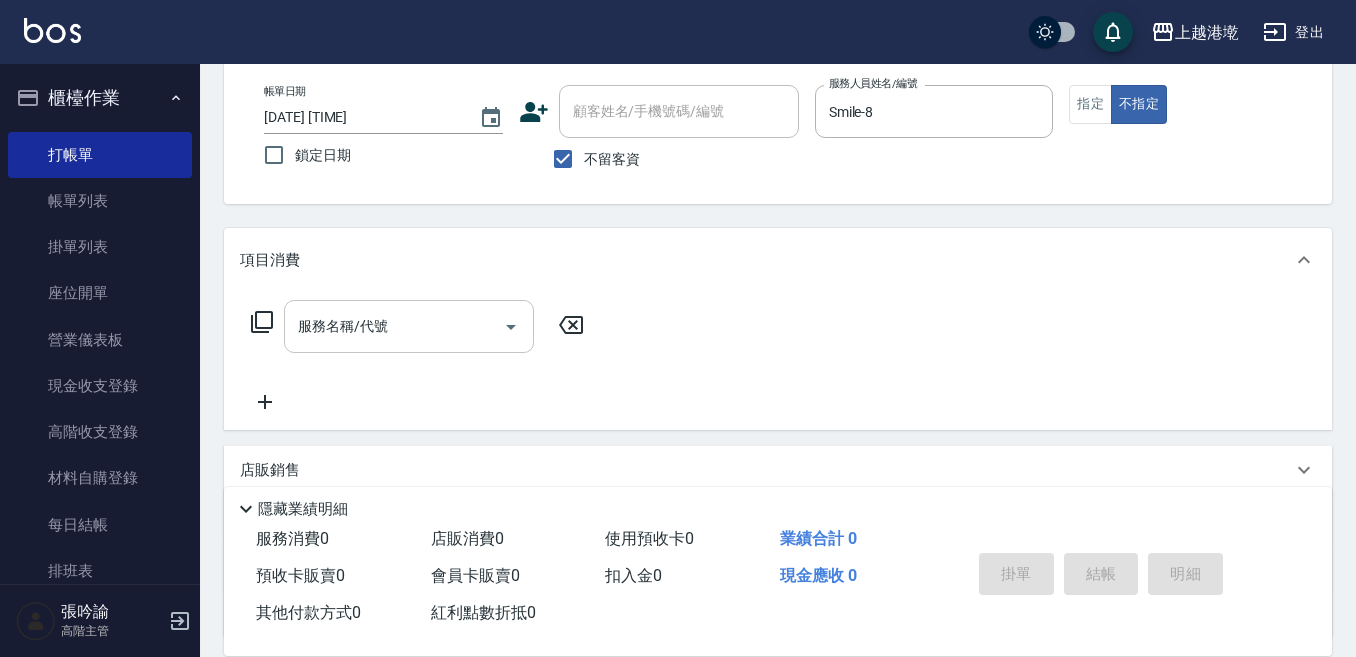 click on "服務名稱/代號" at bounding box center (394, 326) 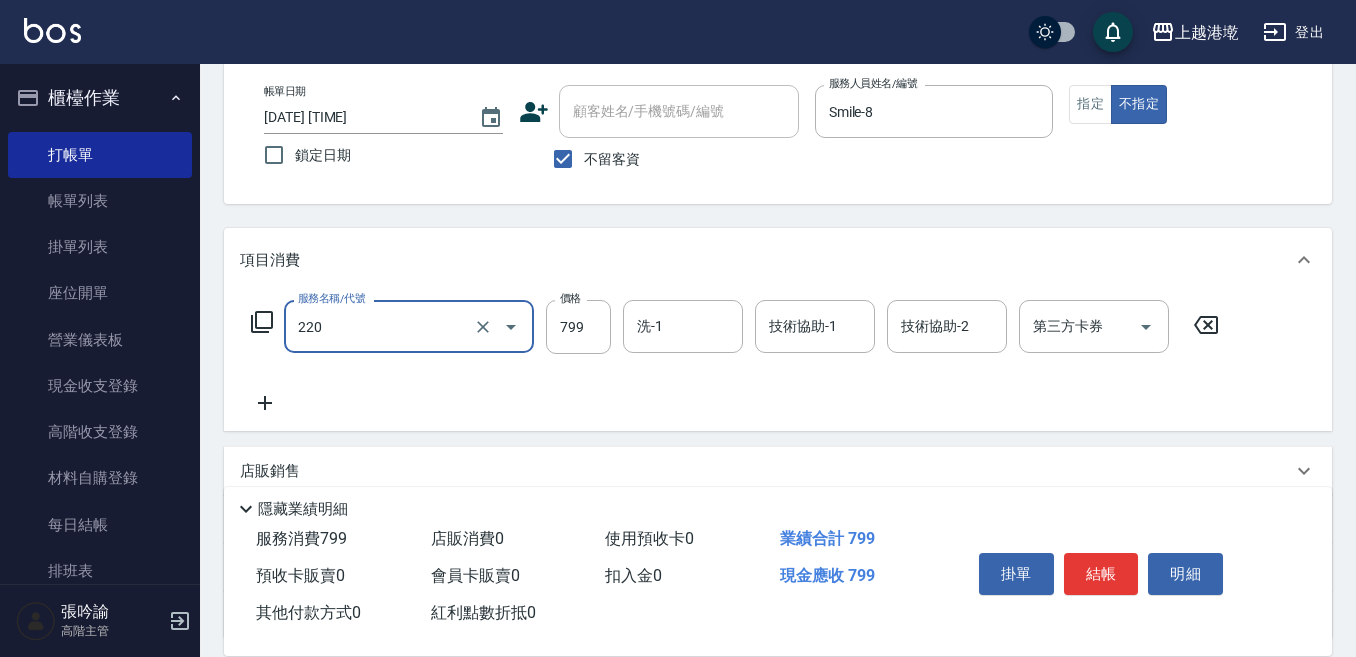 type on "精油滾珠洗髮(220)" 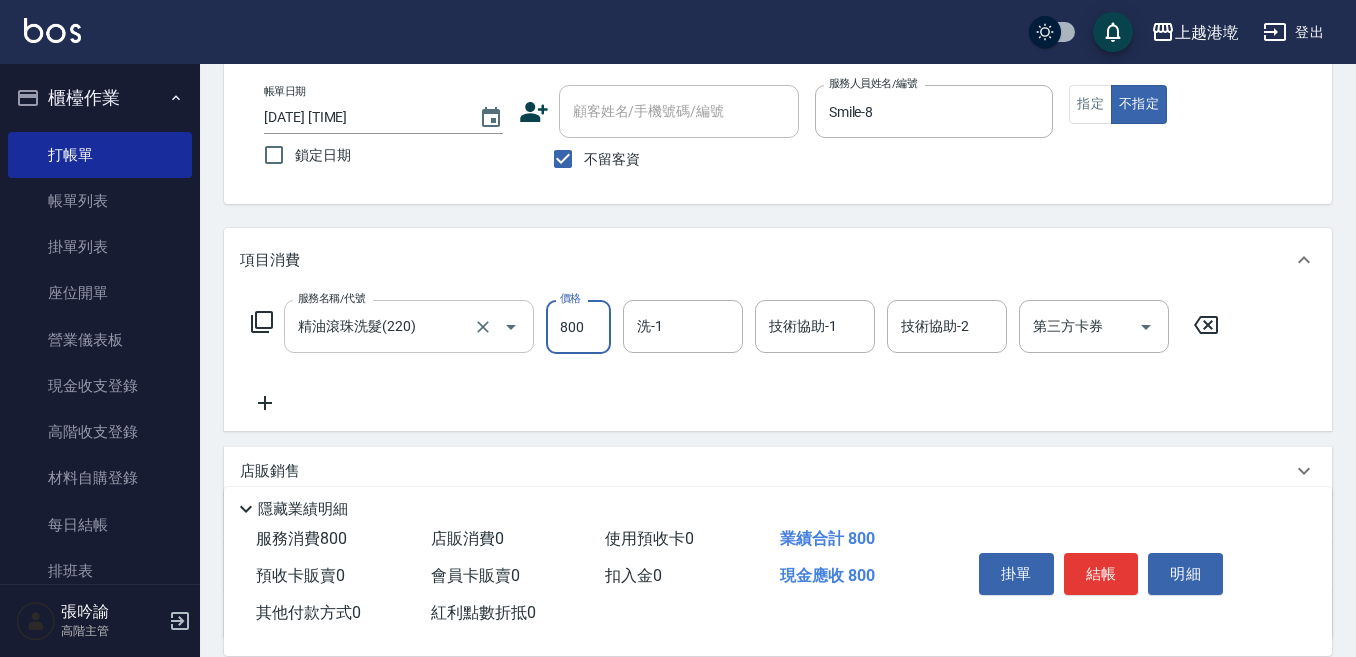 type on "800" 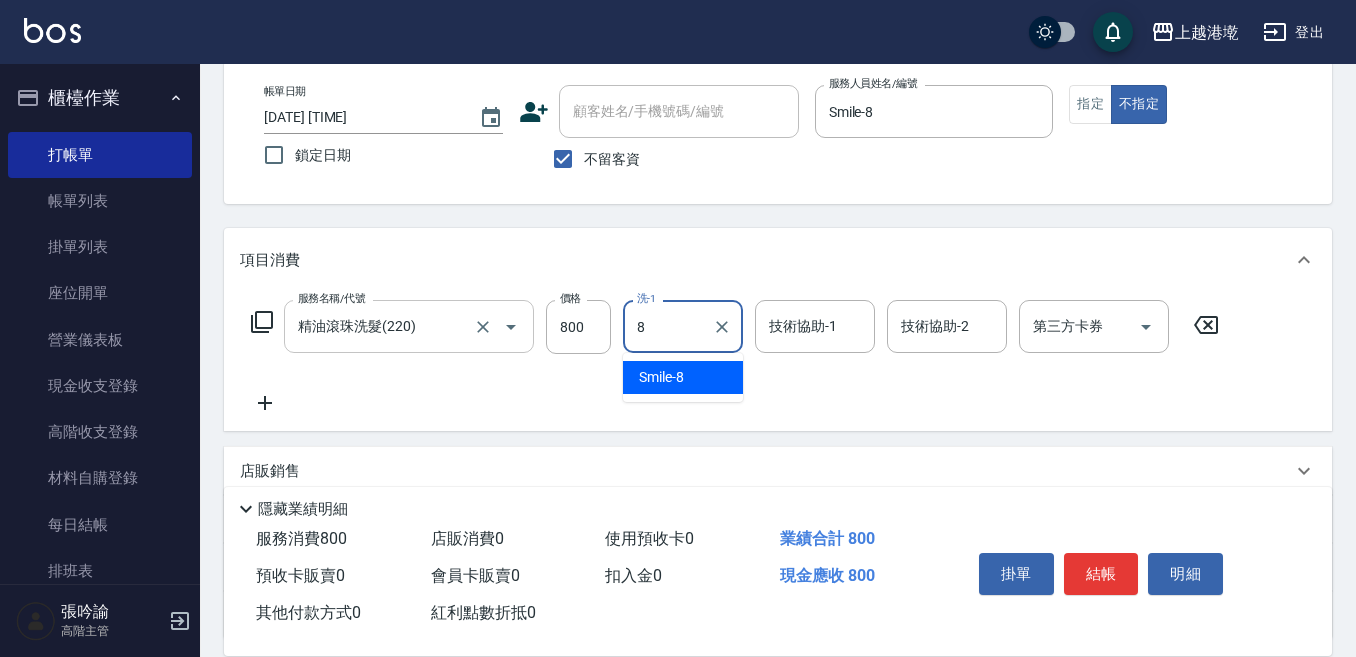 type on "Smile-8" 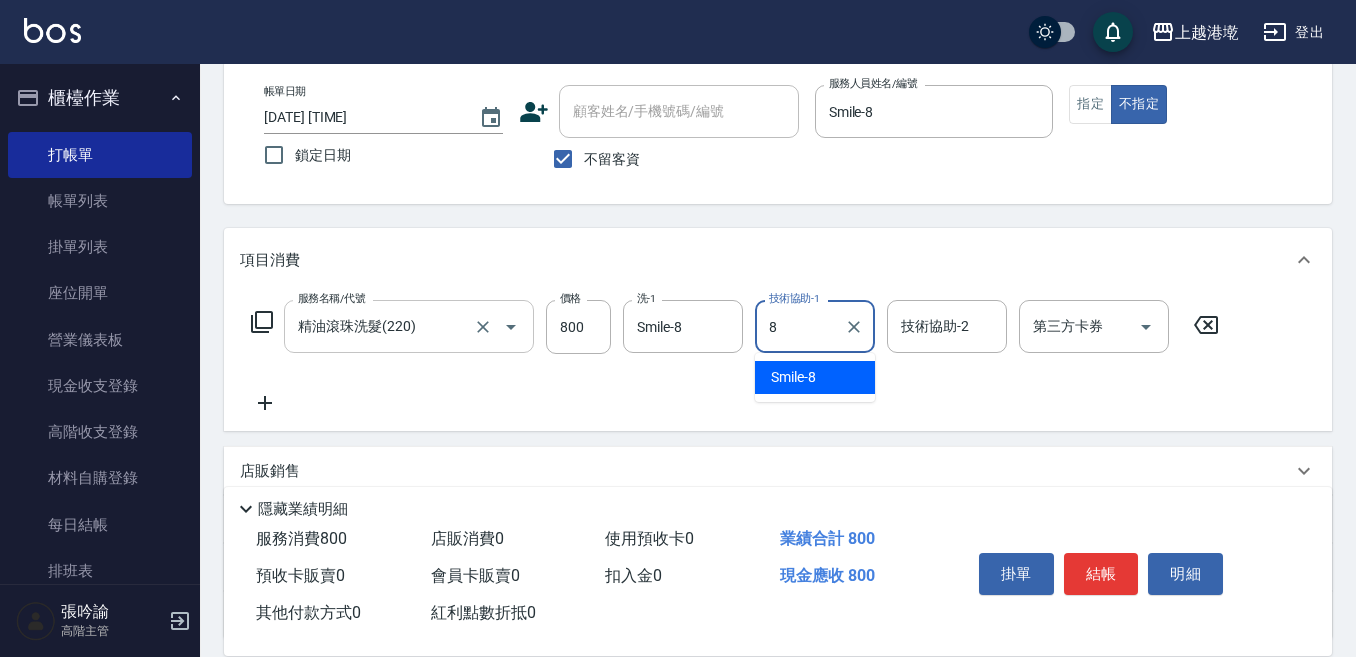 type on "Smile-8" 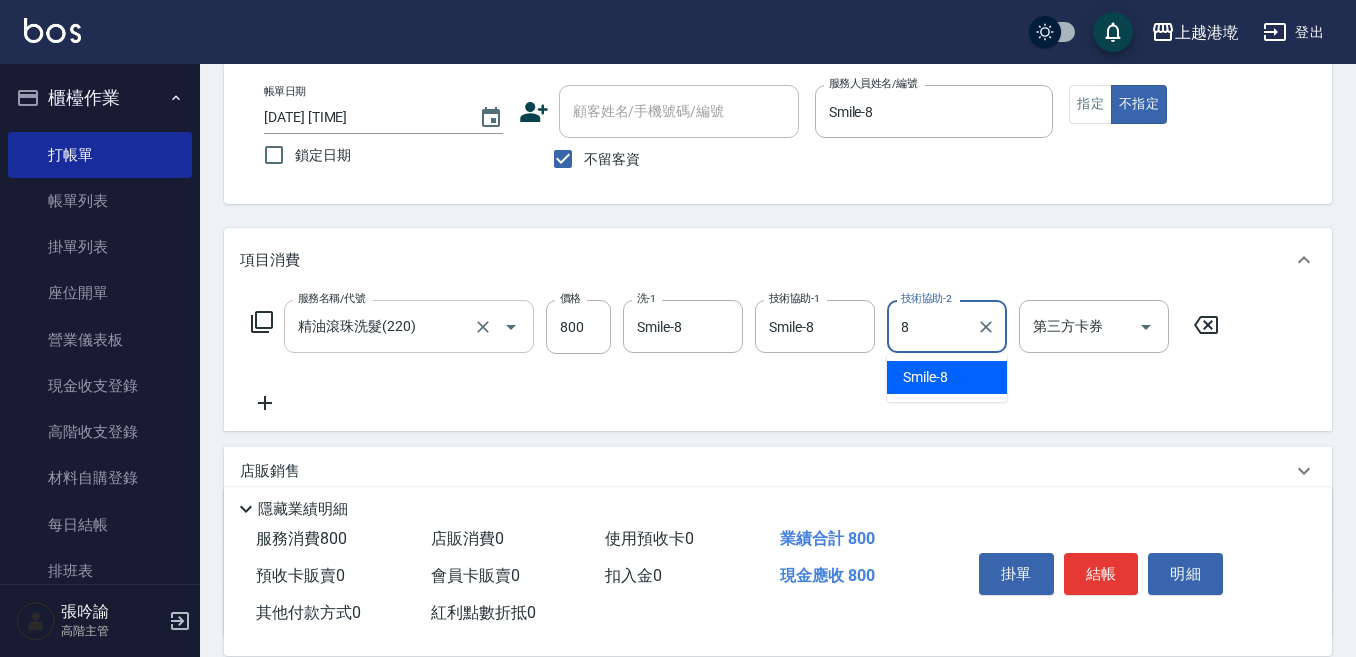 type on "Smile-8" 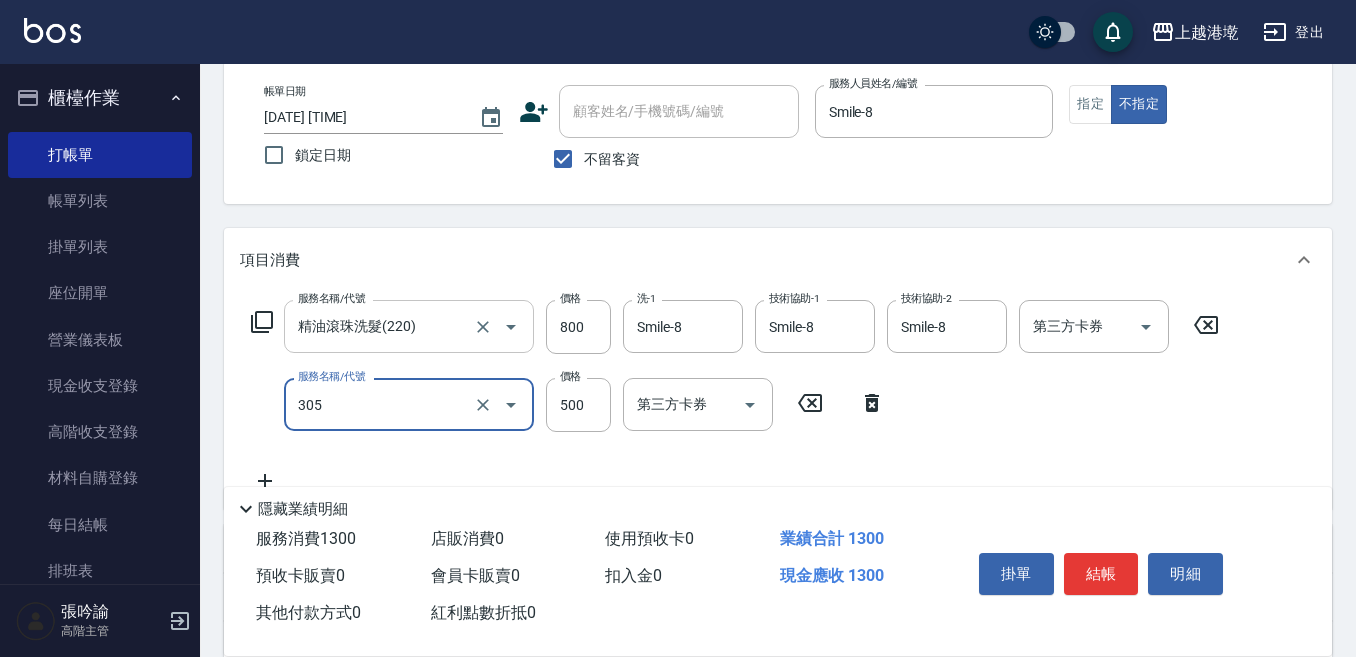 type on "剪髮500(305)" 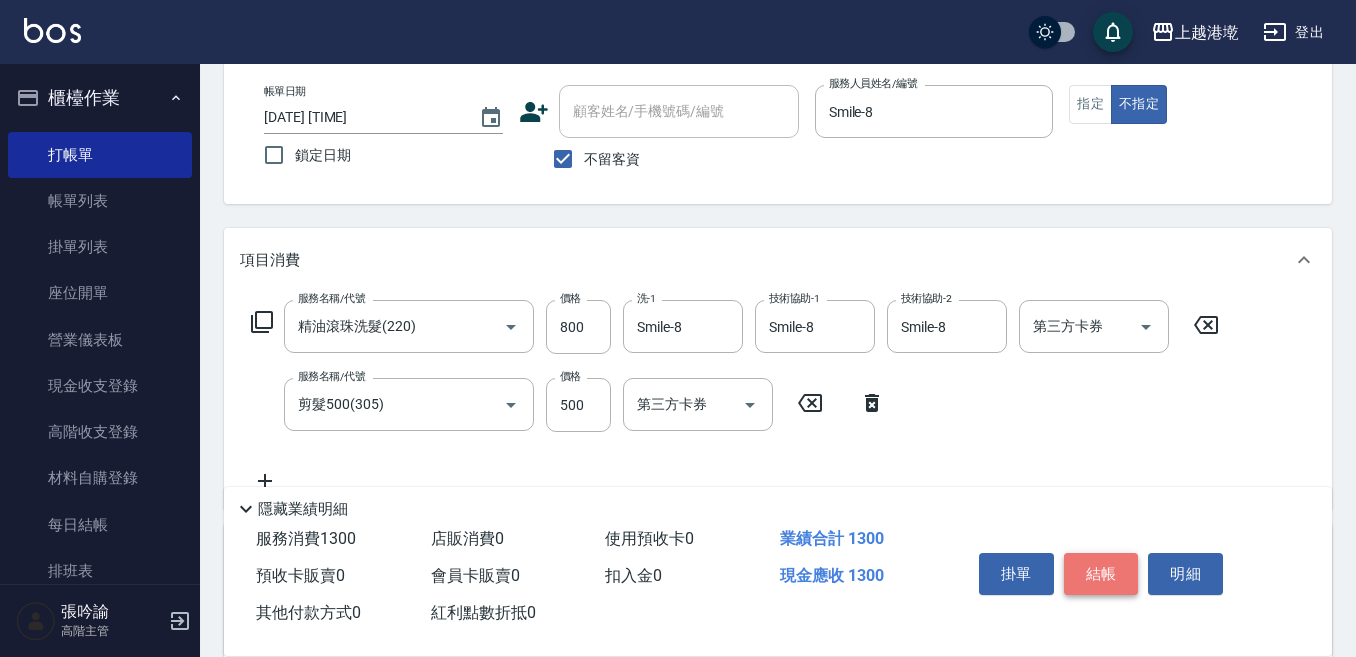 click on "結帳" at bounding box center (1101, 574) 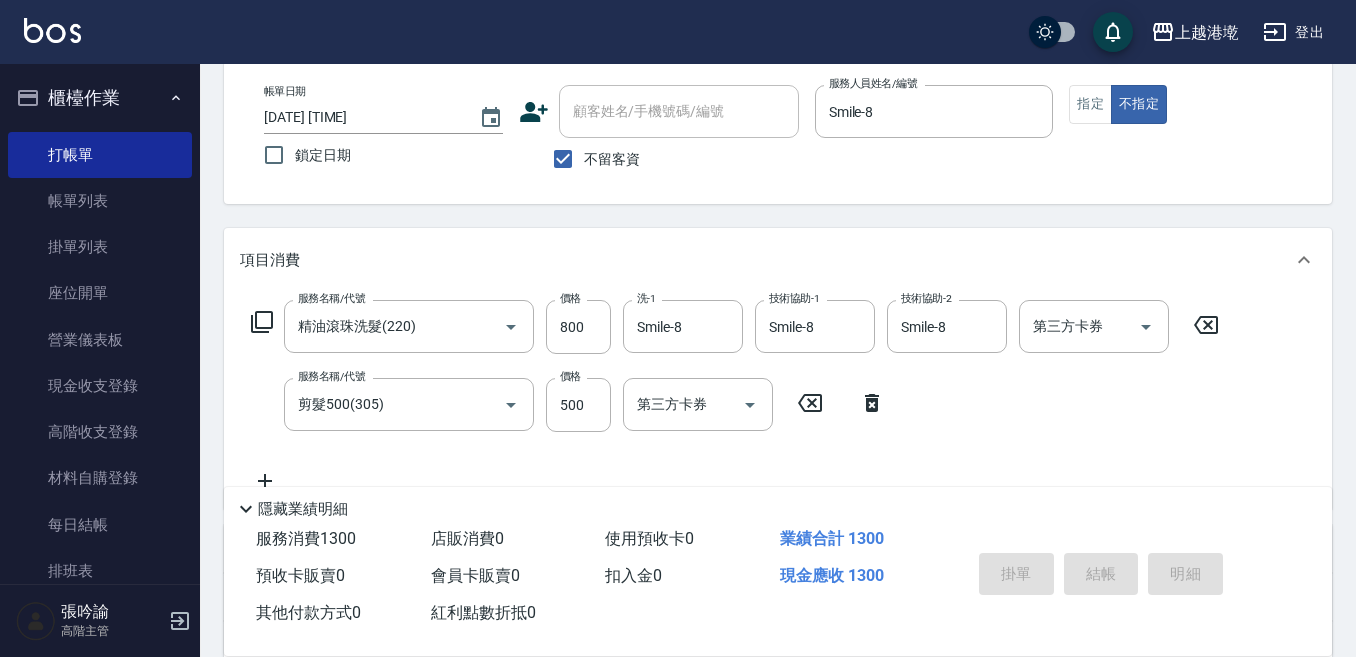 type 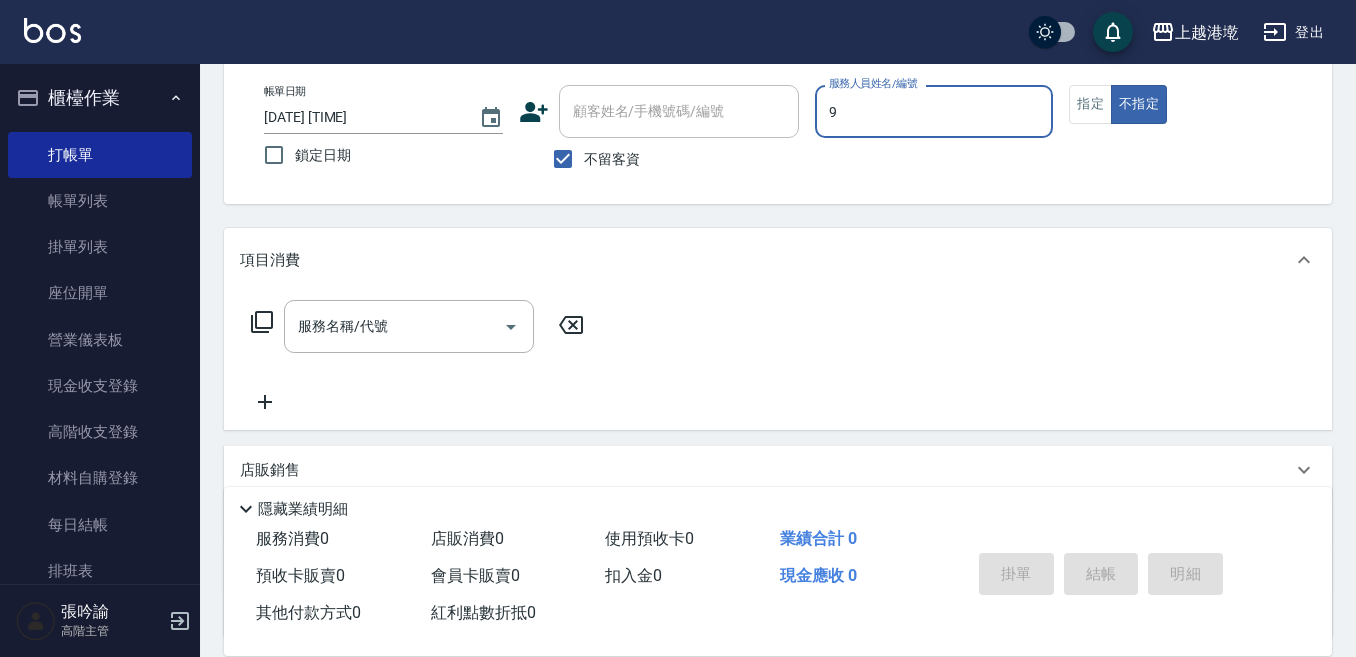 type on "9" 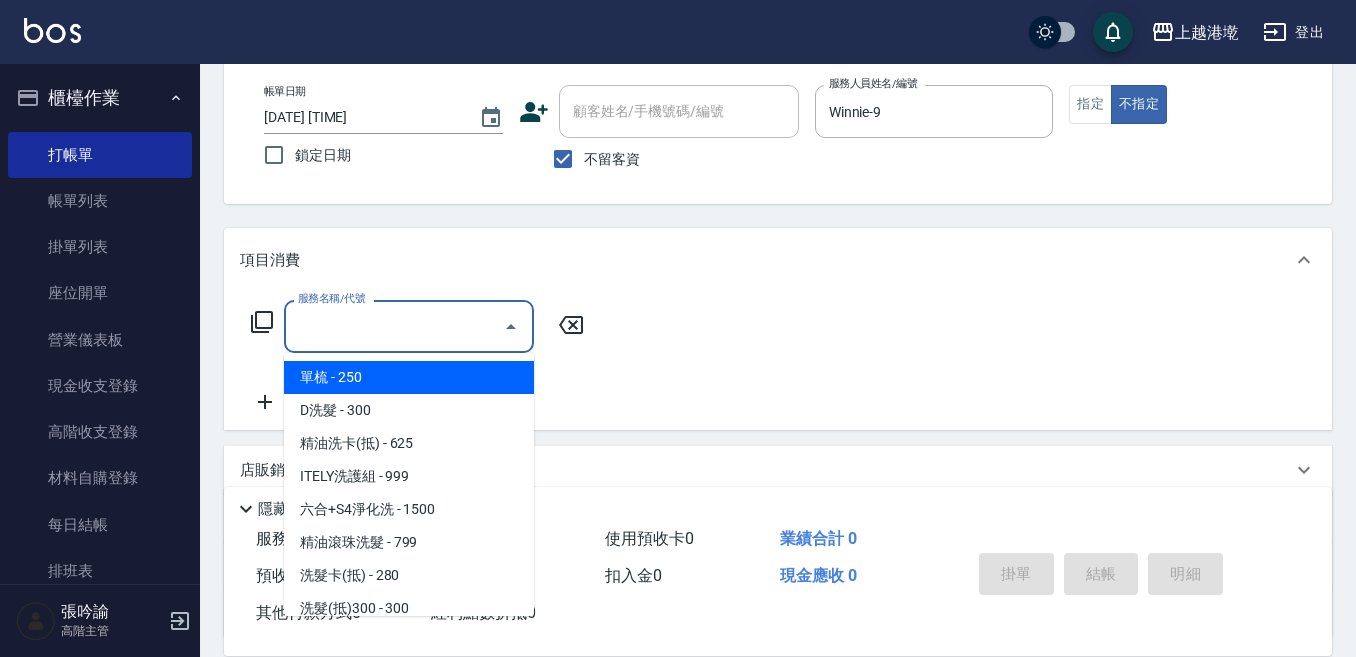 click on "服務名稱/代號" at bounding box center (394, 326) 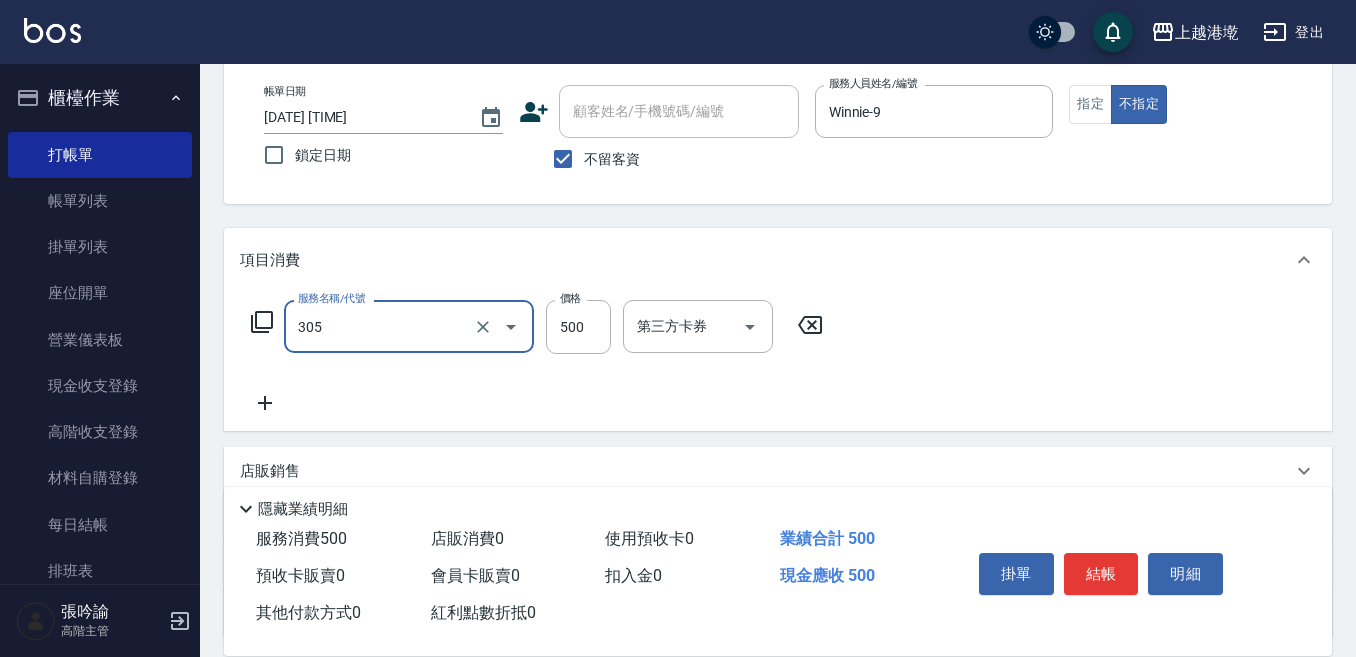 type on "剪髮500(305)" 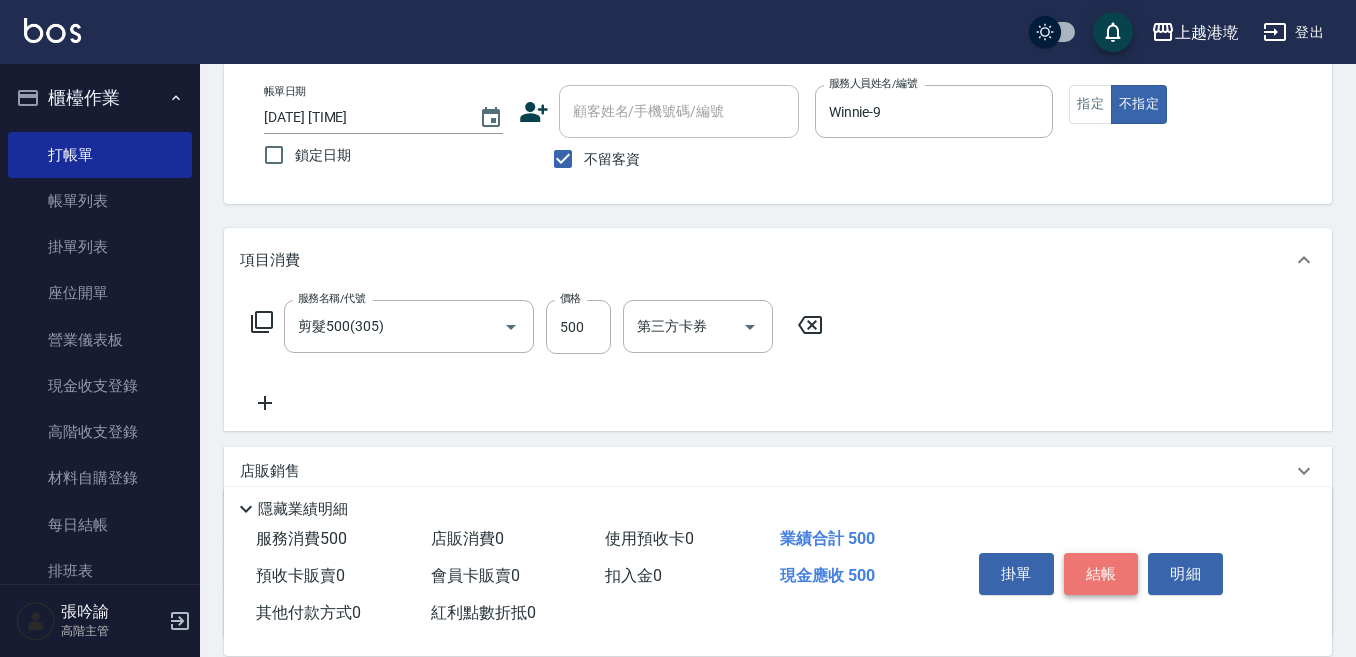 click on "結帳" at bounding box center (1101, 574) 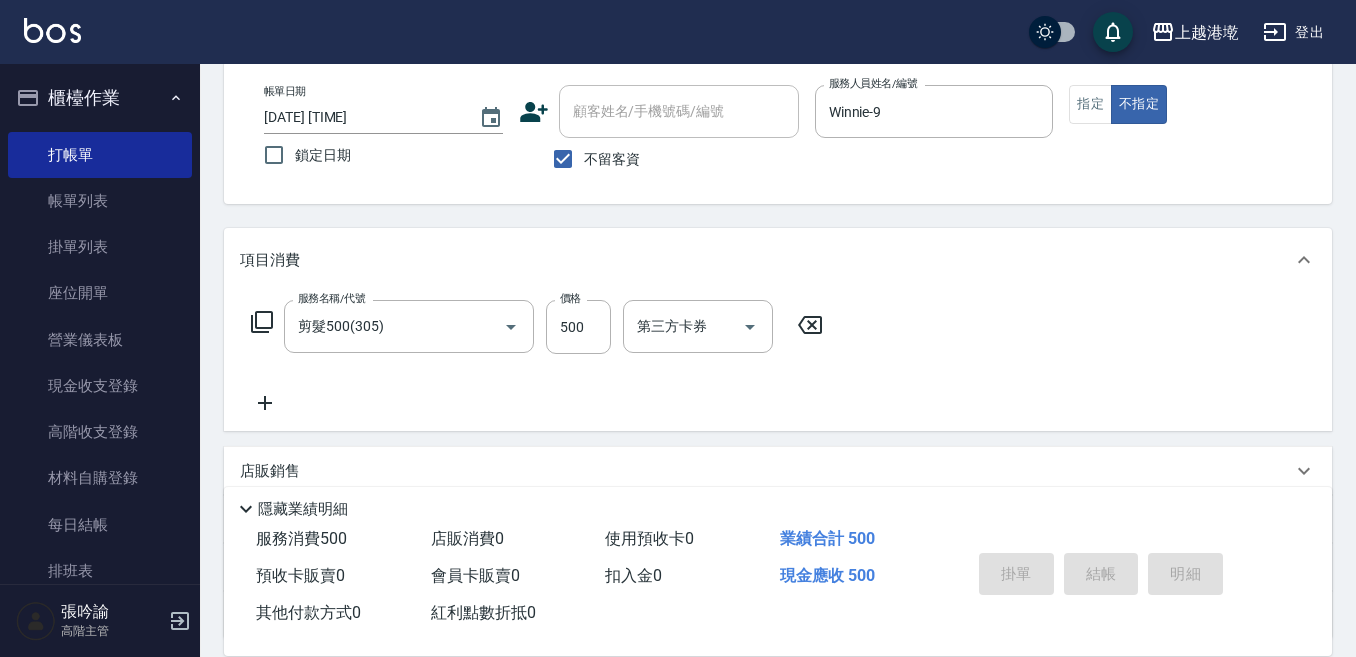 type 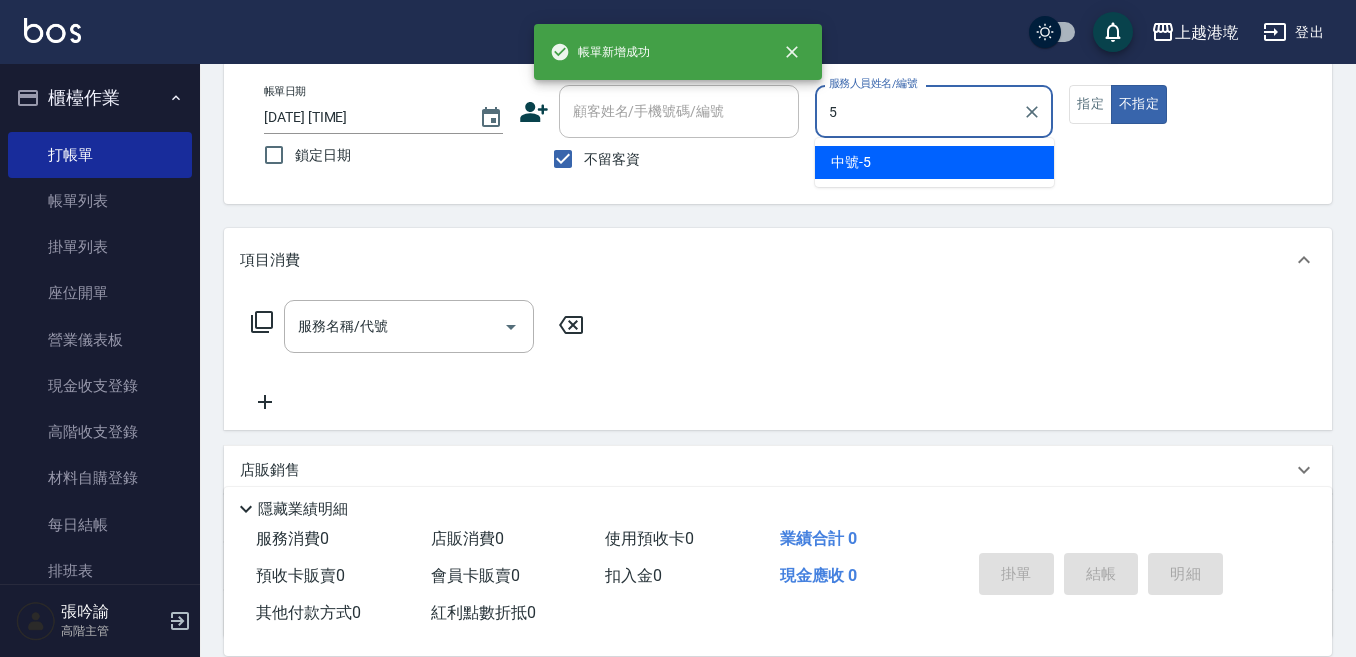 type on "中號-5" 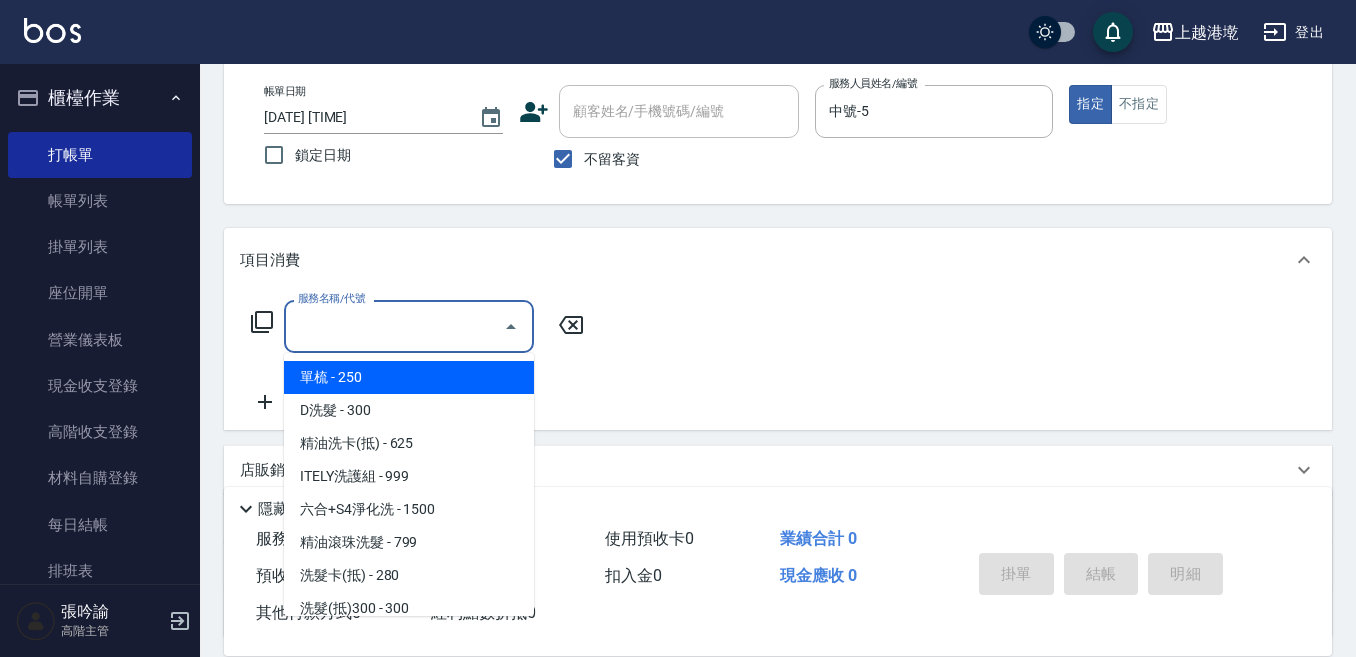 click on "服務名稱/代號" at bounding box center [394, 326] 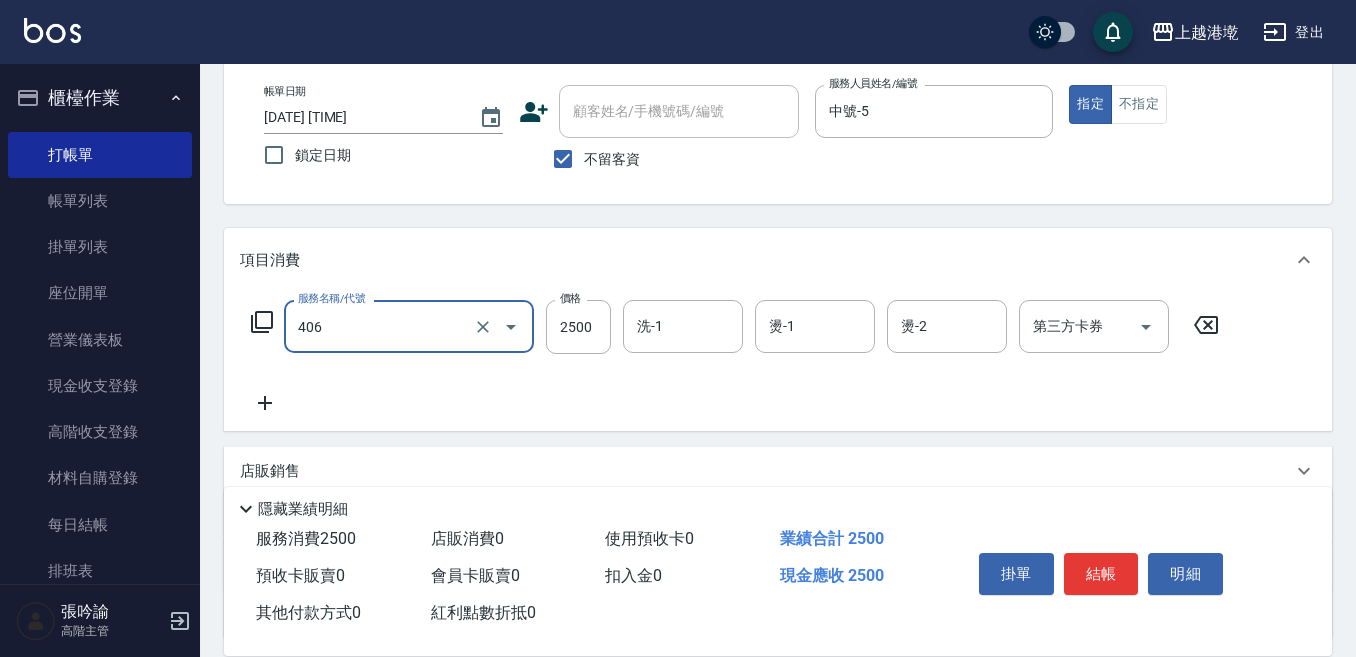 type on "燙髮(2500)(406)" 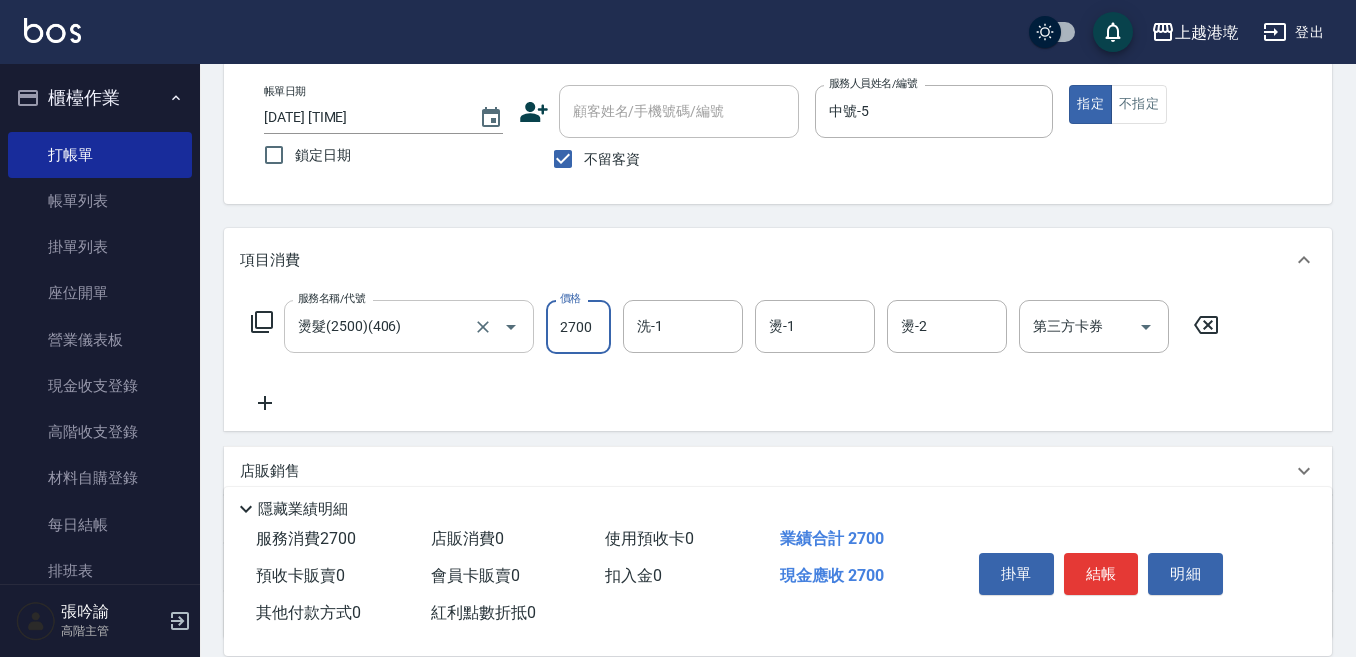 type on "2700" 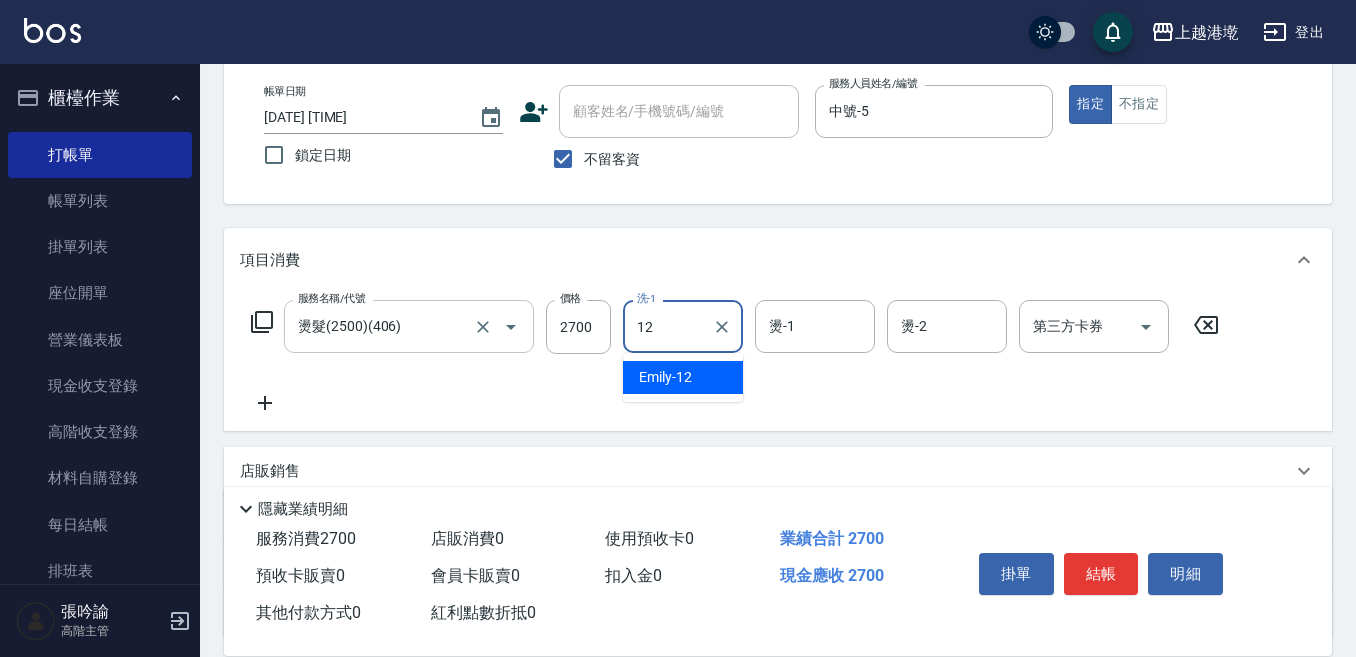 type on "Emily-12" 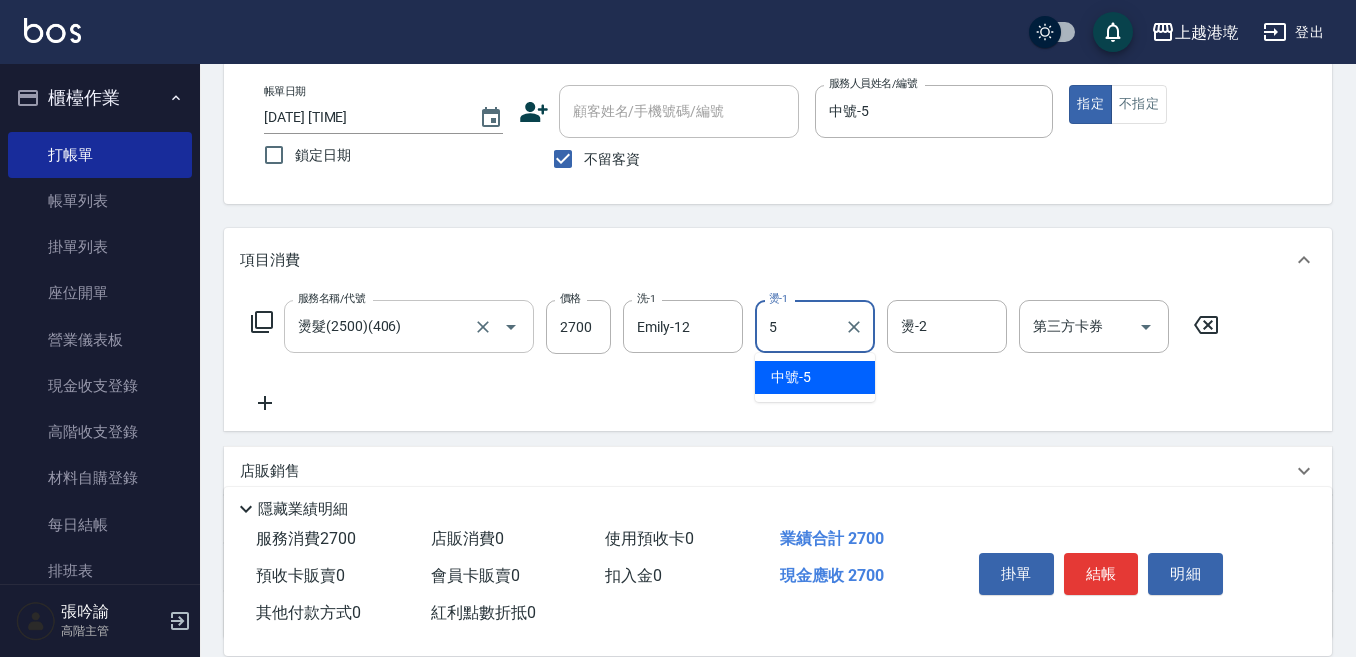 type on "中號-5" 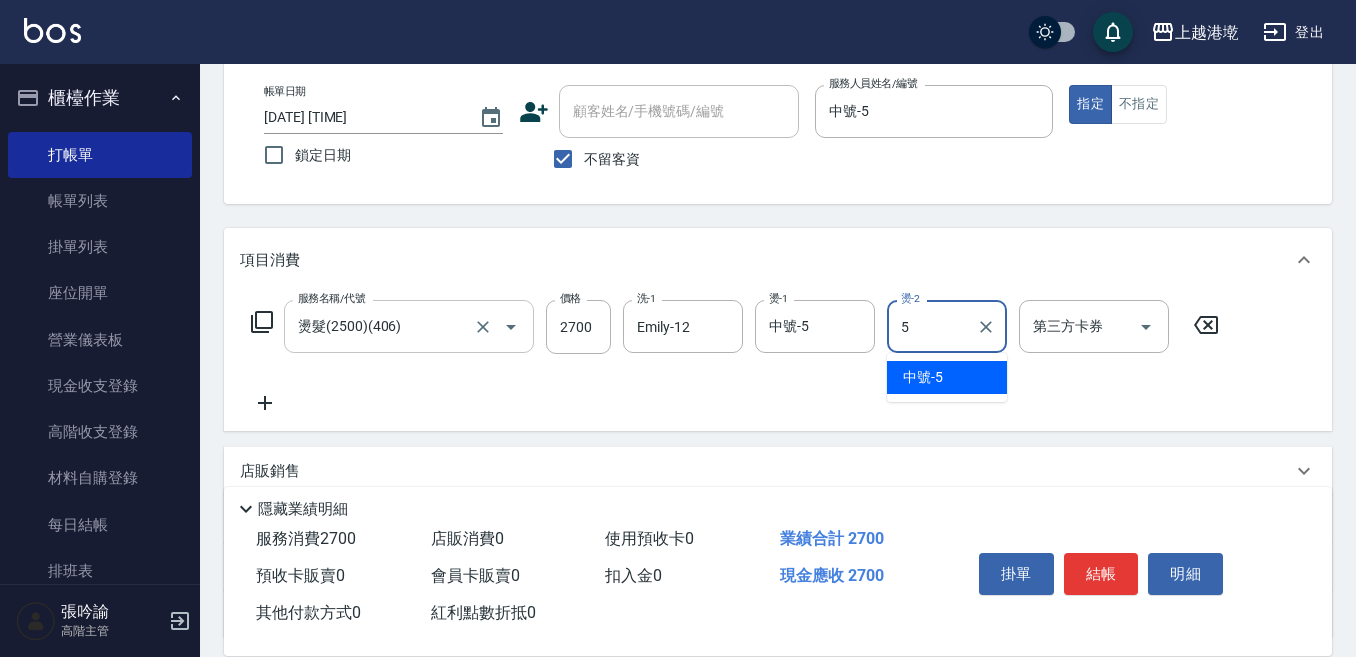 type on "中號-5" 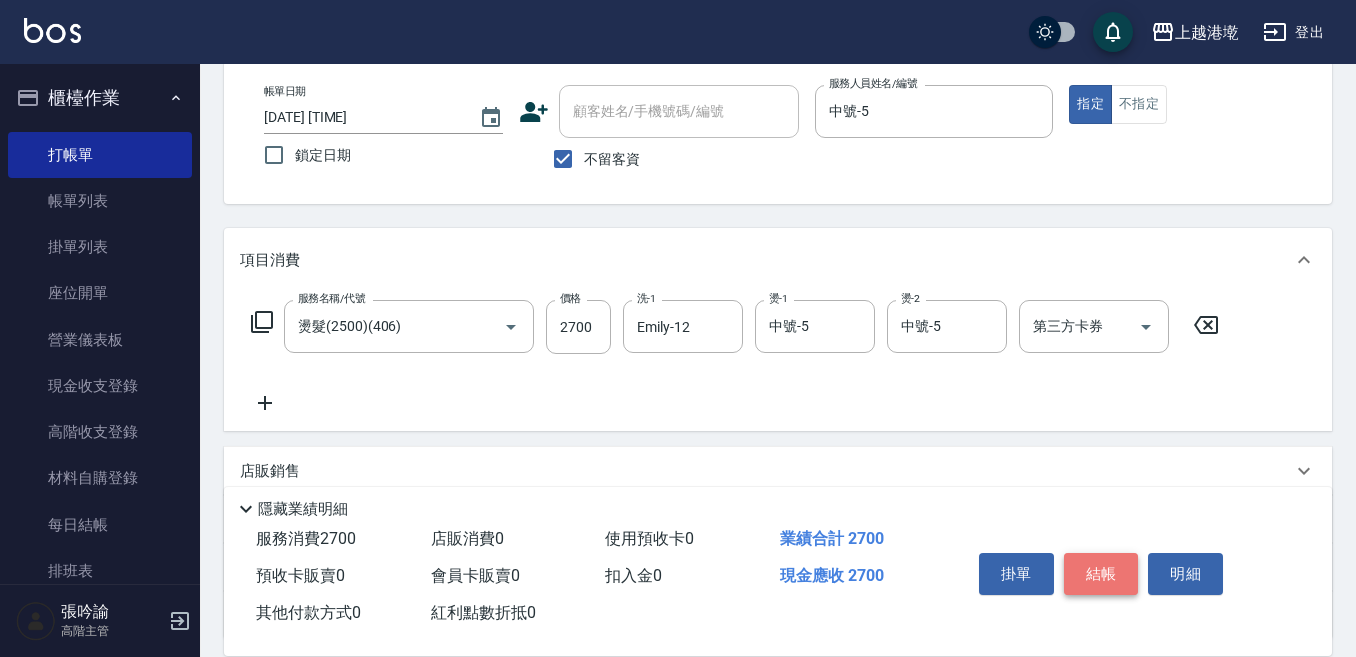 drag, startPoint x: 1110, startPoint y: 547, endPoint x: 1078, endPoint y: 560, distance: 34.539833 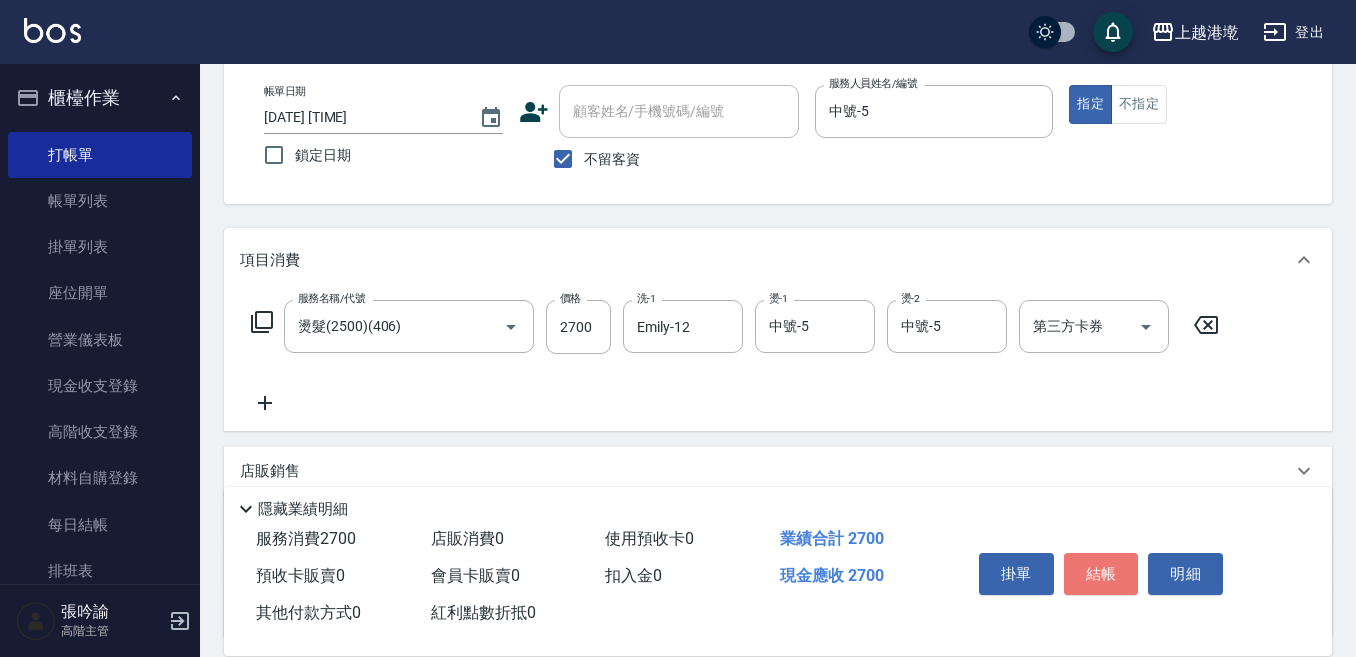 click on "結帳" at bounding box center (1101, 574) 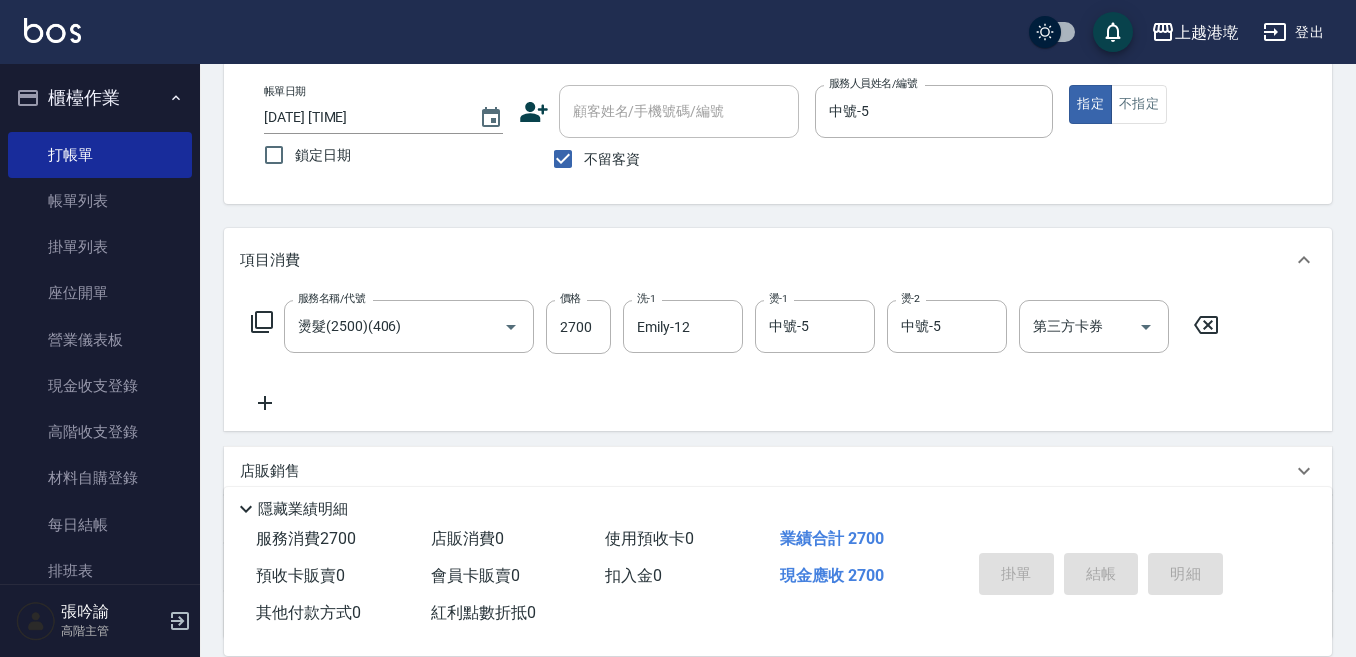 type 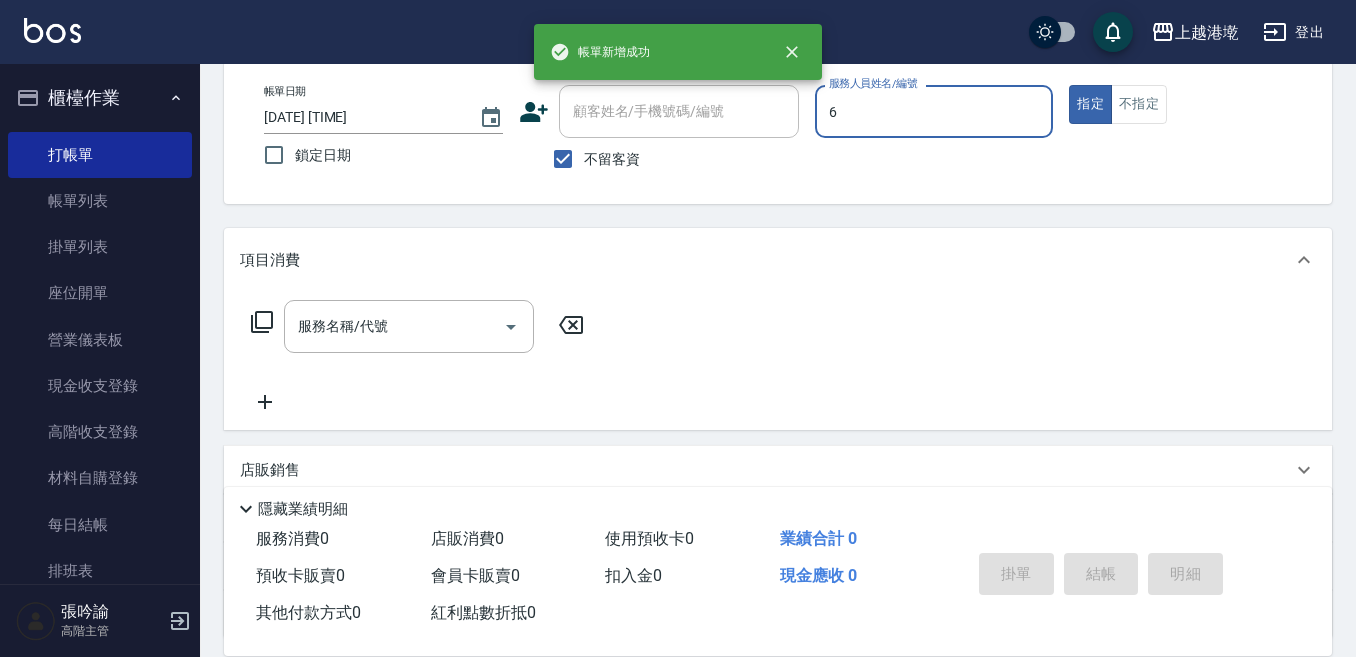 type on "Judy-6" 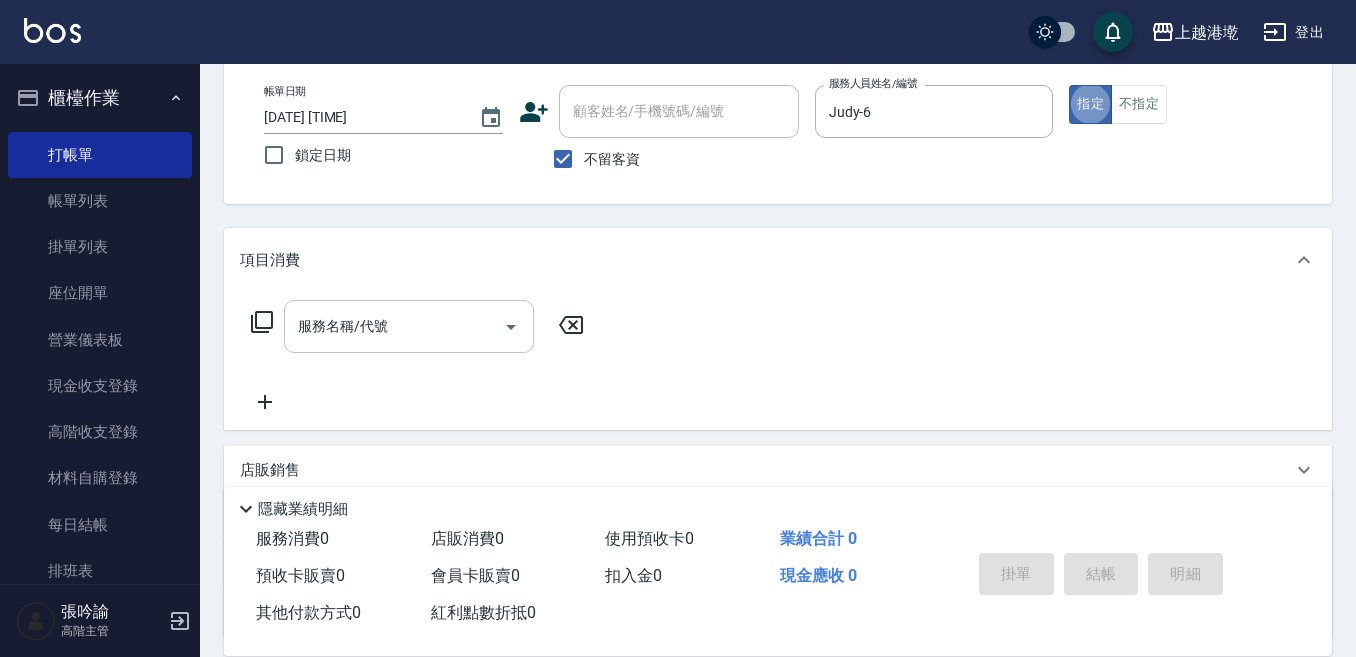 click on "服務名稱/代號" at bounding box center [409, 326] 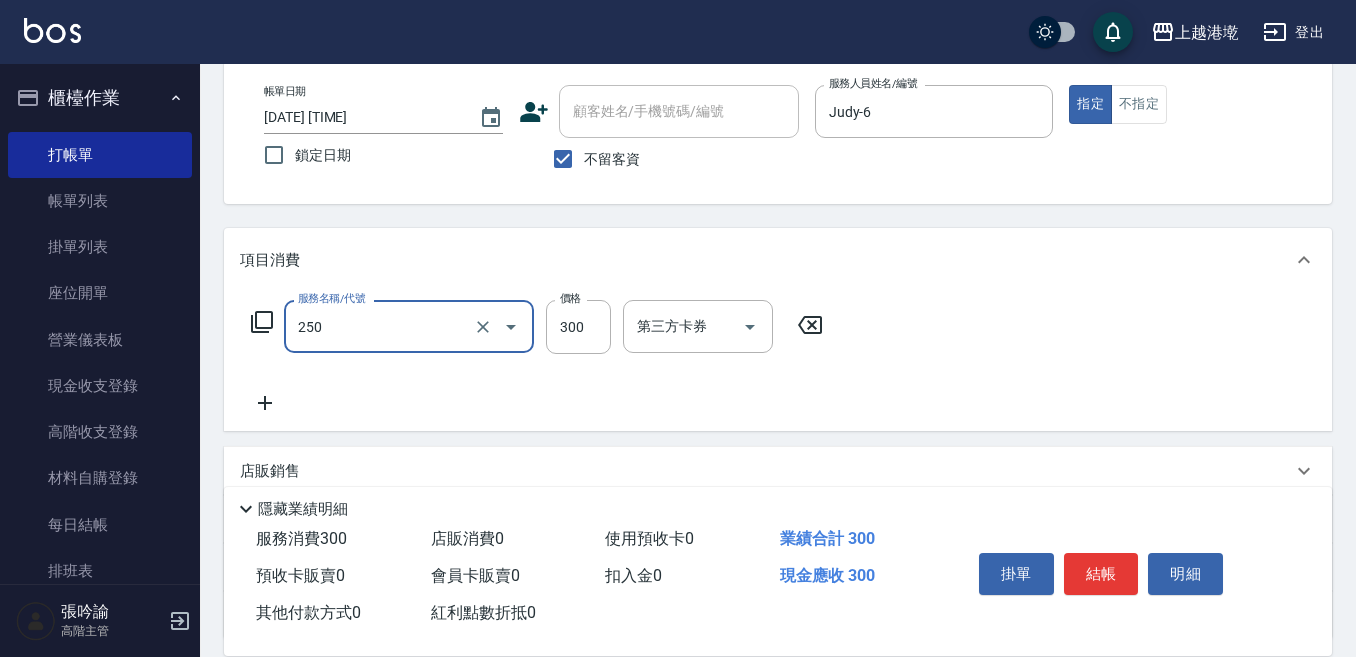 type on "日式洗髮(250)" 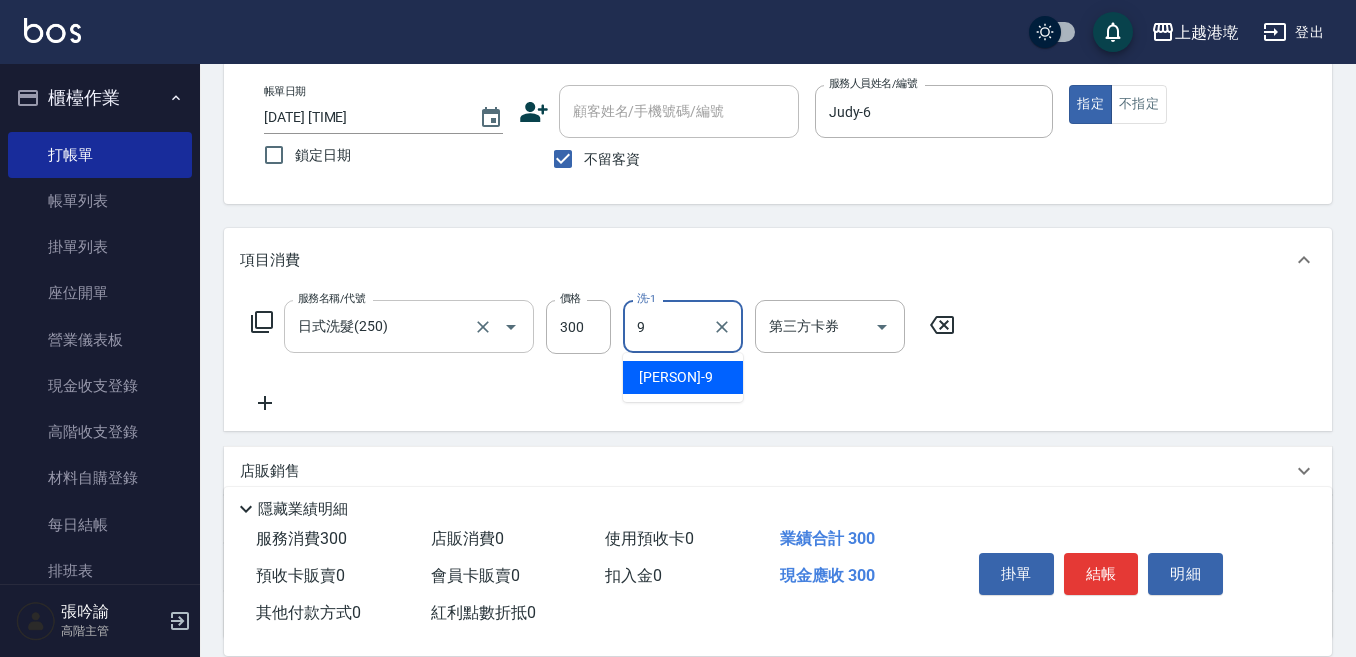 type on "Winnie-9" 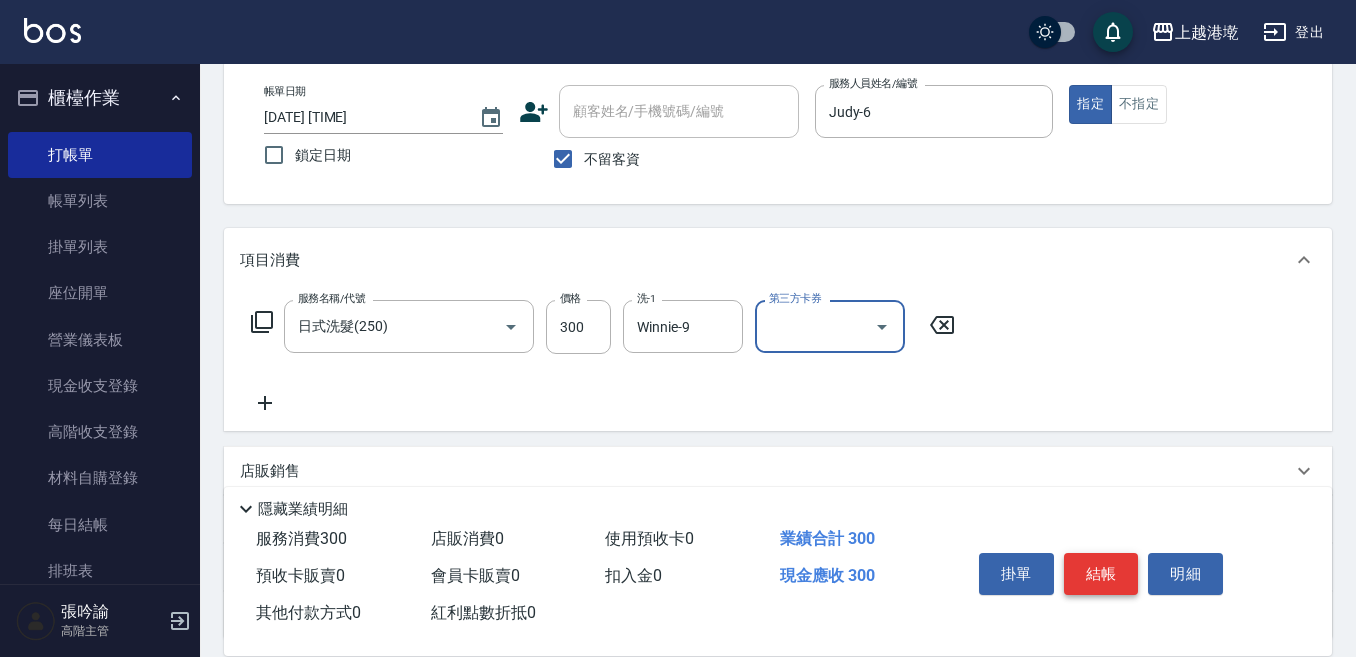 click on "結帳" at bounding box center (1101, 574) 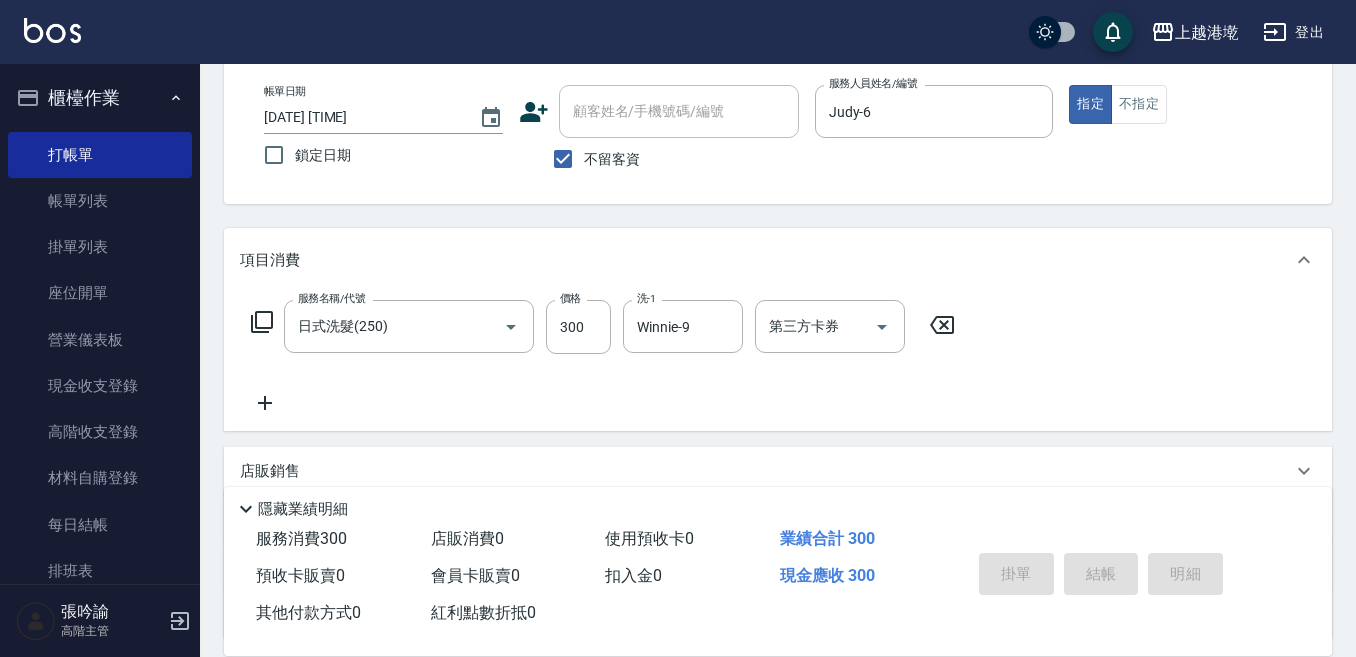 type on "2025/08/07 19:17" 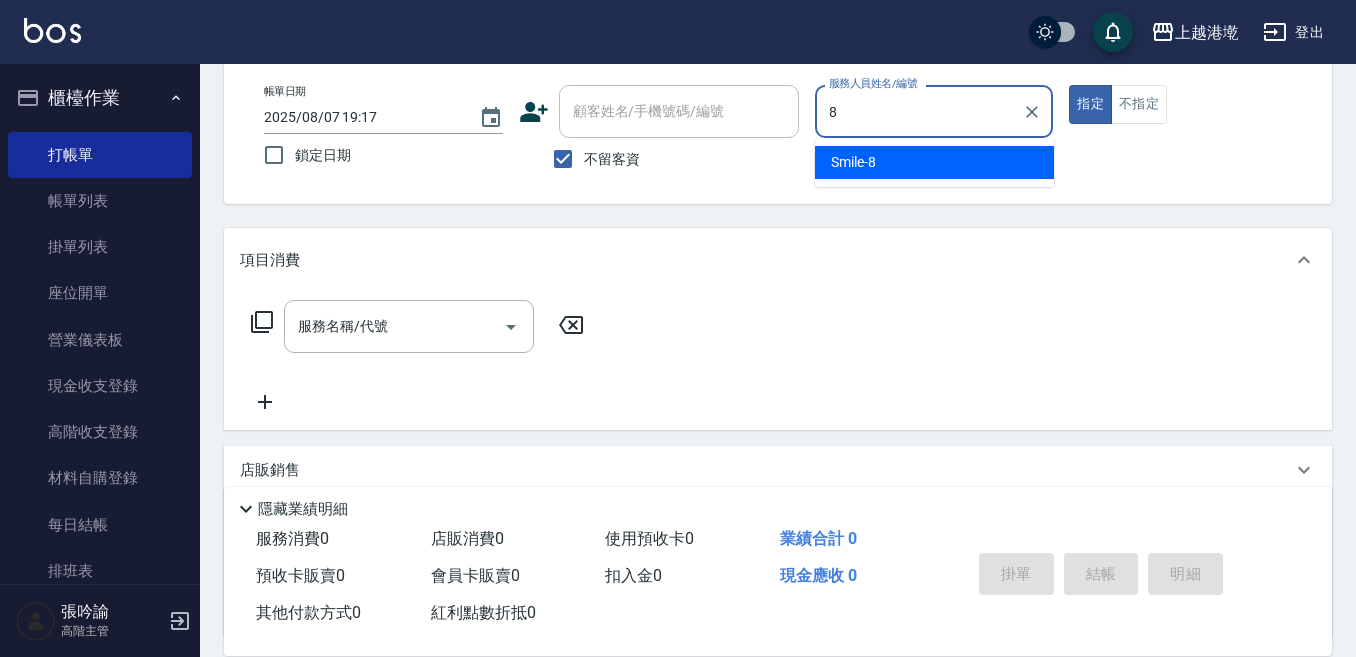 type on "Smile-8" 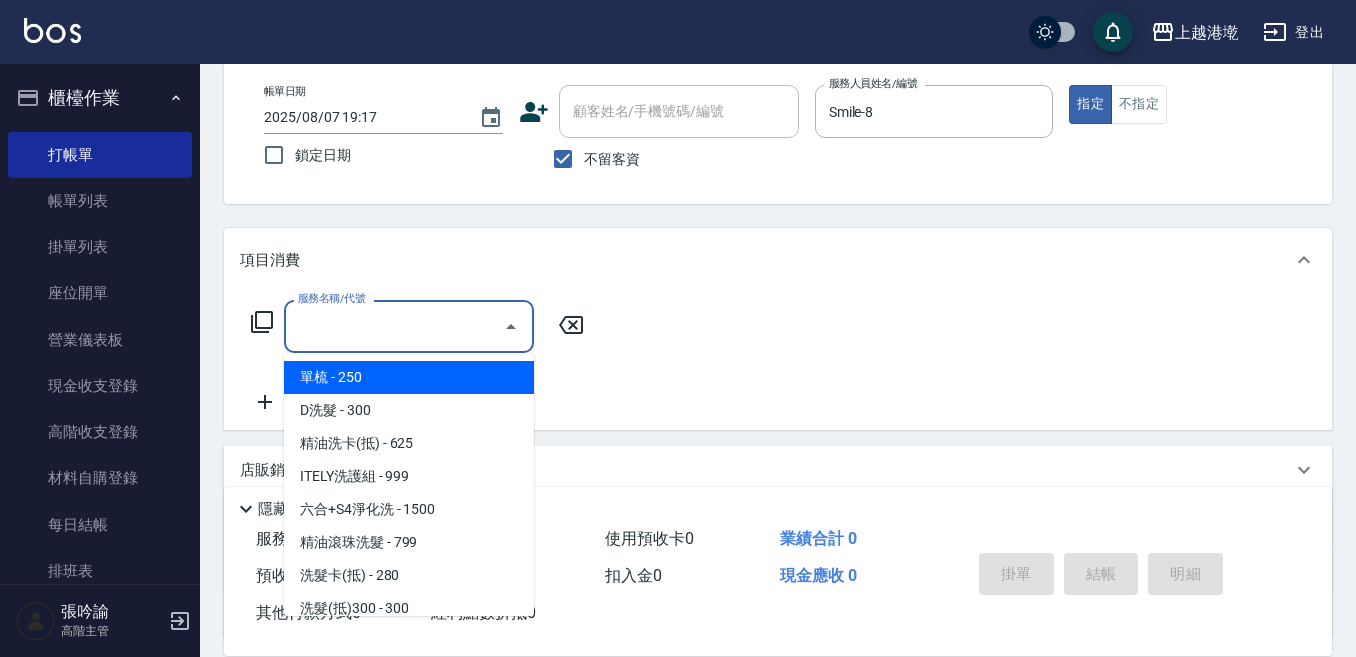 click on "服務名稱/代號" at bounding box center (394, 326) 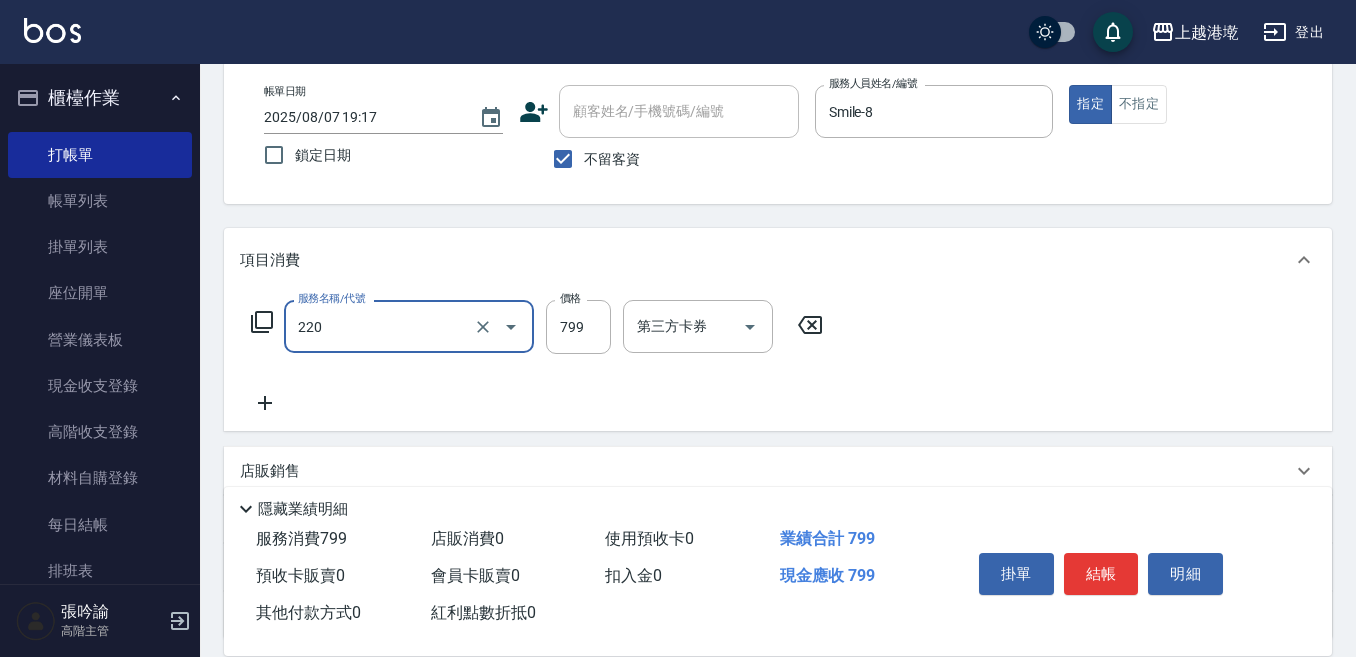 type on "精油滾珠洗髮(220)" 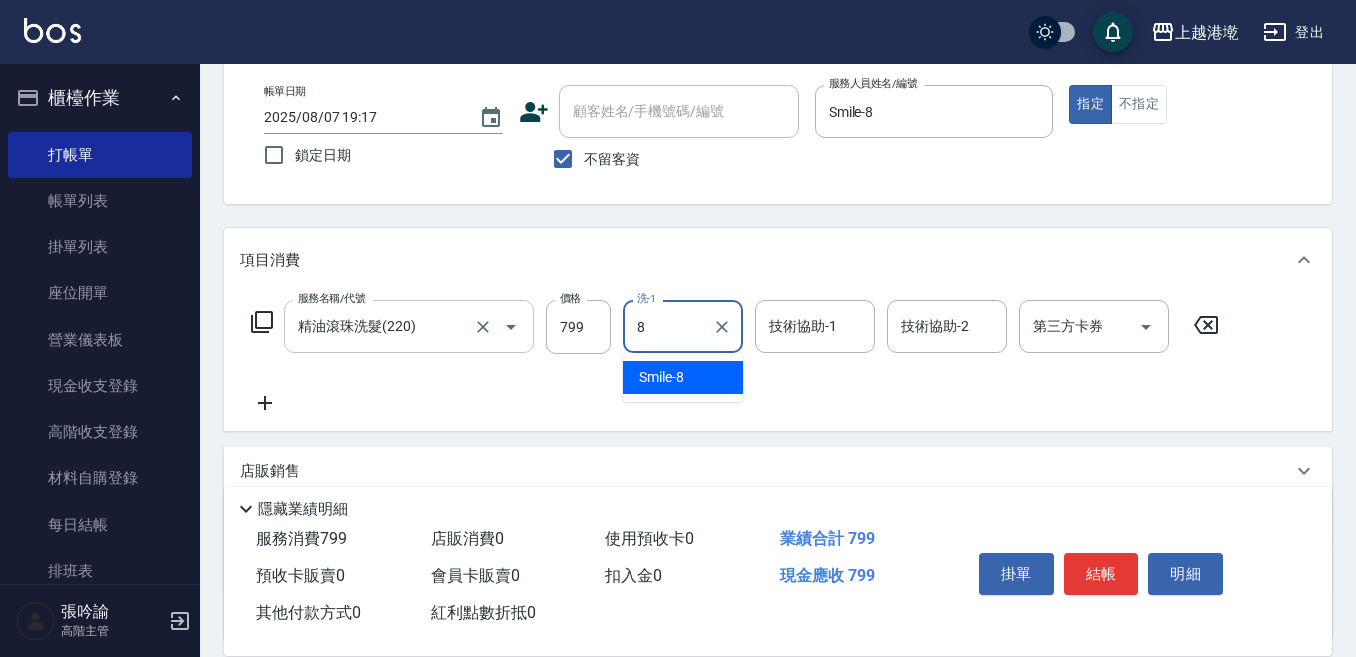 type on "Smile-8" 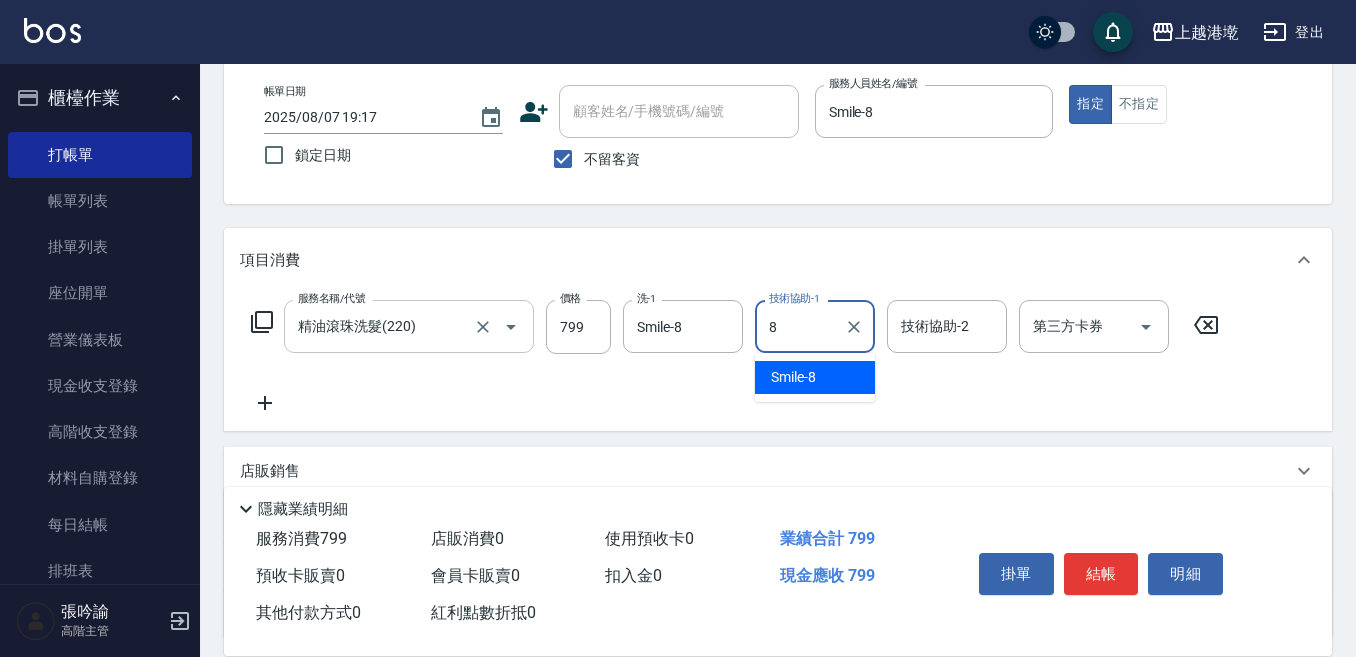 type on "Smile-8" 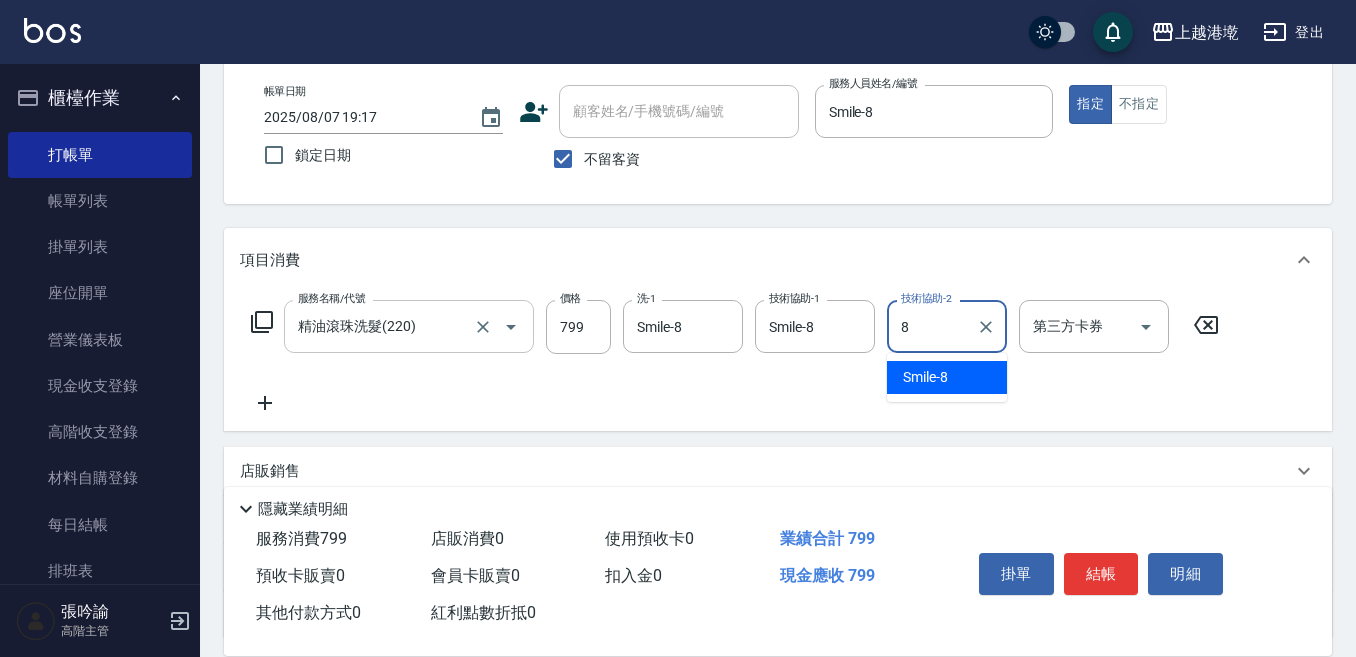 type on "Smile-8" 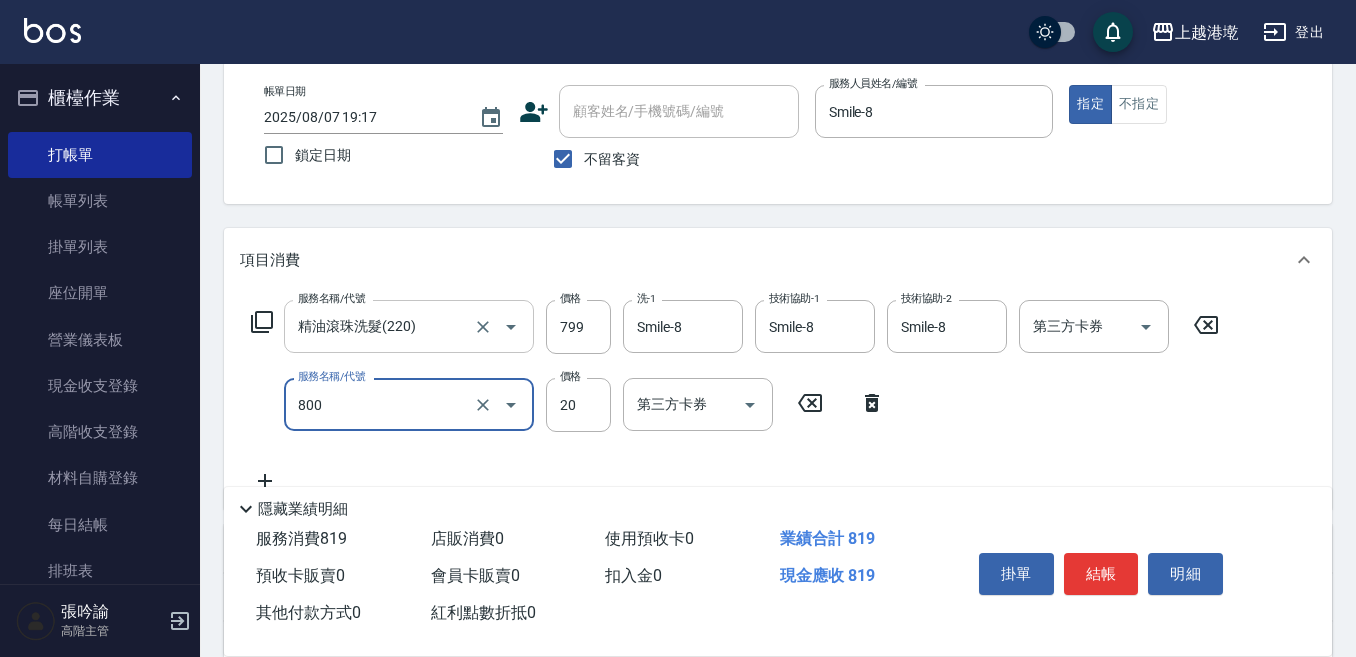 type on "潤絲精(800)" 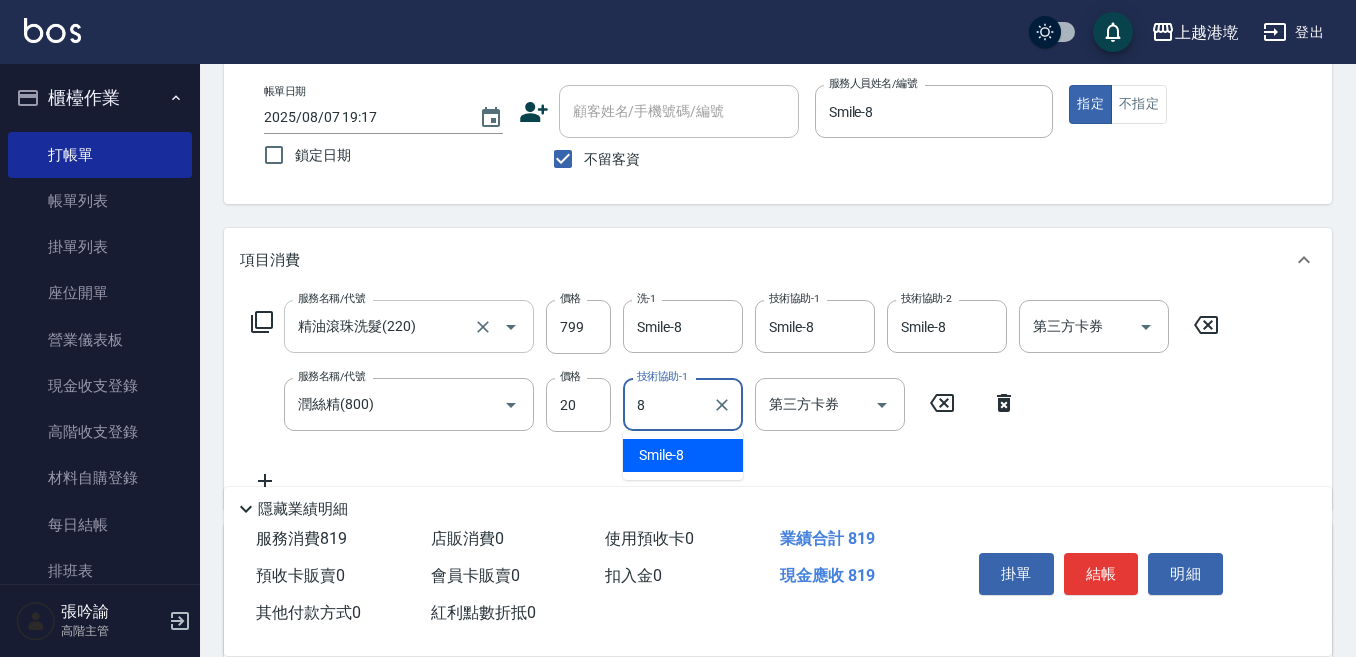 type on "Smile-8" 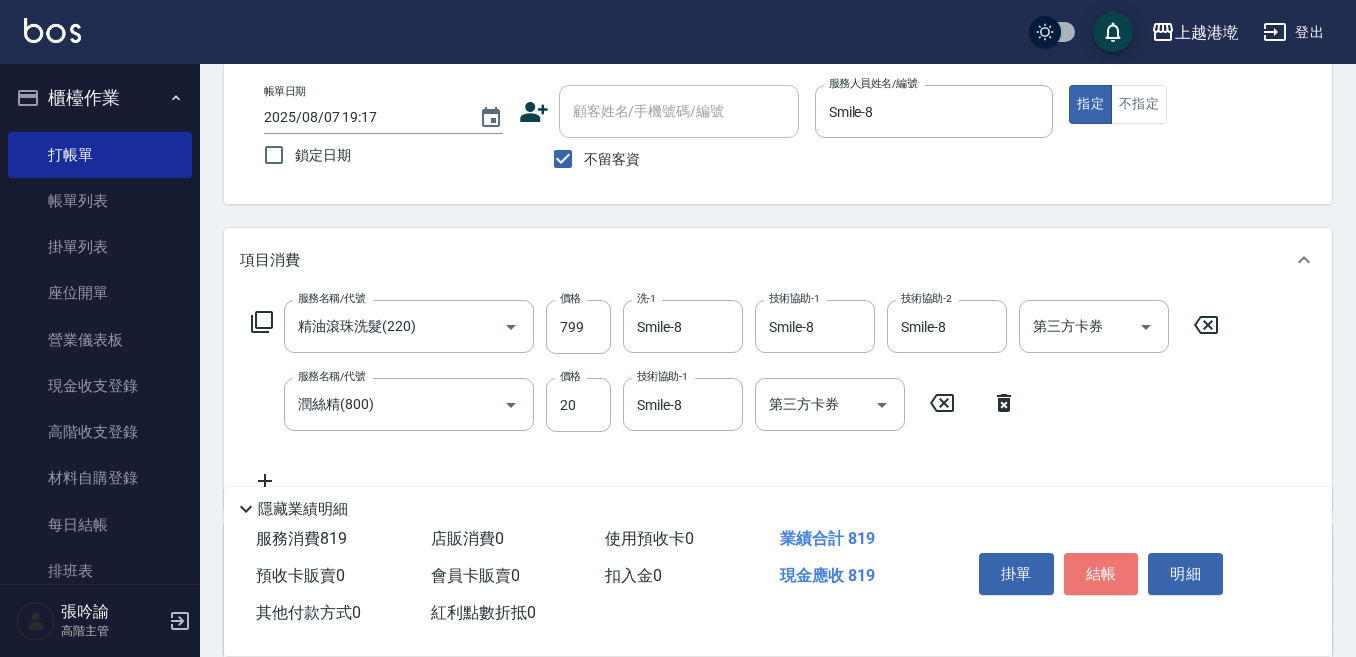 click on "結帳" at bounding box center (1101, 574) 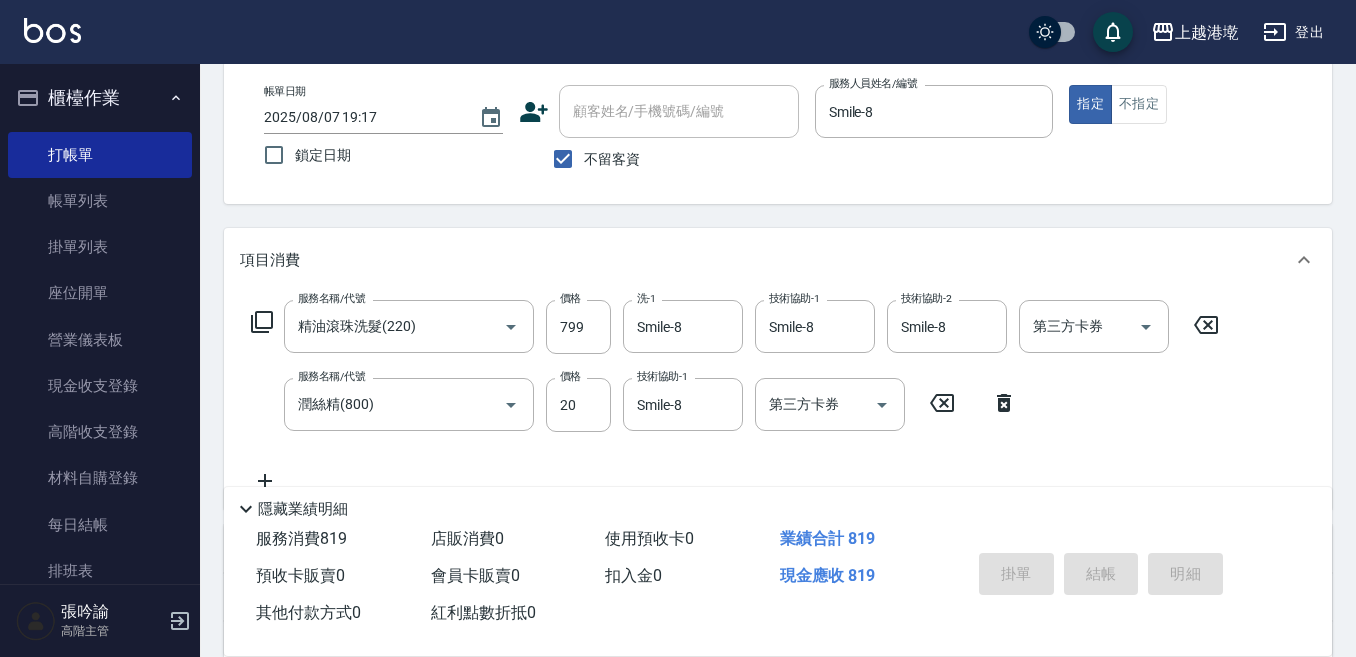 type on "2025/08/07 19:25" 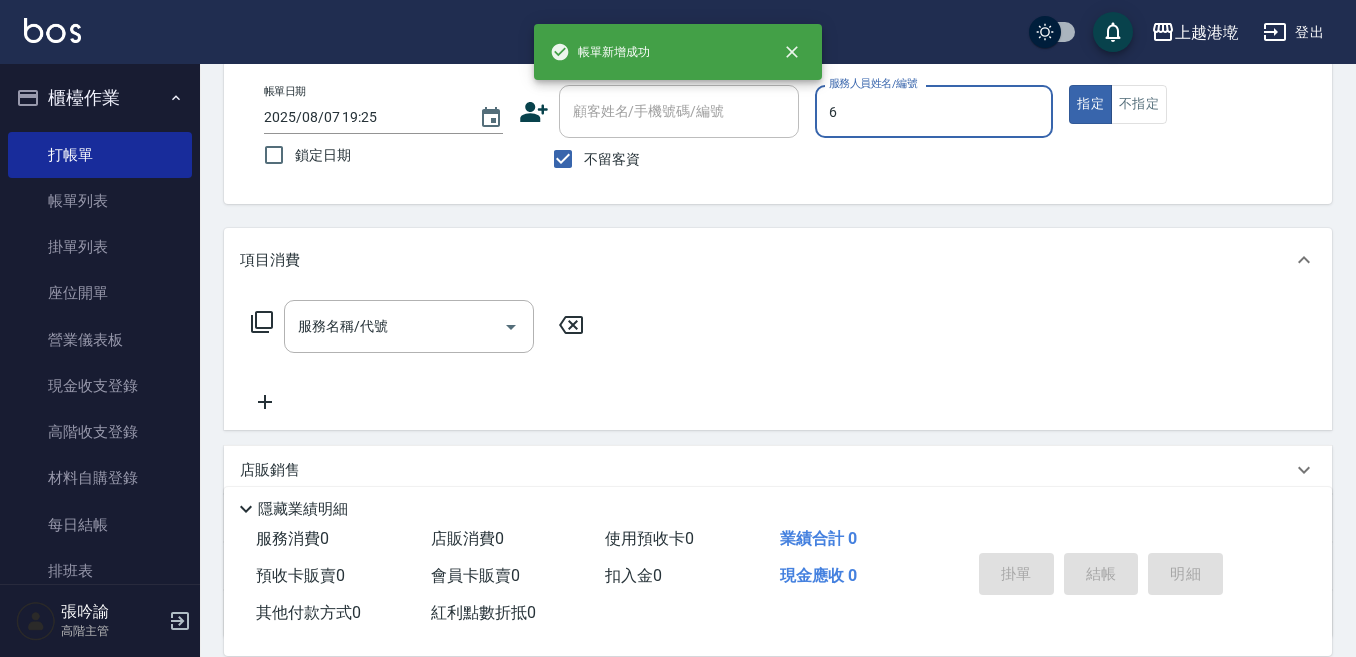 type on "Judy-6" 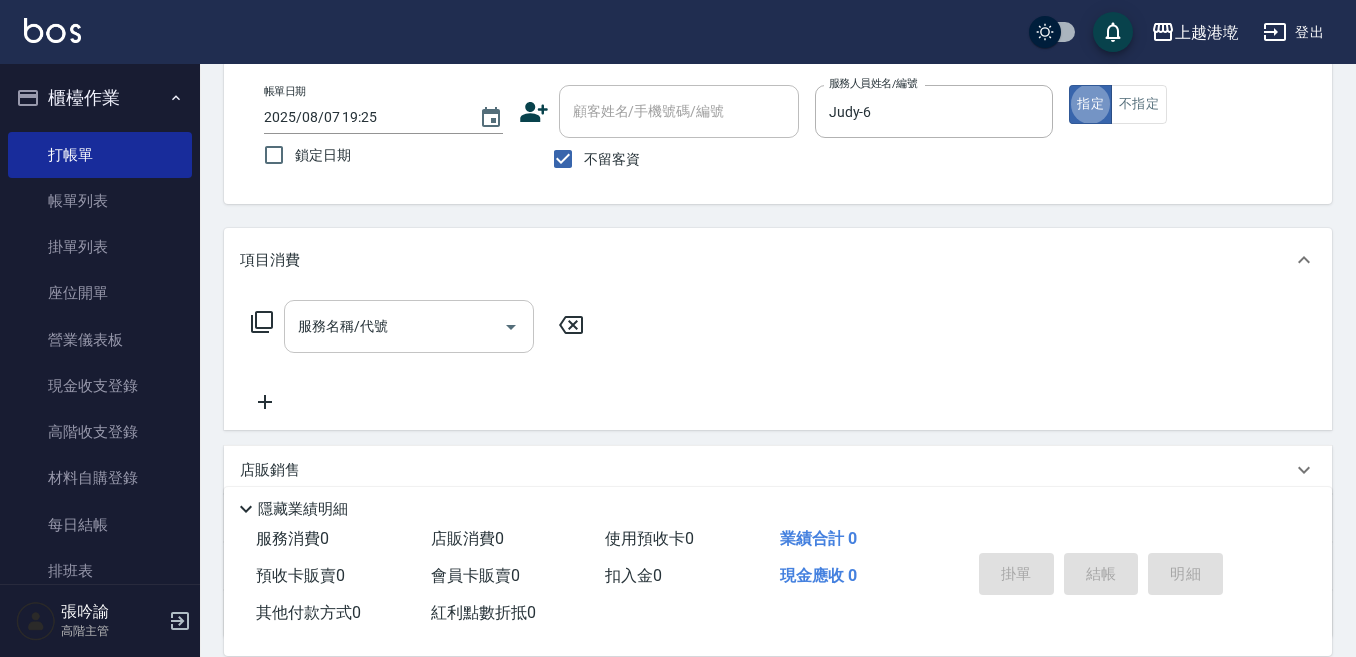 click on "服務名稱/代號" at bounding box center (409, 326) 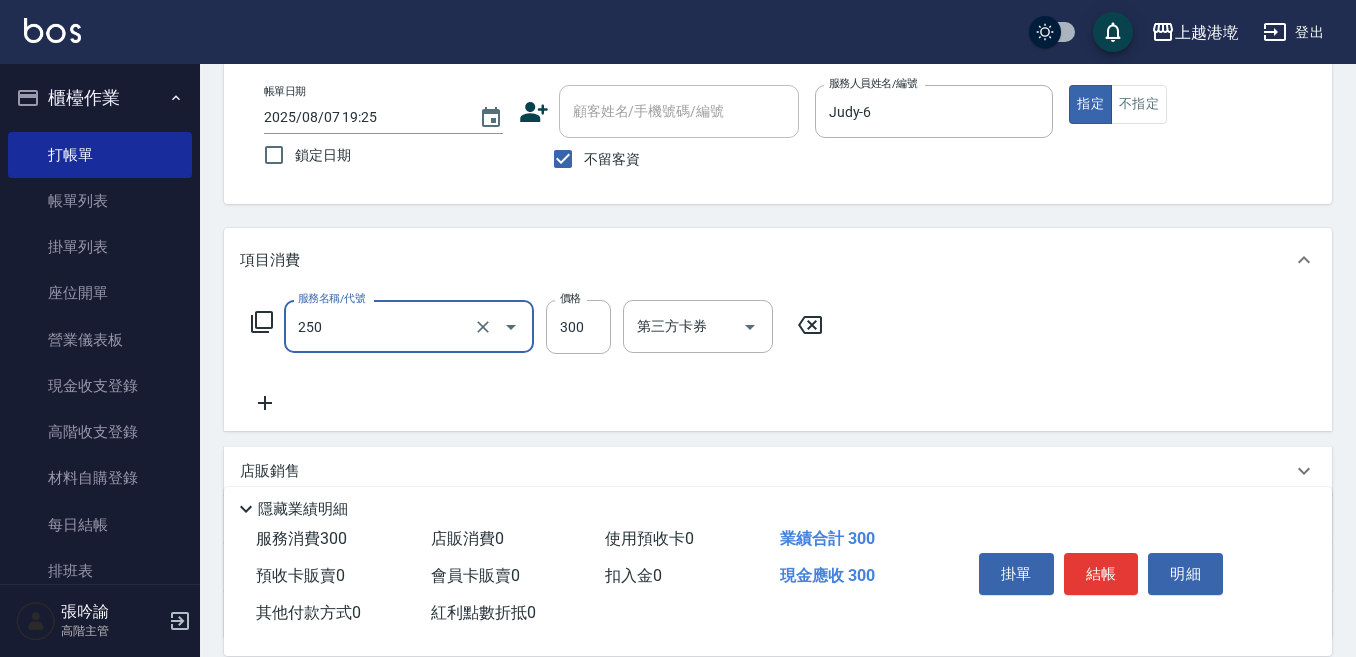 type on "日式洗髮(250)" 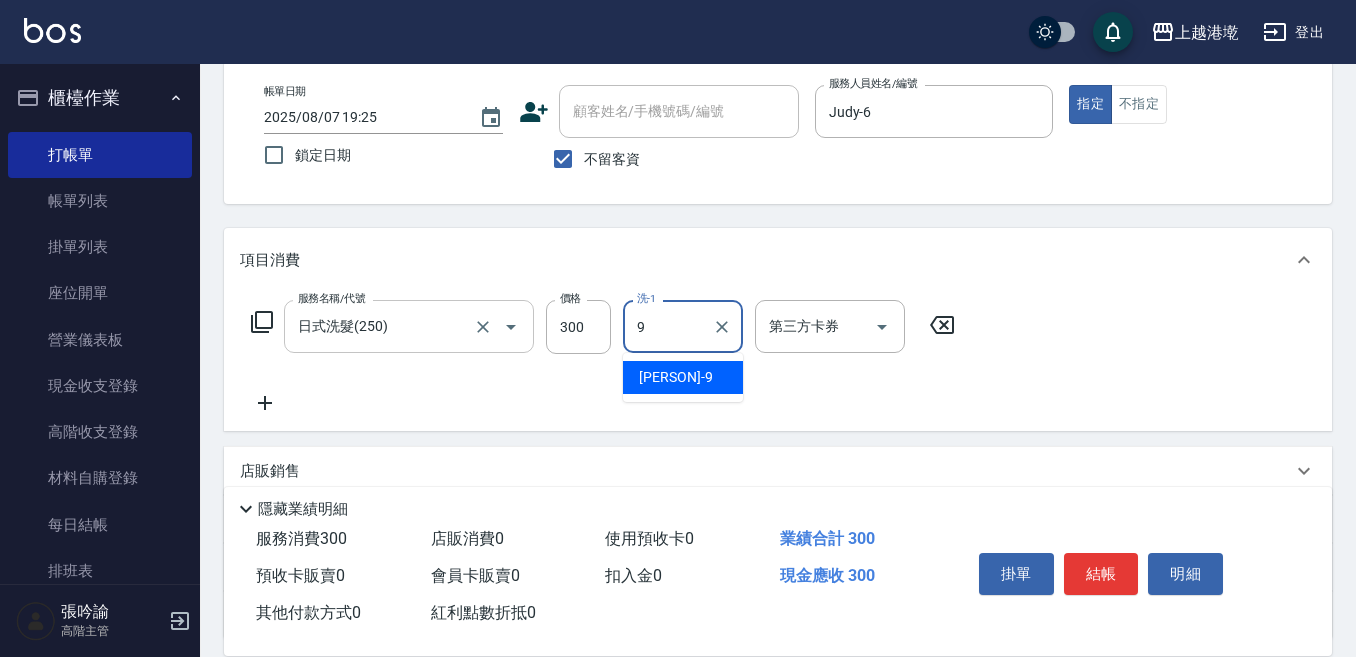 type on "Winnie-9" 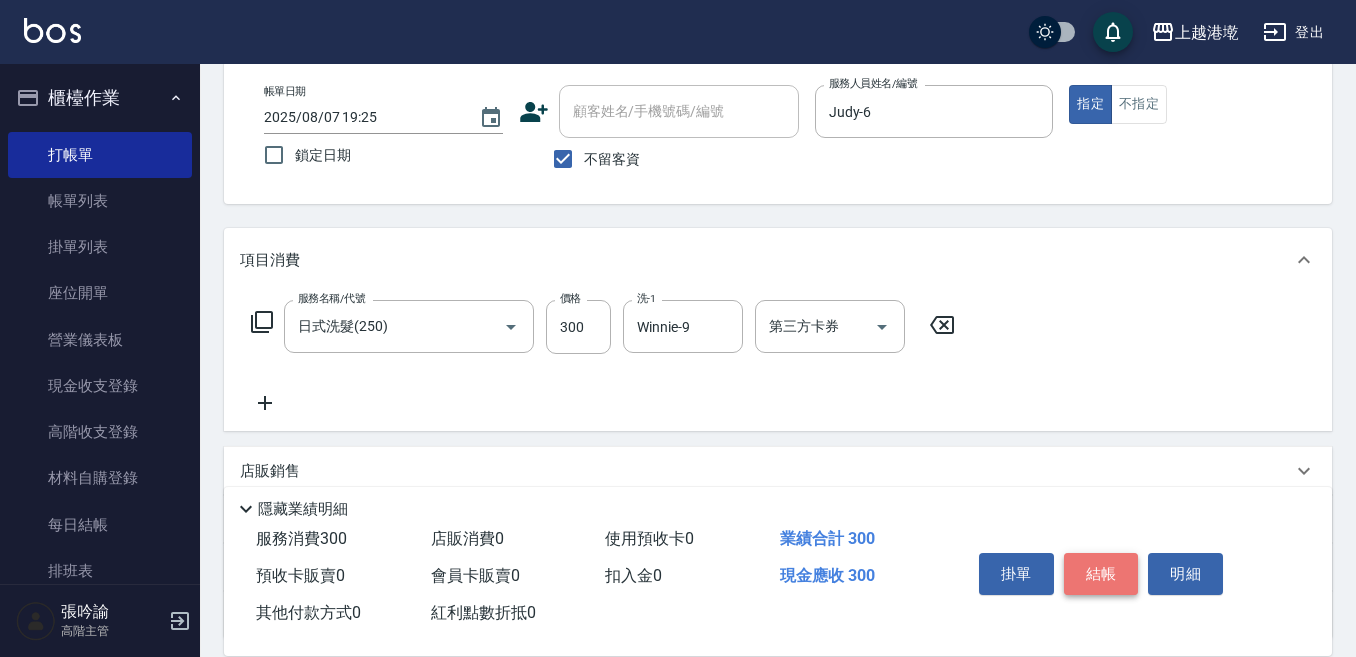 click on "結帳" at bounding box center [1101, 574] 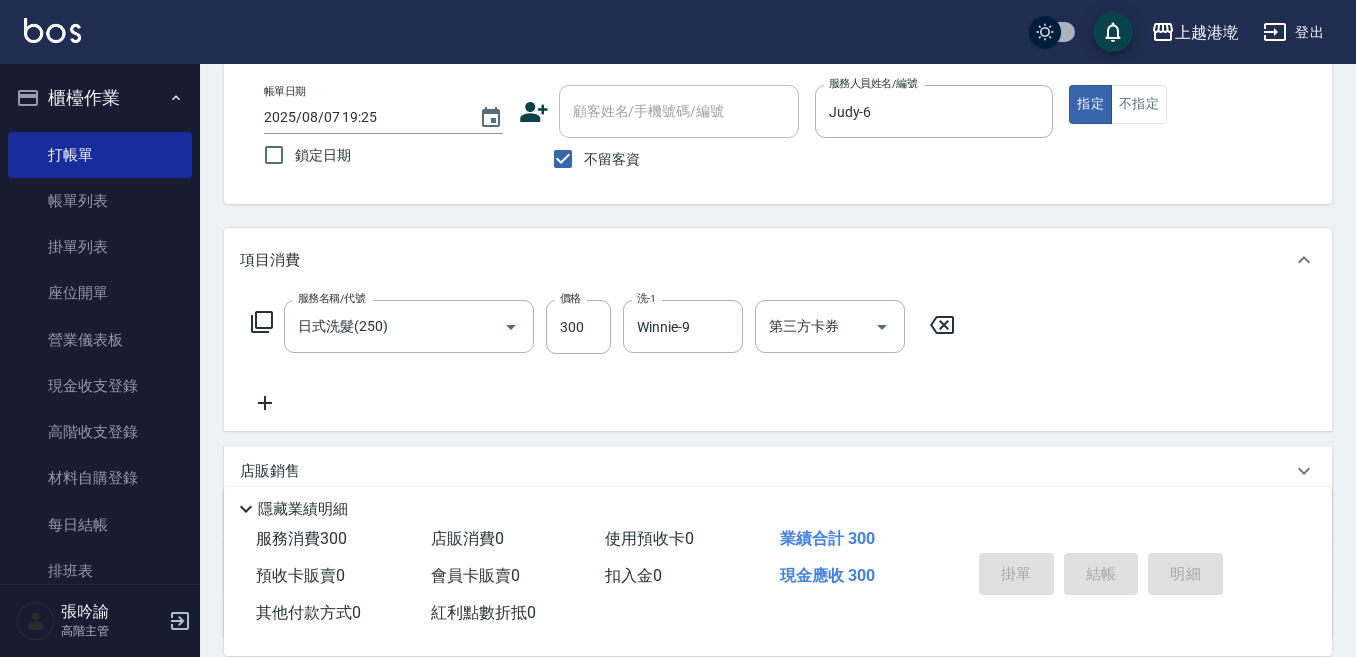 type 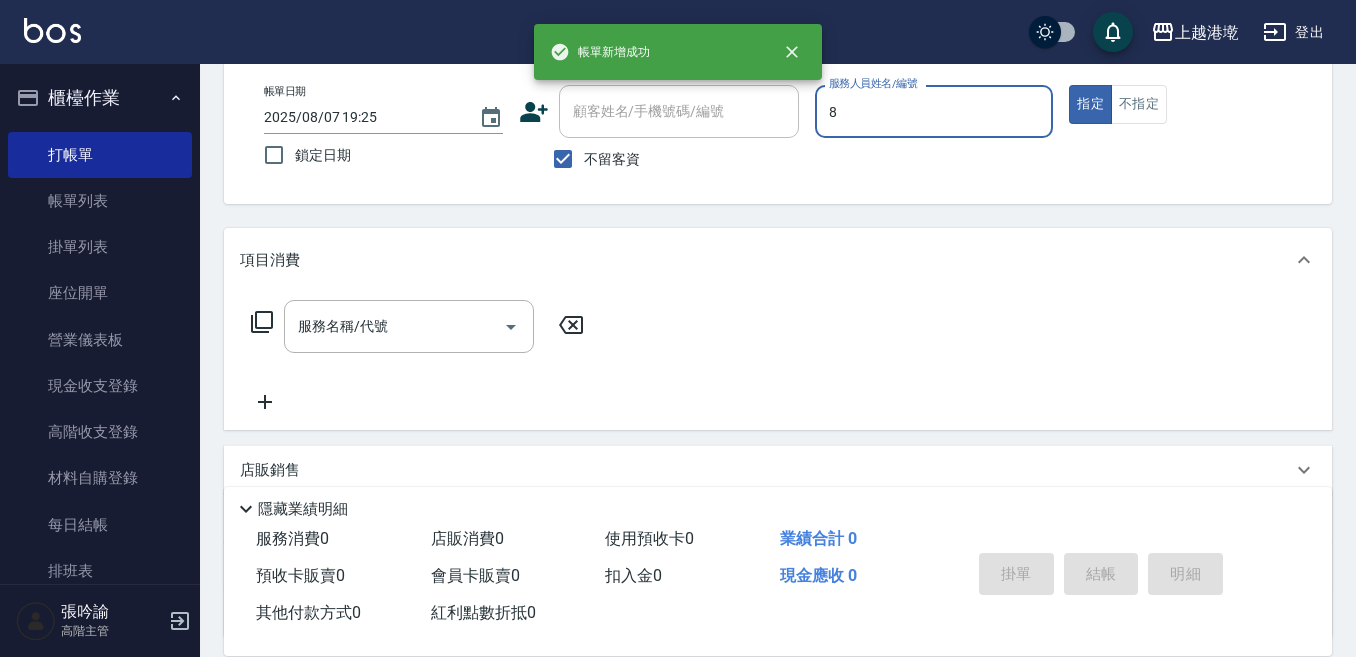 type on "Smile-8" 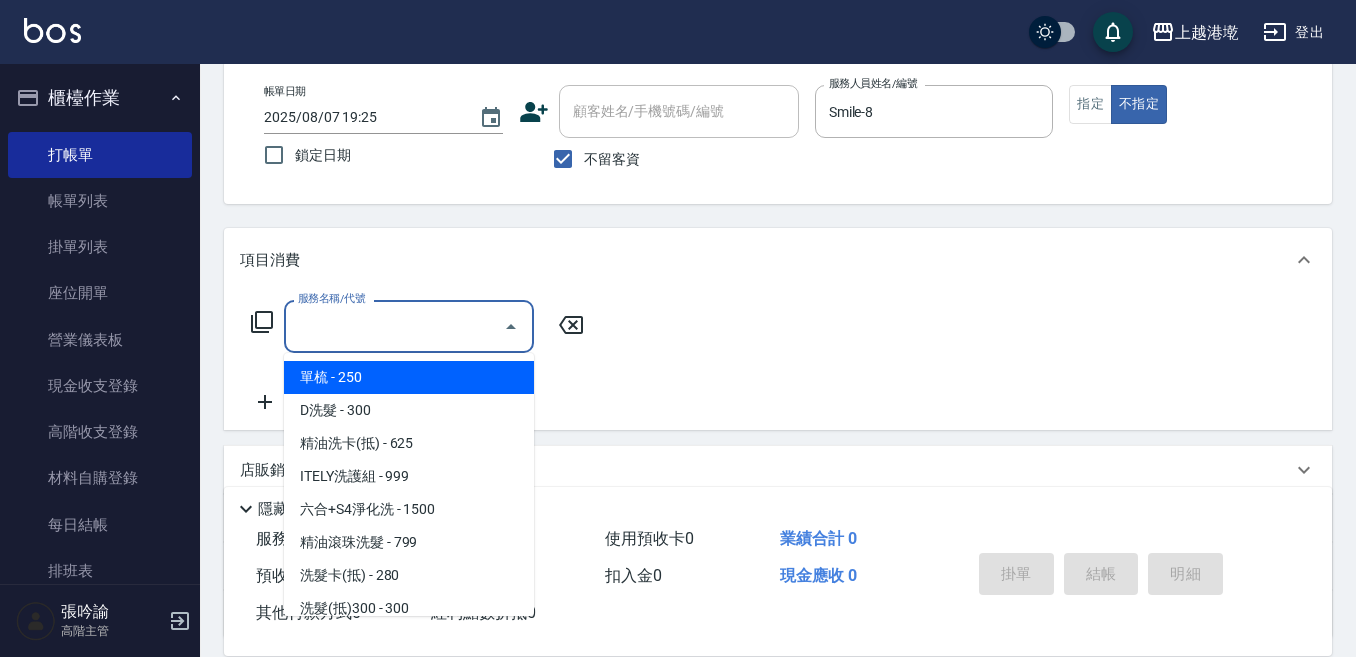 click on "服務名稱/代號" at bounding box center [394, 326] 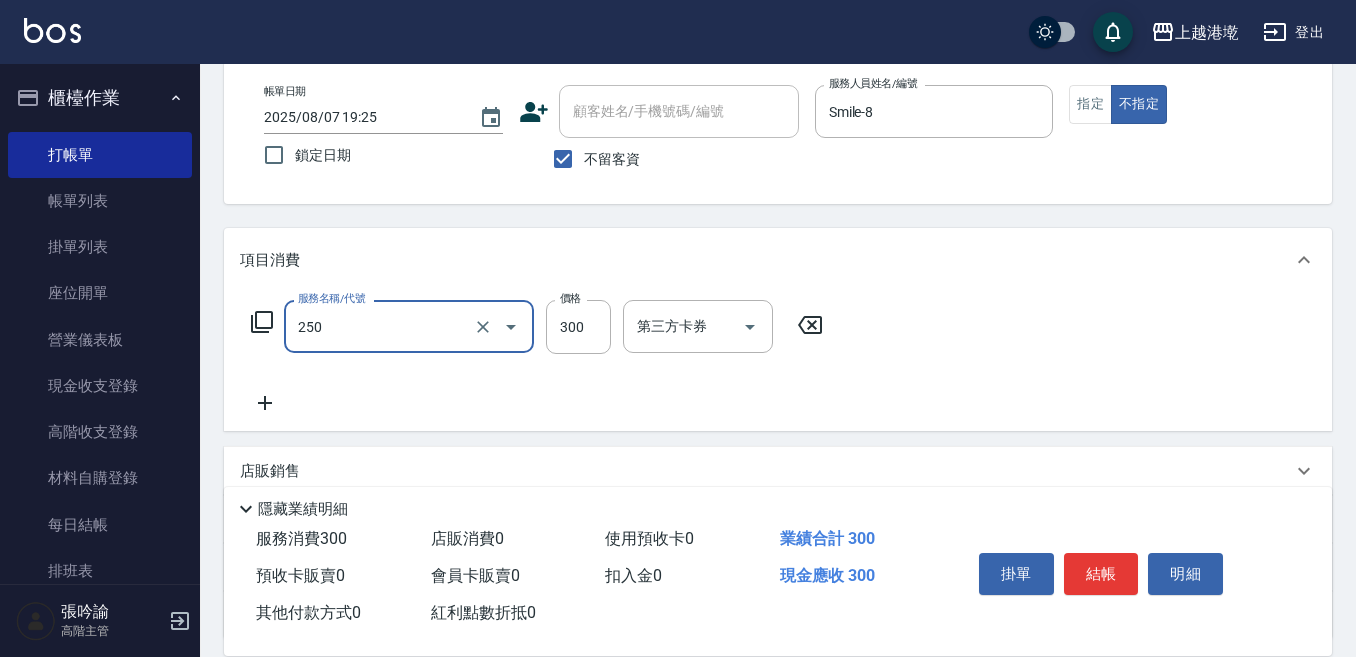 type on "日式洗髮(250)" 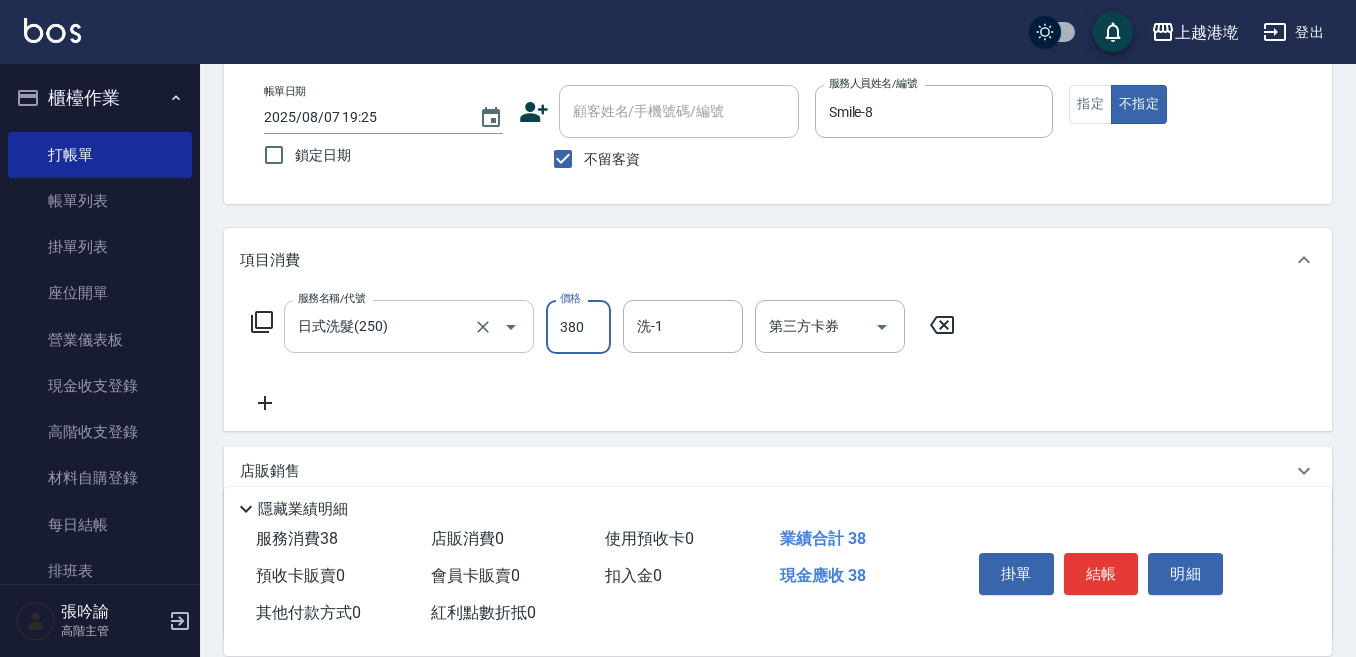 type on "380" 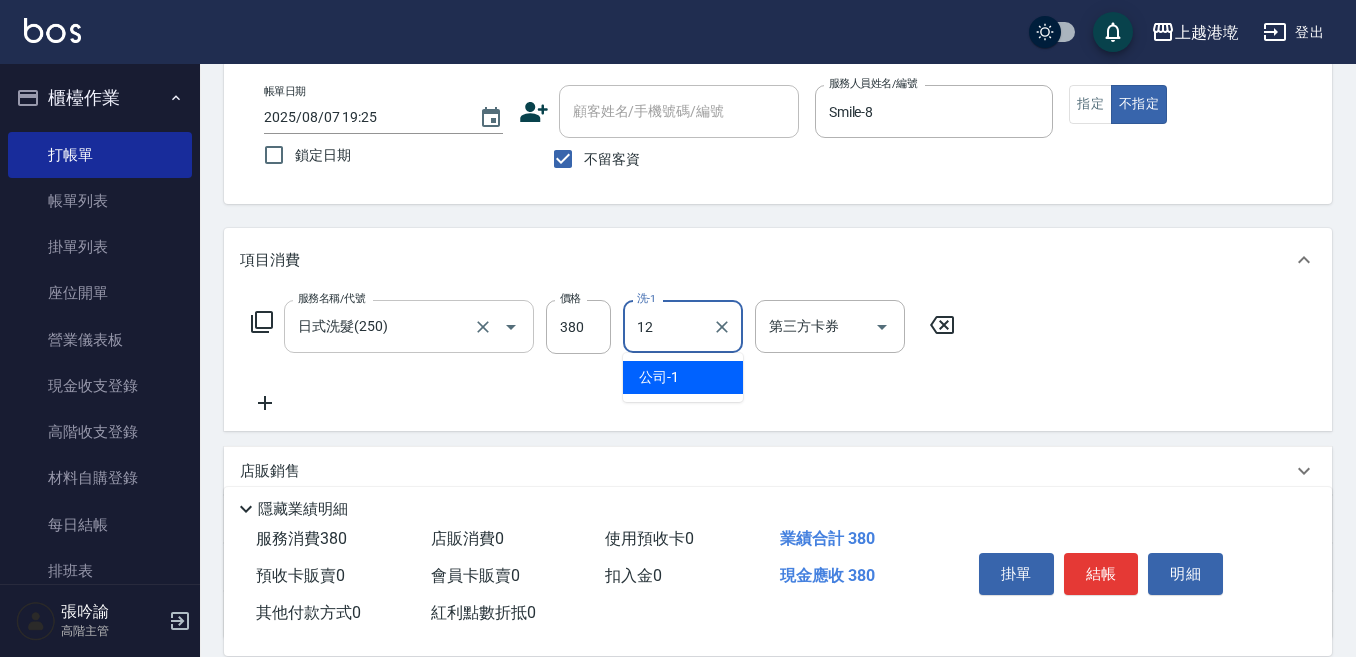 type on "Emily-12" 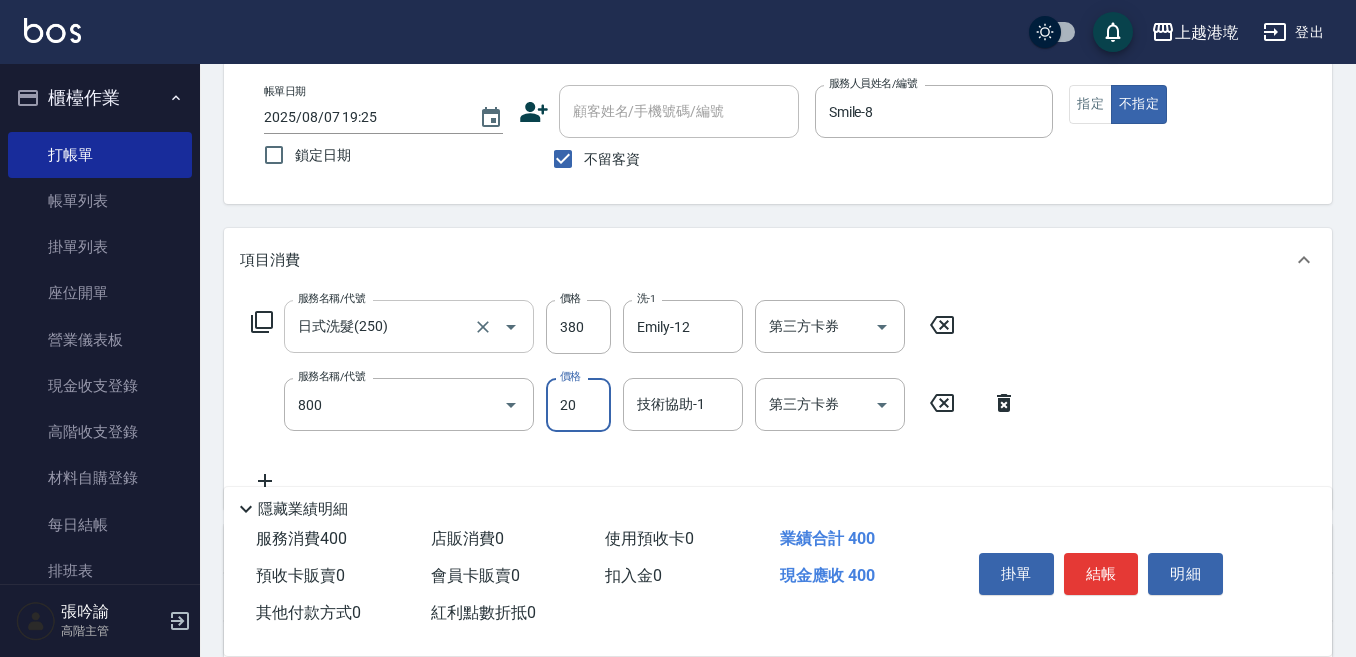 type on "潤絲精(800)" 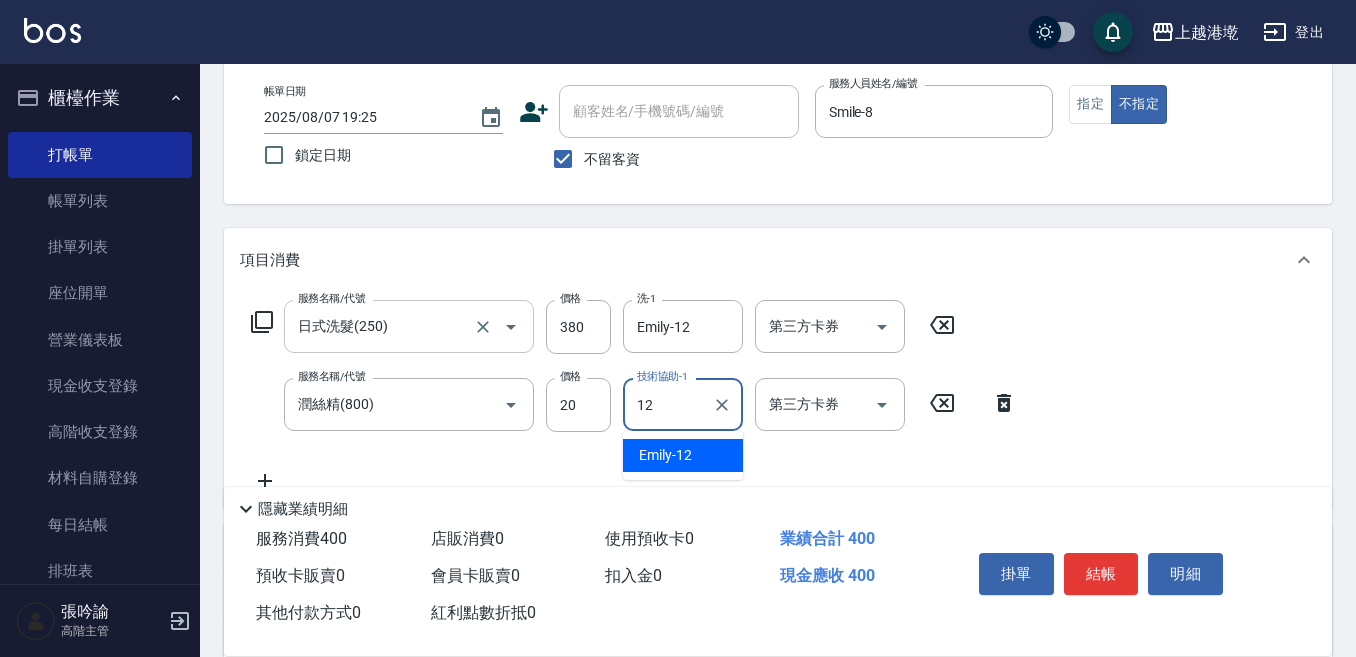 type on "Emily-12" 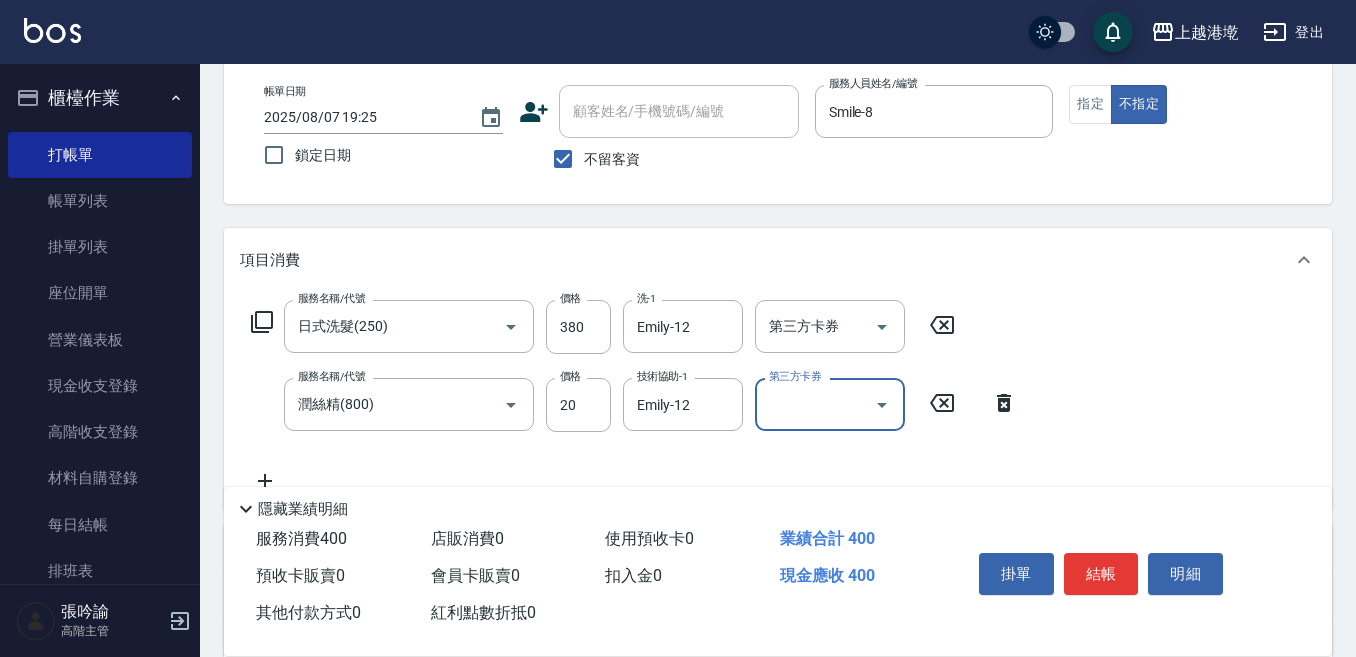 click on "掛單 結帳 明細" at bounding box center [1101, 576] 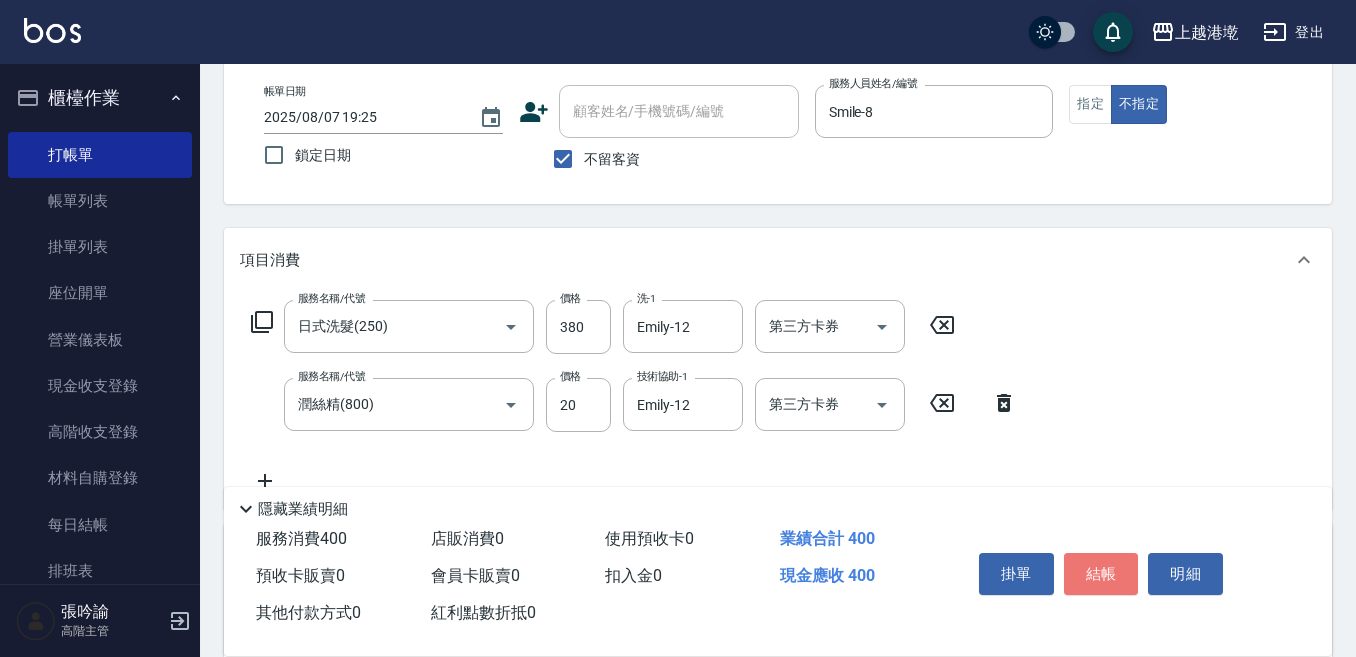 click on "結帳" at bounding box center (1101, 574) 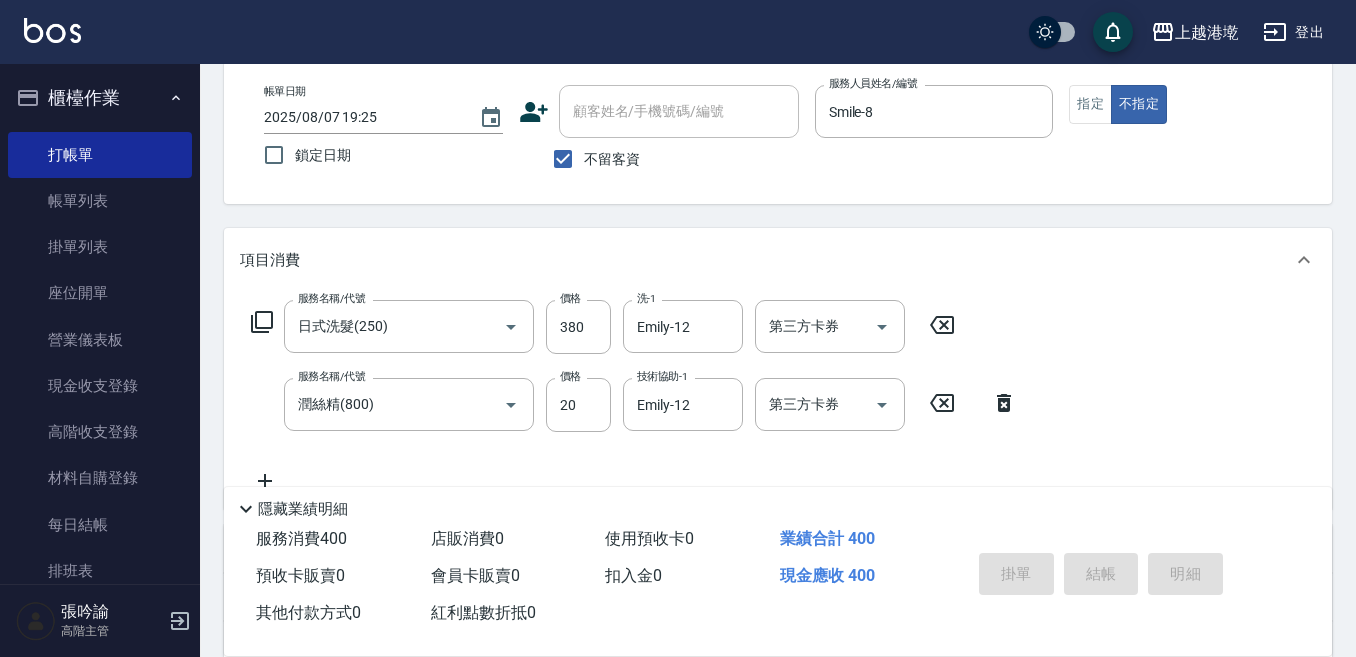 type 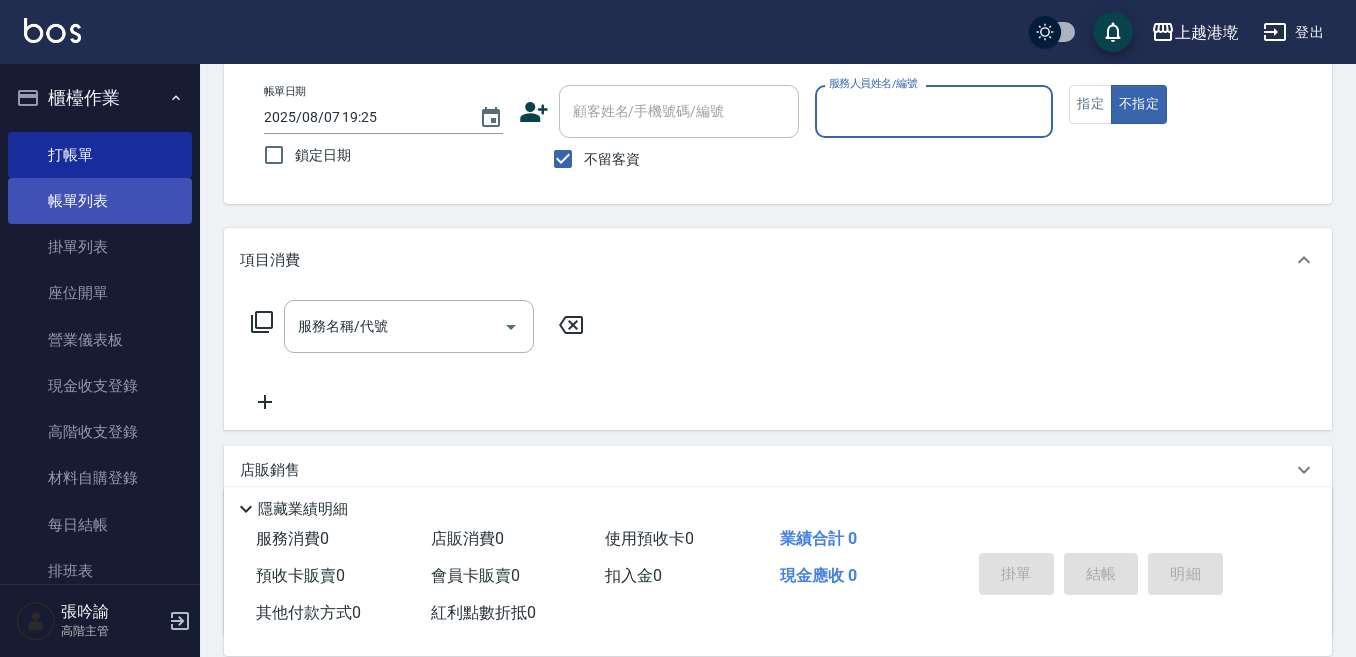 click on "帳單列表" at bounding box center (100, 201) 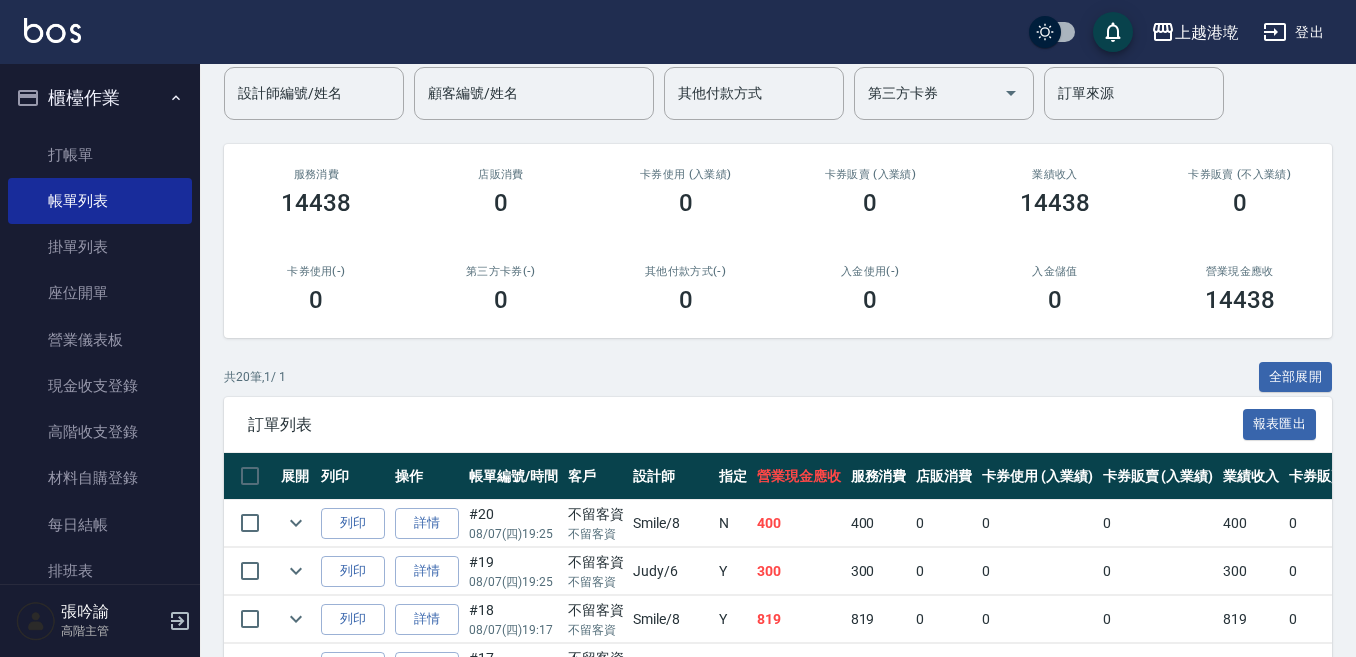 scroll, scrollTop: 200, scrollLeft: 0, axis: vertical 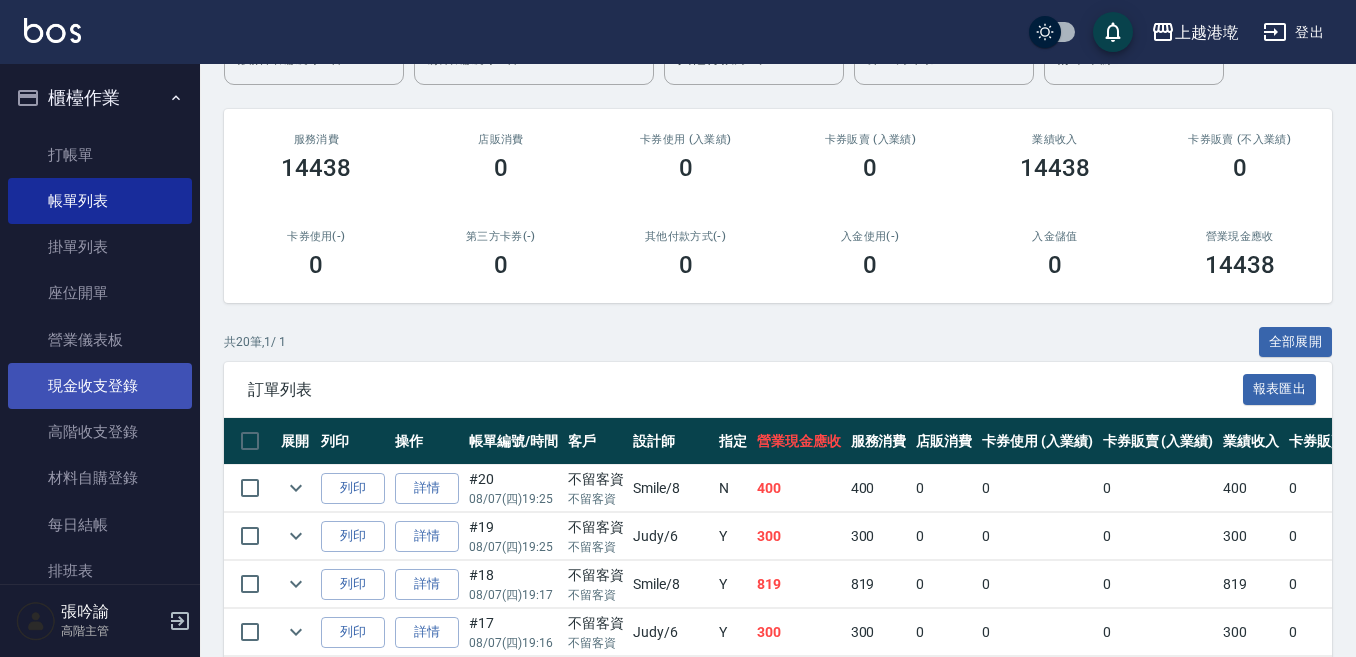 click on "現金收支登錄" at bounding box center (100, 386) 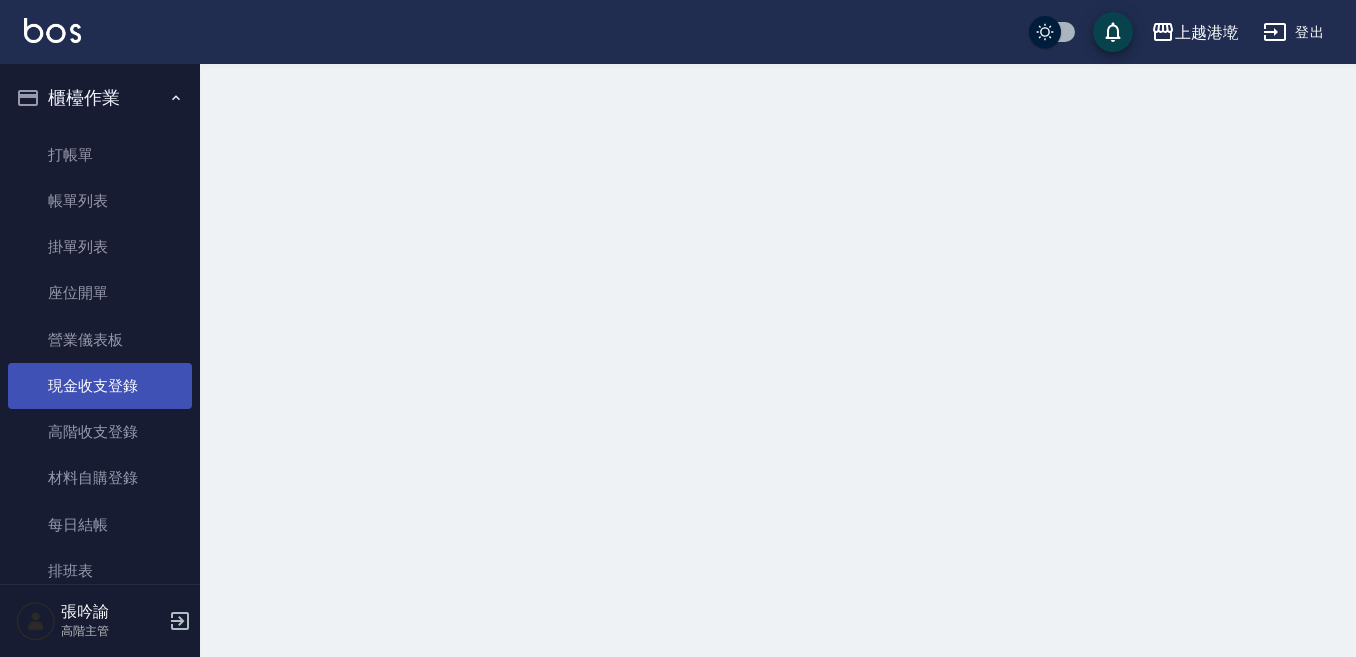 scroll, scrollTop: 0, scrollLeft: 0, axis: both 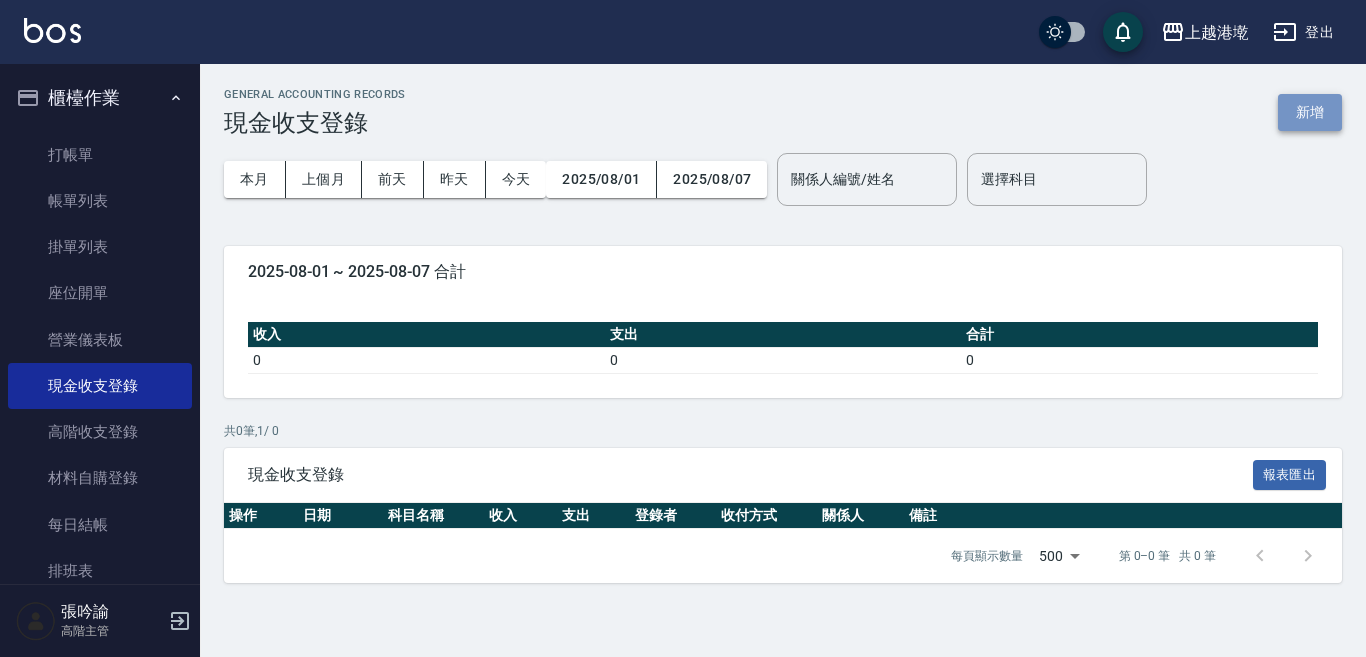click on "新增" at bounding box center [1310, 112] 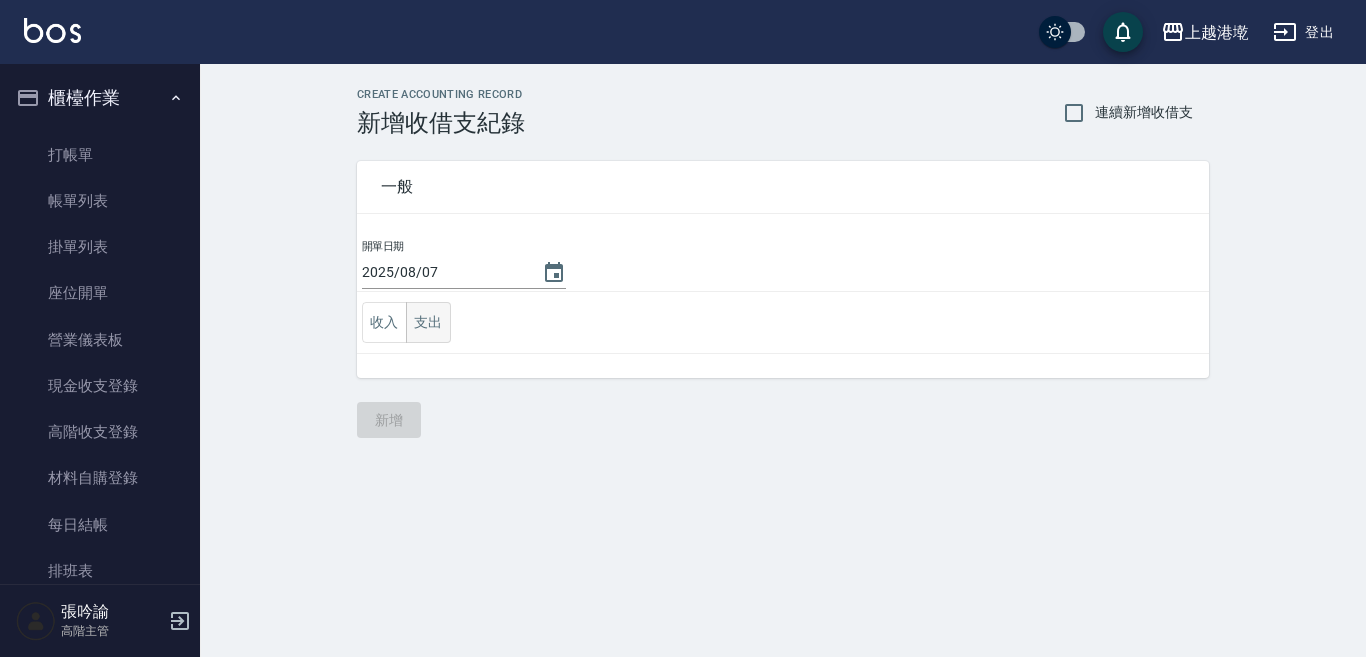 click on "支出" at bounding box center (428, 322) 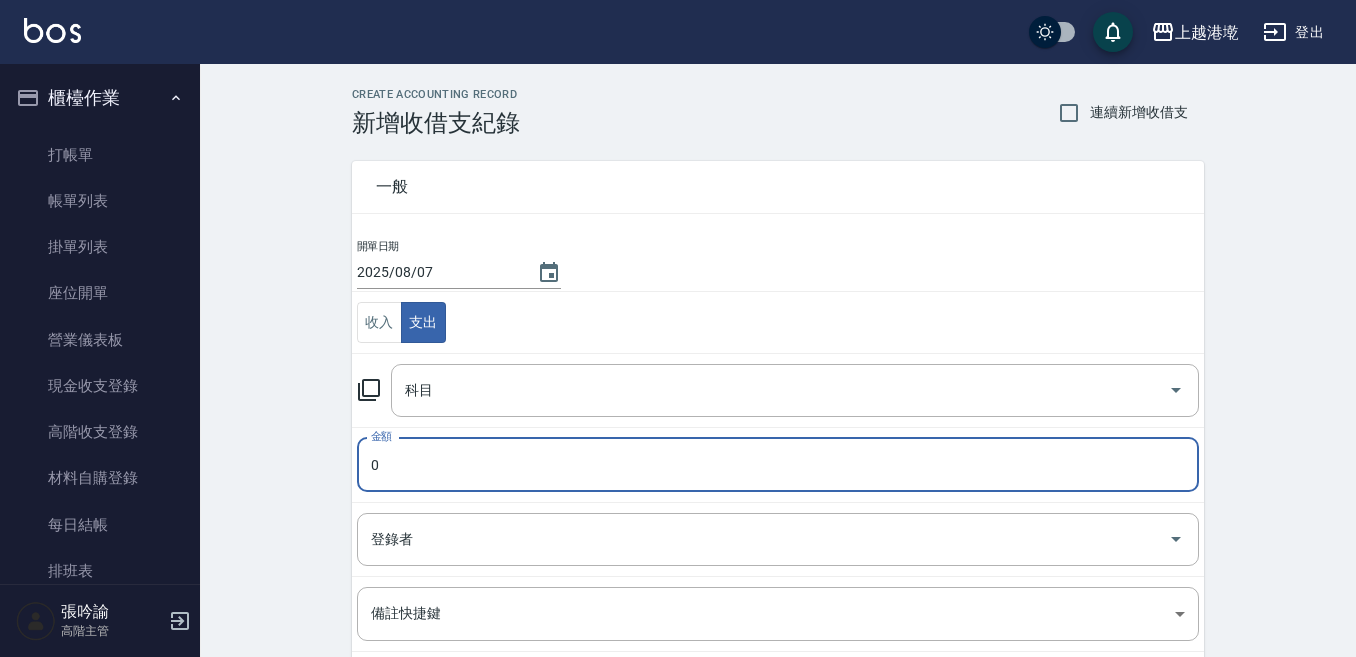 click on "0" at bounding box center (778, 465) 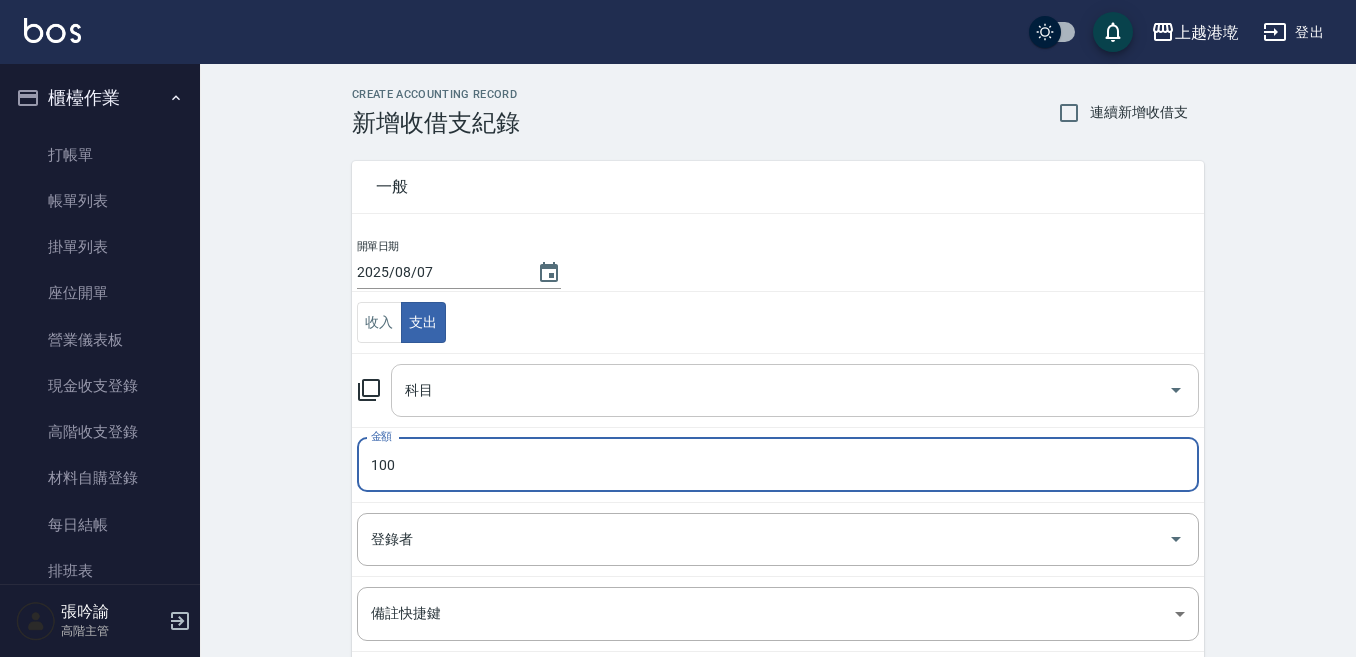 type on "100" 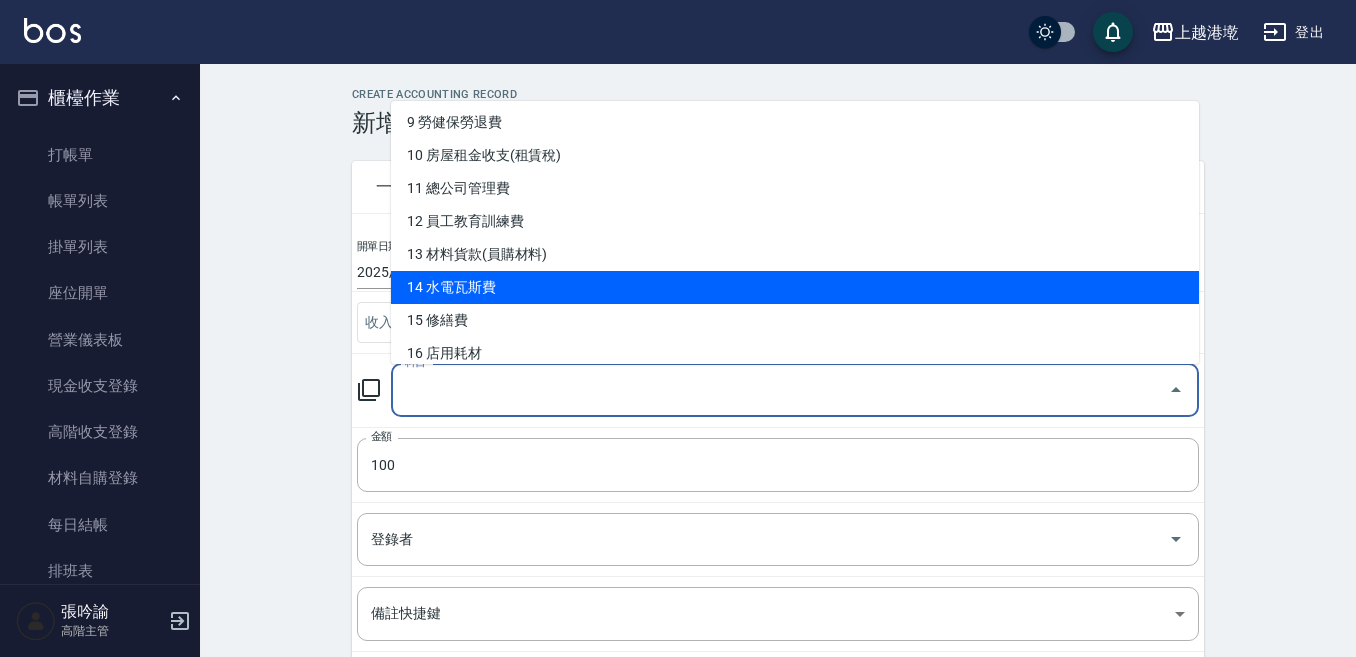 scroll, scrollTop: 400, scrollLeft: 0, axis: vertical 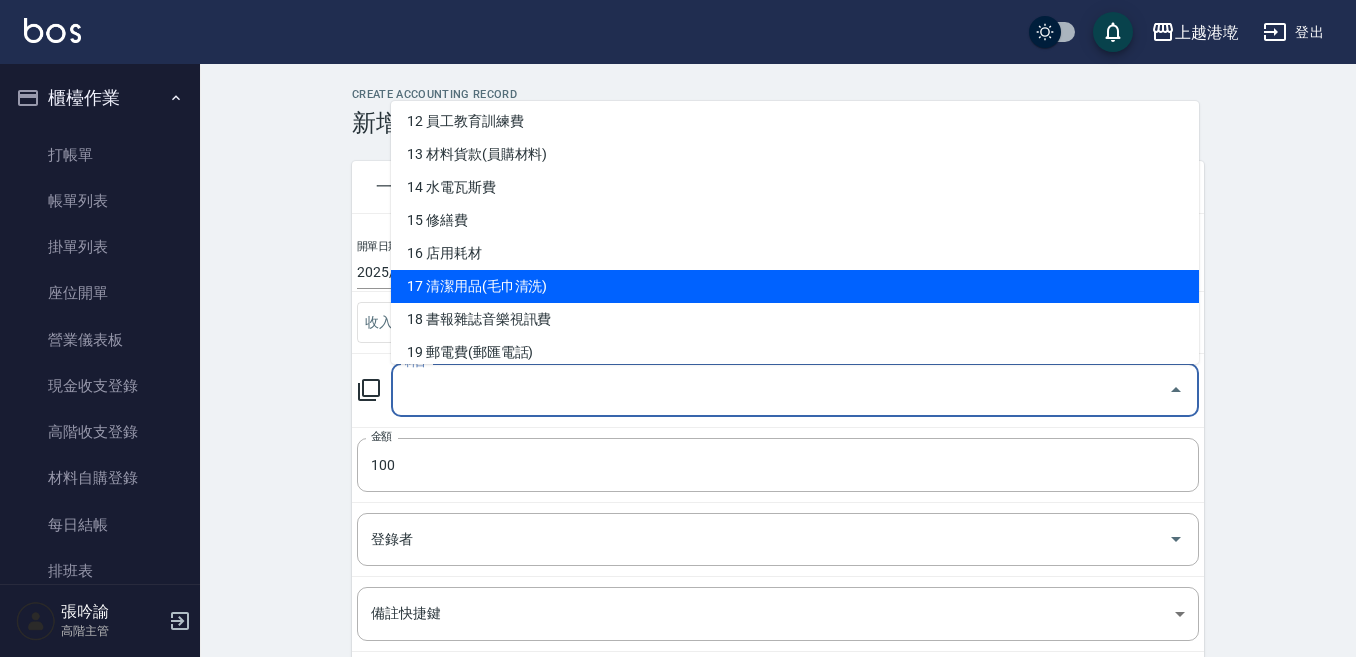 click on "17 清潔用品(毛巾清洗)" at bounding box center (795, 286) 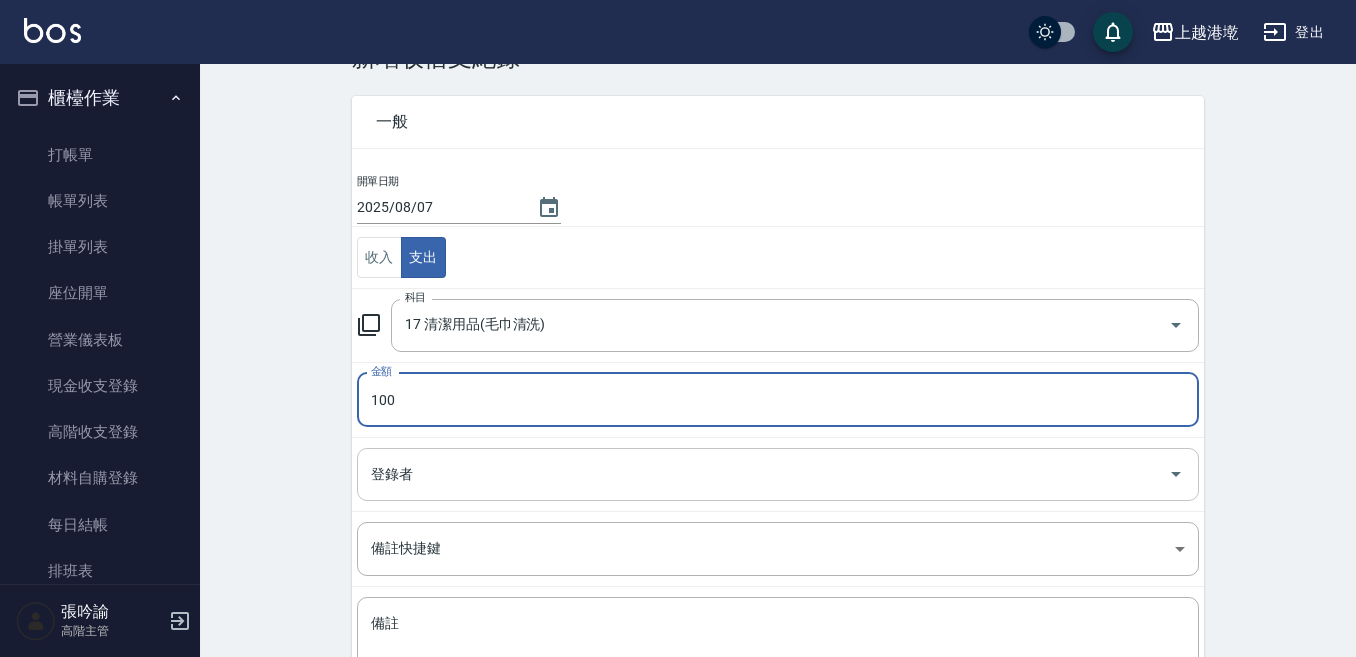 scroll, scrollTop: 100, scrollLeft: 0, axis: vertical 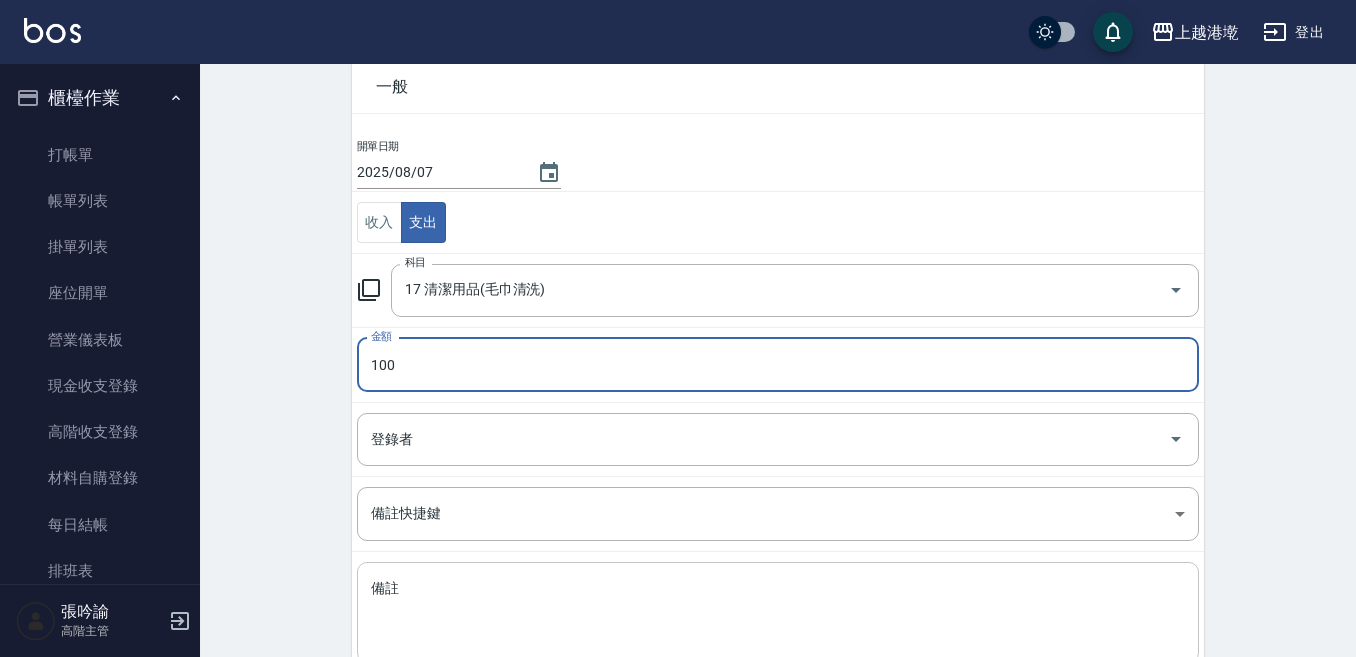 drag, startPoint x: 400, startPoint y: 568, endPoint x: 411, endPoint y: 568, distance: 11 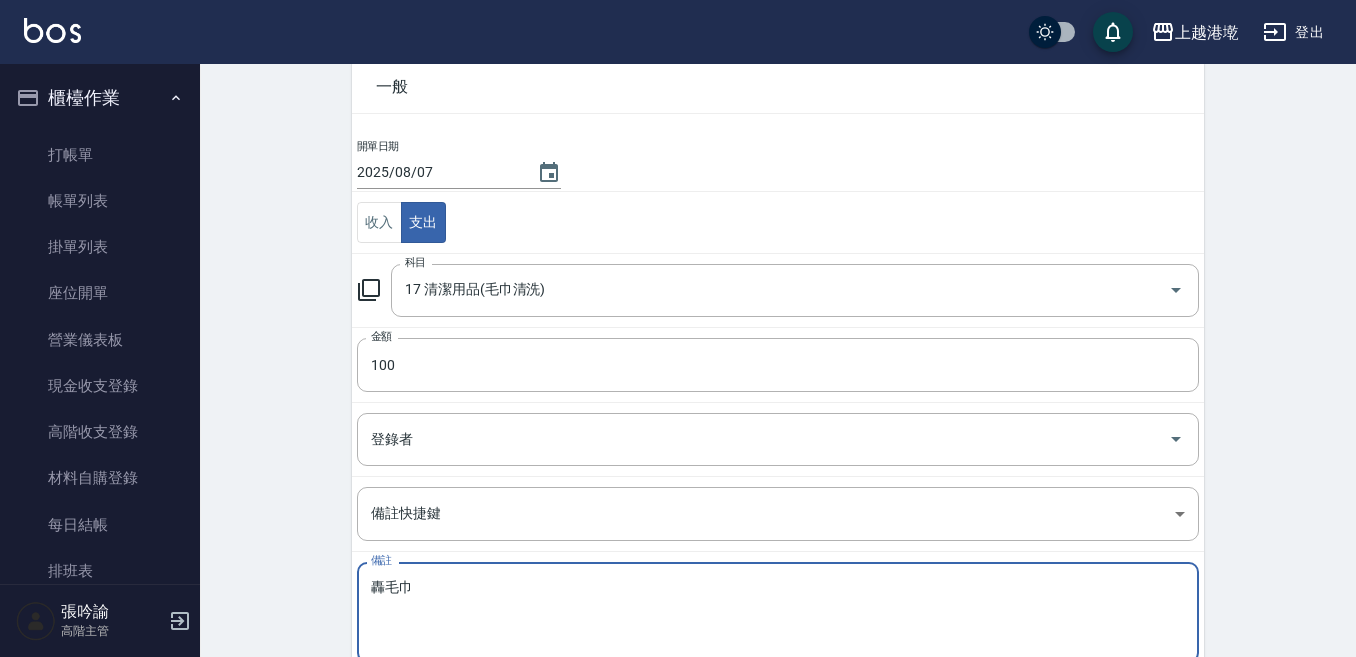 click on "轟毛巾" at bounding box center [778, 613] 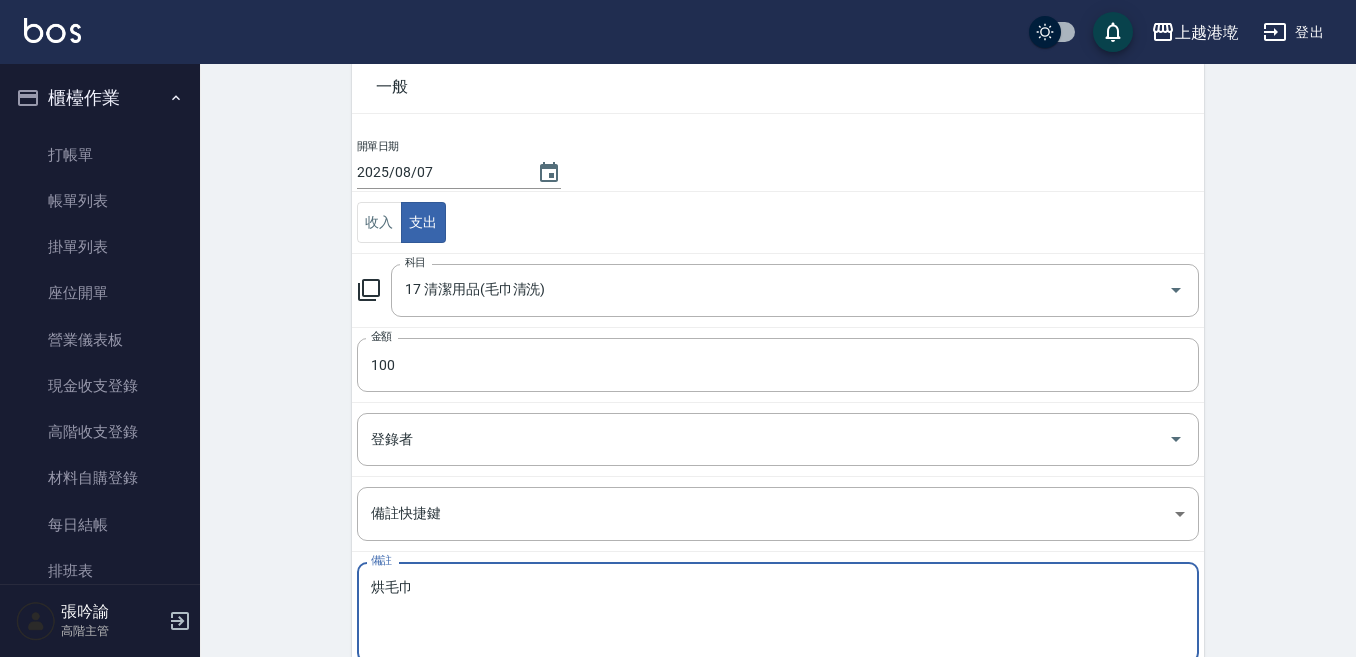 scroll, scrollTop: 200, scrollLeft: 0, axis: vertical 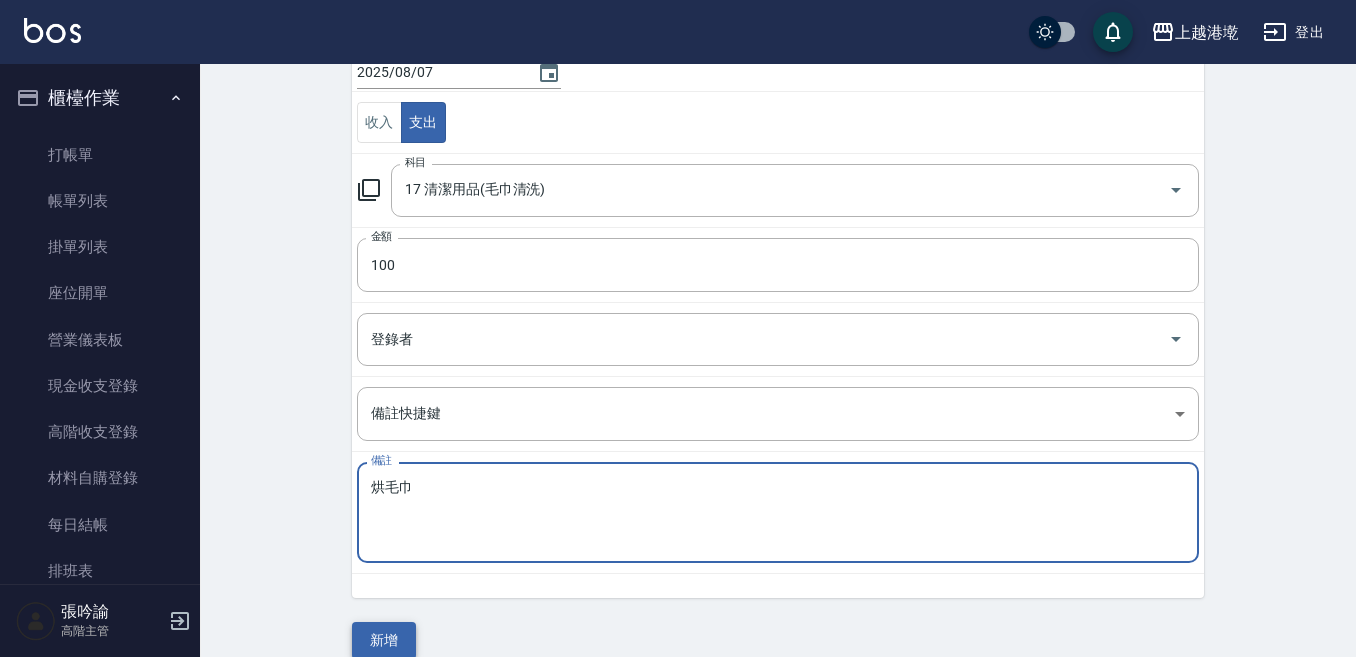 type on "烘毛巾" 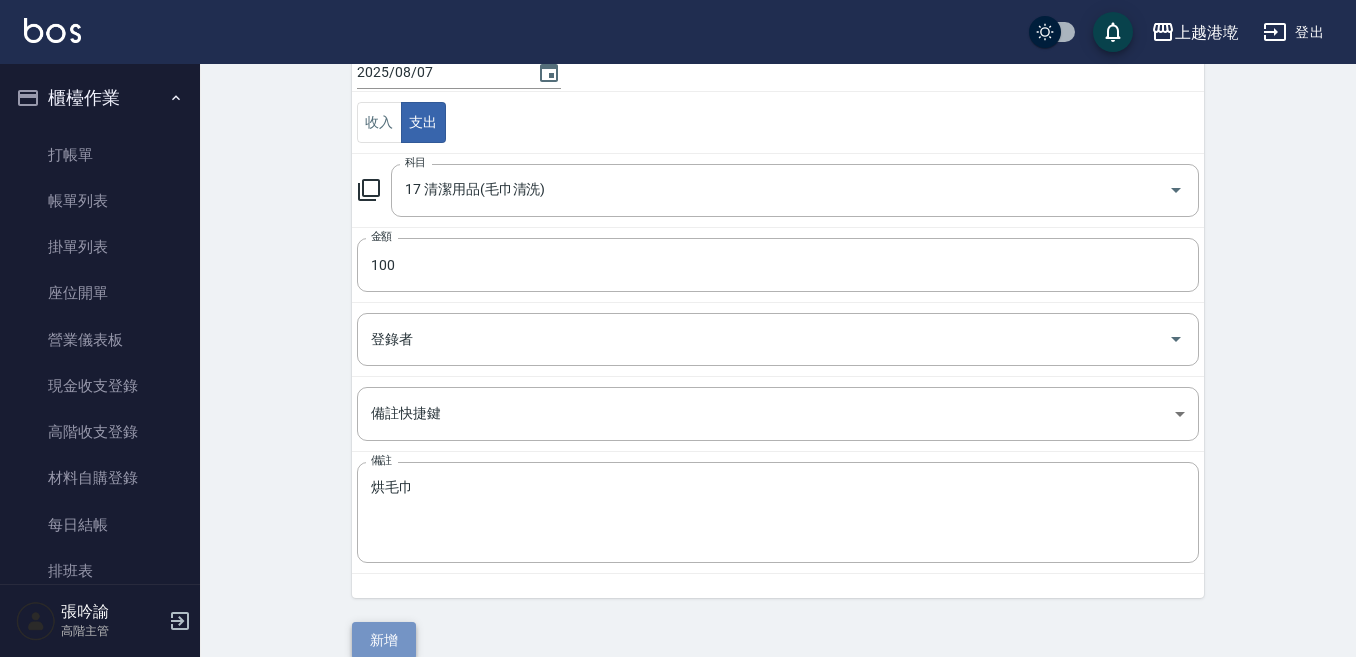 click on "新增" at bounding box center [384, 640] 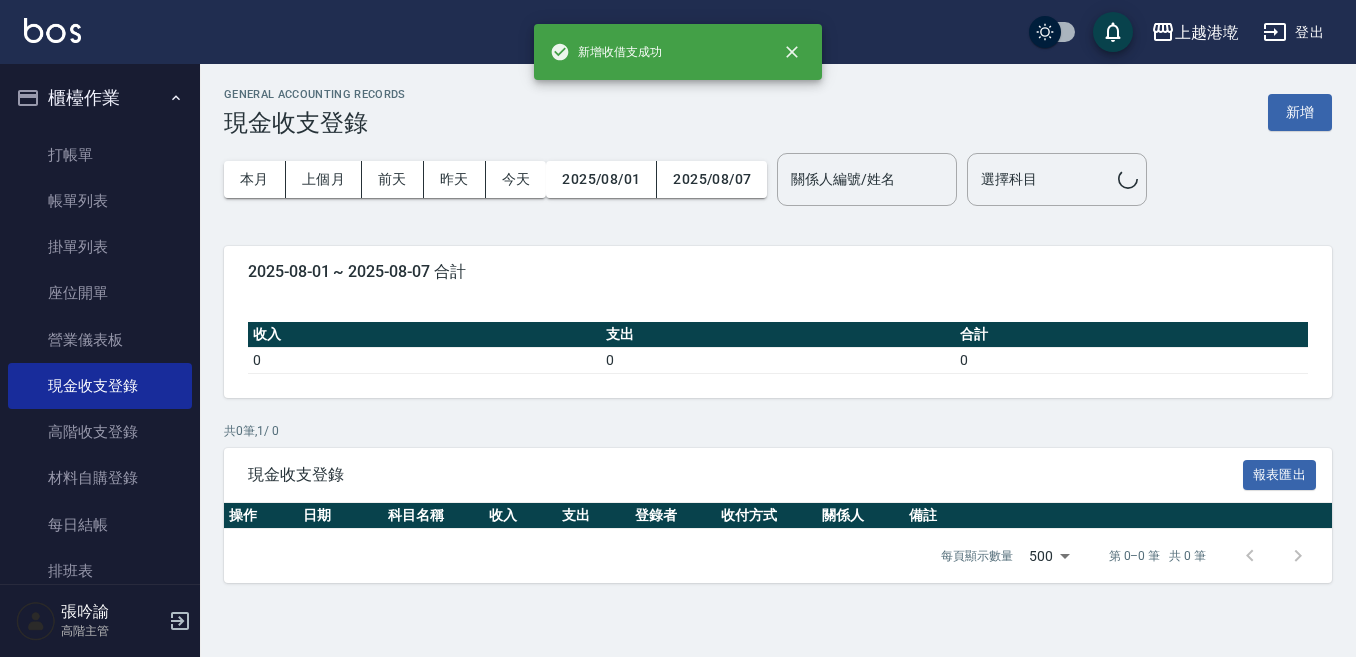 scroll, scrollTop: 0, scrollLeft: 0, axis: both 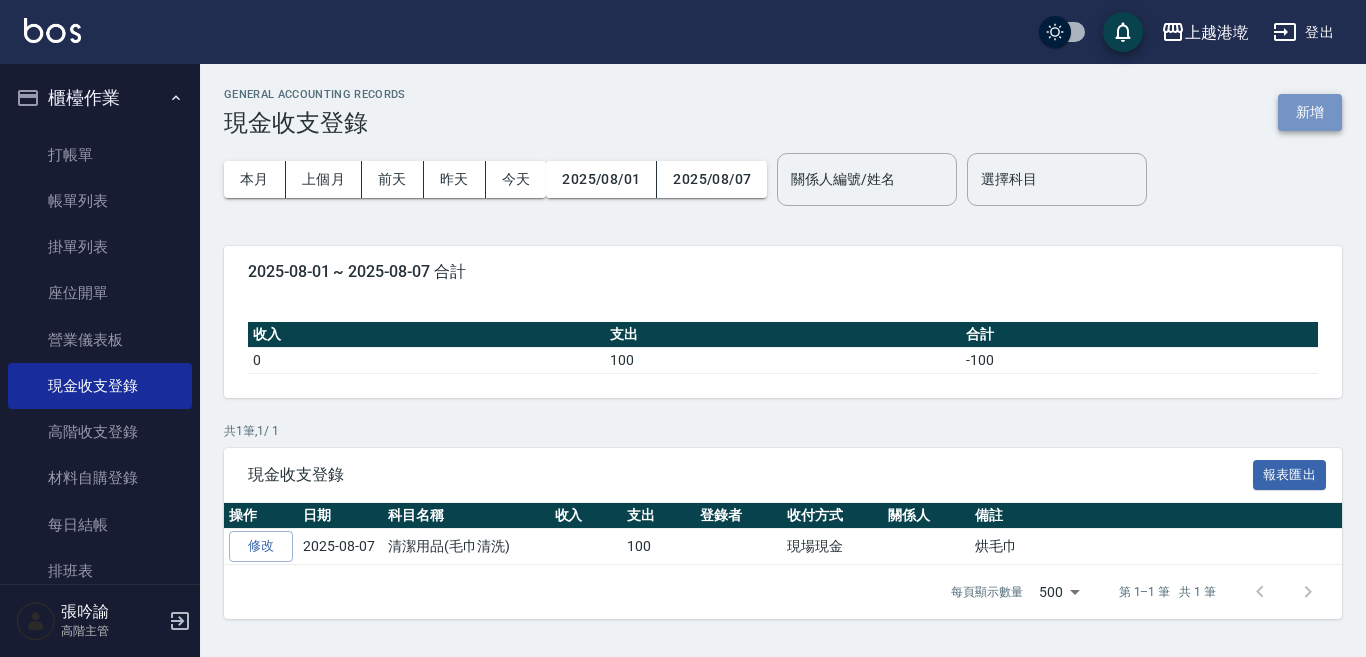 click on "新增" at bounding box center (1310, 112) 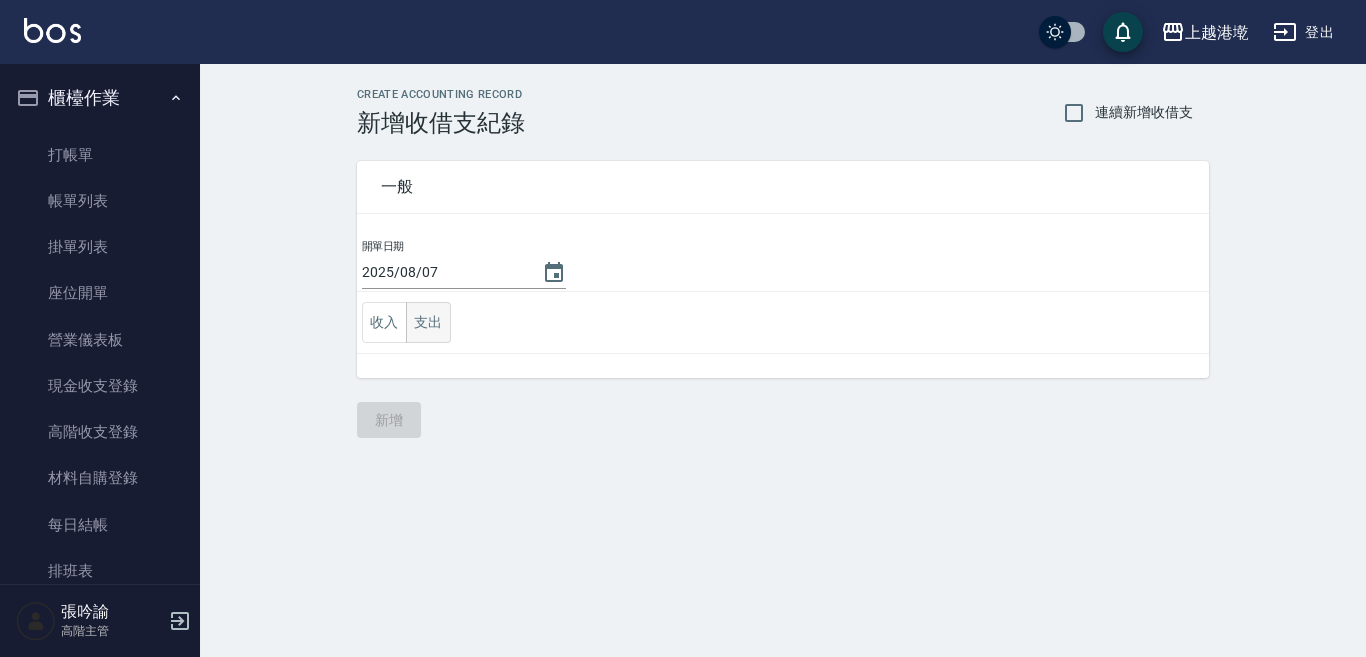 click on "支出" at bounding box center [428, 322] 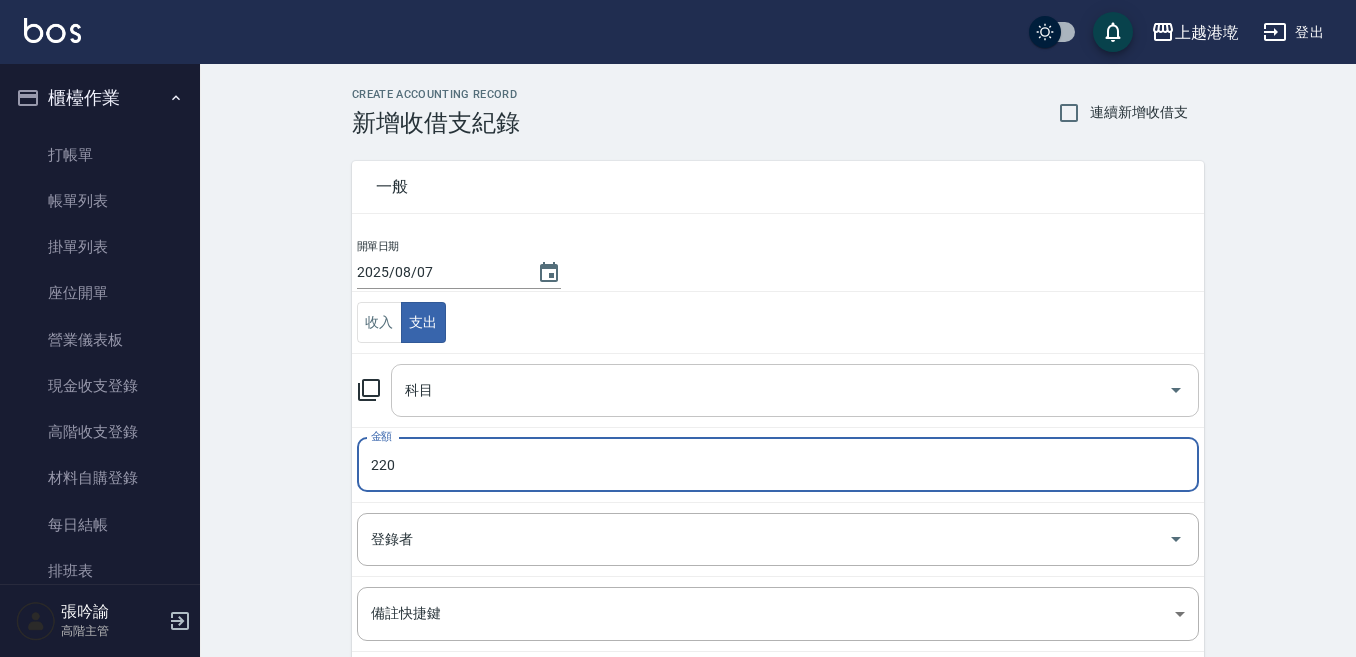 type on "220" 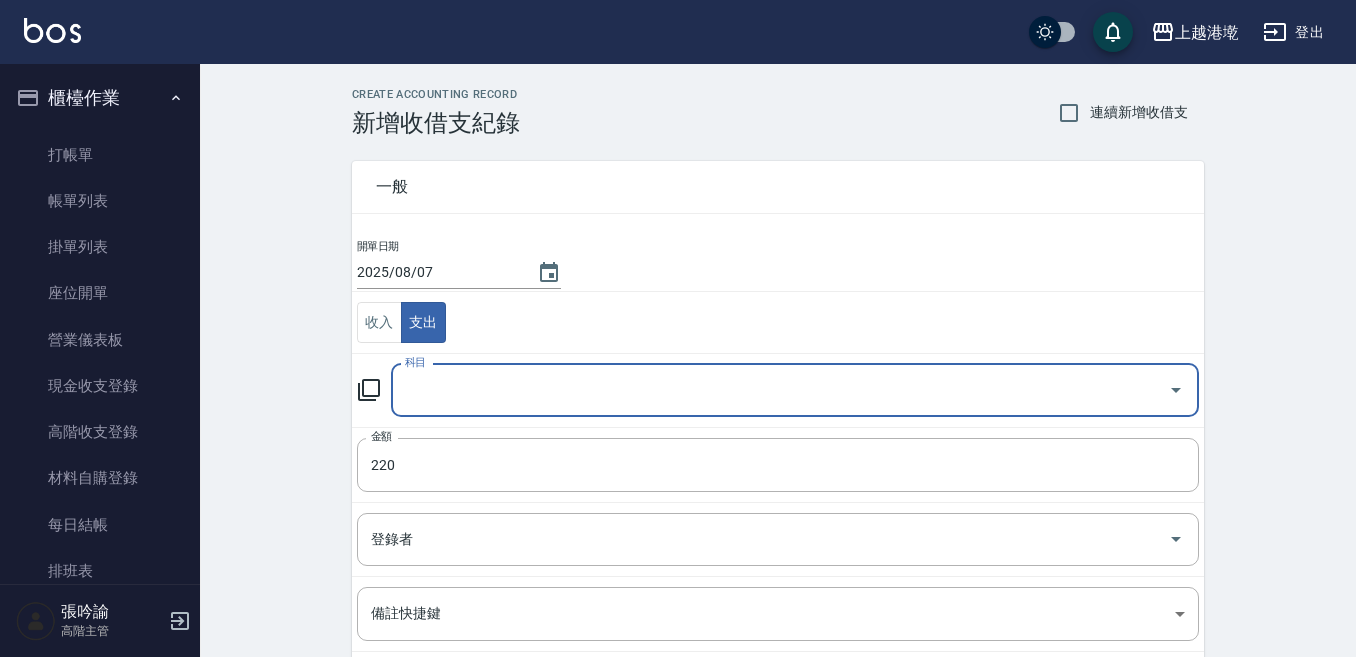click on "科目" at bounding box center [780, 390] 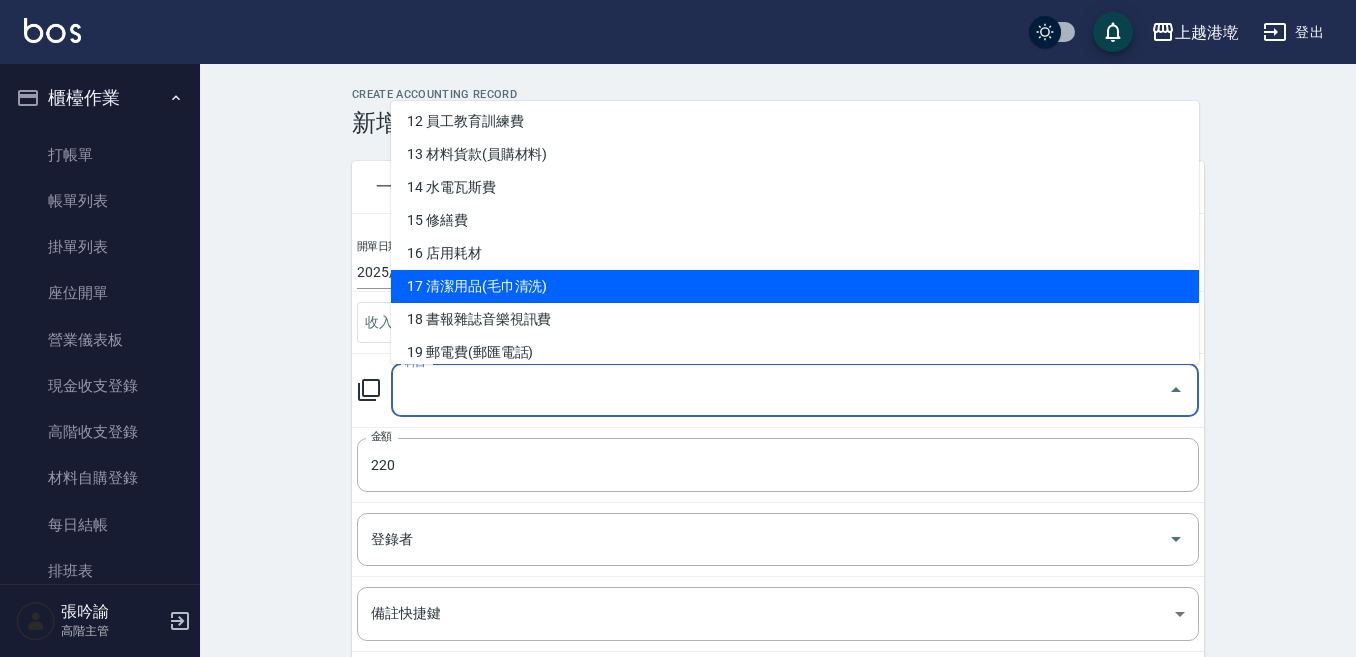 scroll, scrollTop: 500, scrollLeft: 0, axis: vertical 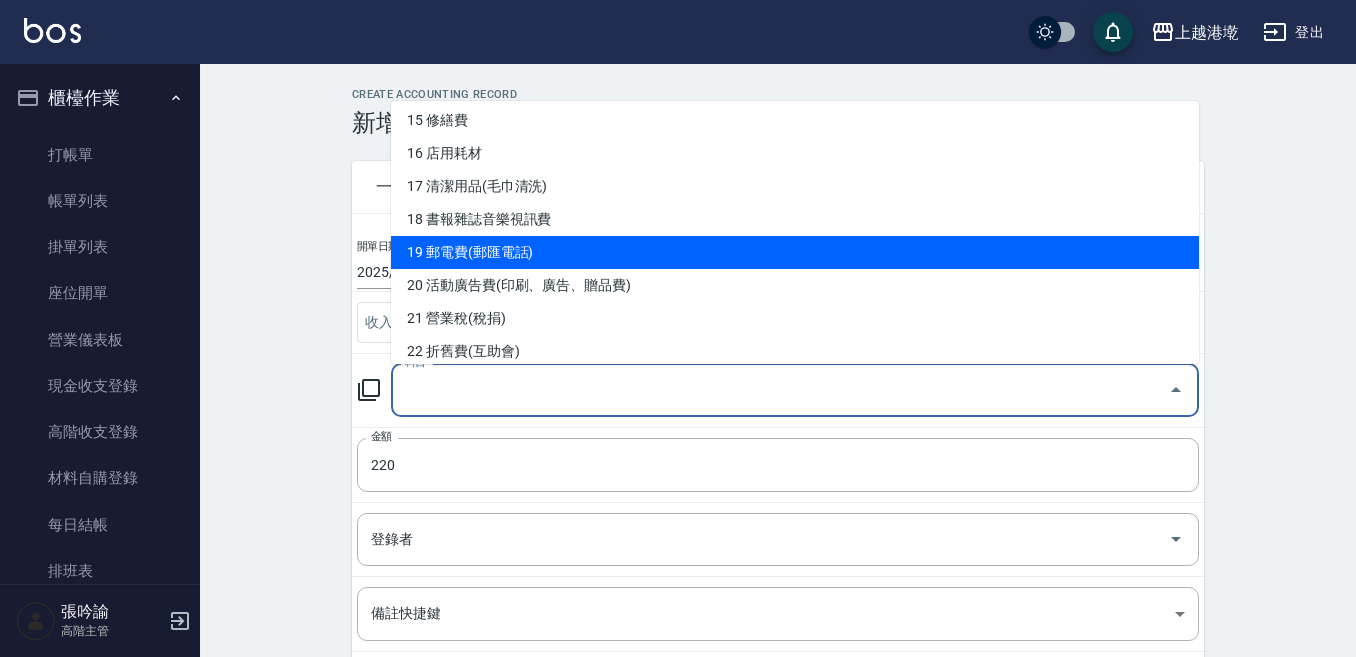 click on "19 郵電費(郵匯電話)" at bounding box center (795, 252) 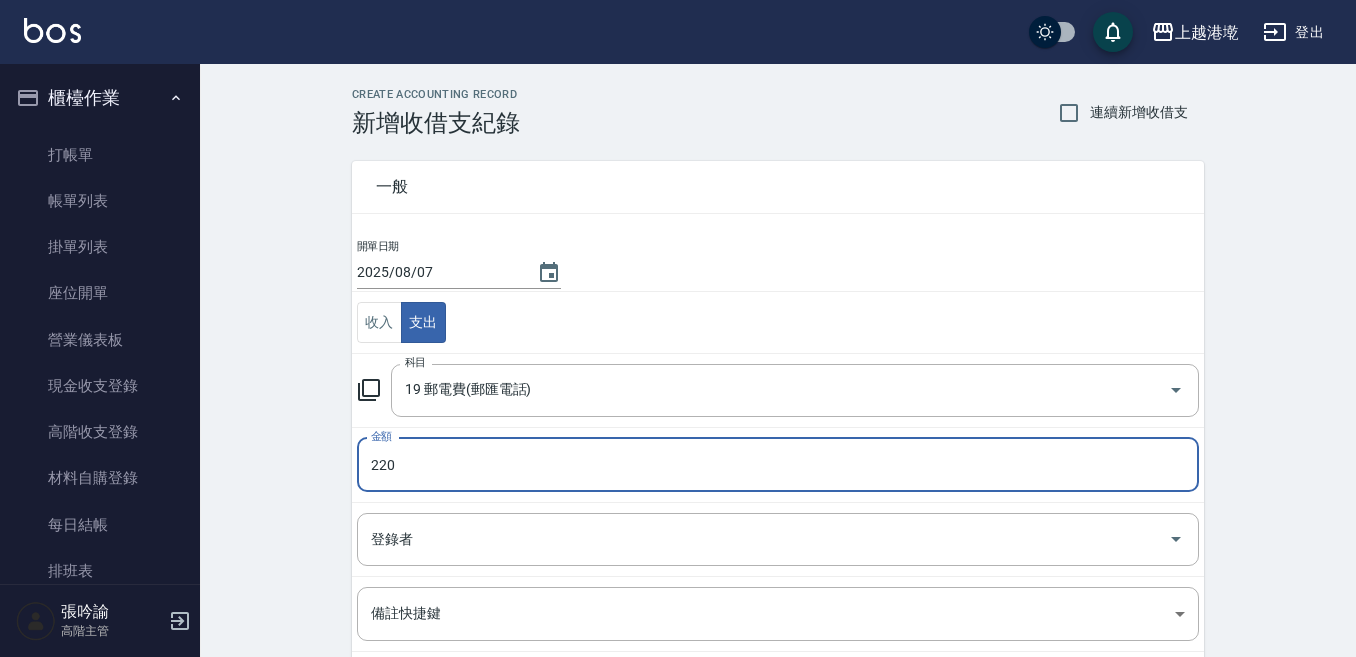 scroll, scrollTop: 100, scrollLeft: 0, axis: vertical 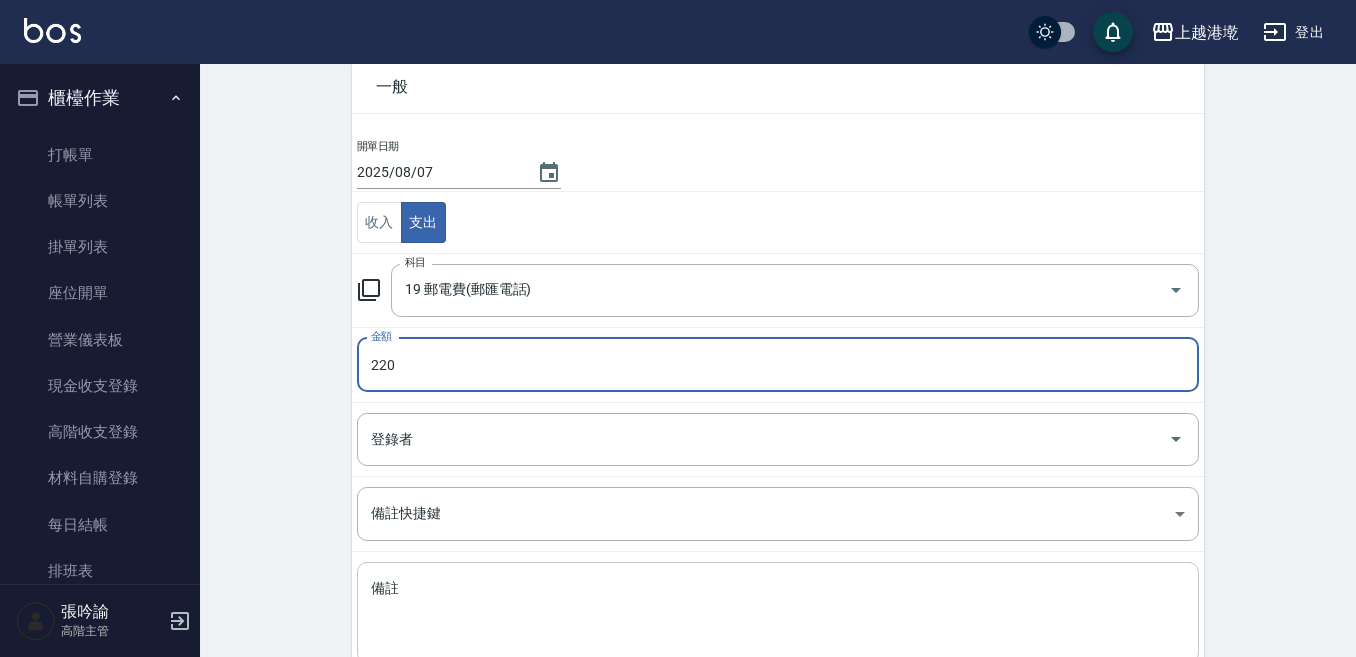 drag, startPoint x: 384, startPoint y: 591, endPoint x: 390, endPoint y: 580, distance: 12.529964 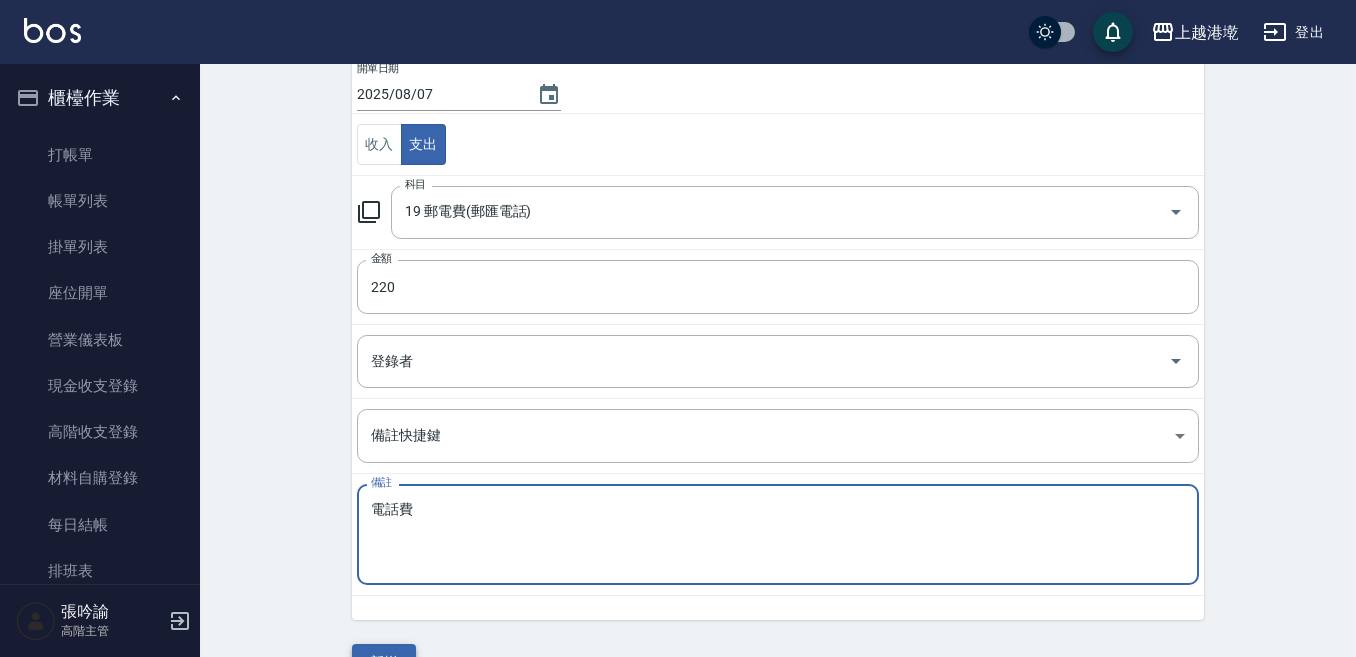scroll, scrollTop: 200, scrollLeft: 0, axis: vertical 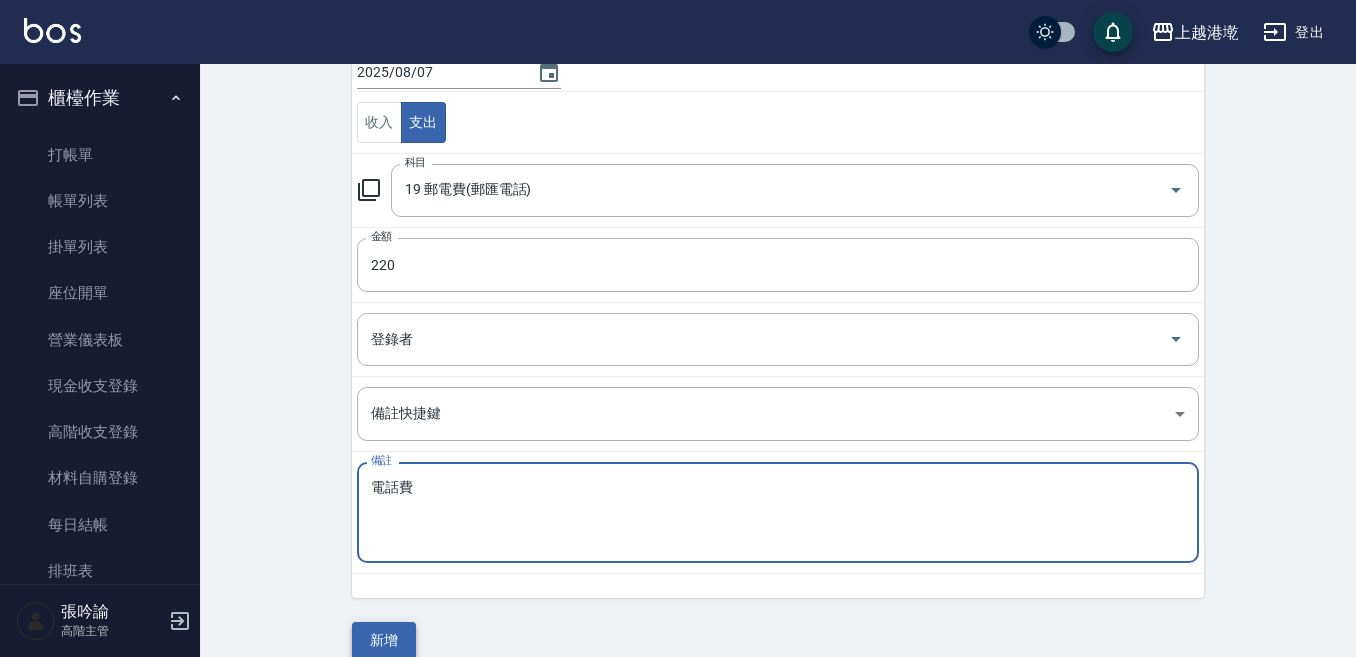 type on "電話費" 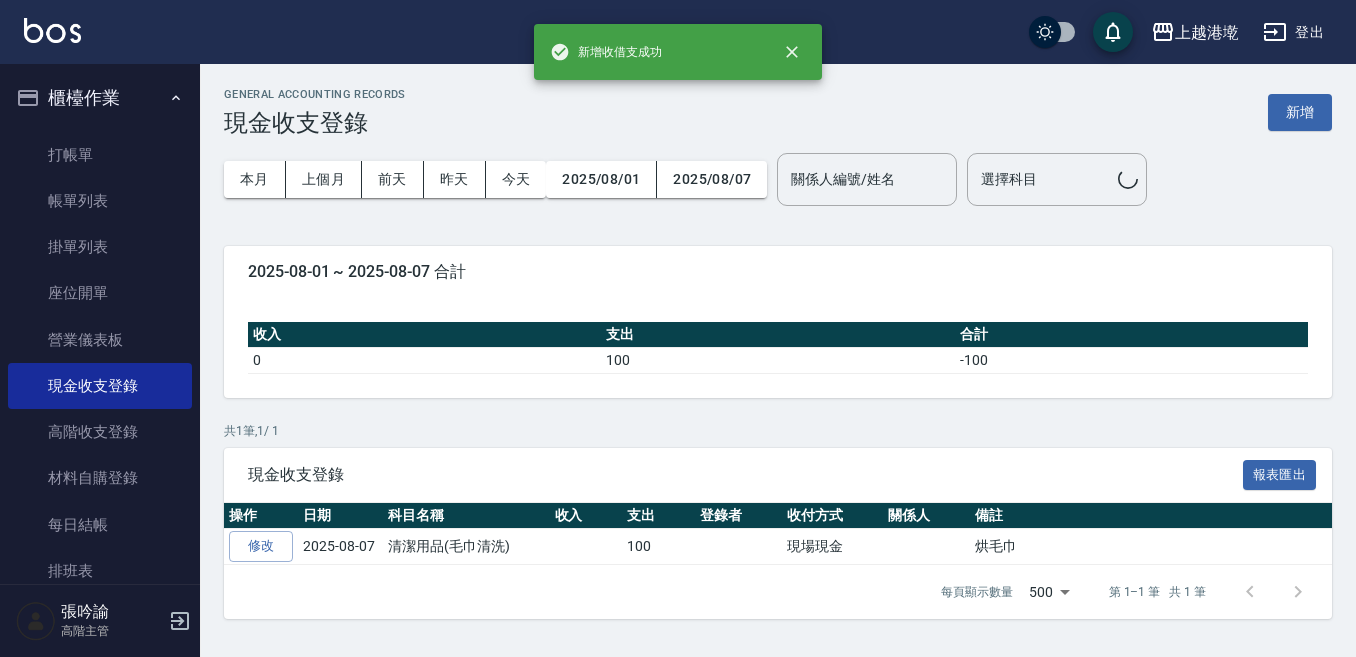 scroll, scrollTop: 0, scrollLeft: 0, axis: both 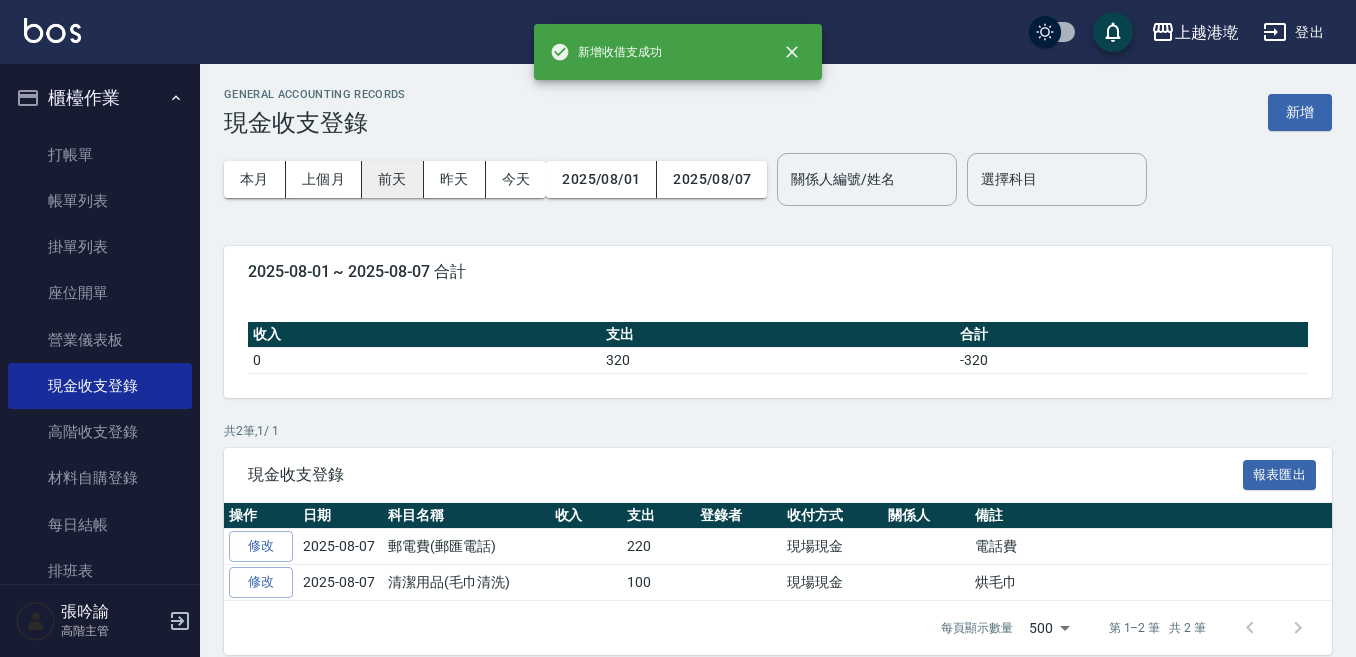 drag, startPoint x: 335, startPoint y: 172, endPoint x: 368, endPoint y: 170, distance: 33.06055 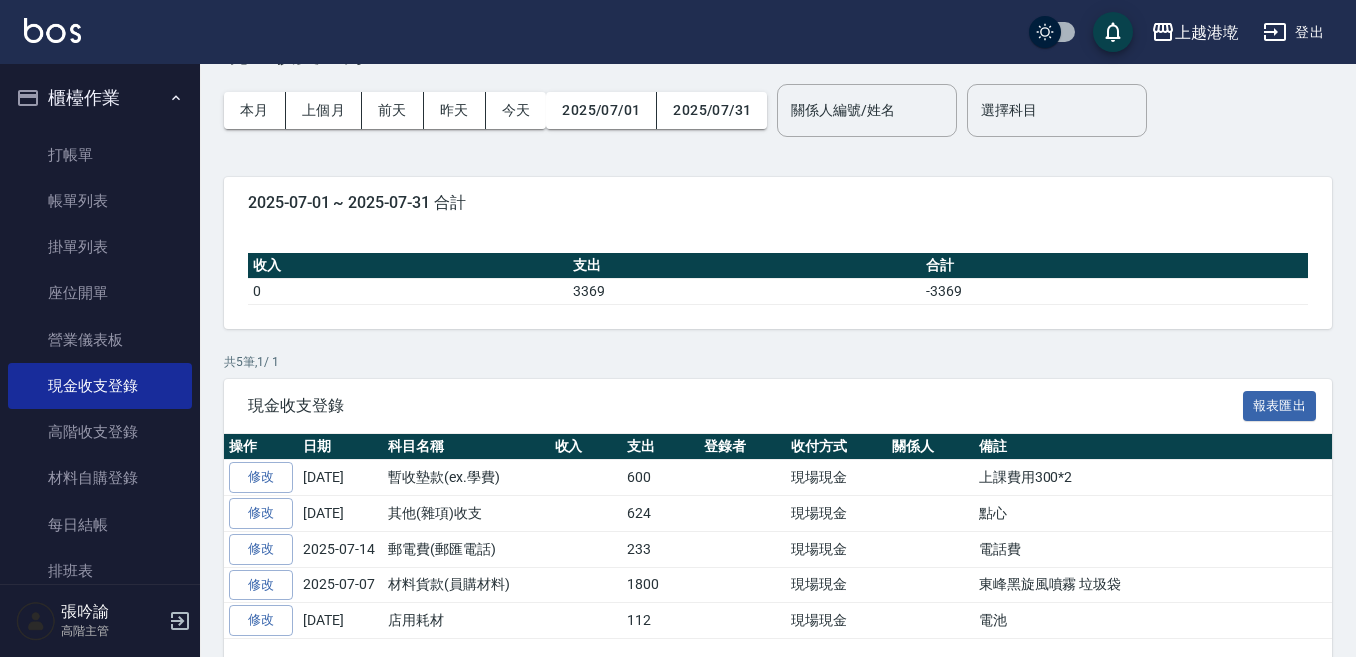 scroll, scrollTop: 0, scrollLeft: 0, axis: both 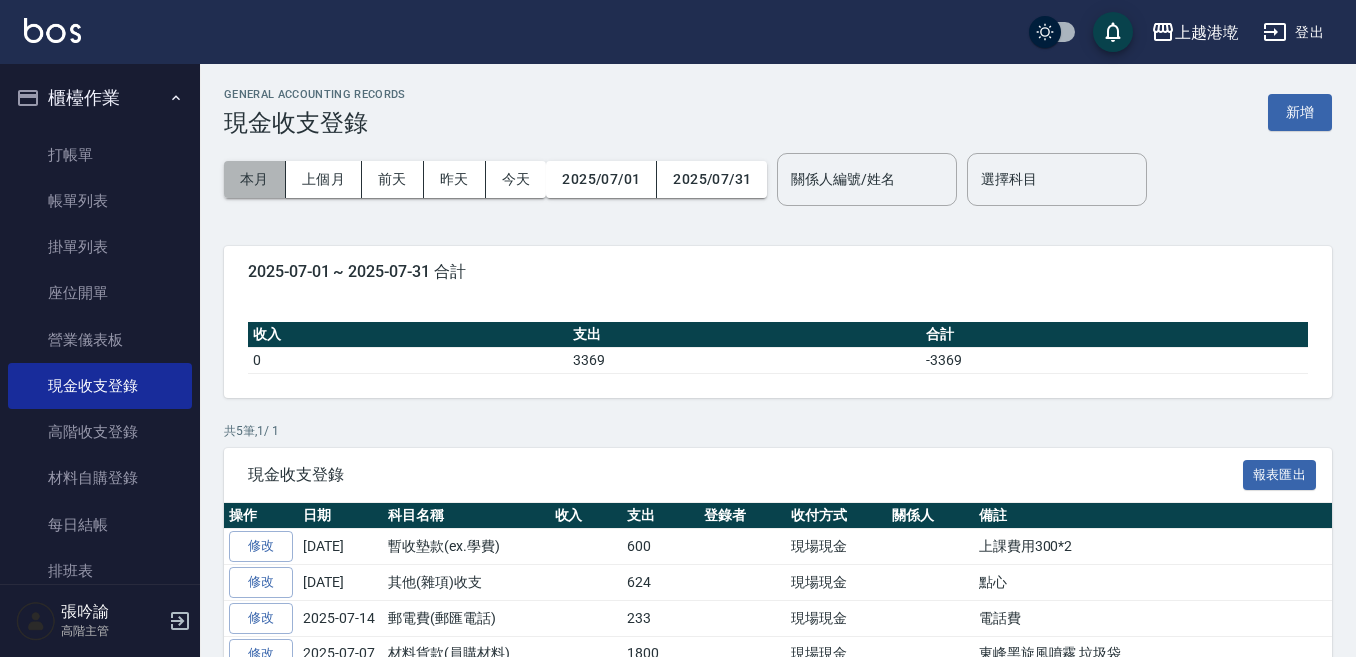 click on "本月" at bounding box center [255, 179] 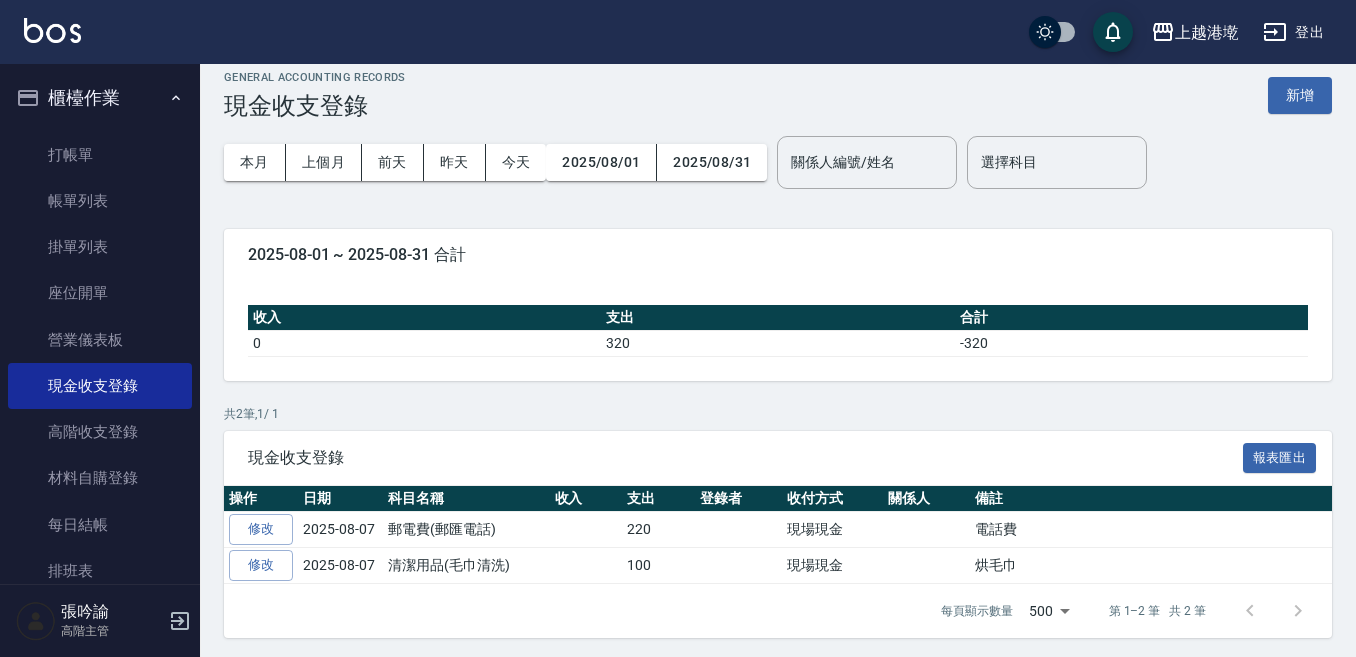 scroll, scrollTop: 22, scrollLeft: 0, axis: vertical 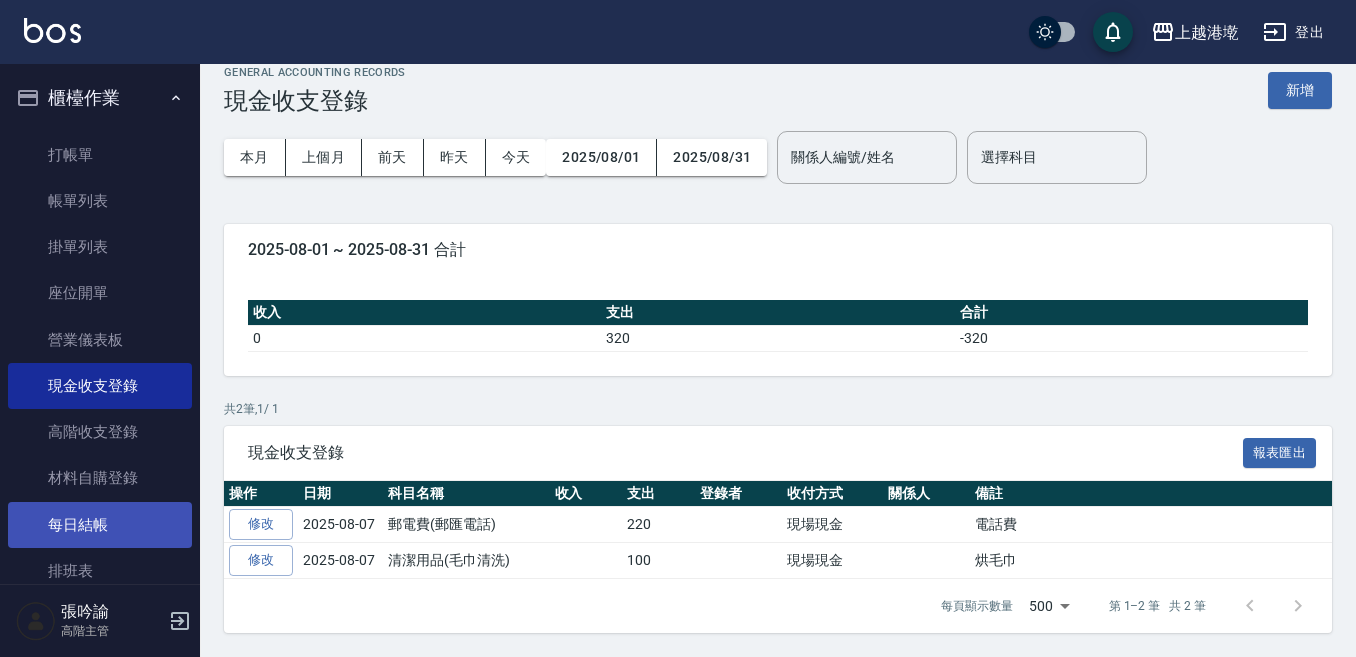 click on "每日結帳" at bounding box center [100, 525] 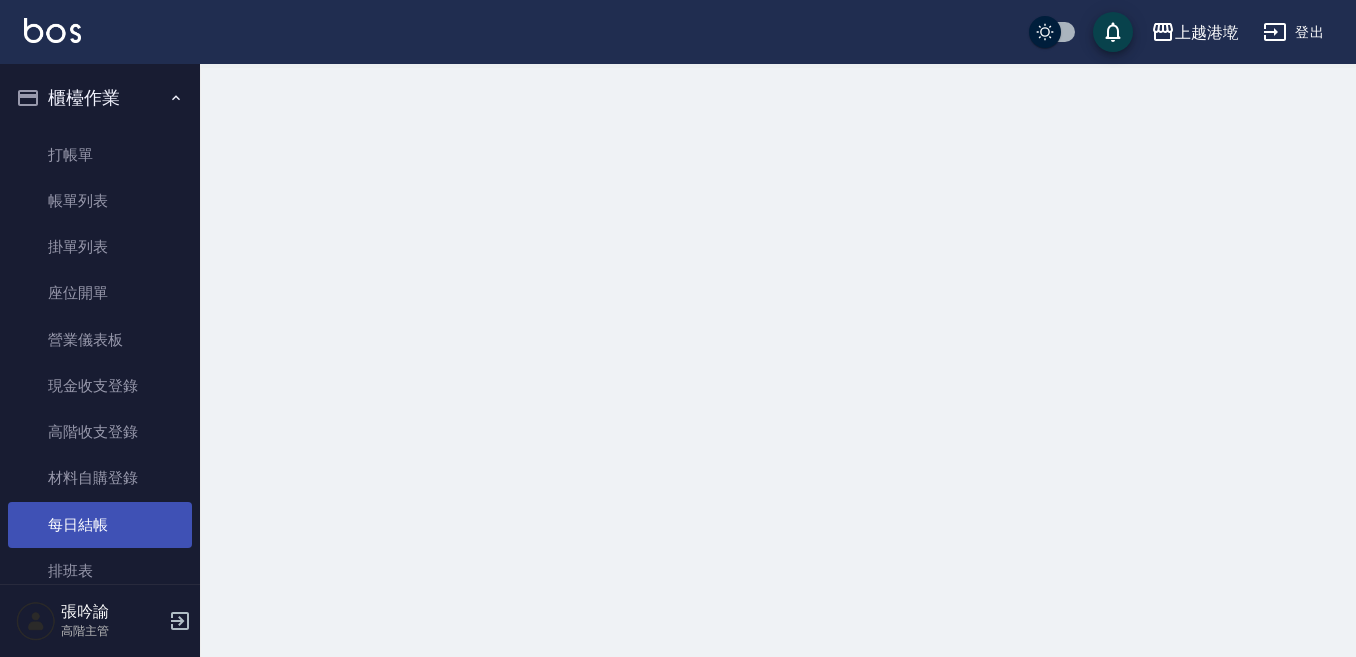 scroll, scrollTop: 0, scrollLeft: 0, axis: both 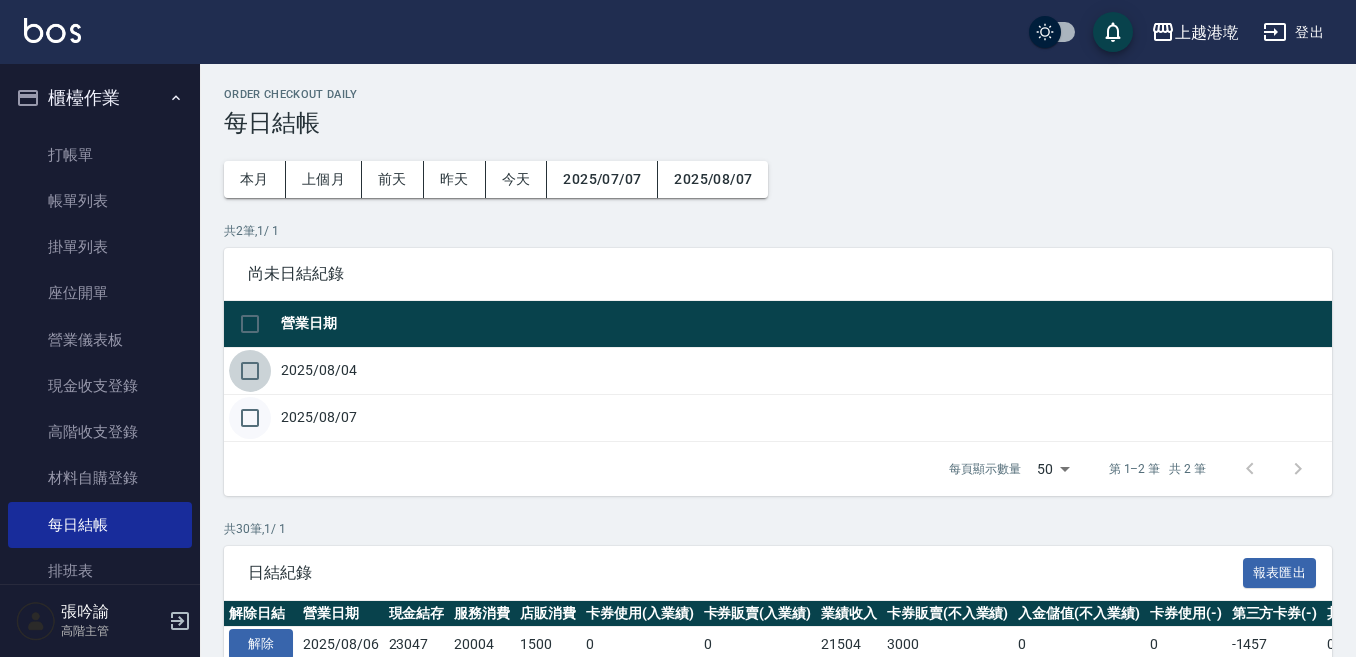 drag, startPoint x: 244, startPoint y: 367, endPoint x: 246, endPoint y: 403, distance: 36.05551 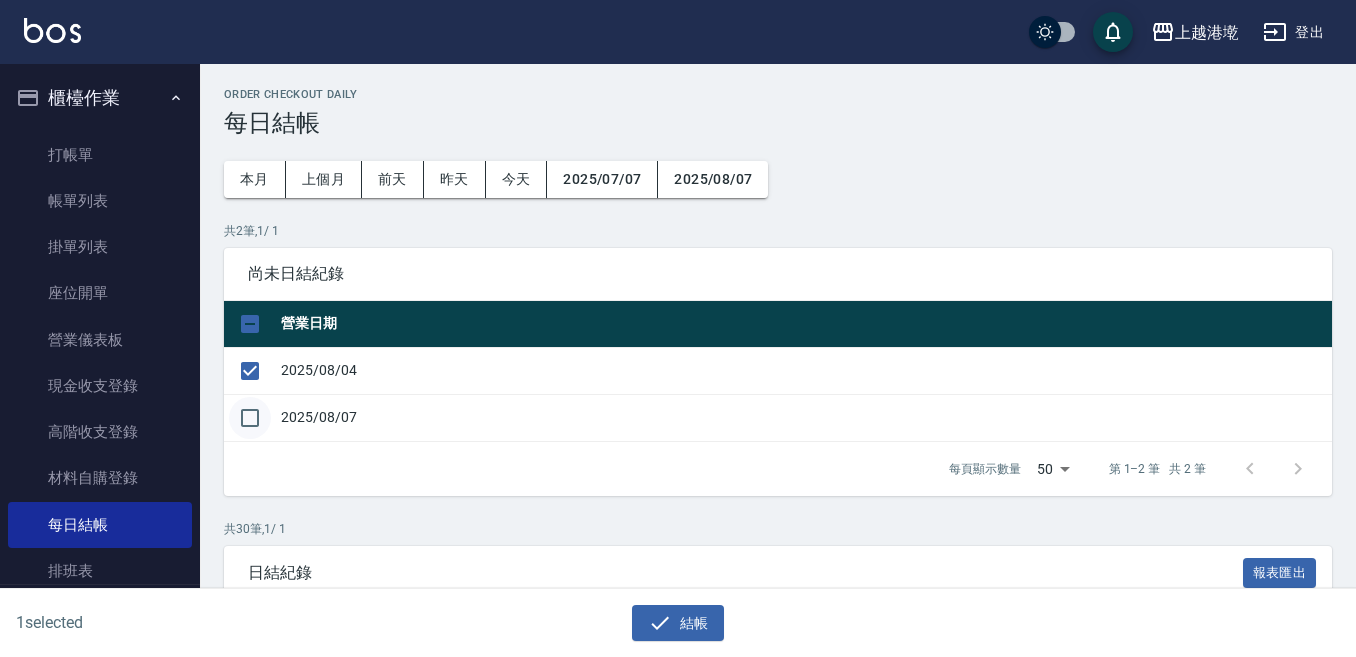 click at bounding box center (250, 418) 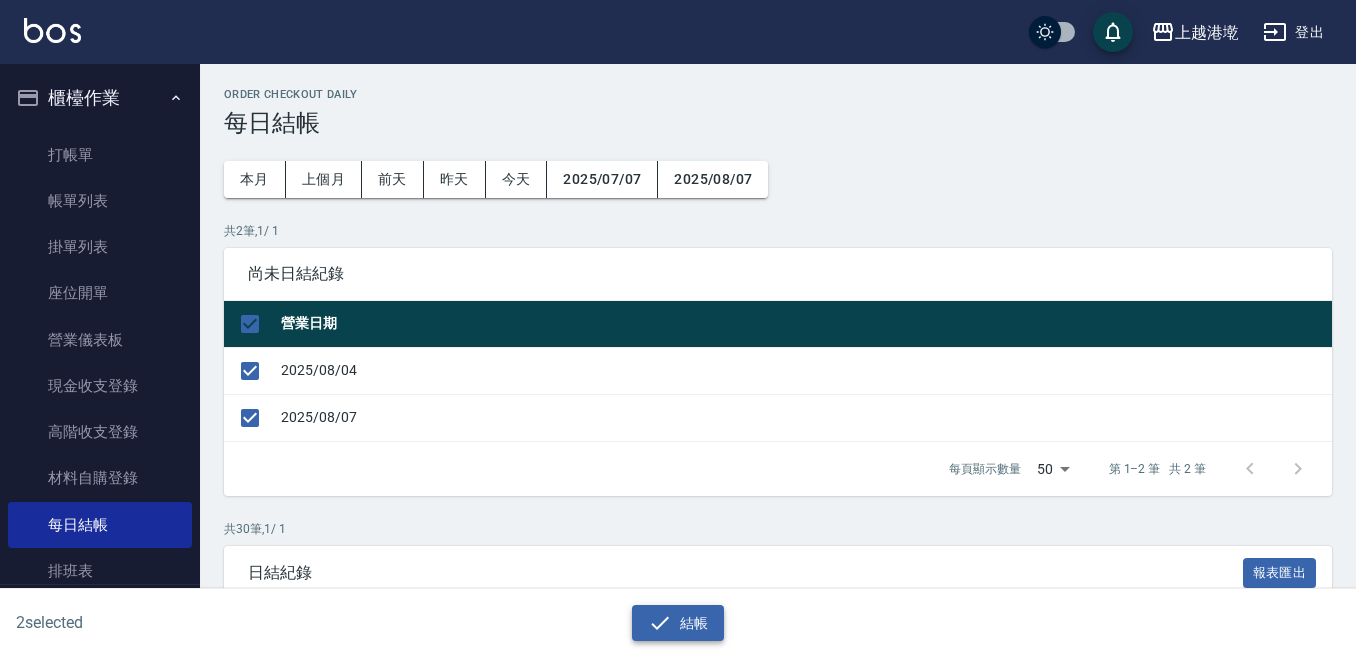 click on "結帳" at bounding box center (678, 623) 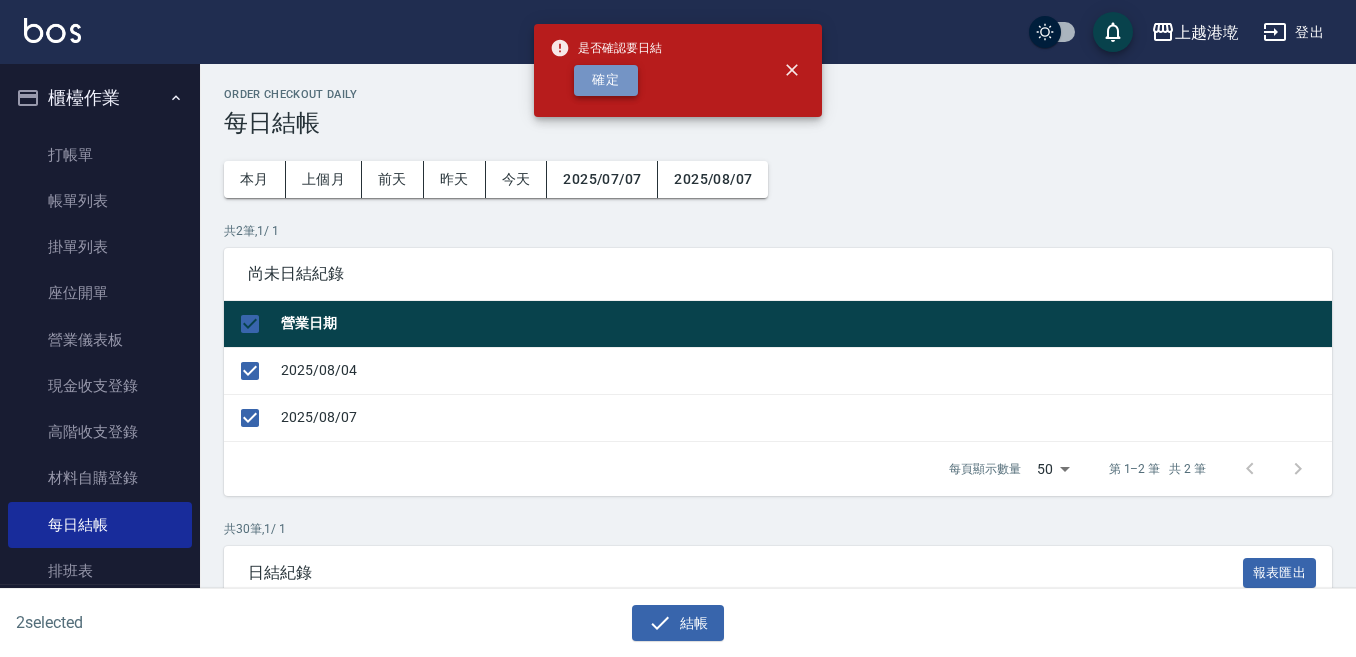click on "確定" at bounding box center [606, 80] 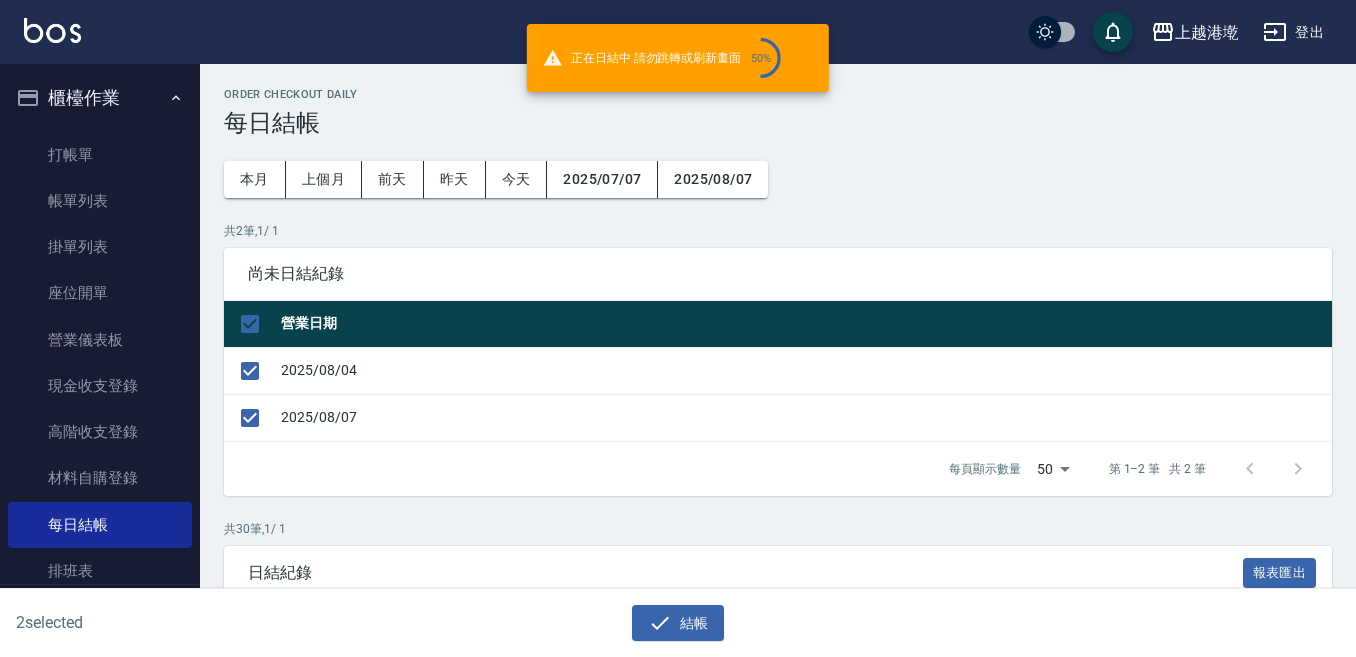 checkbox on "false" 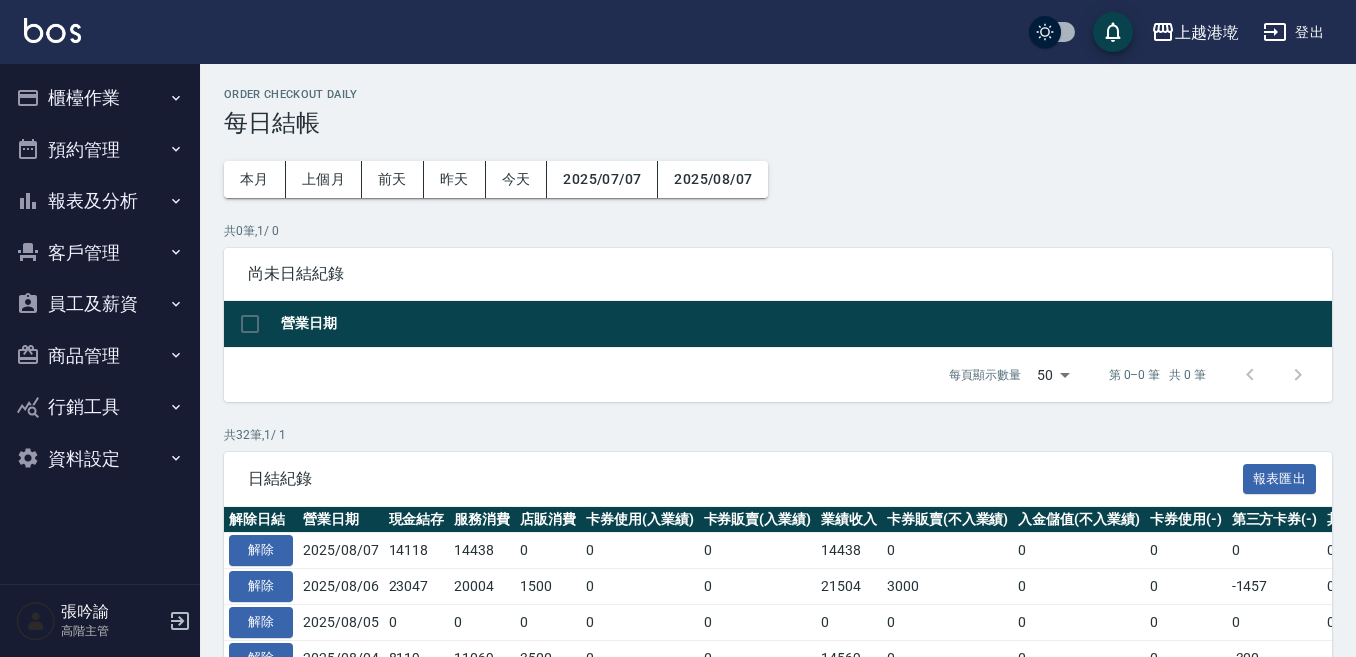 scroll, scrollTop: 0, scrollLeft: 0, axis: both 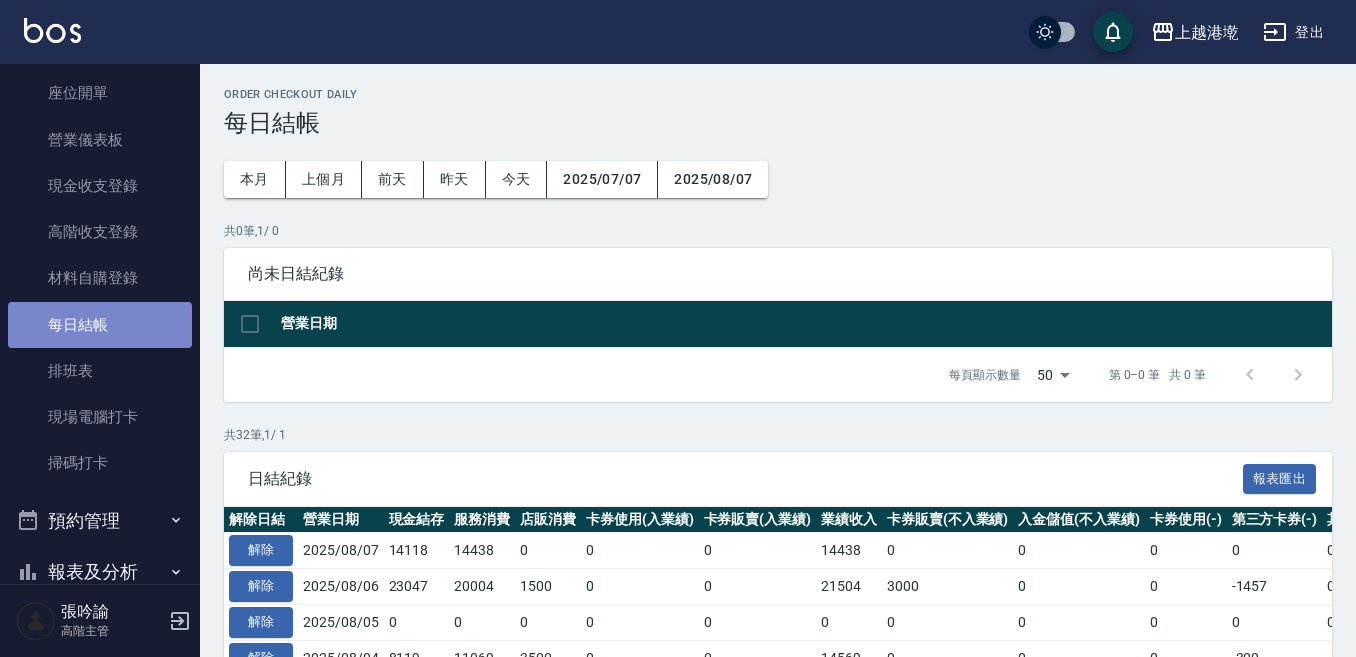 click on "每日結帳" at bounding box center [100, 325] 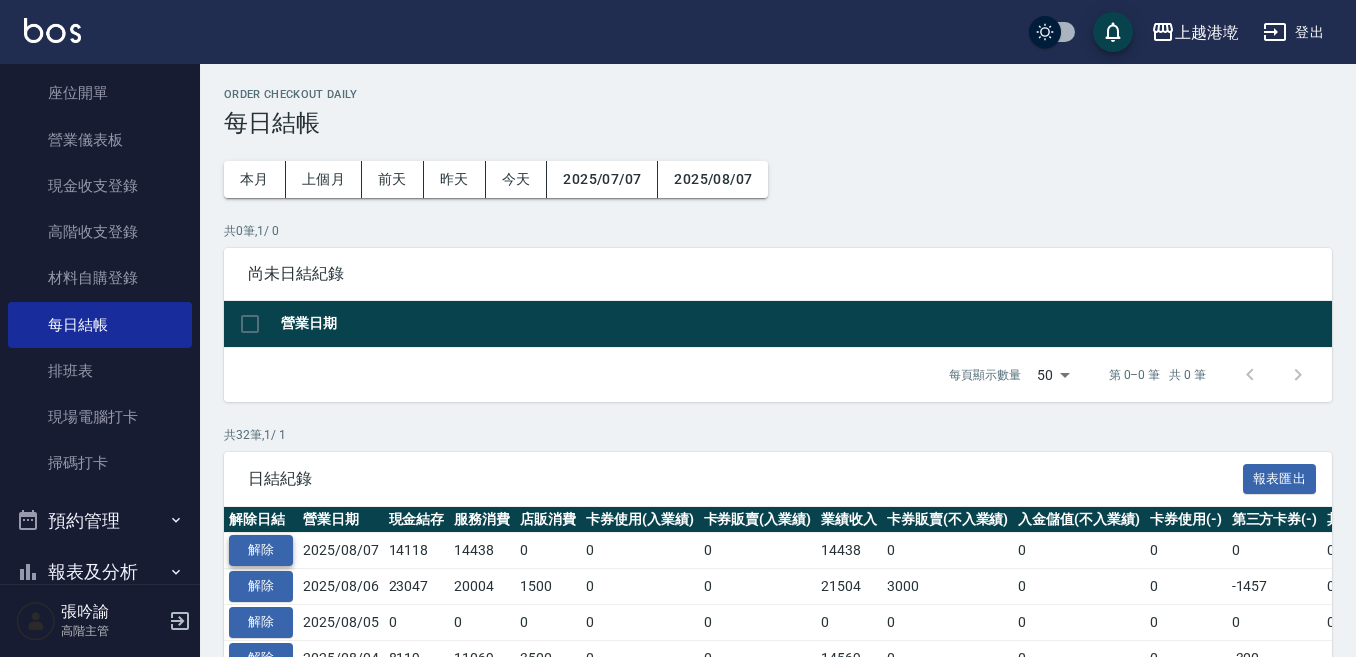click on "解除" at bounding box center [261, 550] 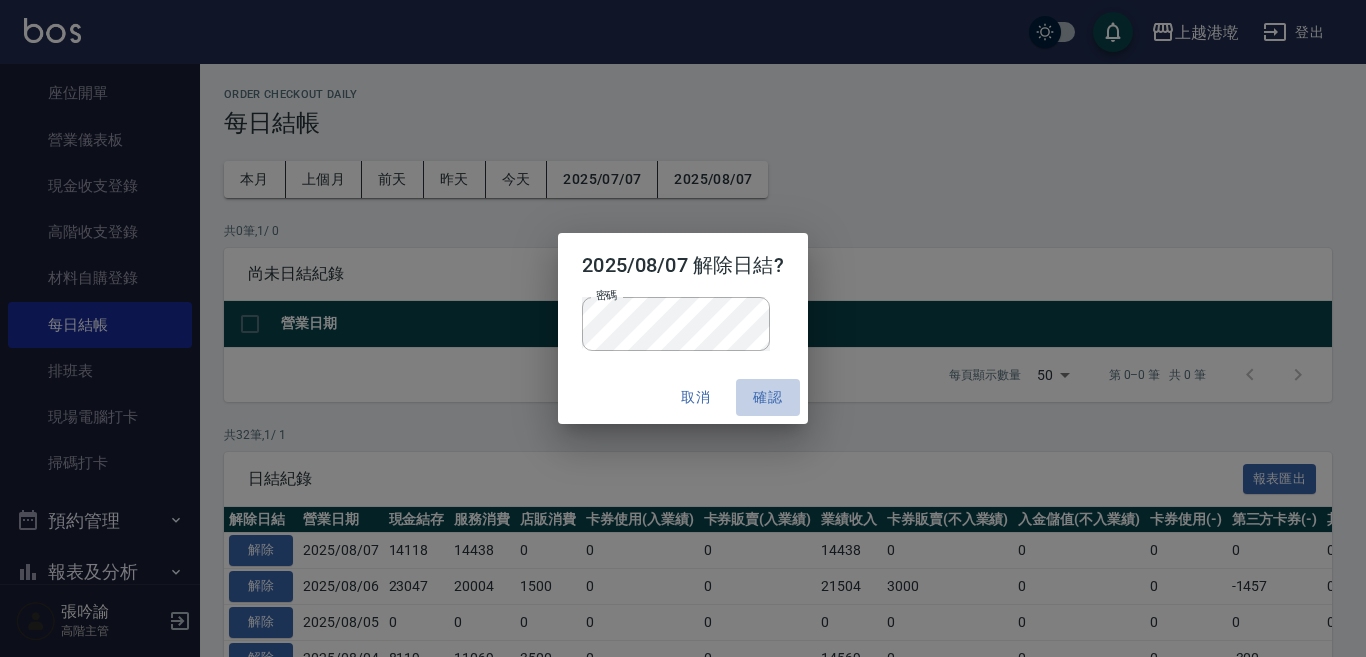 click on "確認" at bounding box center [768, 397] 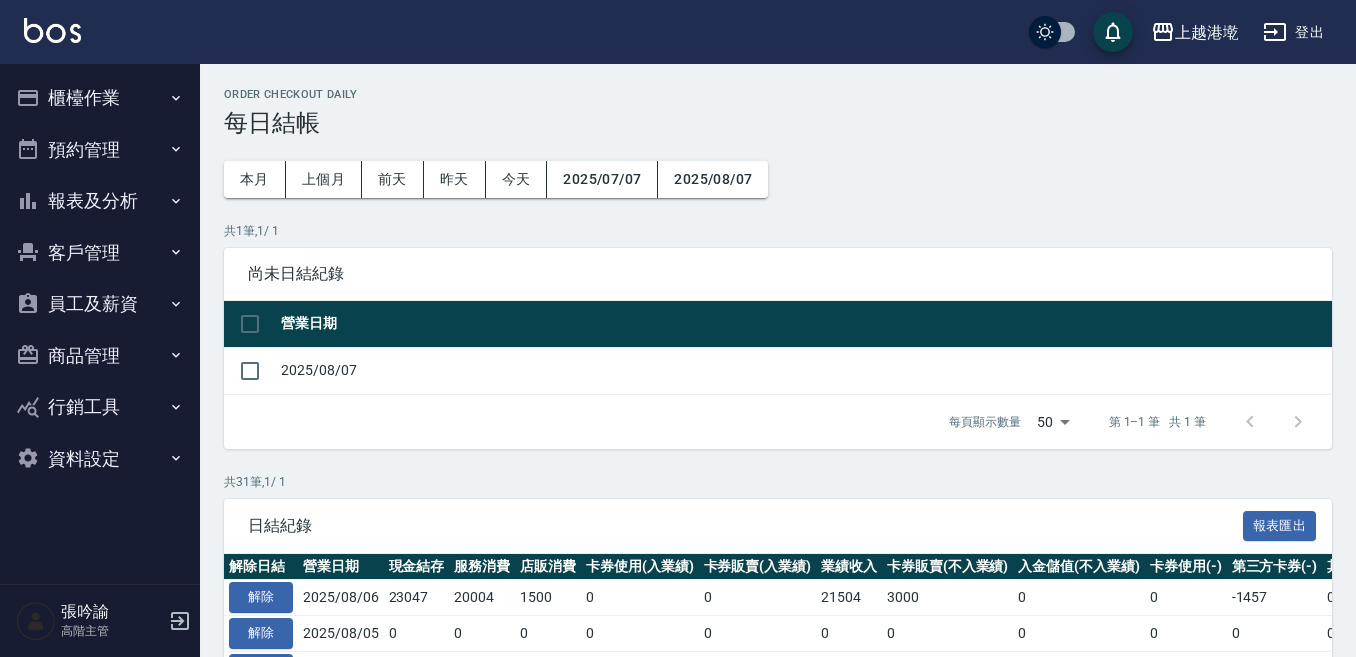 scroll, scrollTop: 0, scrollLeft: 0, axis: both 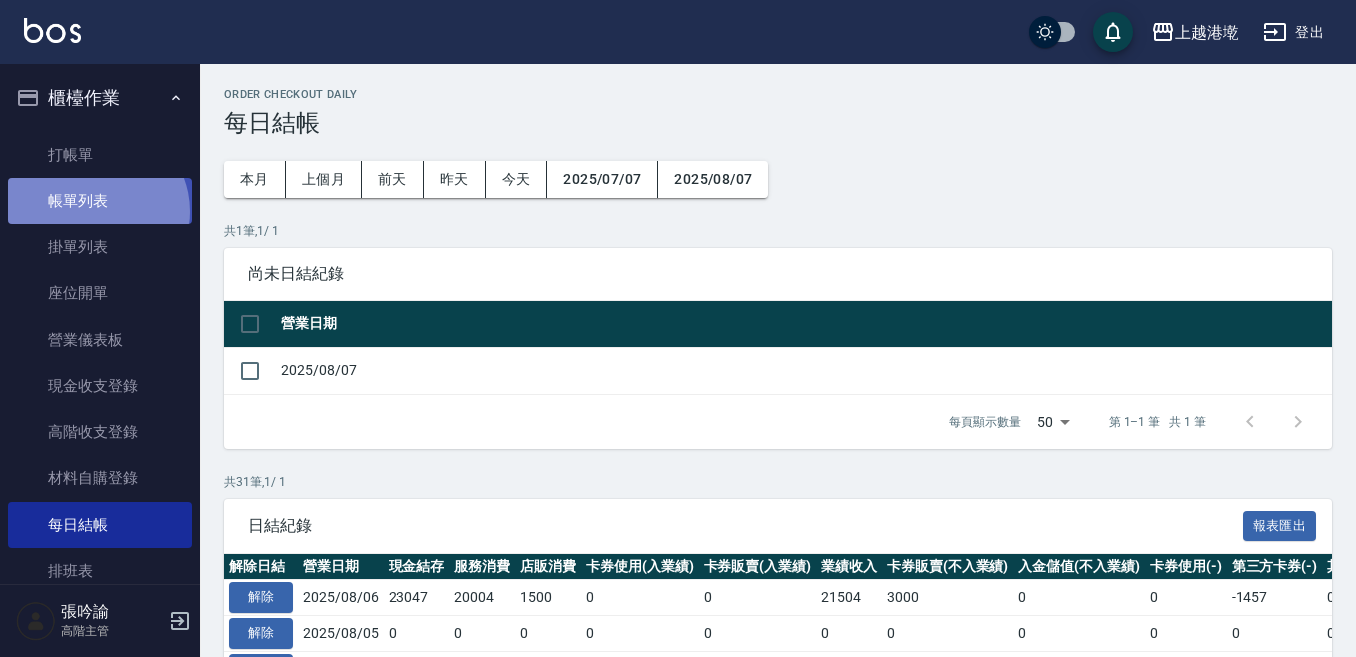 click on "帳單列表" at bounding box center [100, 201] 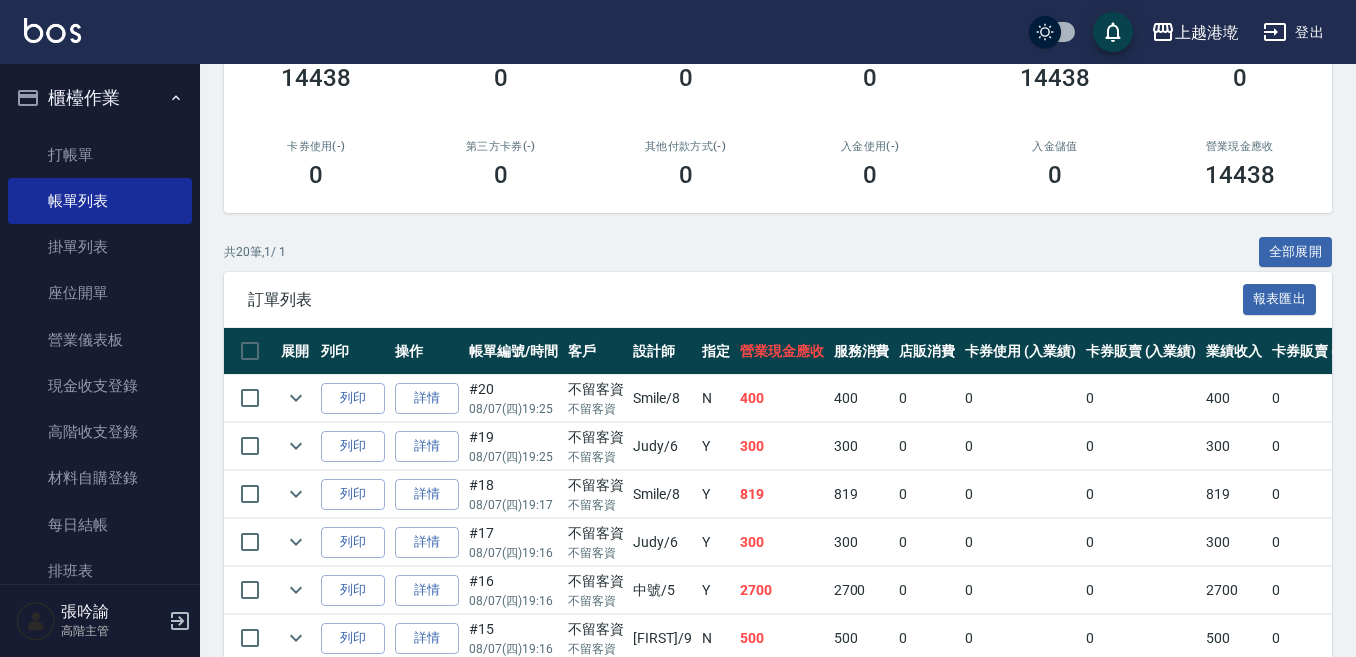 scroll, scrollTop: 300, scrollLeft: 0, axis: vertical 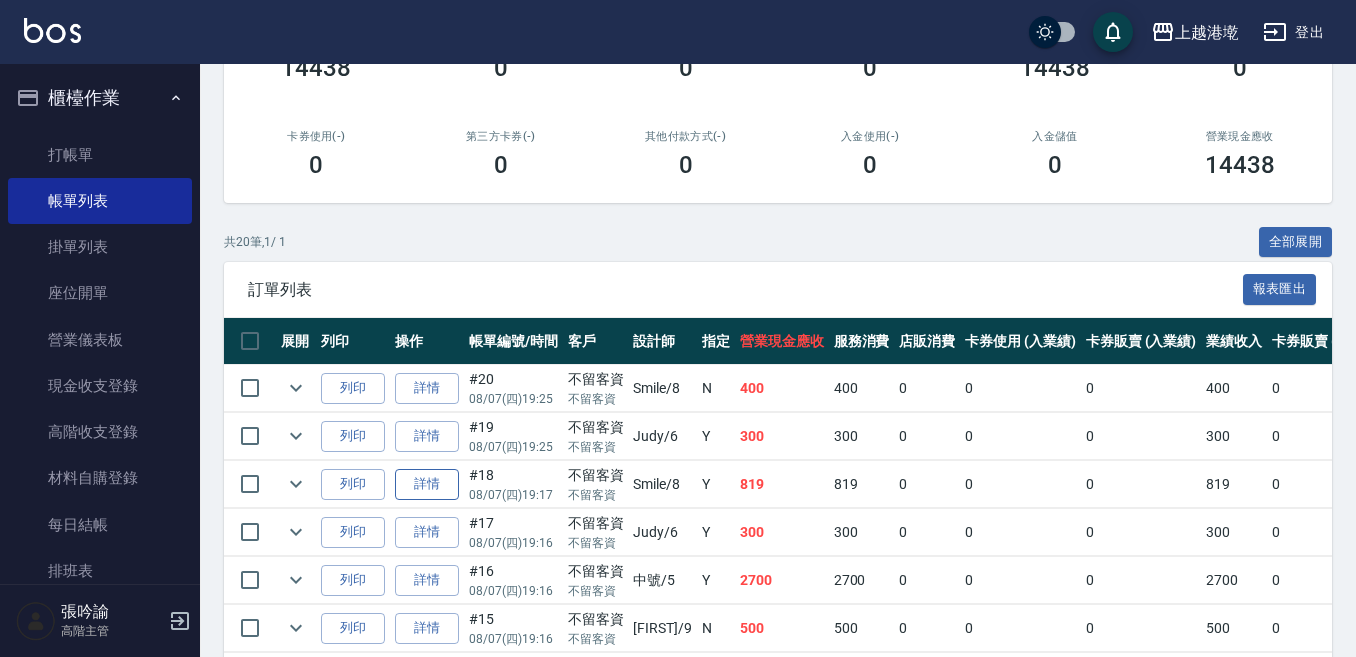 click on "詳情" at bounding box center (427, 484) 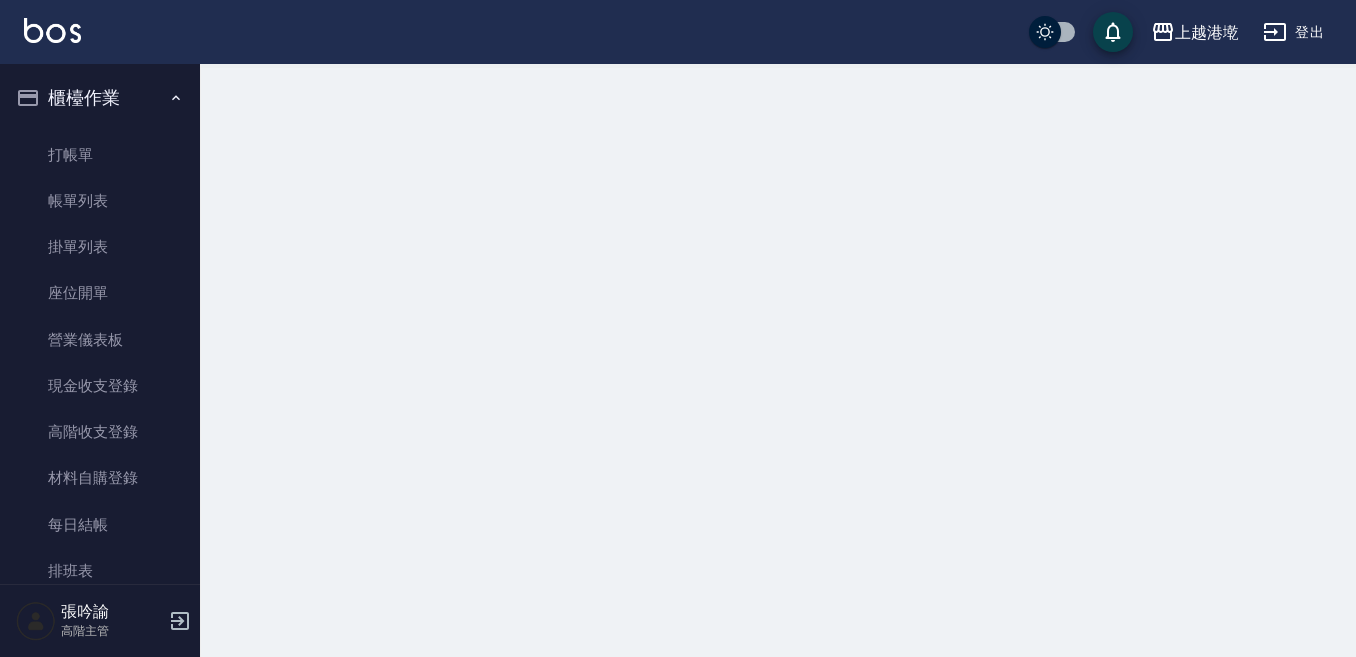 scroll, scrollTop: 0, scrollLeft: 0, axis: both 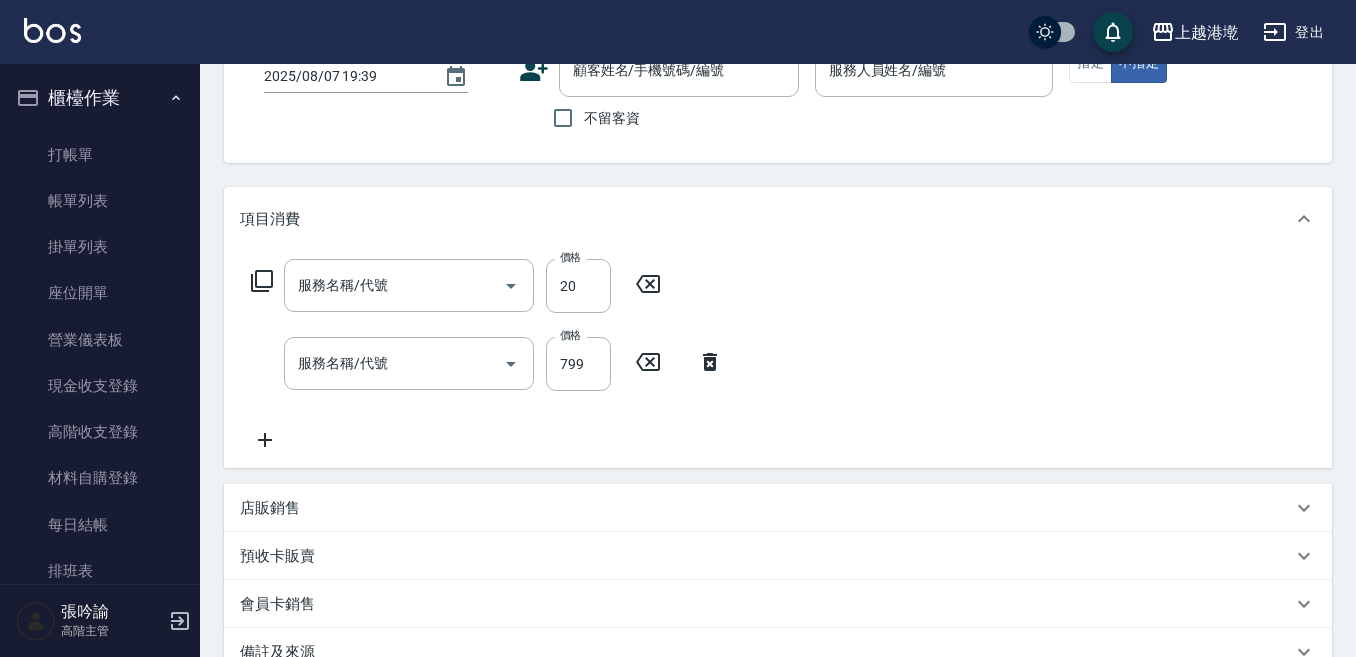 type on "2025/08/07 19:17" 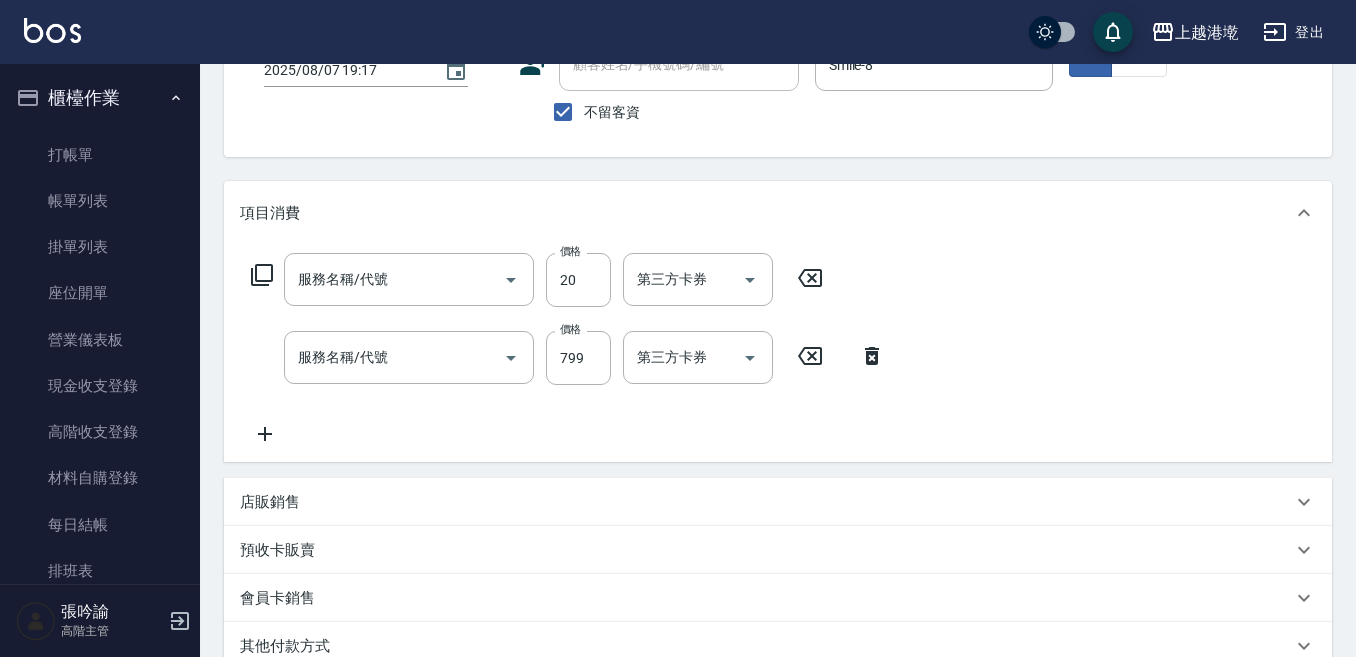 type on "潤絲精(800)" 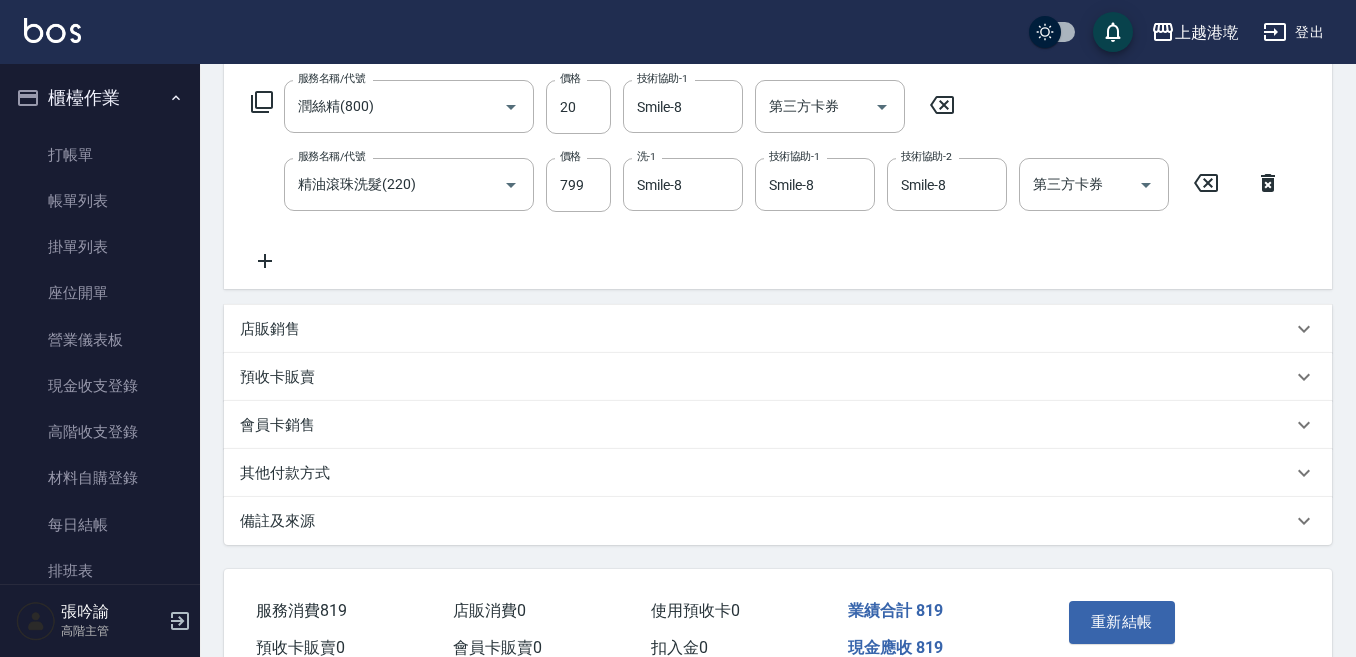 scroll, scrollTop: 424, scrollLeft: 0, axis: vertical 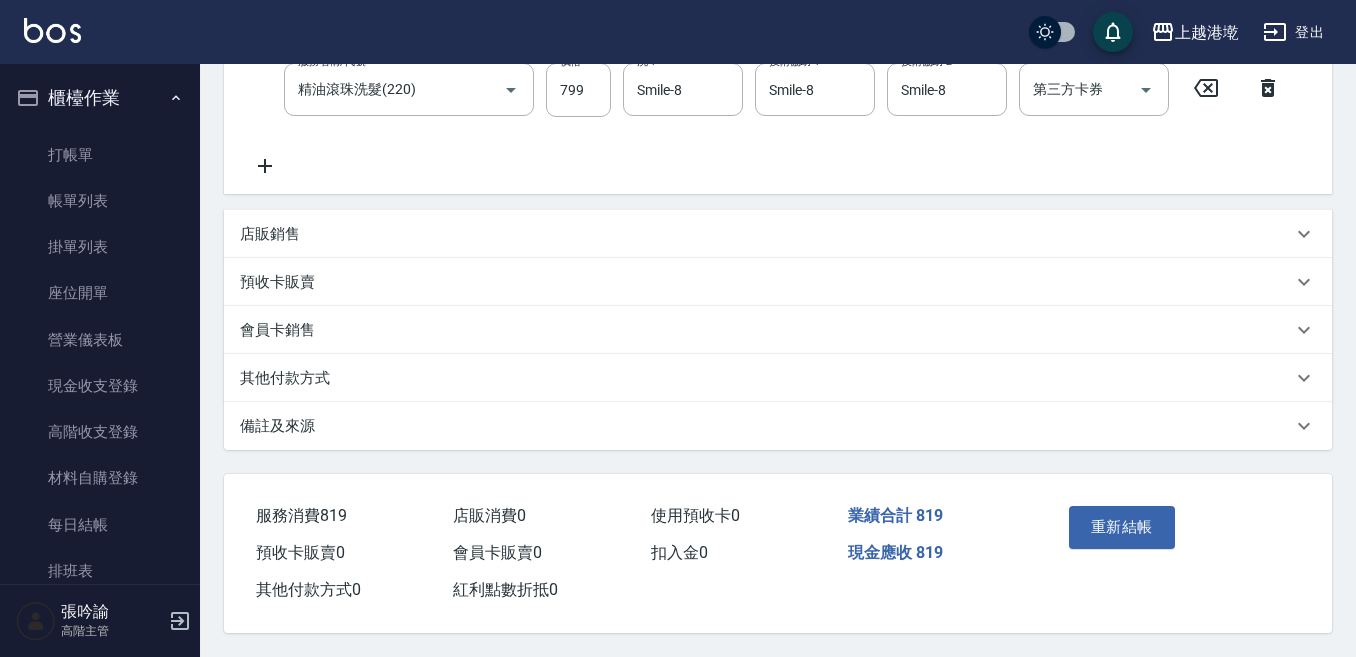 click on "預收卡販賣" at bounding box center [277, 282] 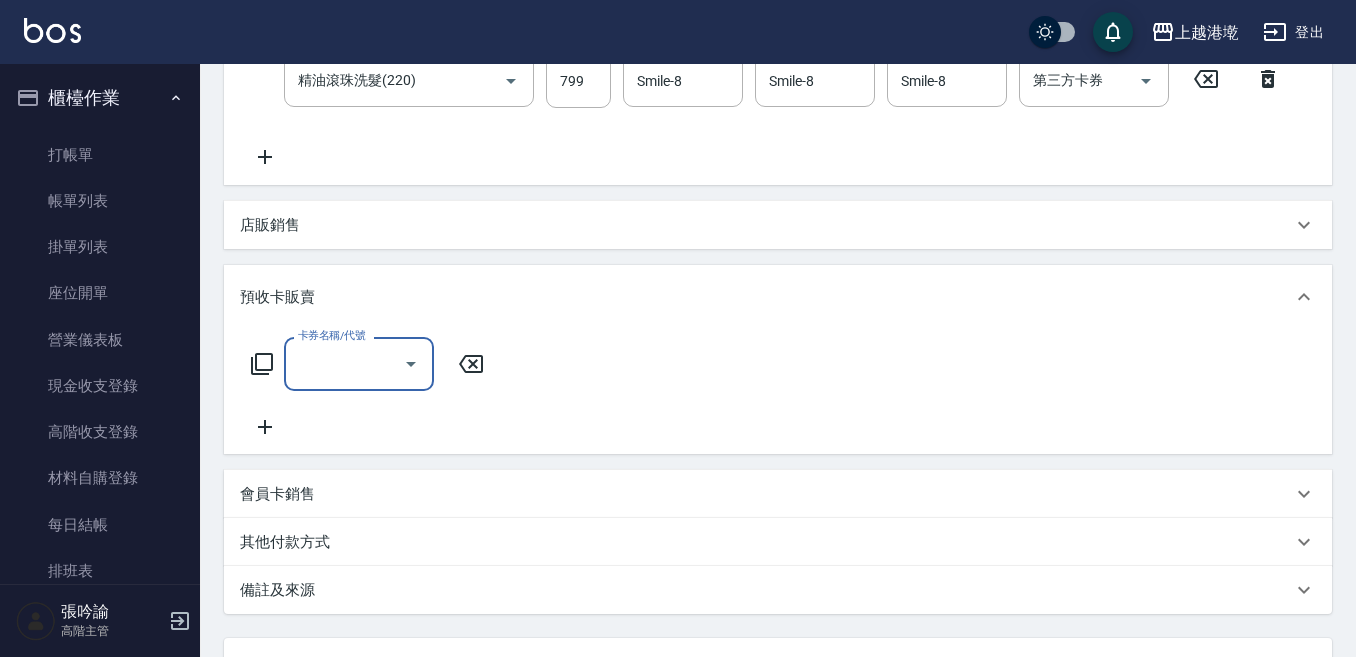scroll, scrollTop: 0, scrollLeft: 0, axis: both 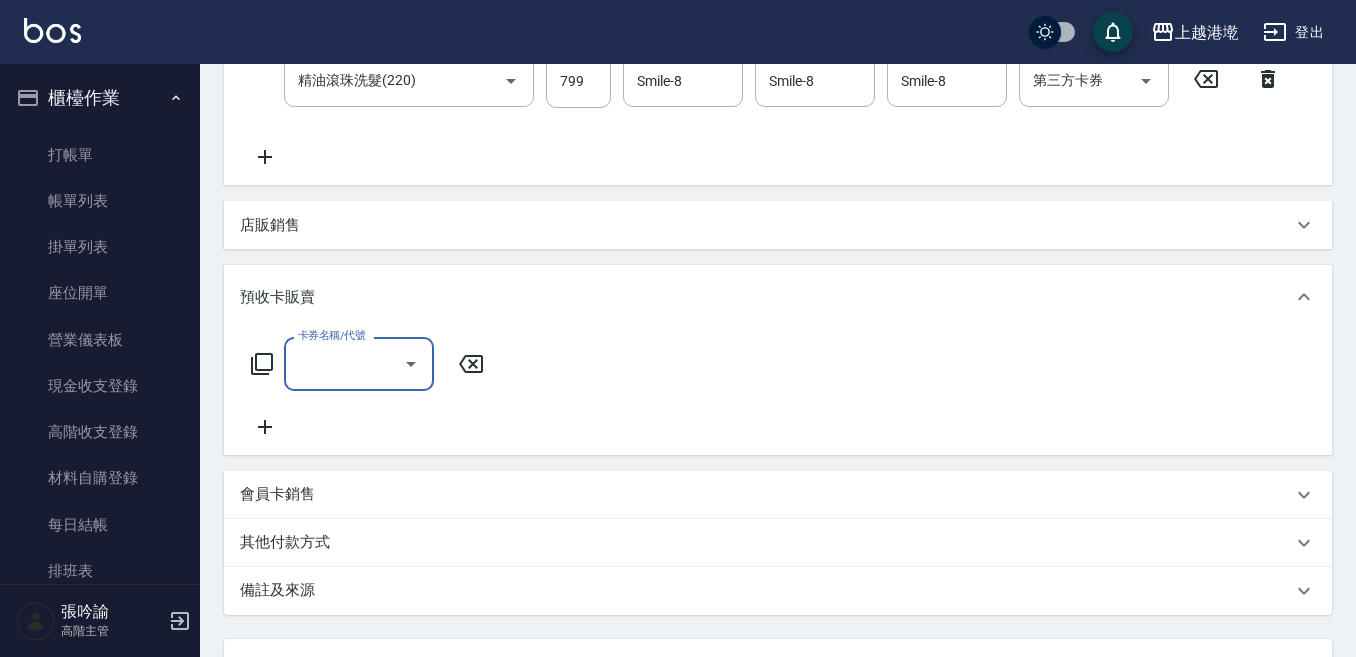 click on "其他付款方式" at bounding box center (285, 542) 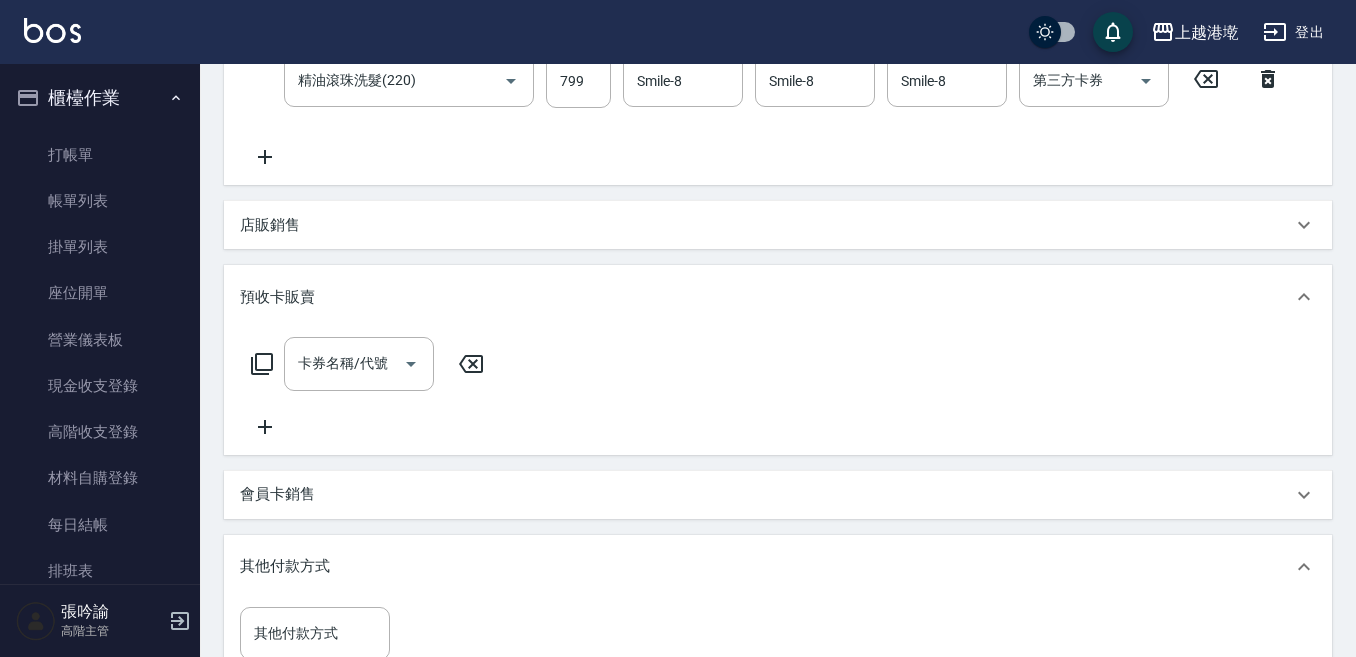 scroll, scrollTop: 524, scrollLeft: 0, axis: vertical 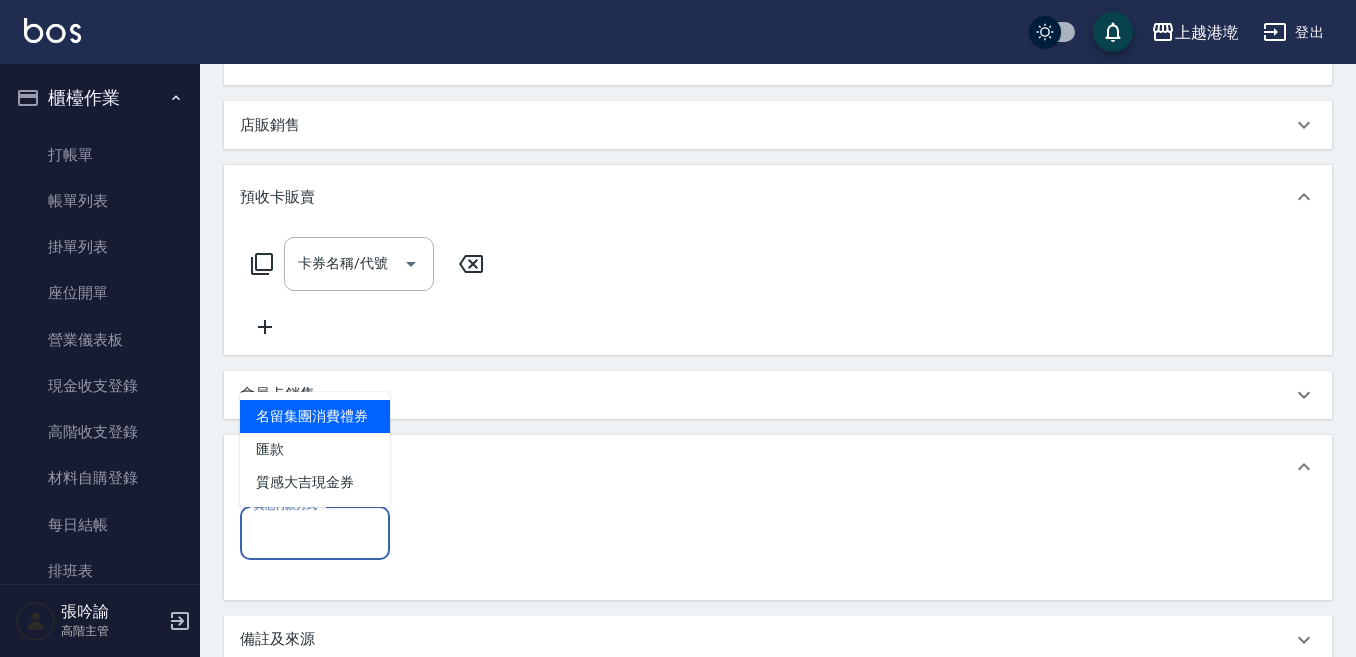 click on "其他付款方式" at bounding box center [315, 533] 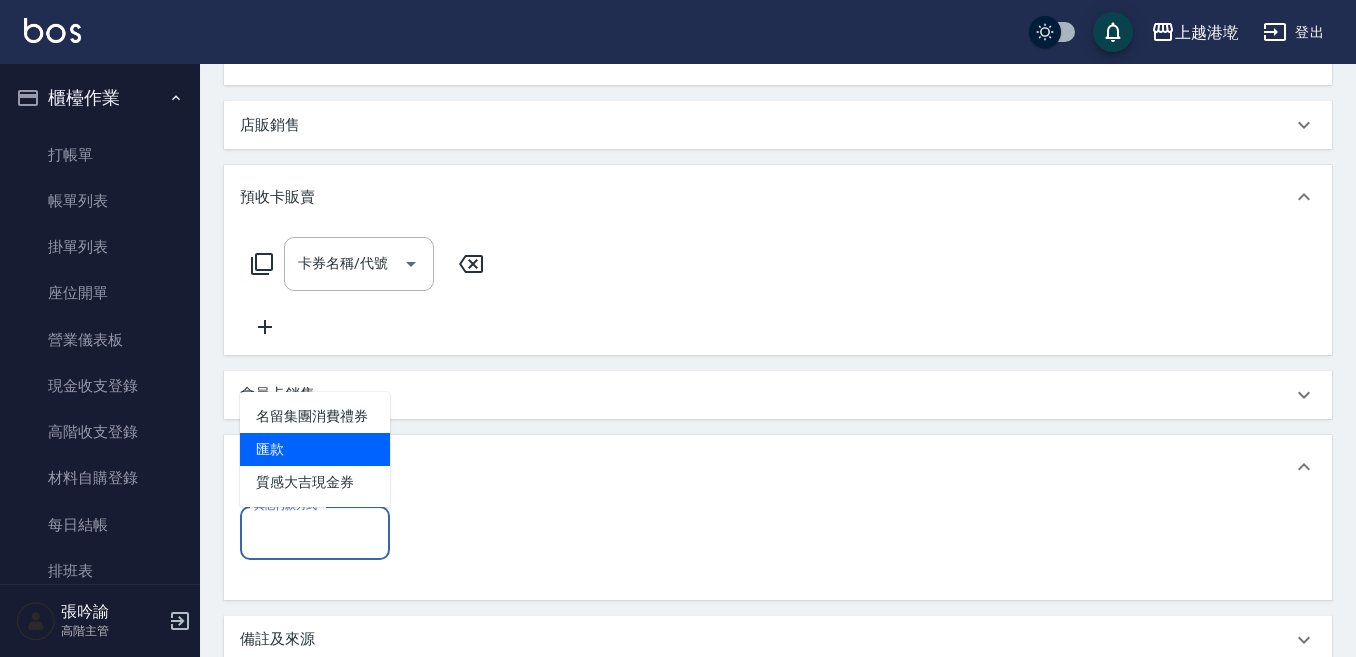 click on "匯款" at bounding box center [315, 449] 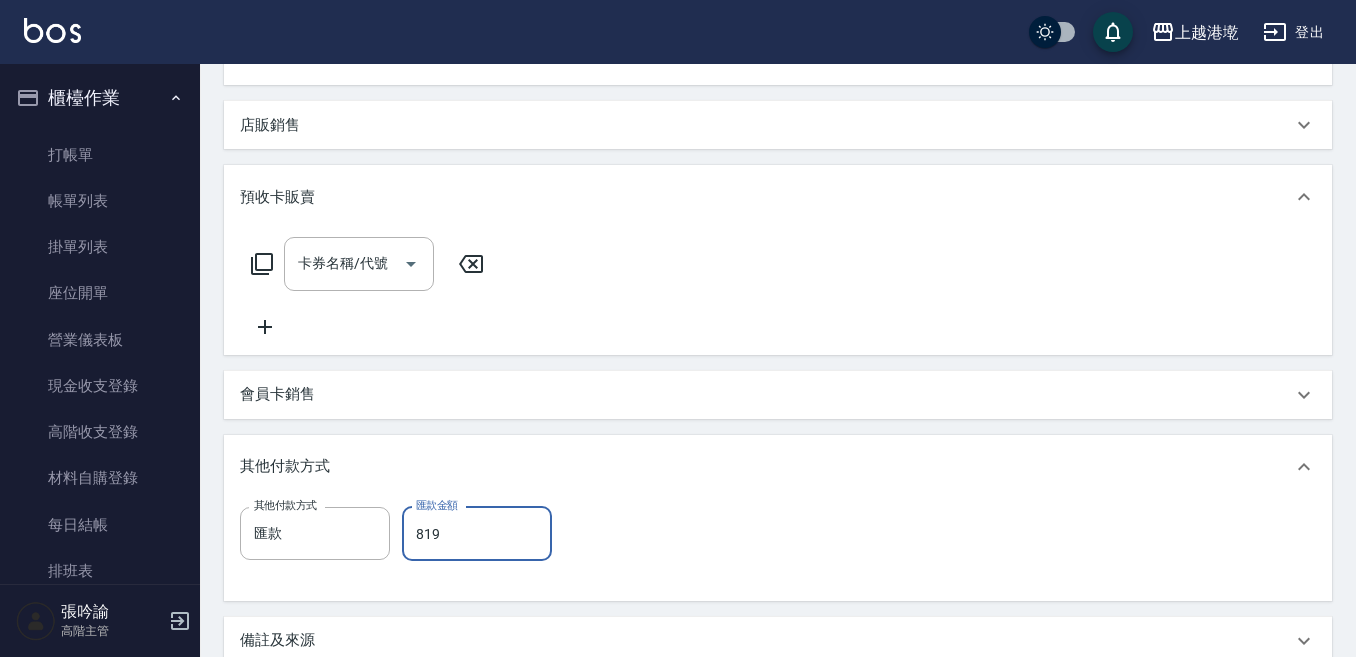 type on "819" 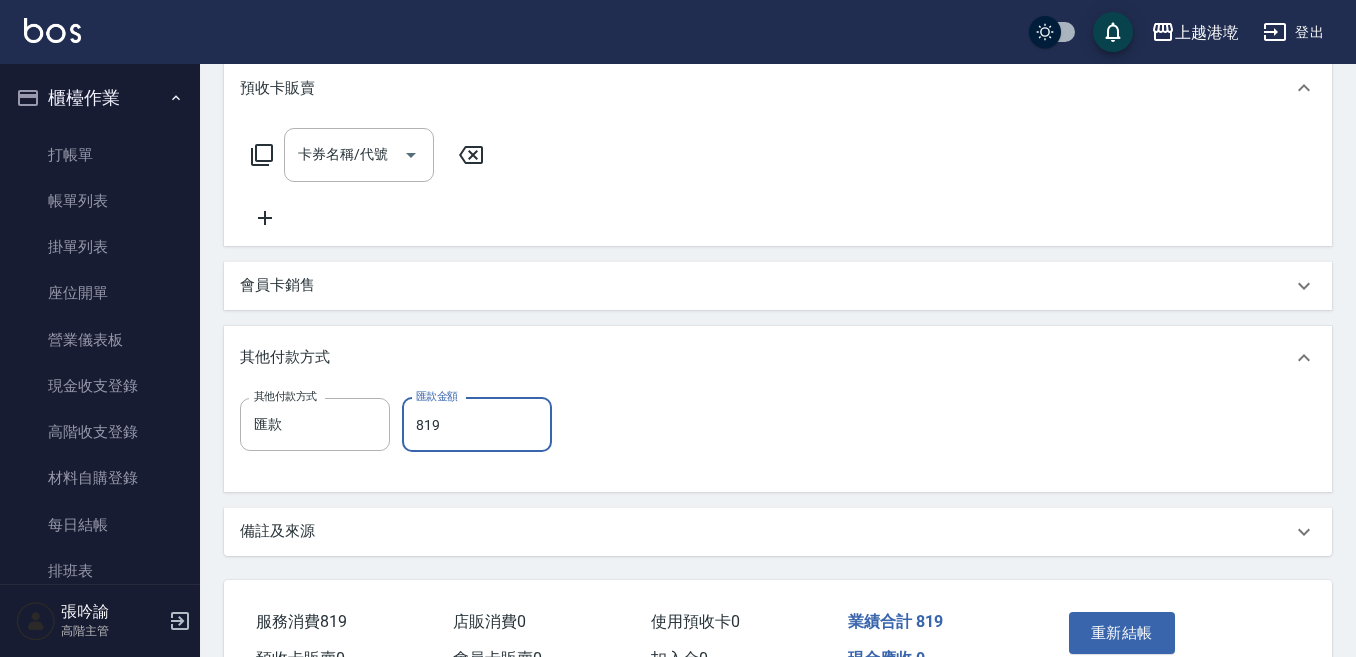 scroll, scrollTop: 748, scrollLeft: 0, axis: vertical 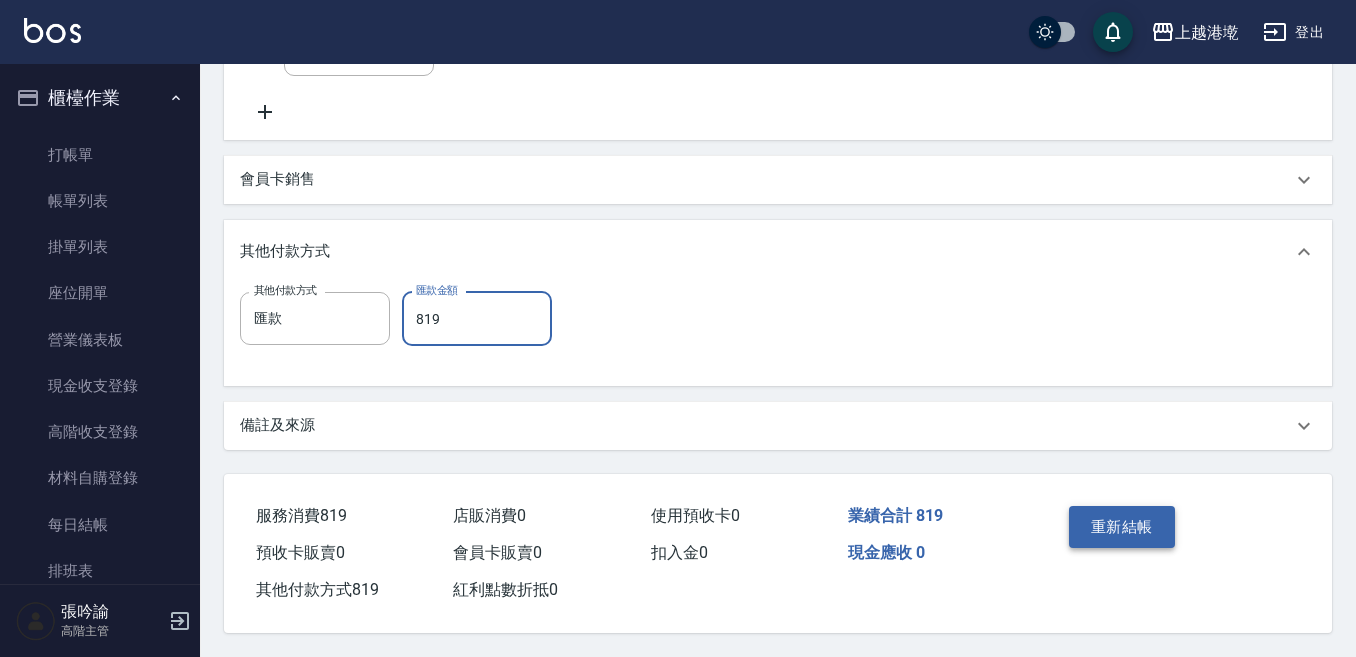 drag, startPoint x: 1128, startPoint y: 515, endPoint x: 1108, endPoint y: 515, distance: 20 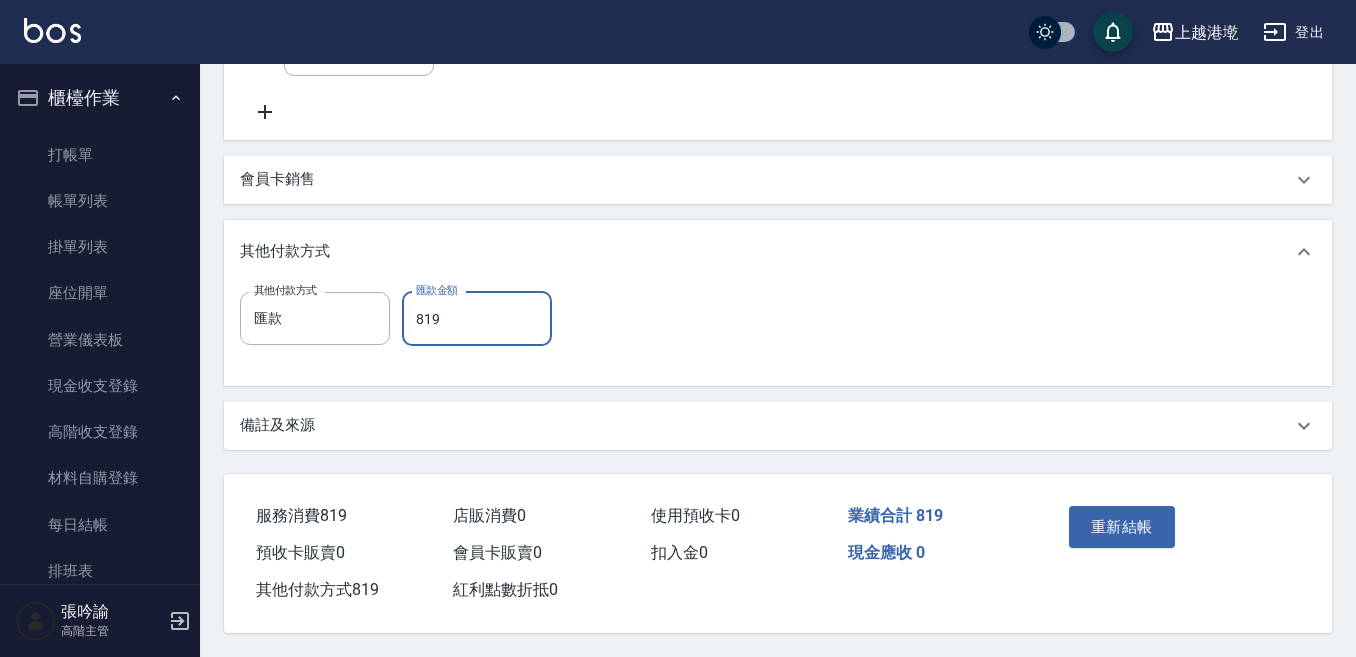 click on "重新結帳" at bounding box center (1122, 527) 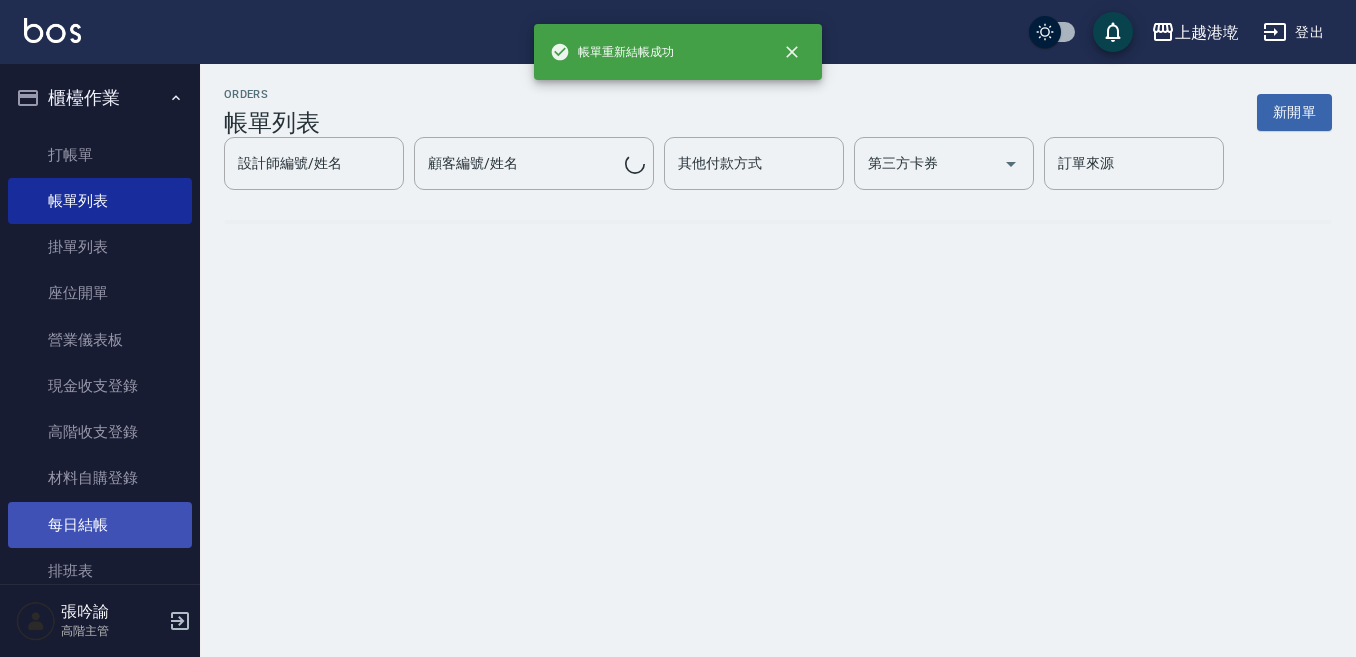 scroll, scrollTop: 0, scrollLeft: 0, axis: both 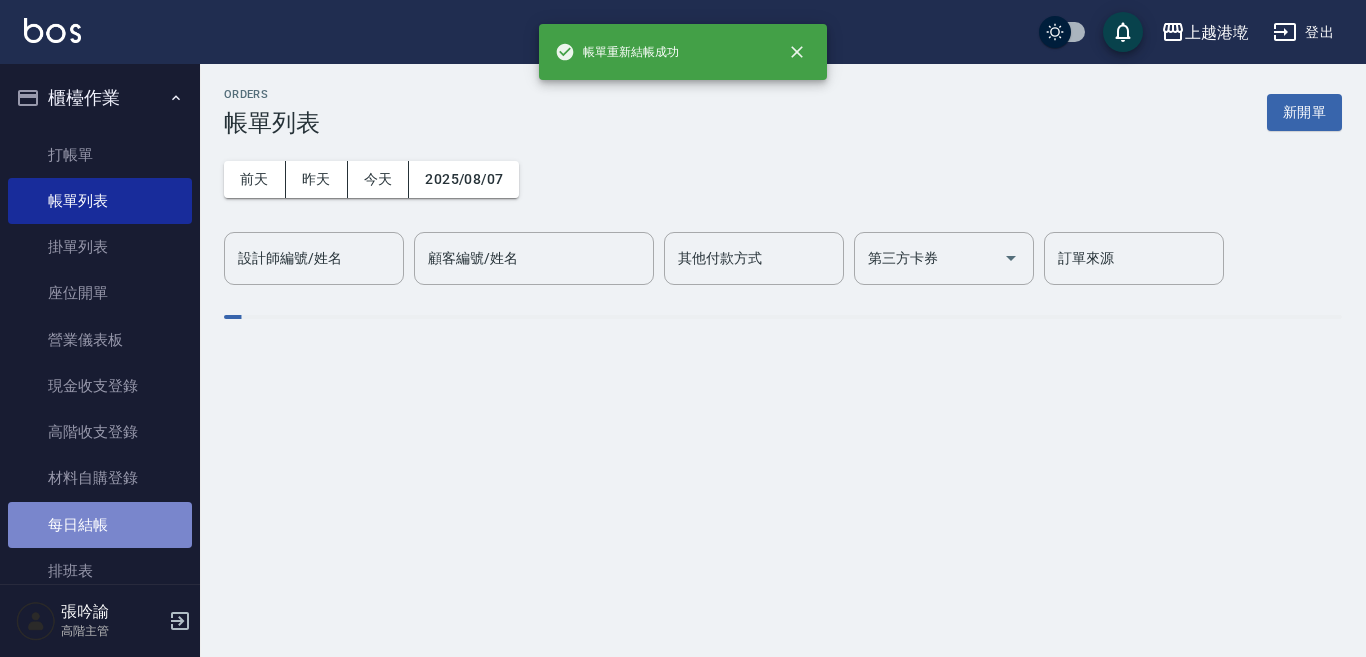 click on "每日結帳" at bounding box center [100, 525] 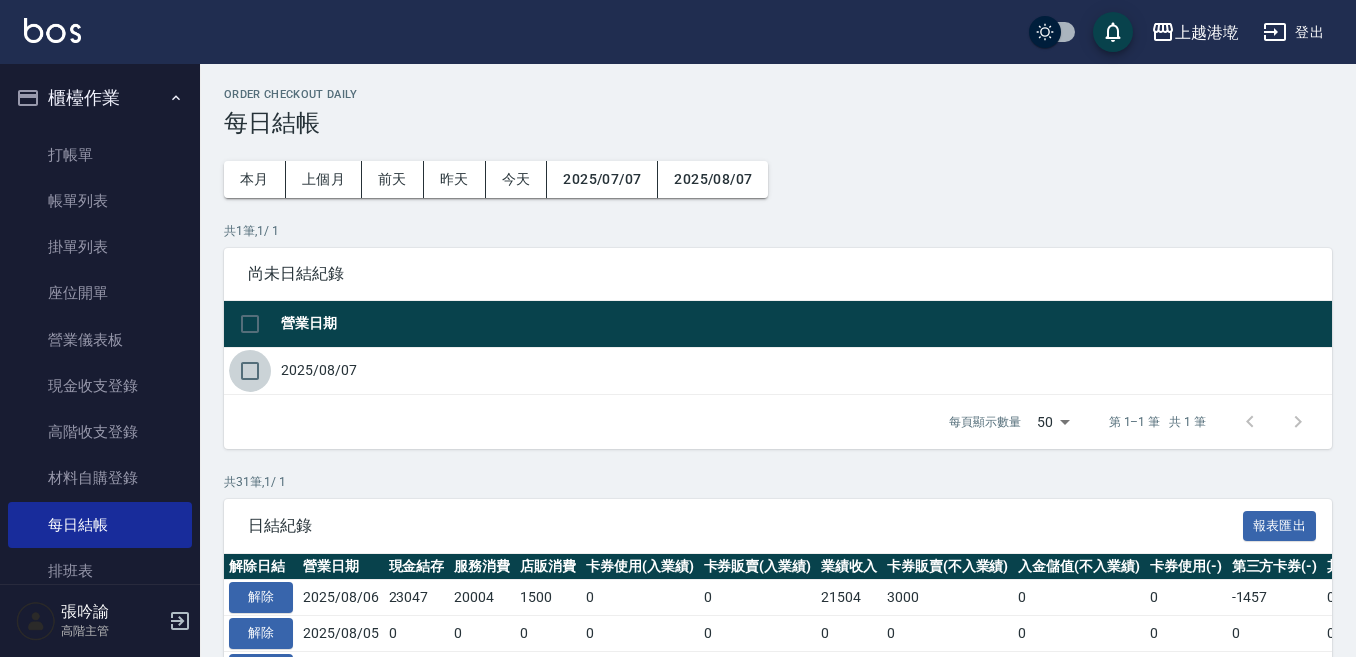 drag, startPoint x: 241, startPoint y: 368, endPoint x: 292, endPoint y: 395, distance: 57.706154 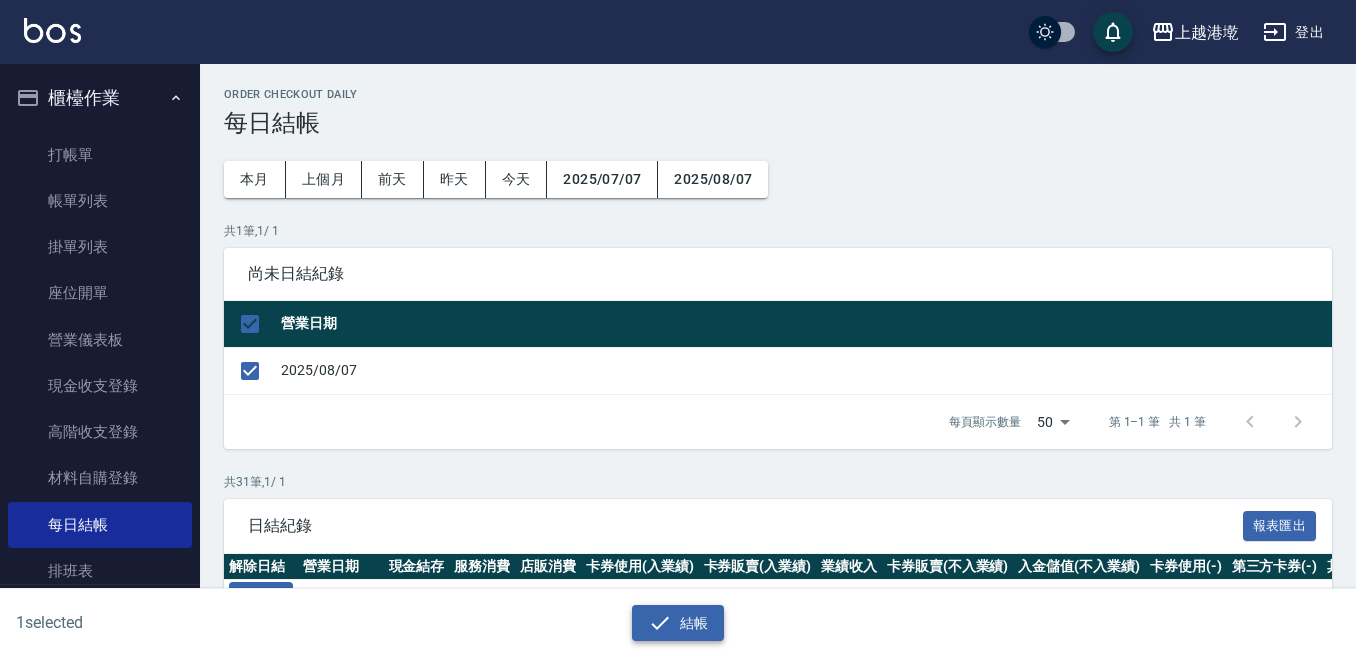click 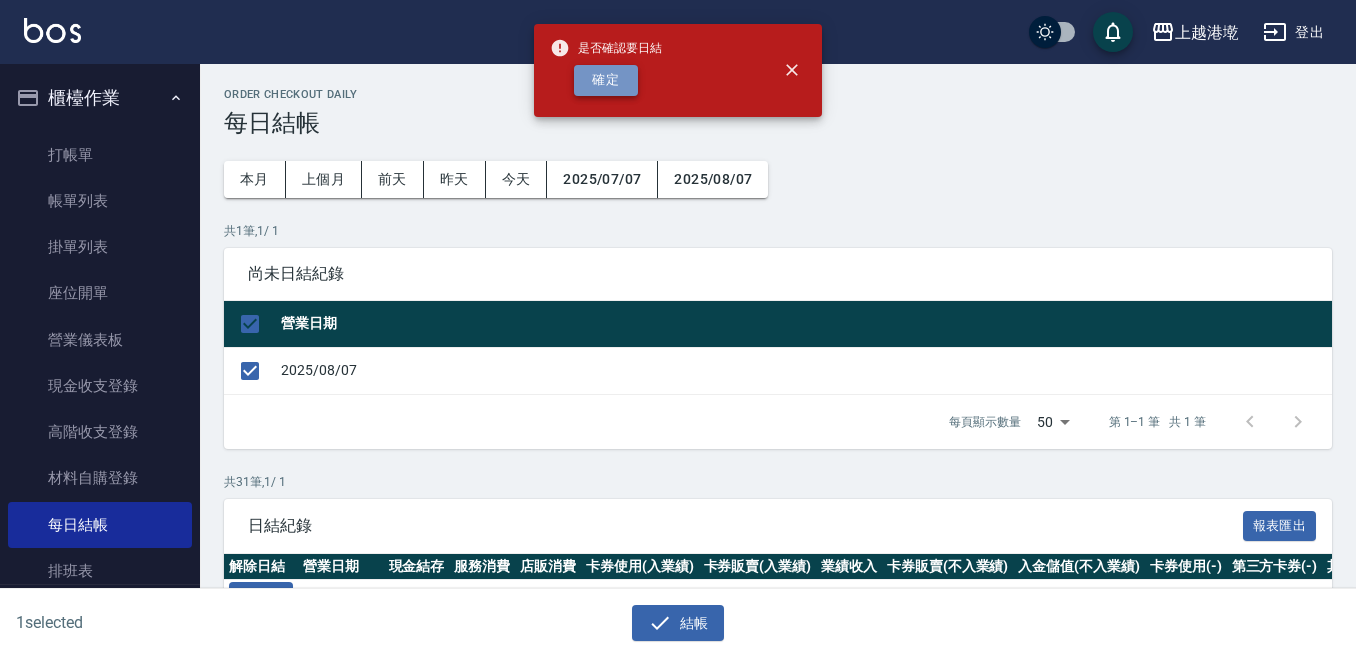 click on "確定" at bounding box center (606, 80) 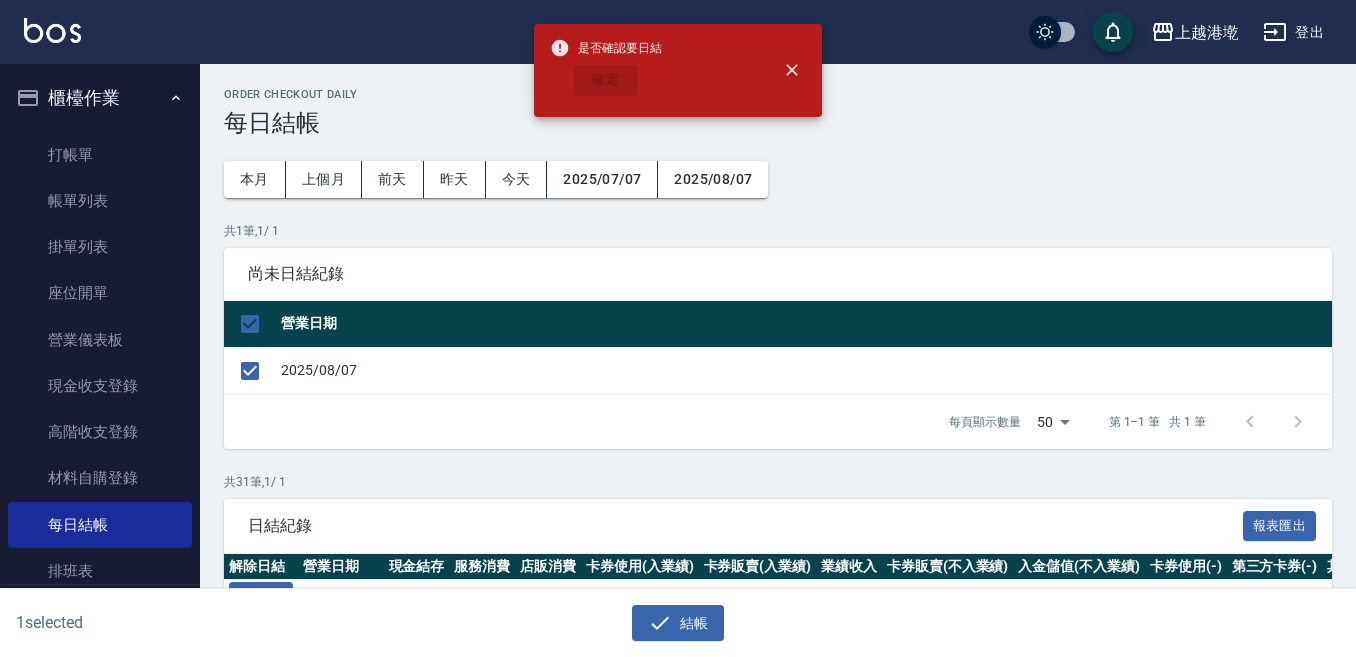 checkbox on "false" 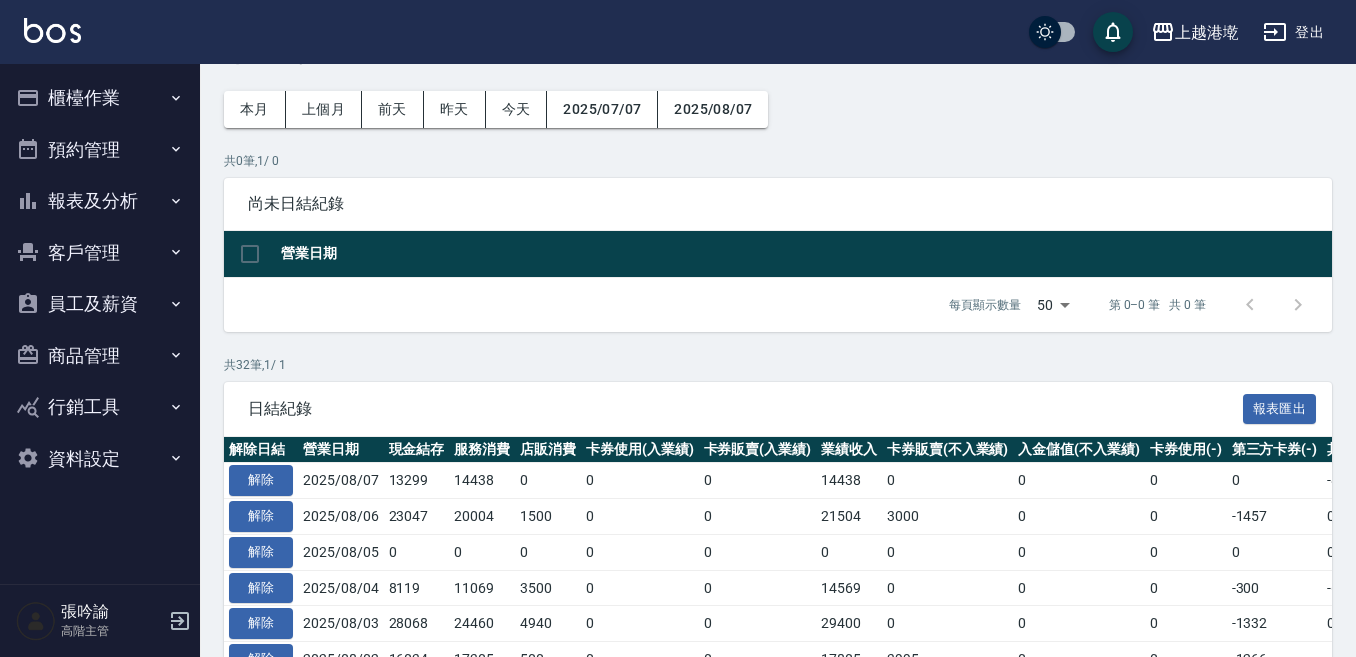 scroll, scrollTop: 100, scrollLeft: 0, axis: vertical 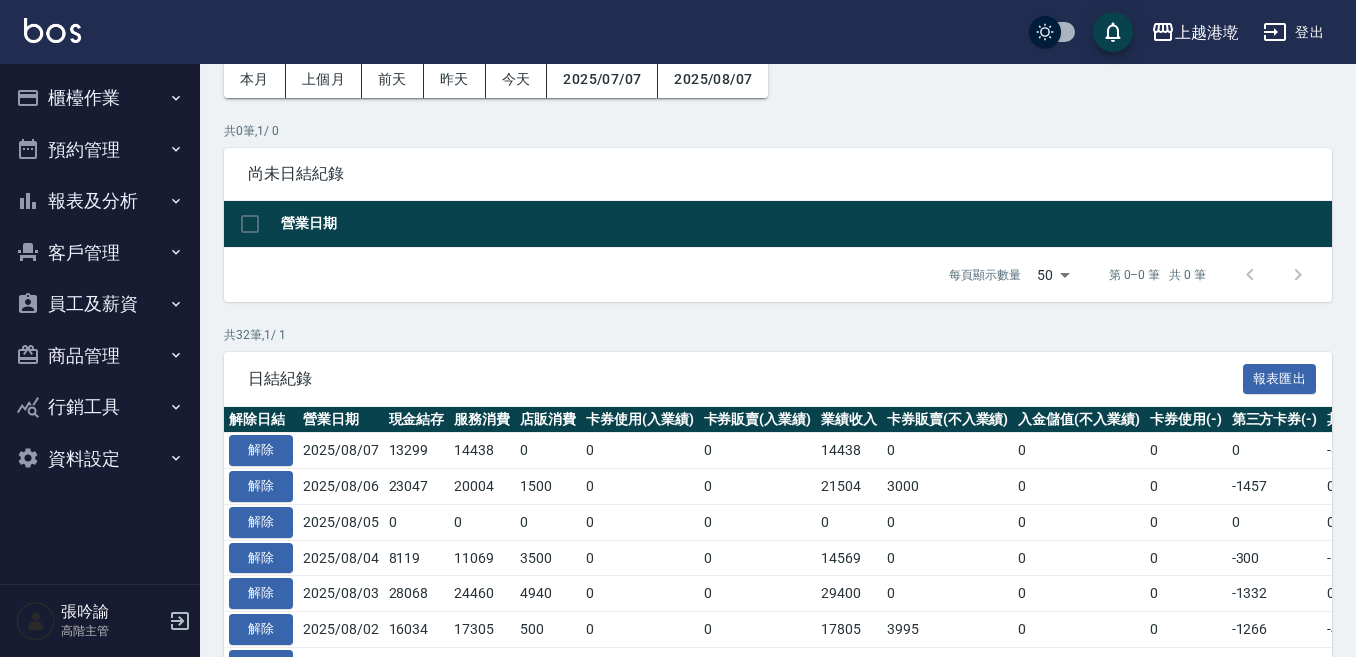 click on "報表及分析" at bounding box center (100, 201) 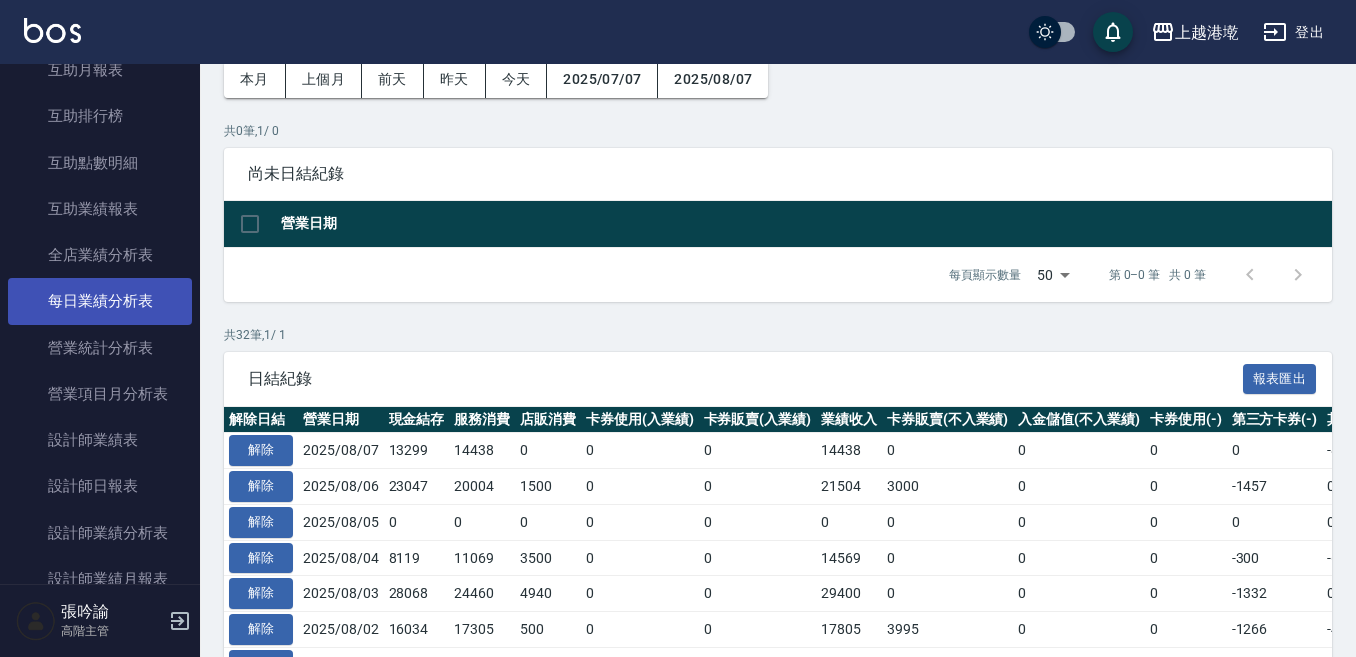 scroll, scrollTop: 500, scrollLeft: 0, axis: vertical 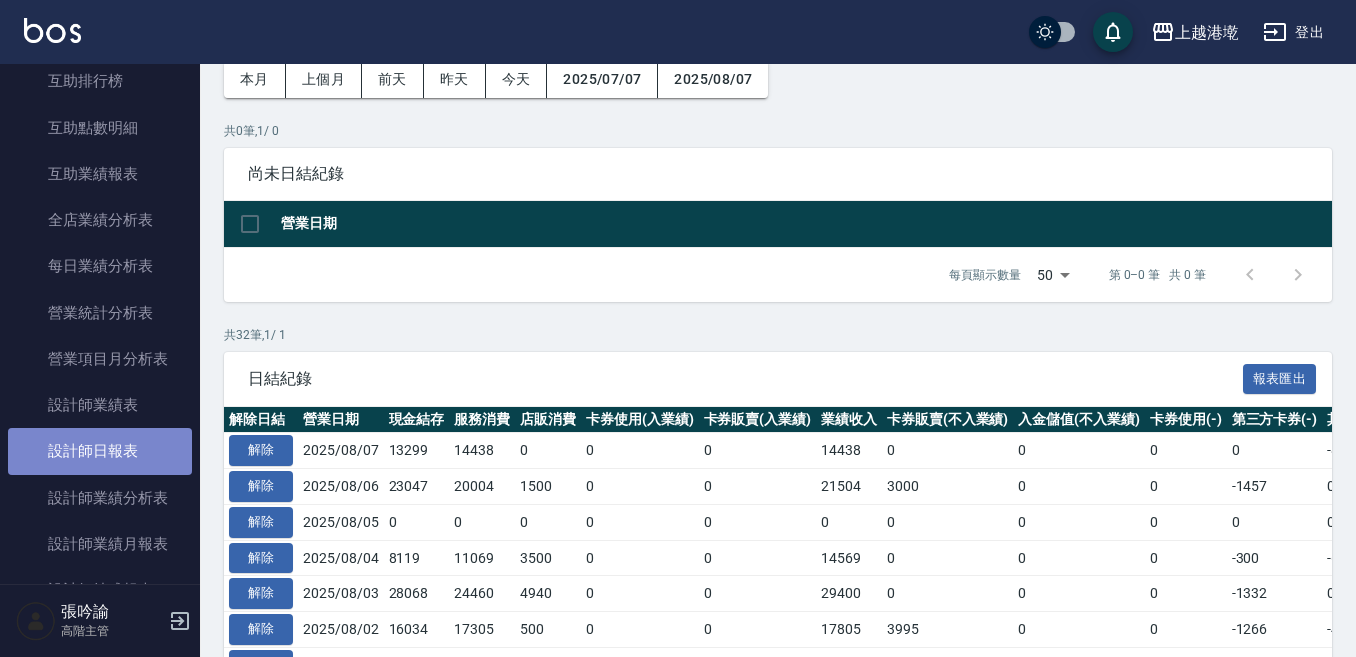 click on "設計師日報表" at bounding box center (100, 451) 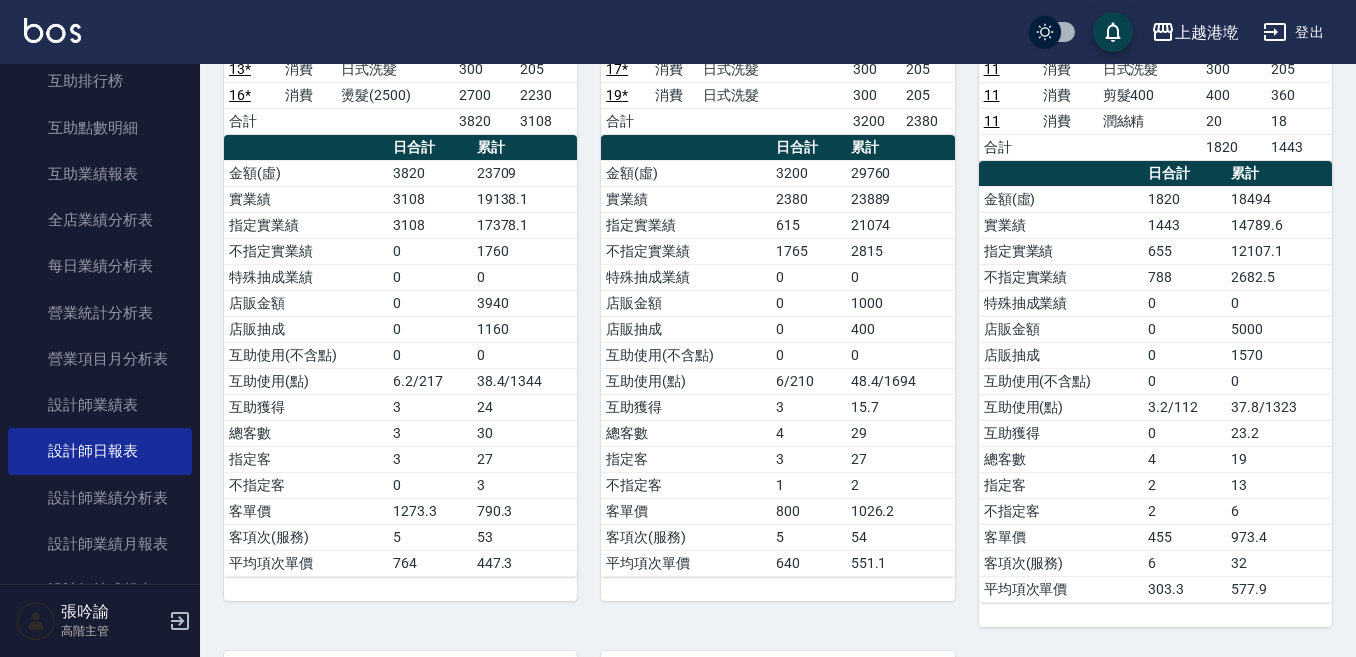 scroll, scrollTop: 300, scrollLeft: 0, axis: vertical 